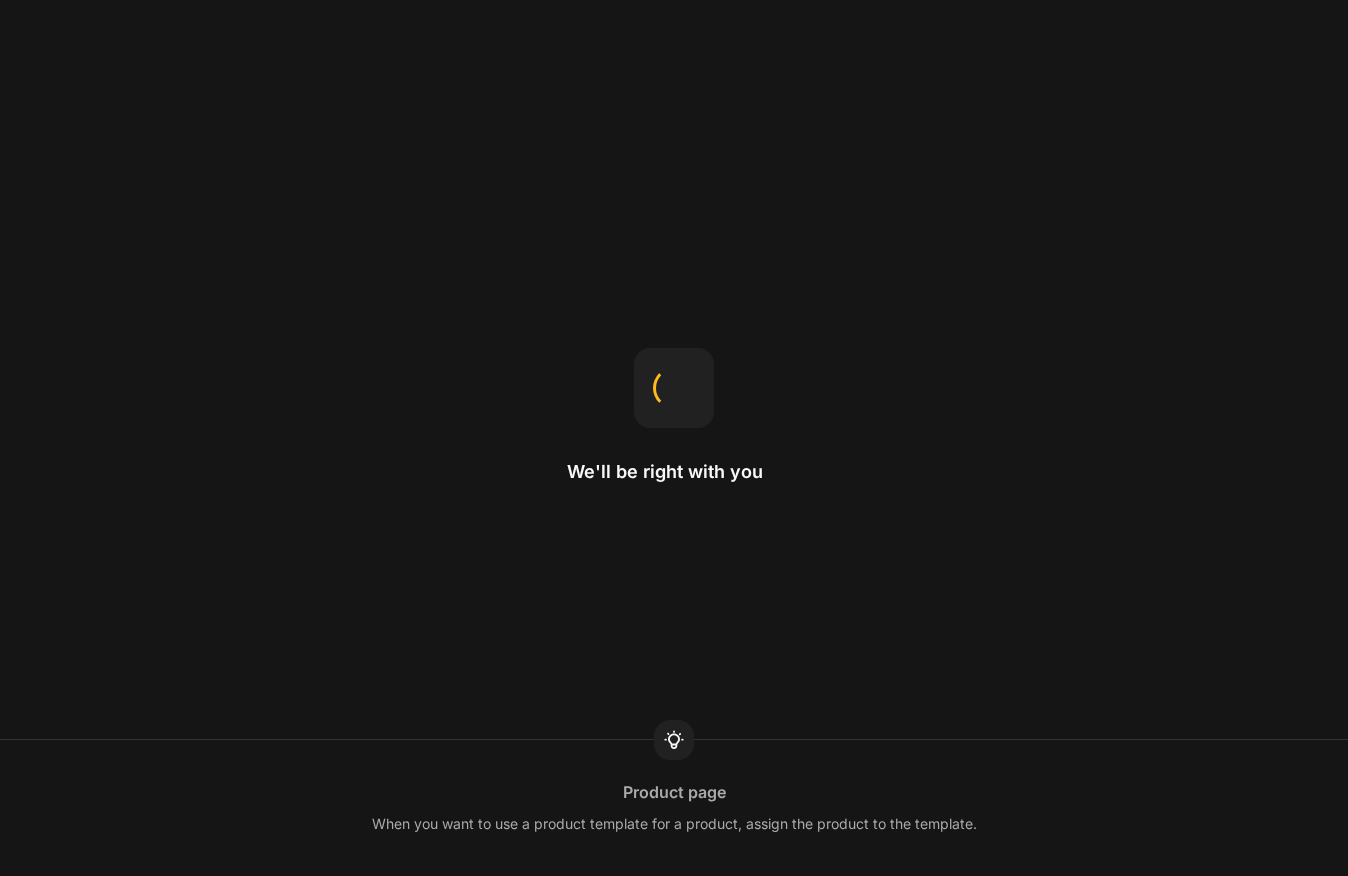 scroll, scrollTop: 0, scrollLeft: 0, axis: both 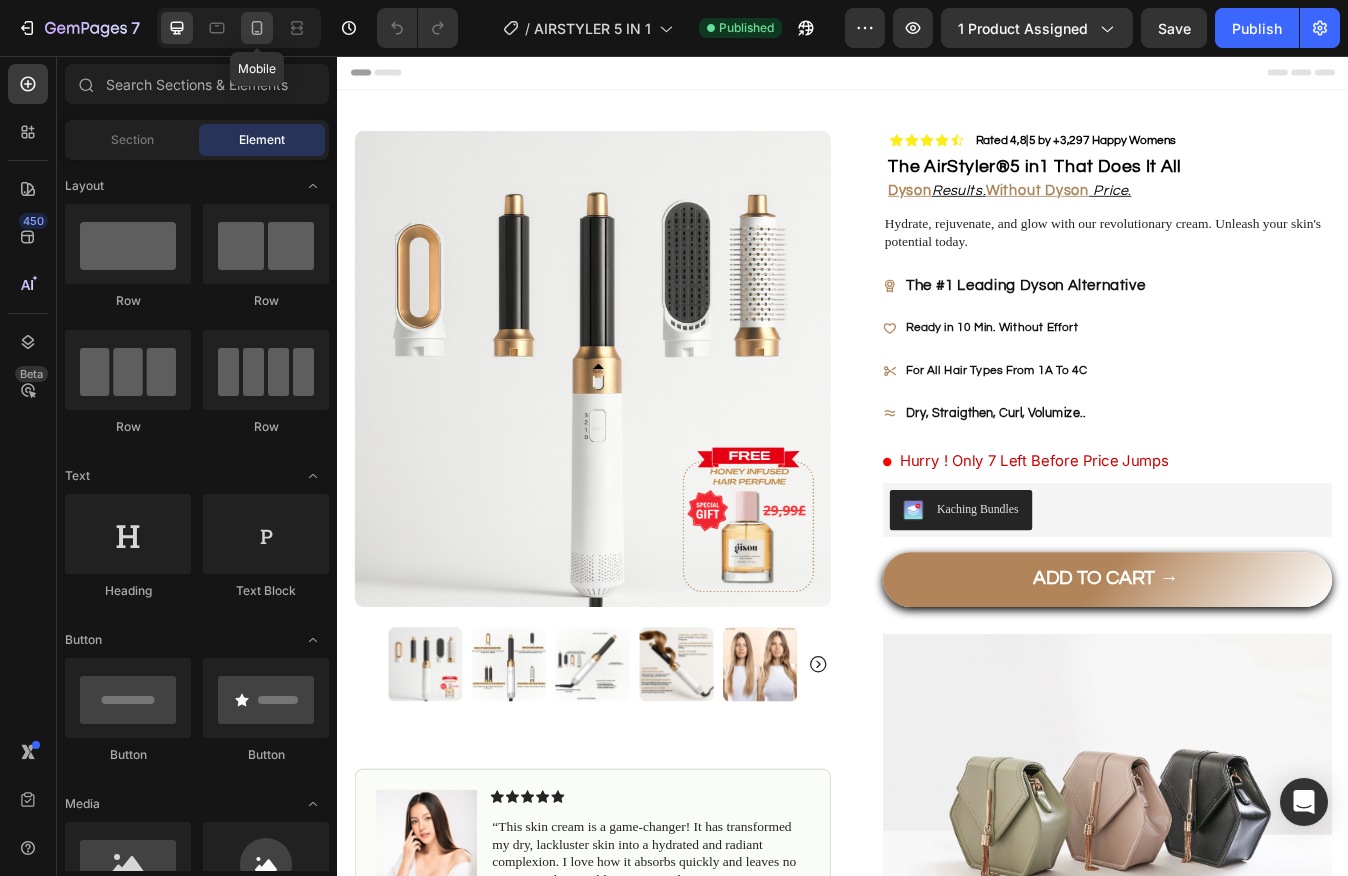 click 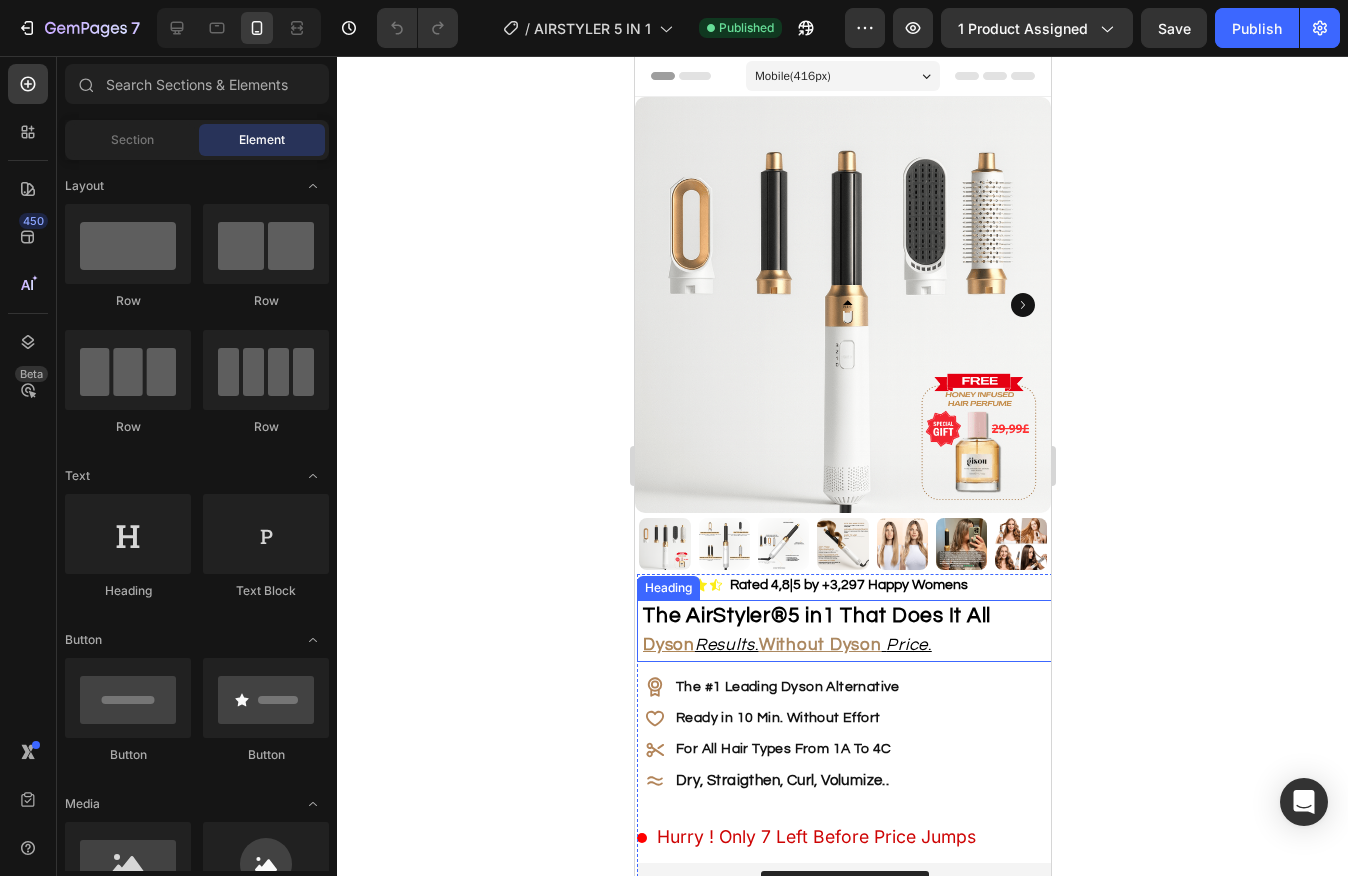 click on "5 in1 That Does It All" at bounding box center [889, 615] 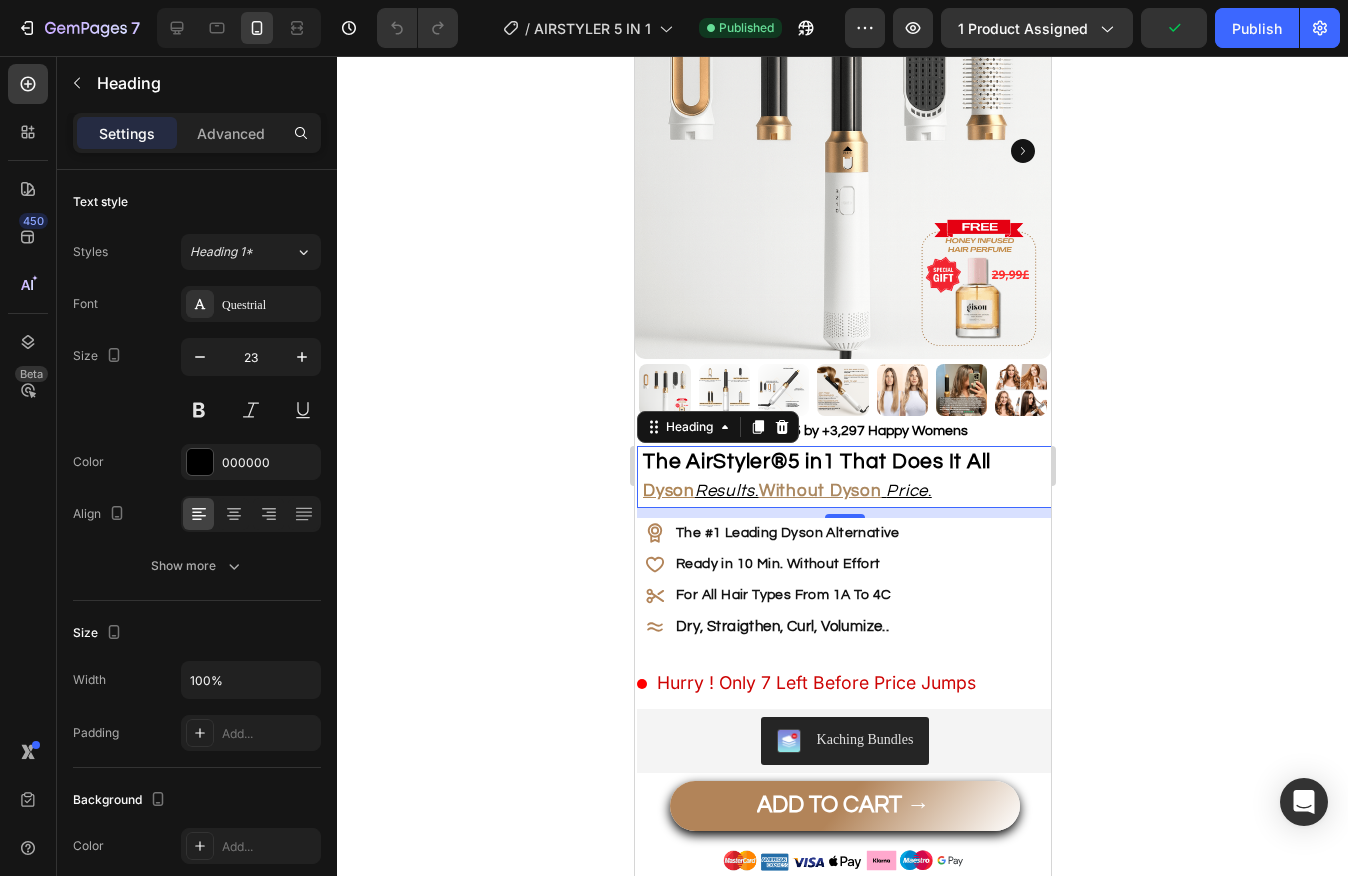 scroll, scrollTop: 156, scrollLeft: 0, axis: vertical 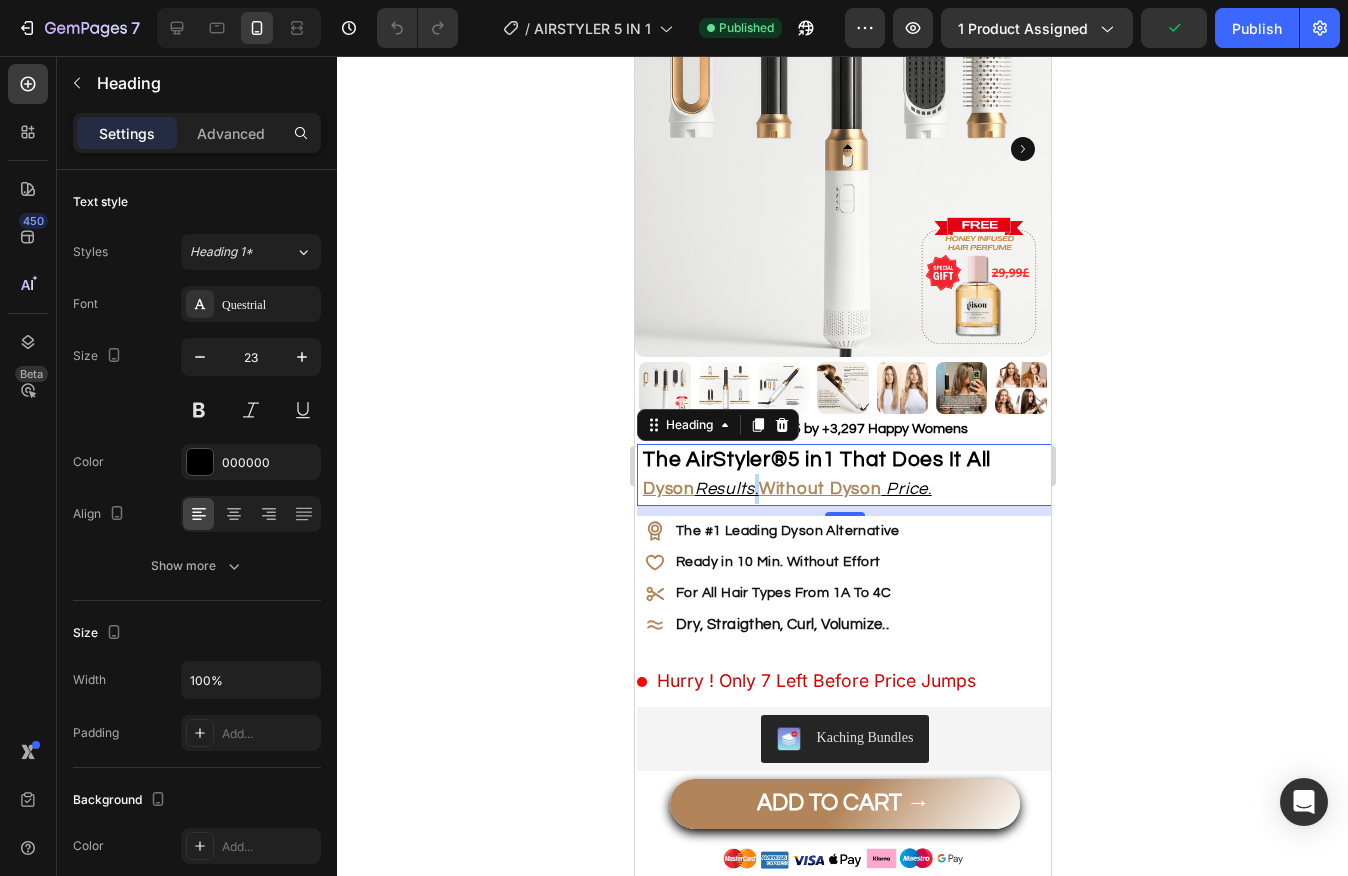 click on "Results" at bounding box center (724, 489) 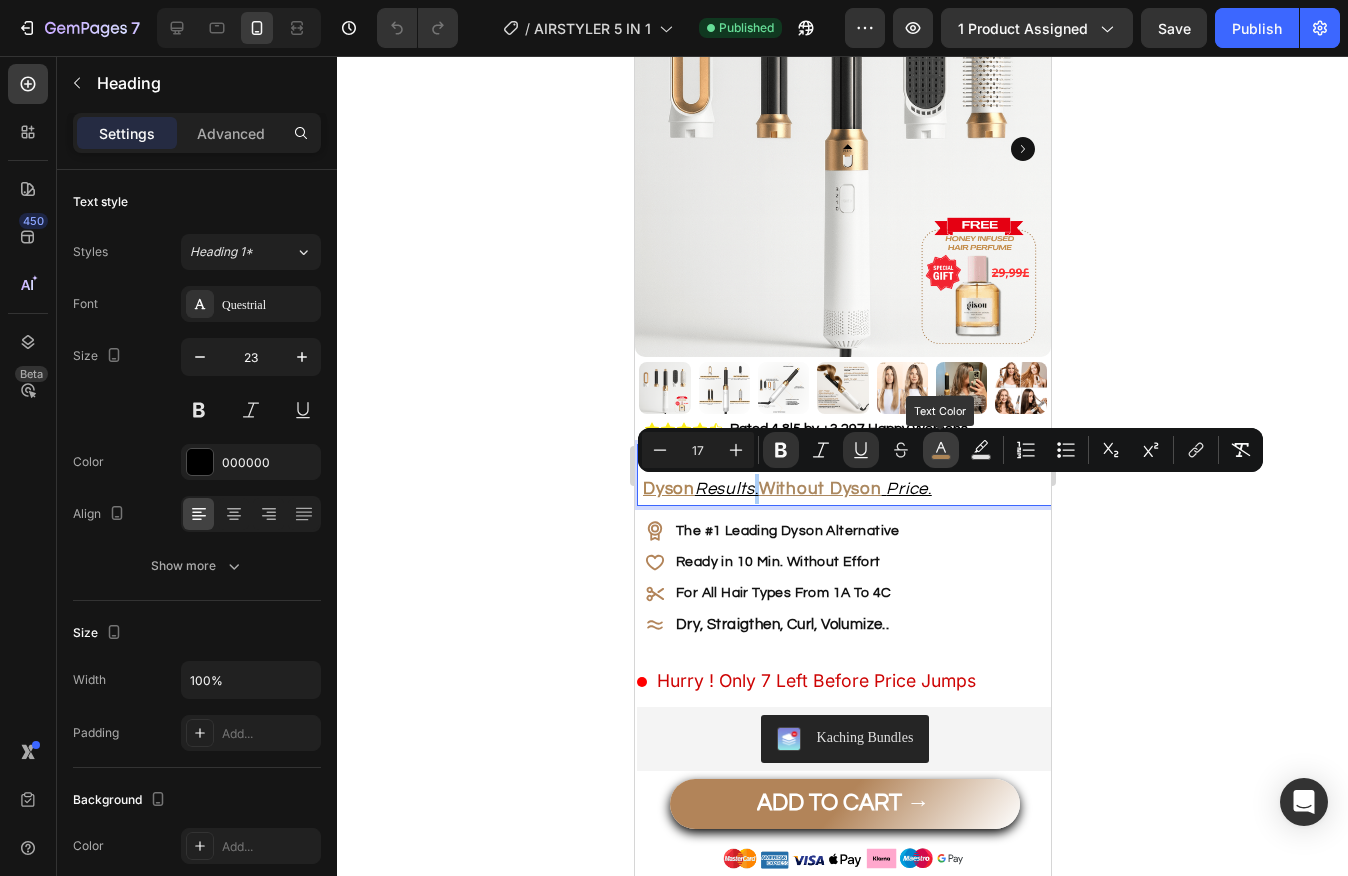 click 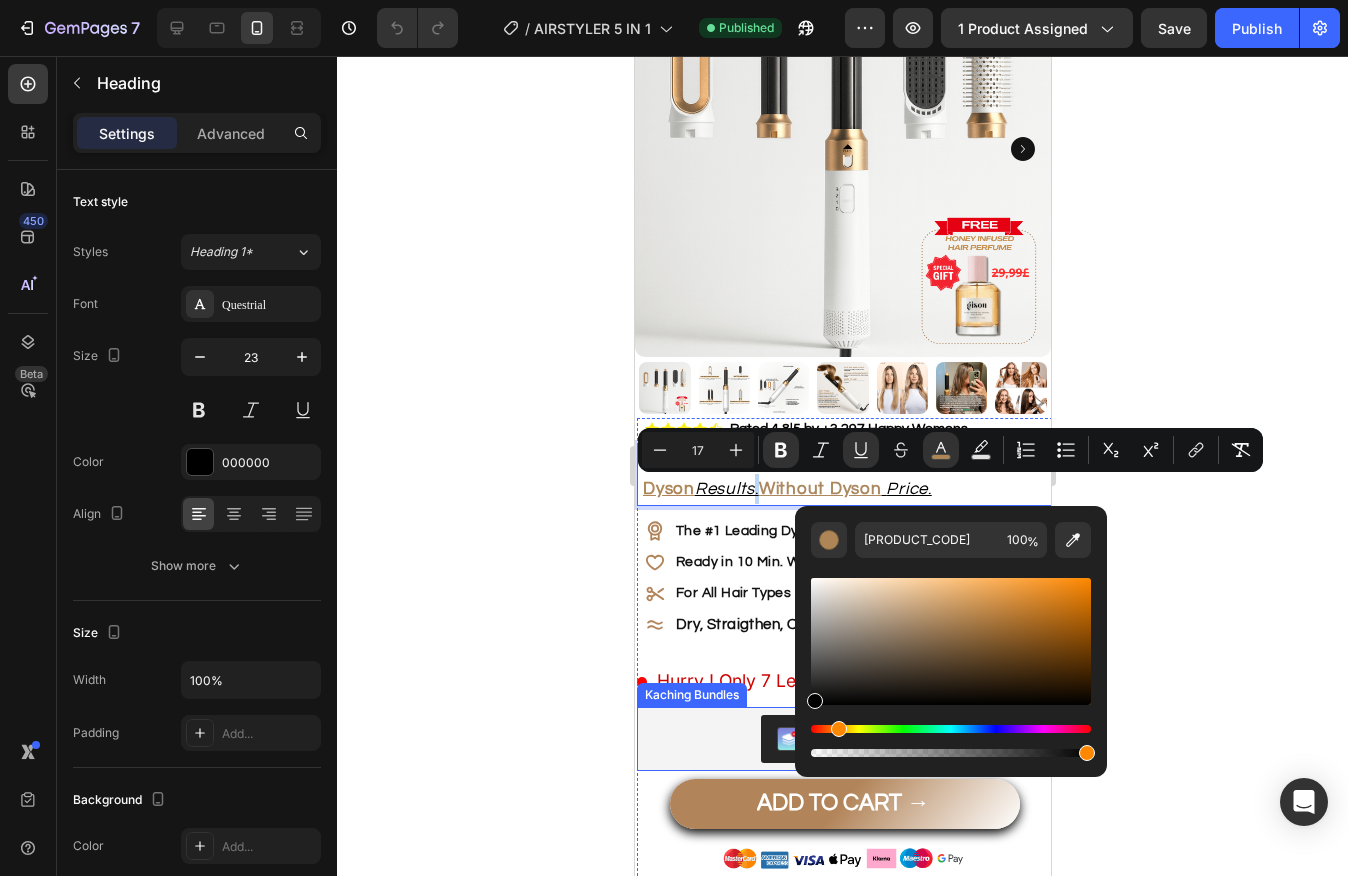 drag, startPoint x: 1589, startPoint y: 682, endPoint x: 779, endPoint y: 713, distance: 810.593 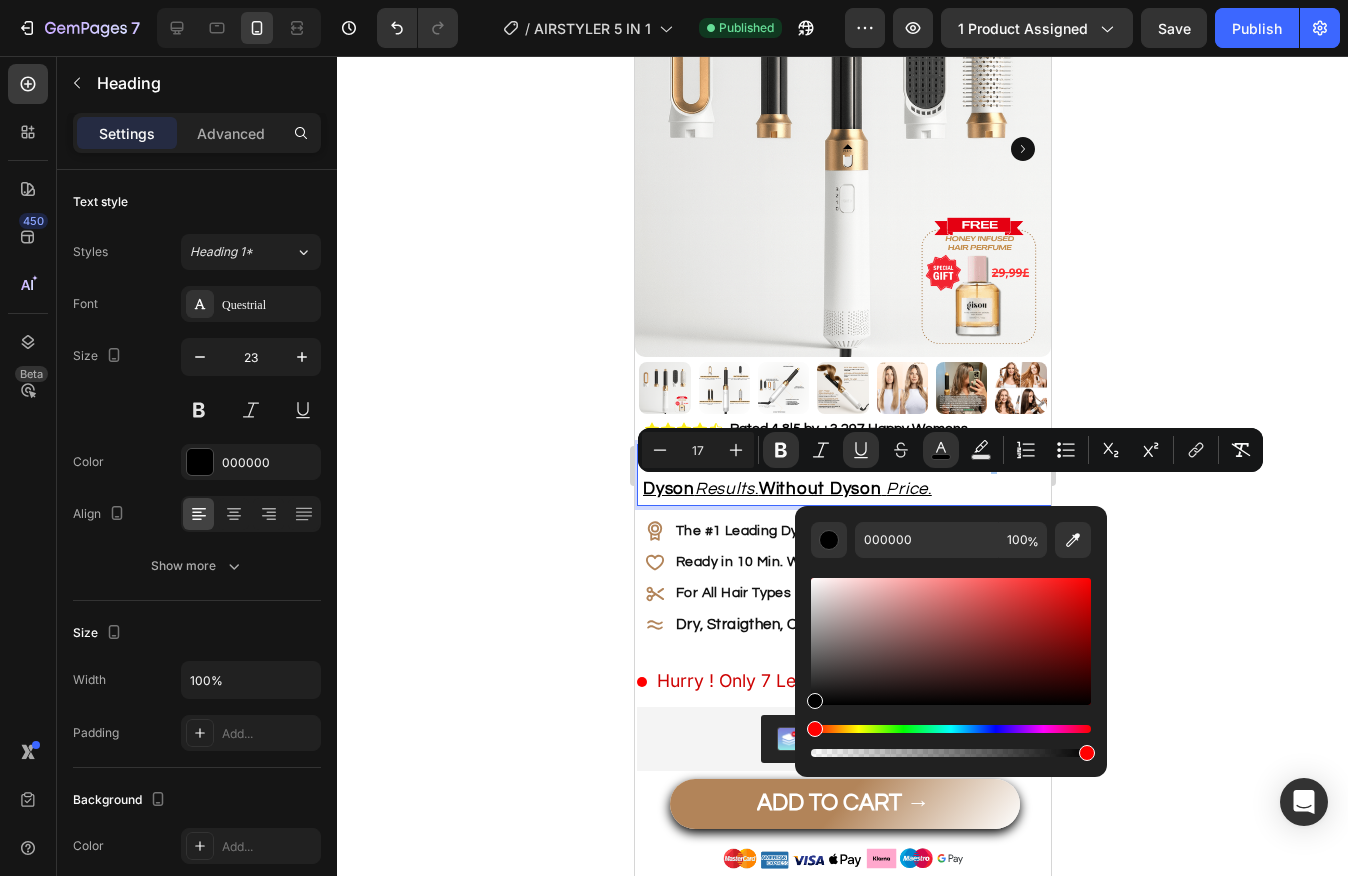 click 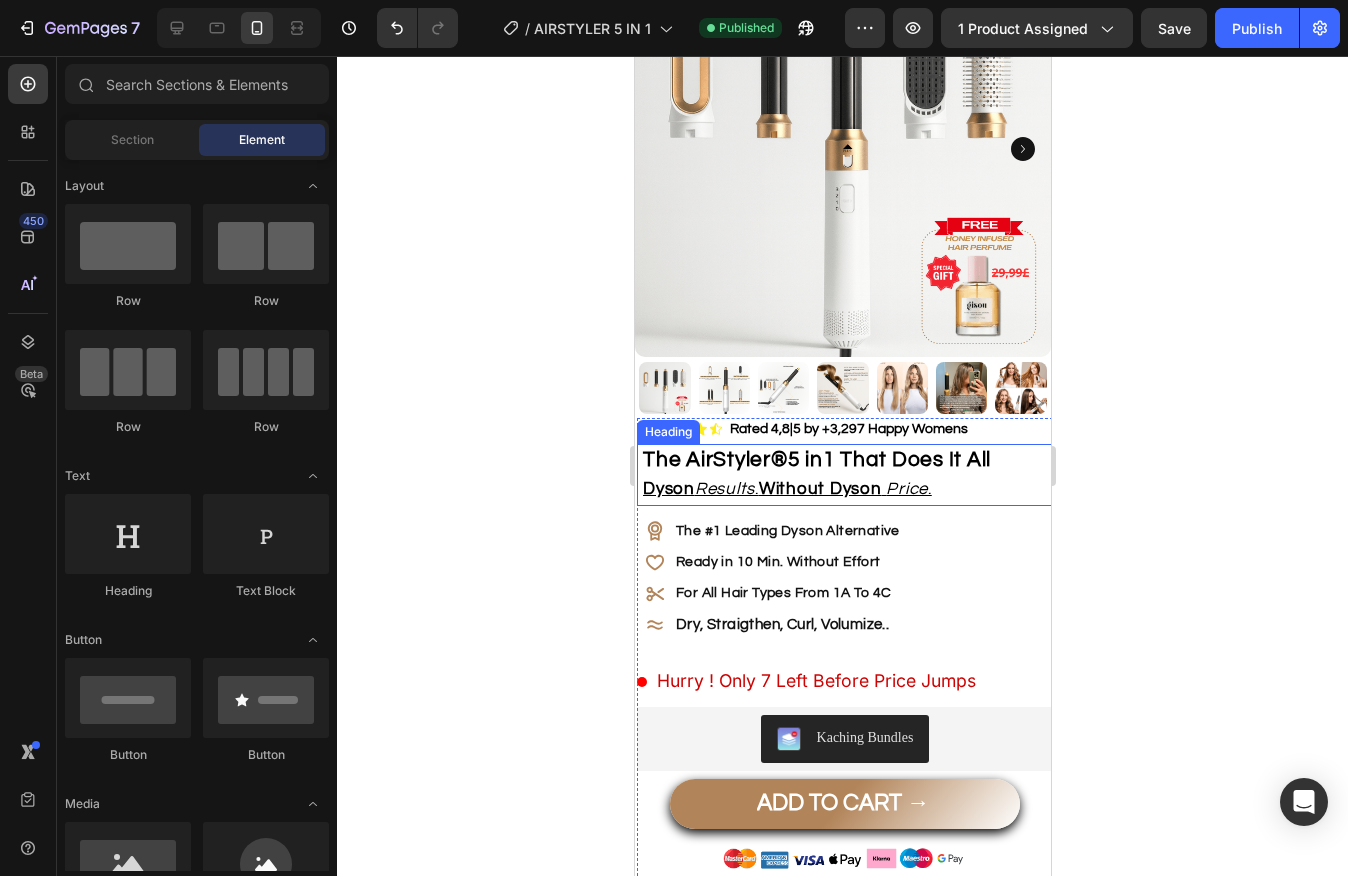 click on "Without Dyson" at bounding box center [819, 489] 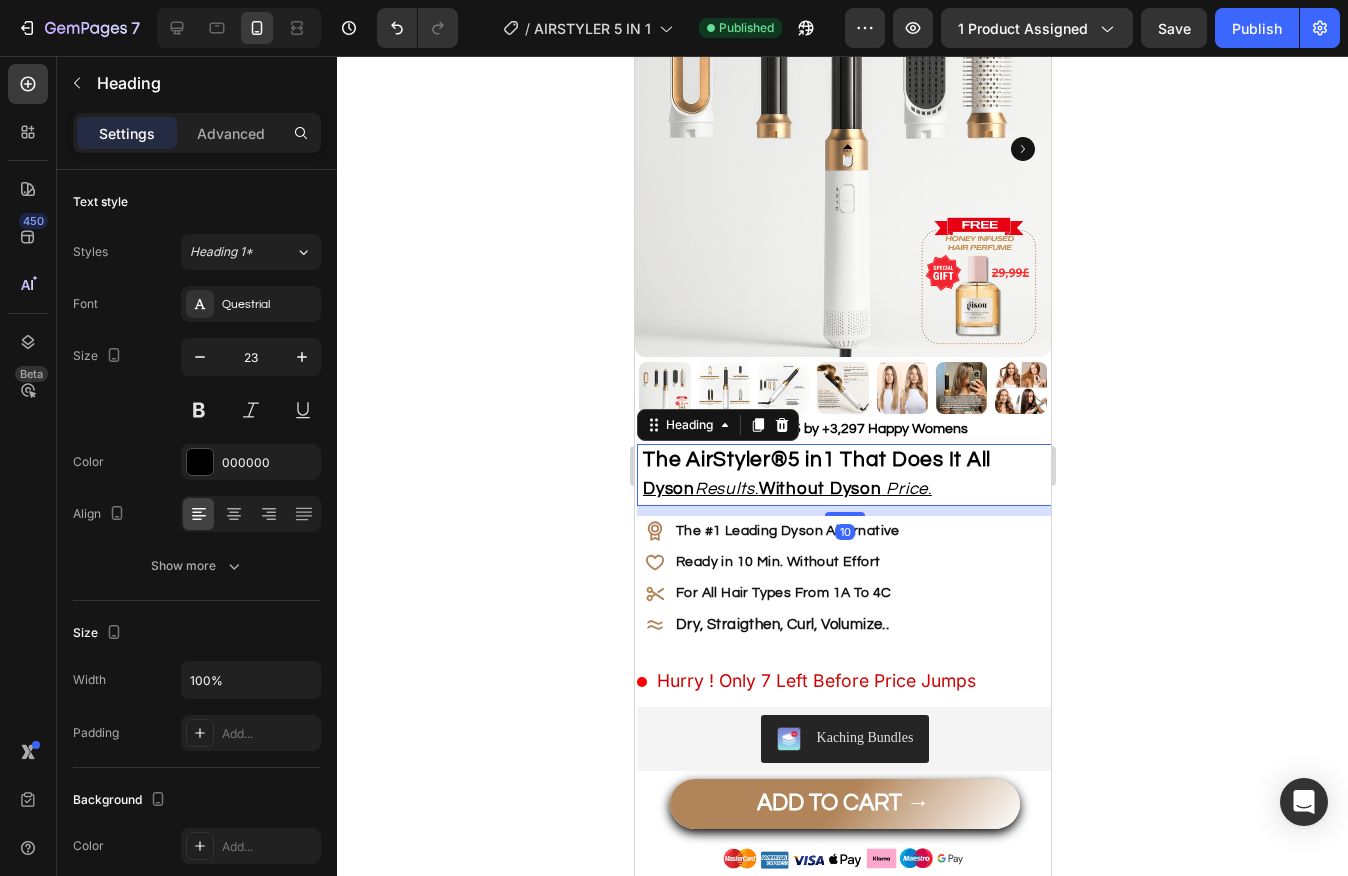 click on "Without Dyson" at bounding box center [819, 489] 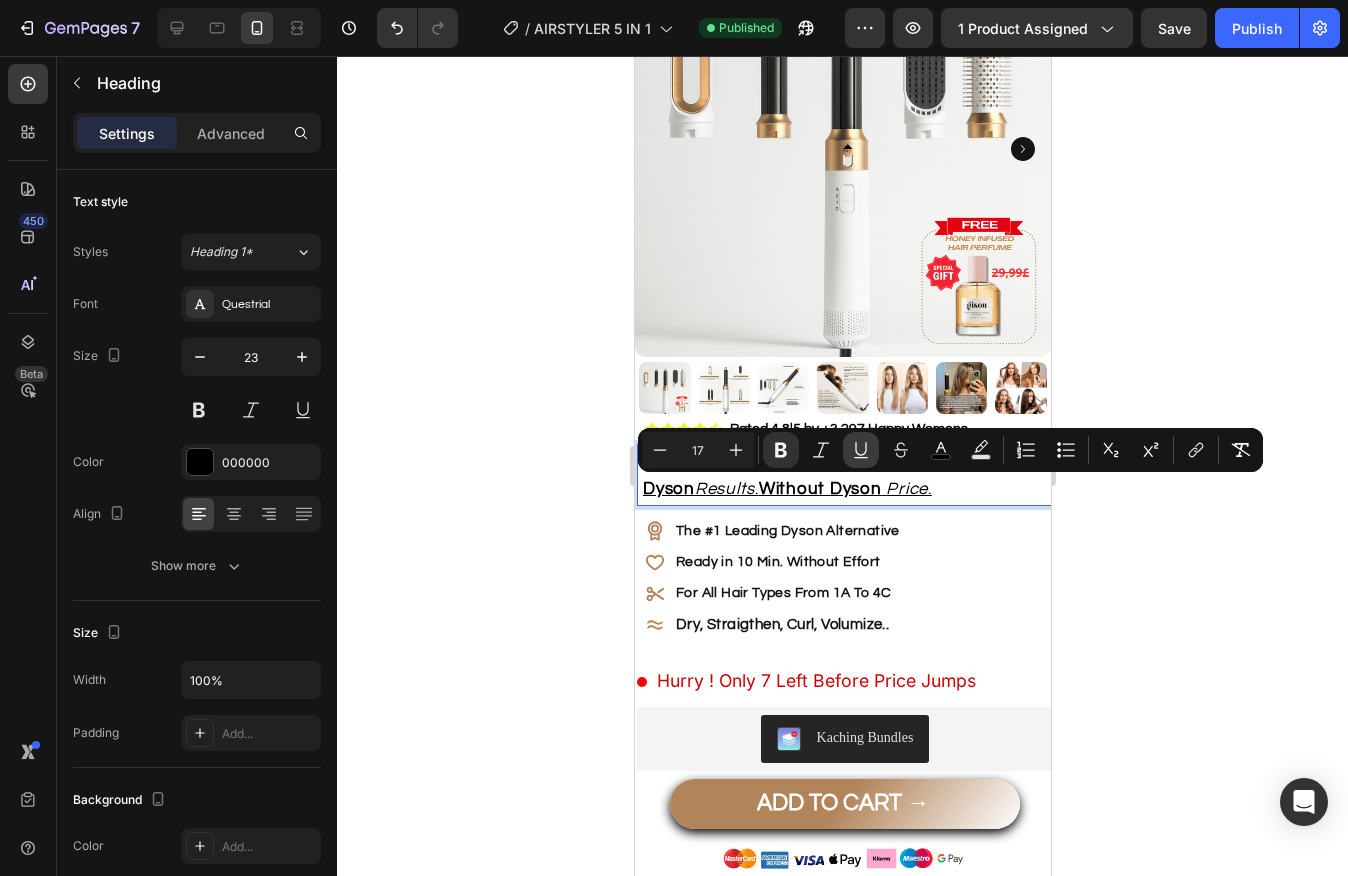 click 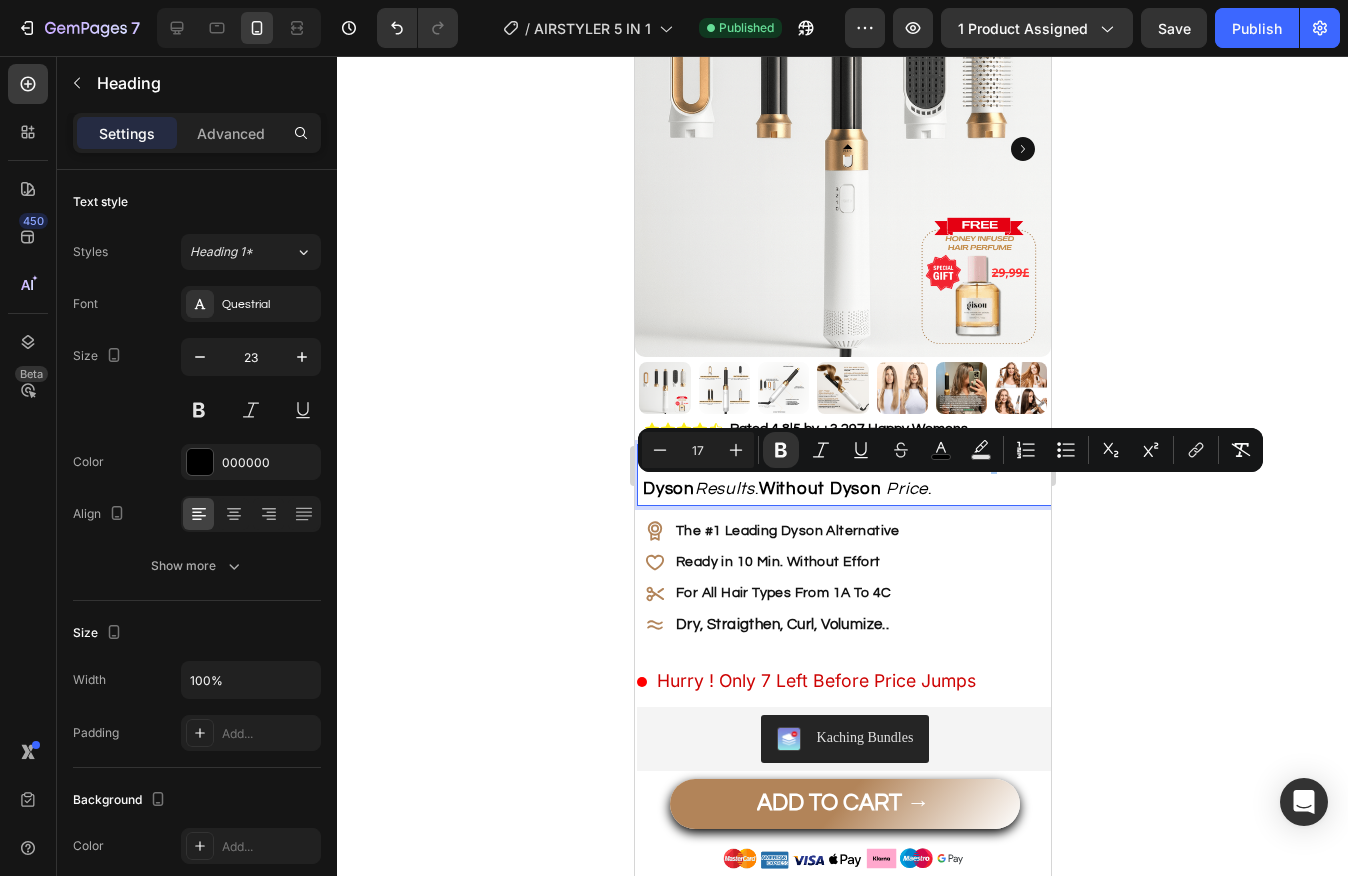 click 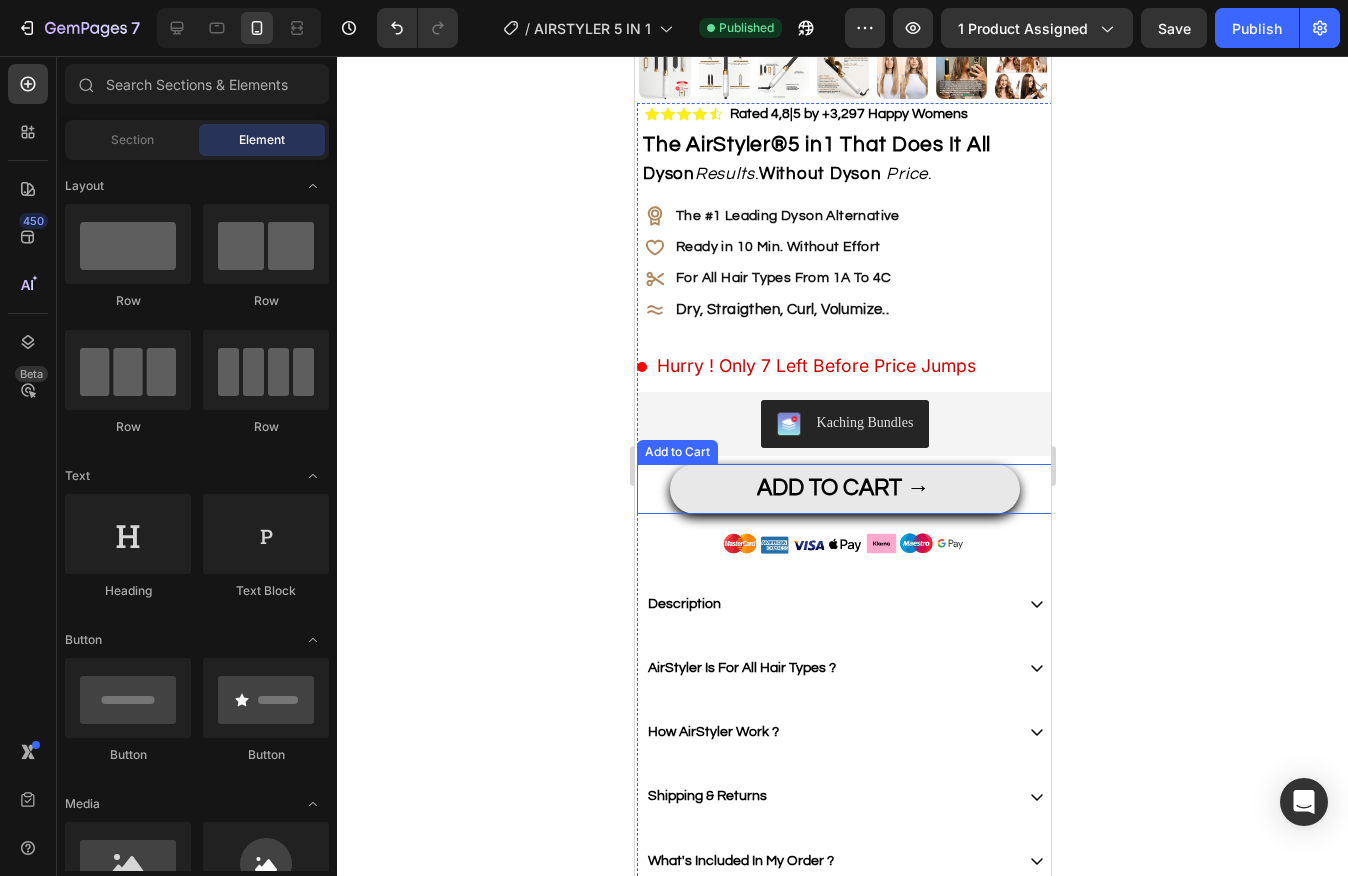 scroll, scrollTop: 475, scrollLeft: 0, axis: vertical 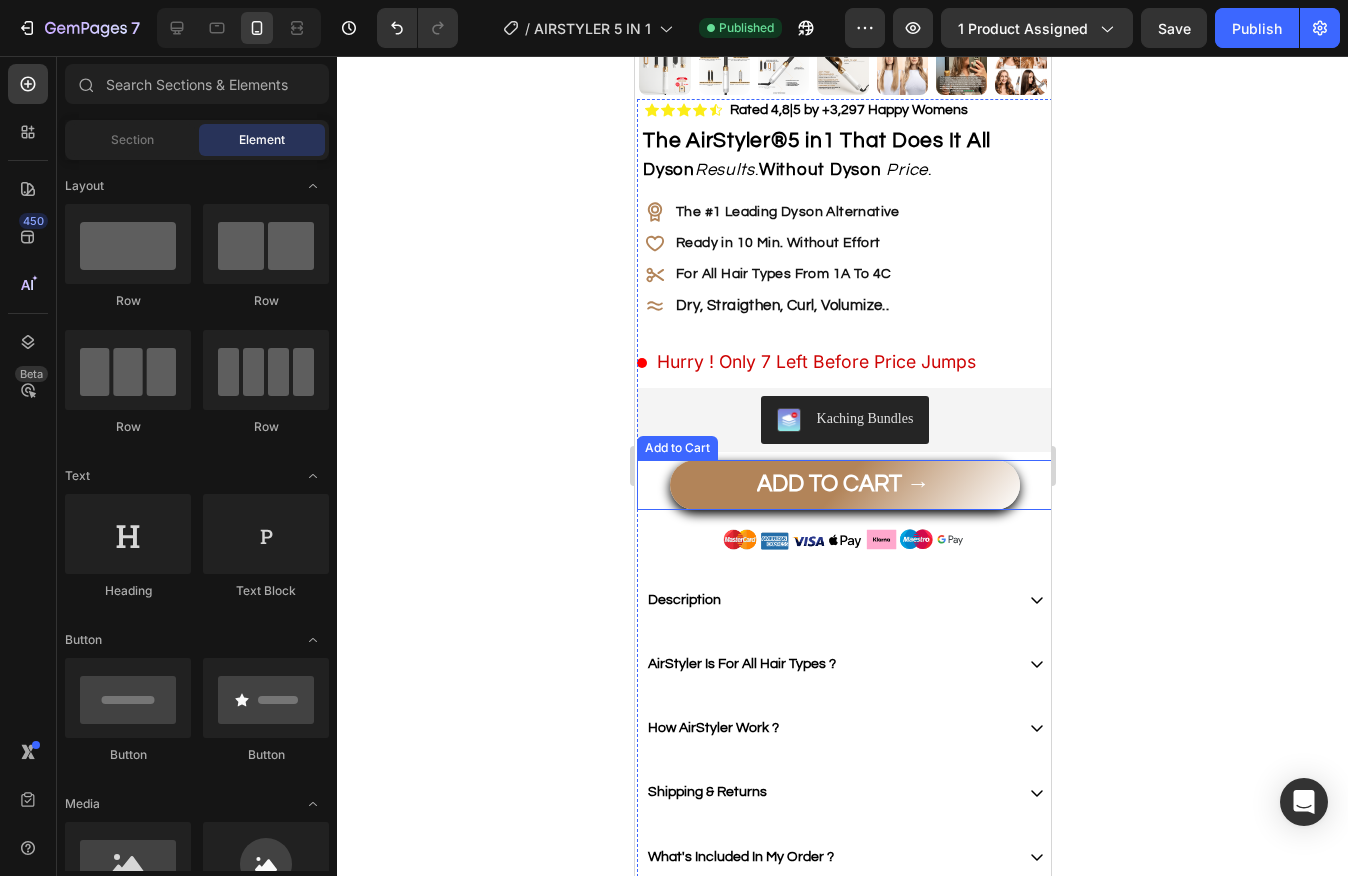 click on "ADD TO CART → Add to Cart" at bounding box center [844, 485] 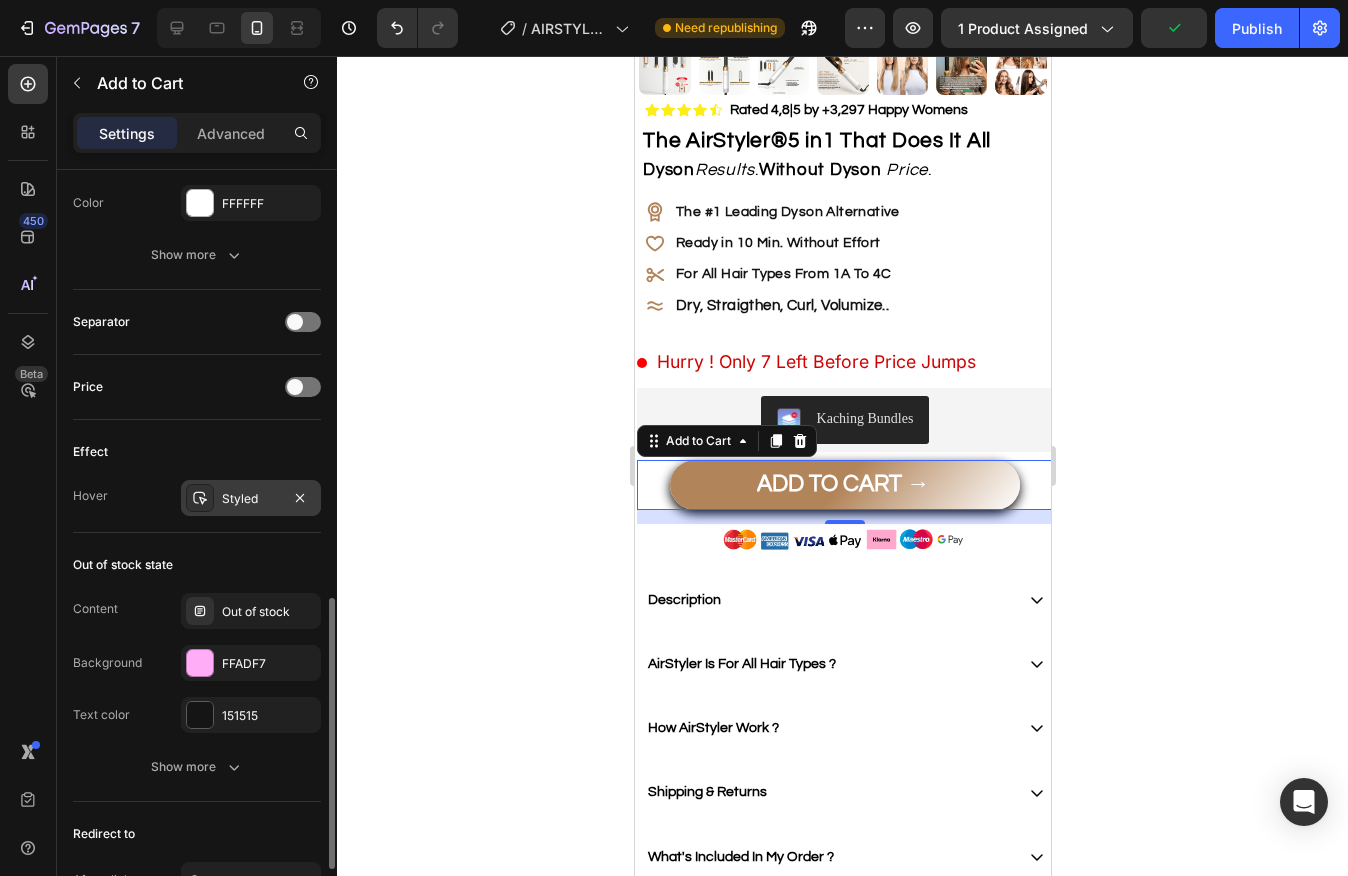 scroll, scrollTop: 1195, scrollLeft: 0, axis: vertical 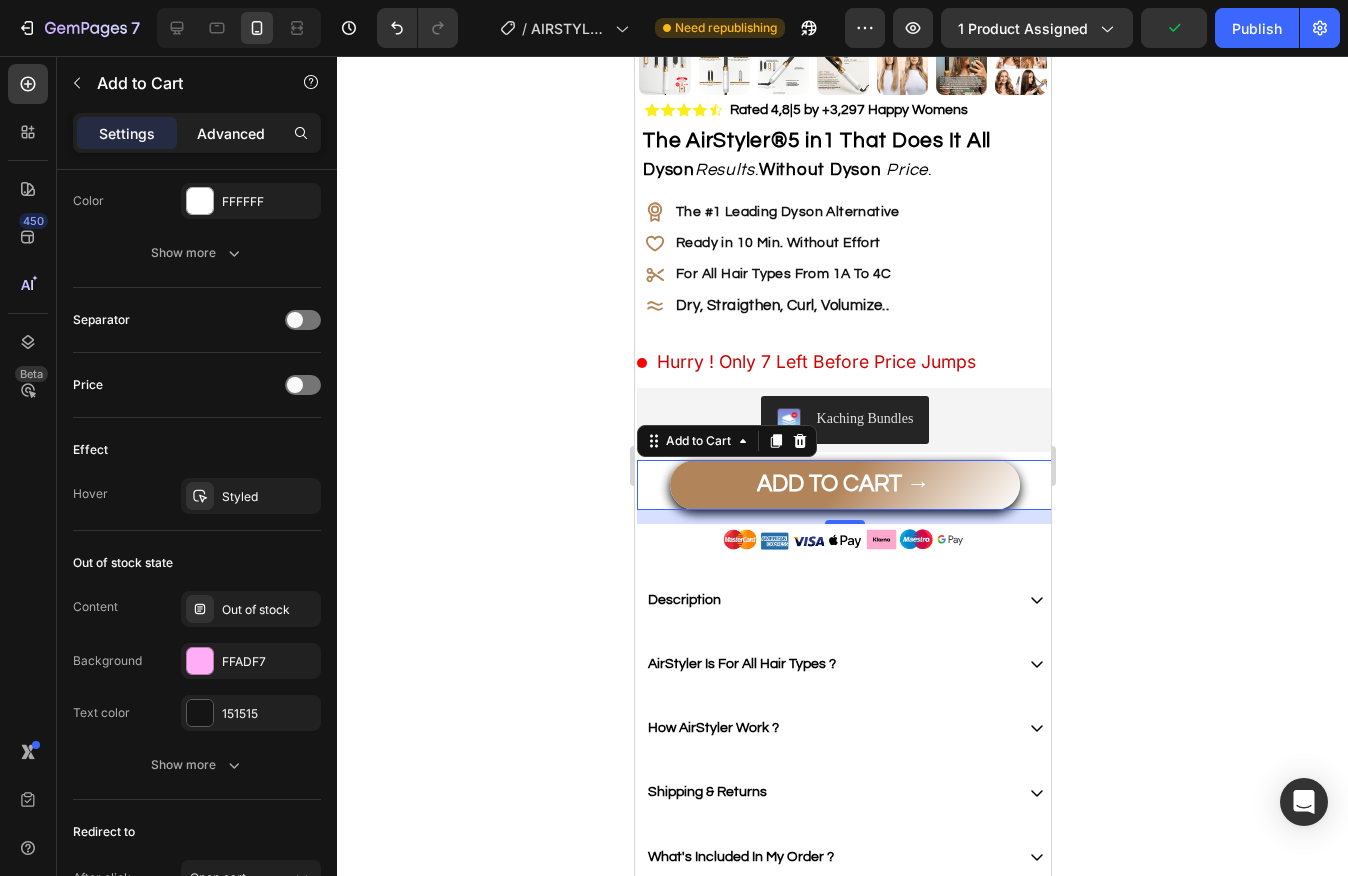click on "Advanced" at bounding box center [231, 133] 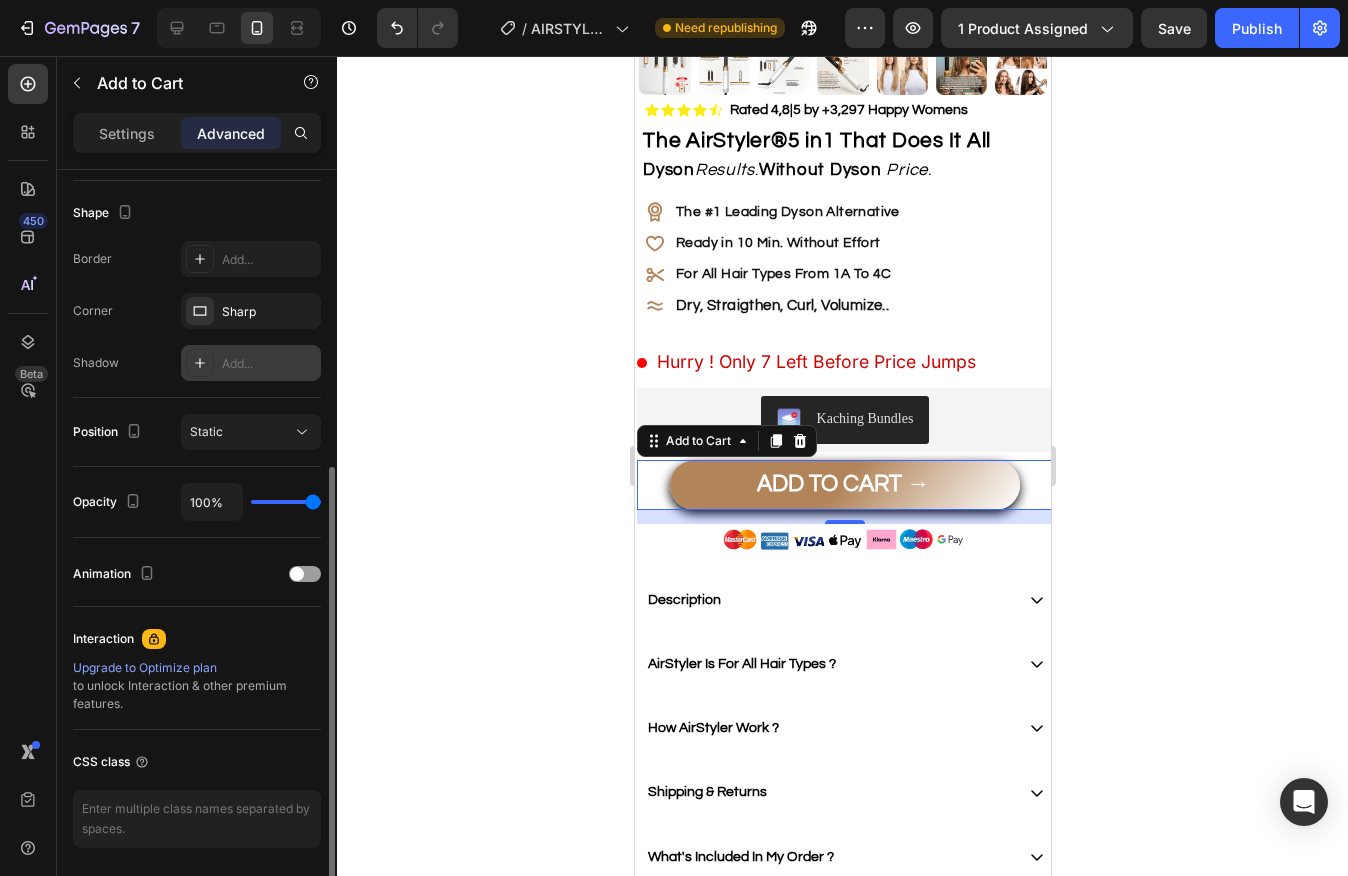 scroll, scrollTop: 499, scrollLeft: 0, axis: vertical 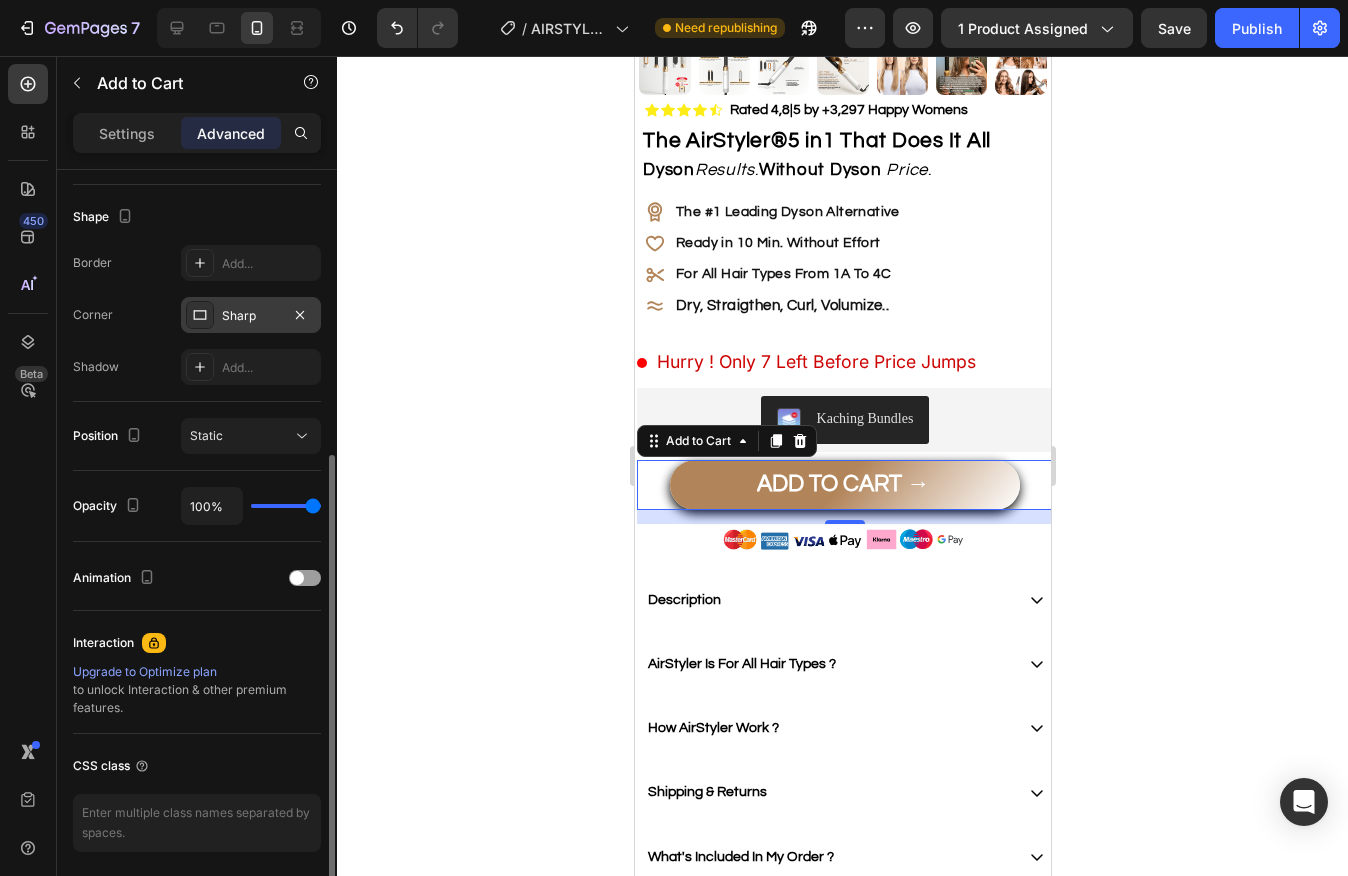 click on "Sharp" at bounding box center [251, 316] 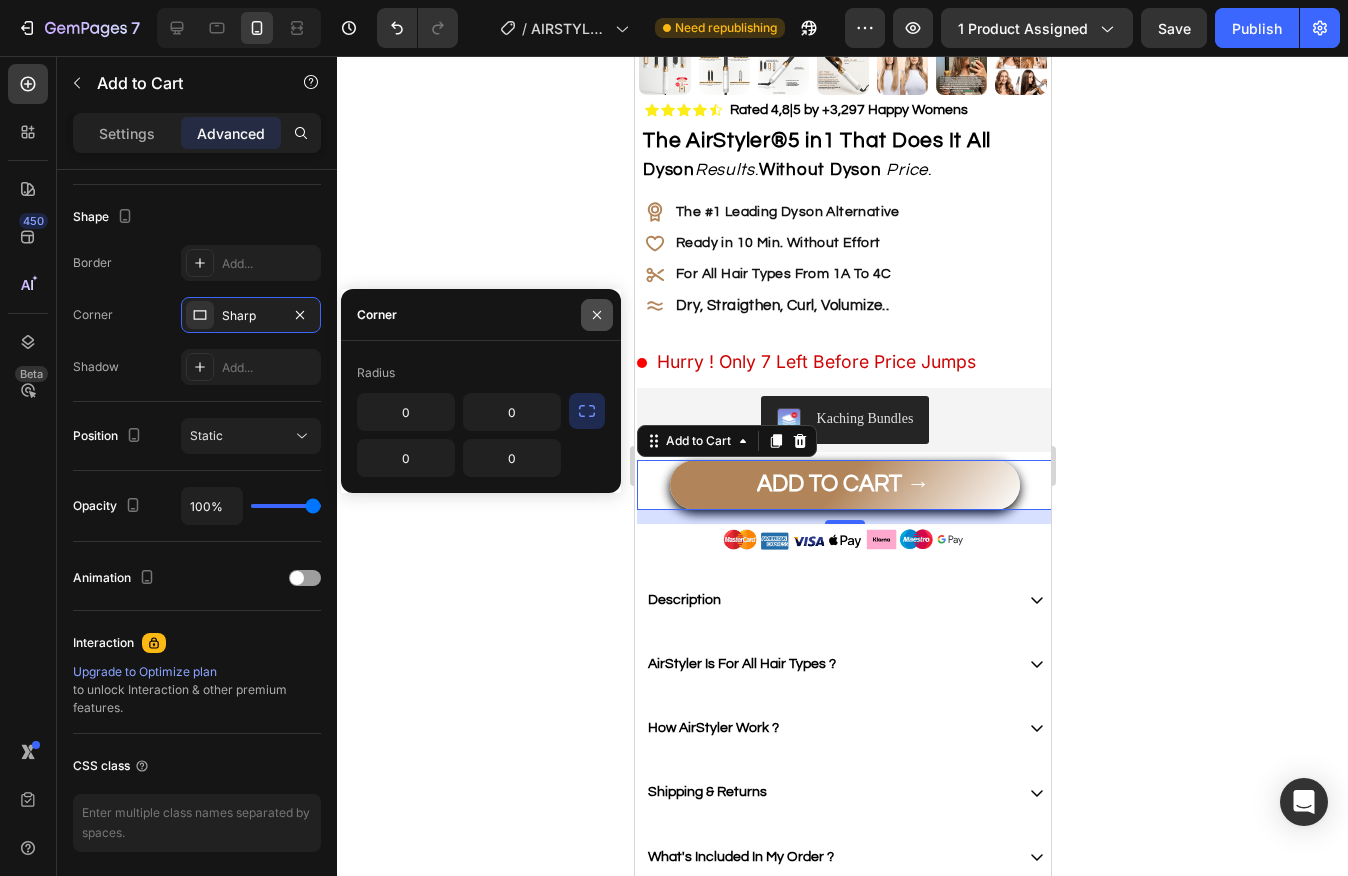 click 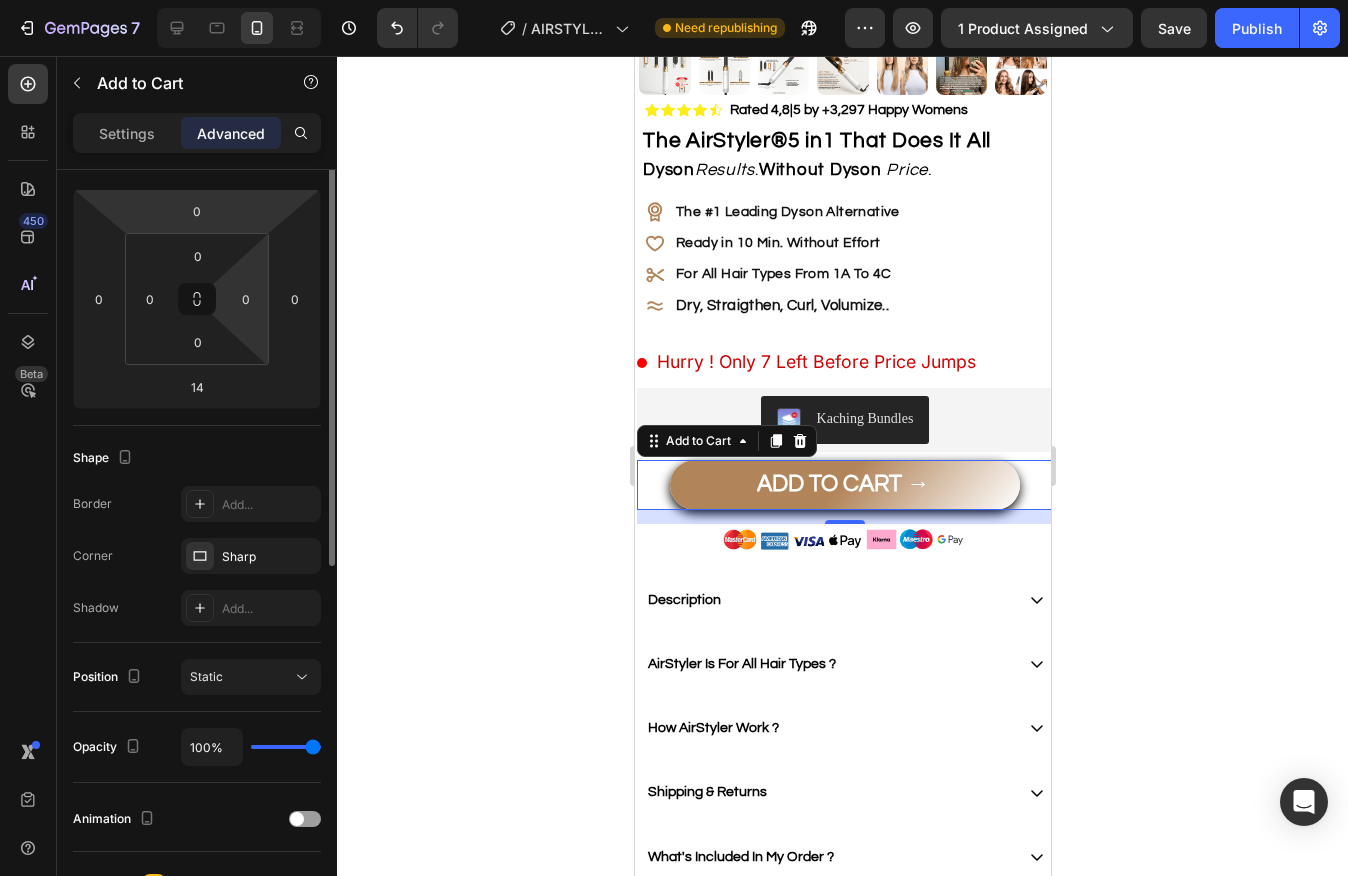 scroll, scrollTop: 0, scrollLeft: 0, axis: both 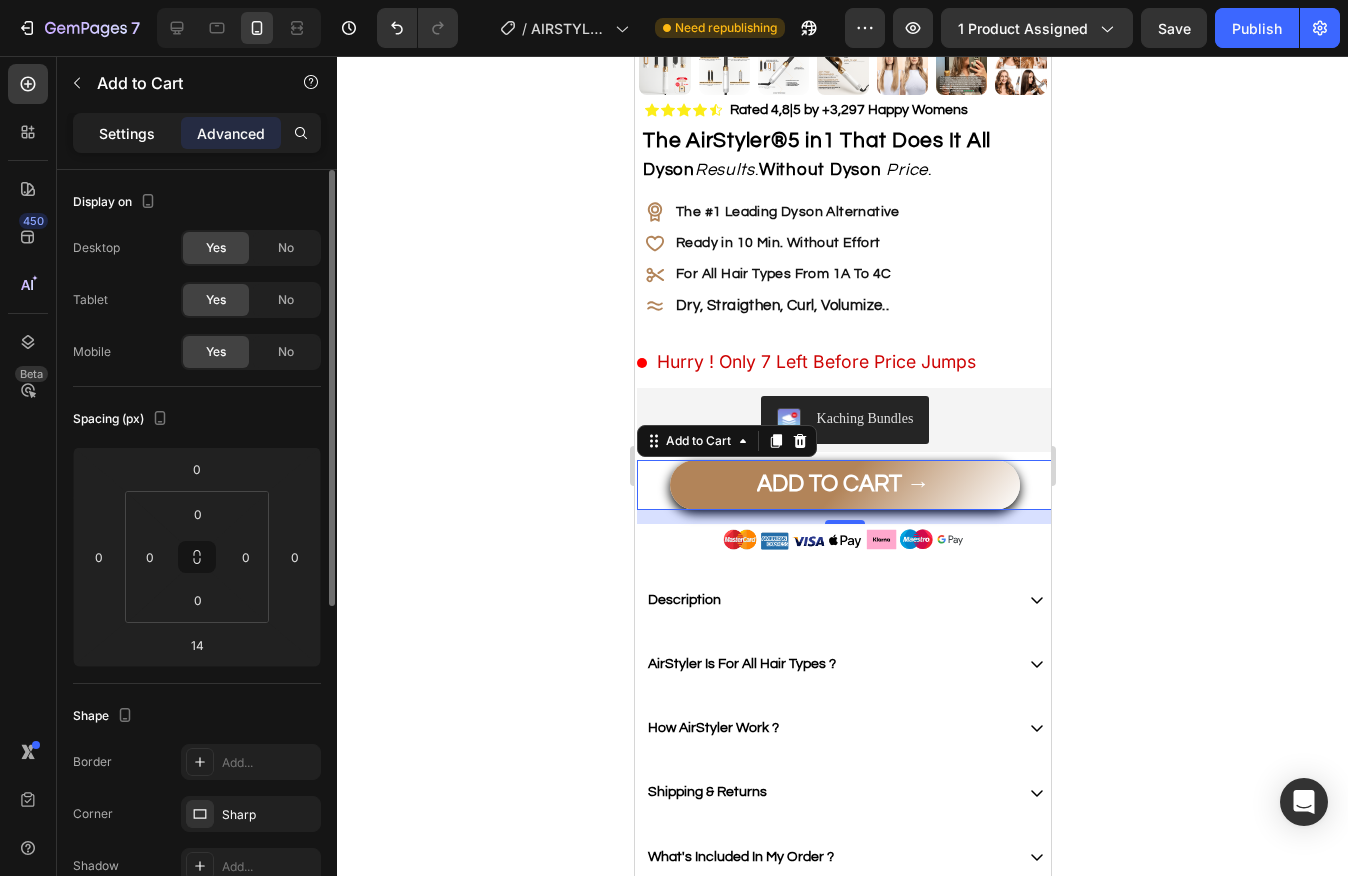 click on "Settings" at bounding box center (127, 133) 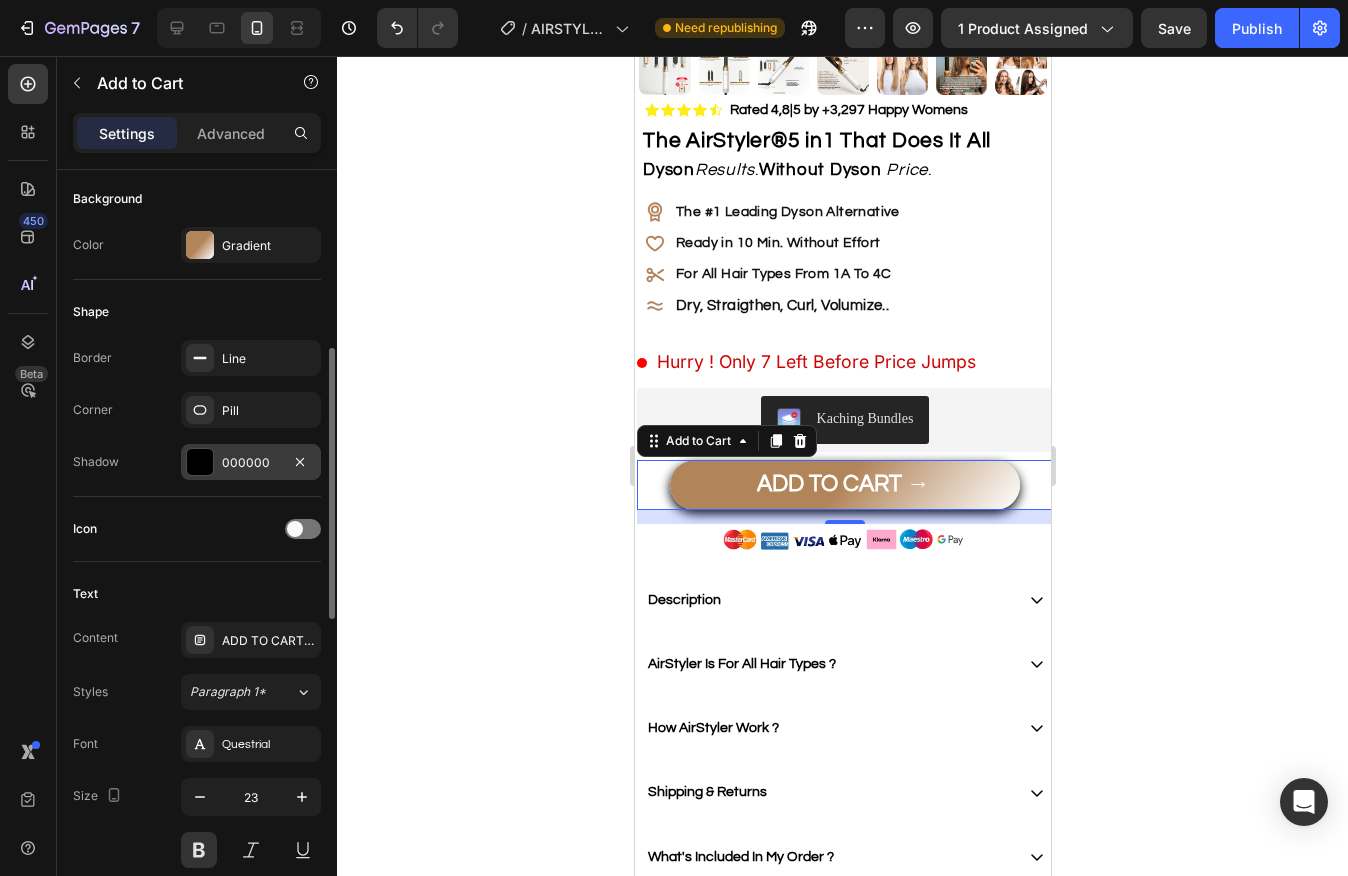 scroll, scrollTop: 496, scrollLeft: 0, axis: vertical 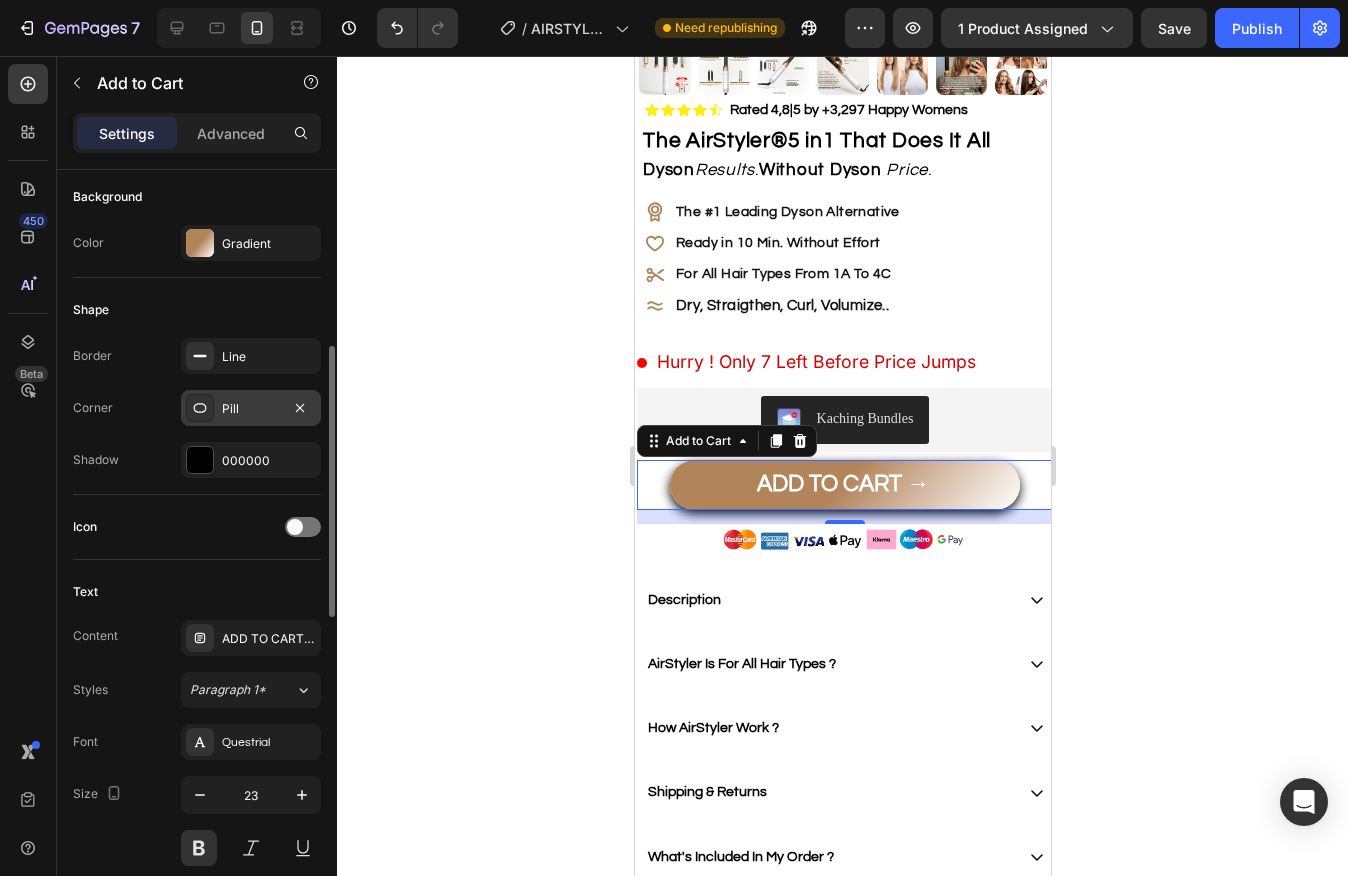 click at bounding box center (200, 408) 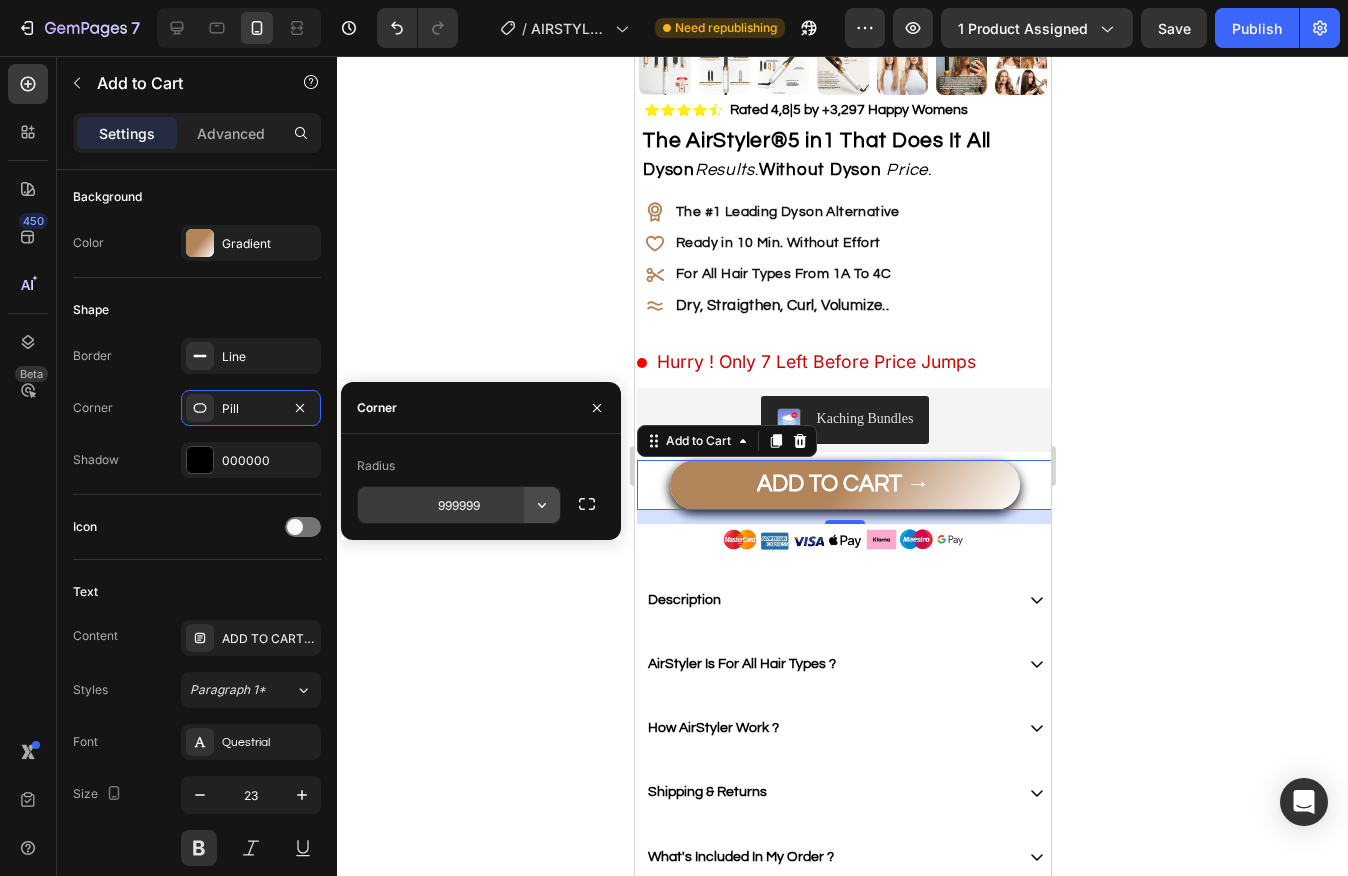 click 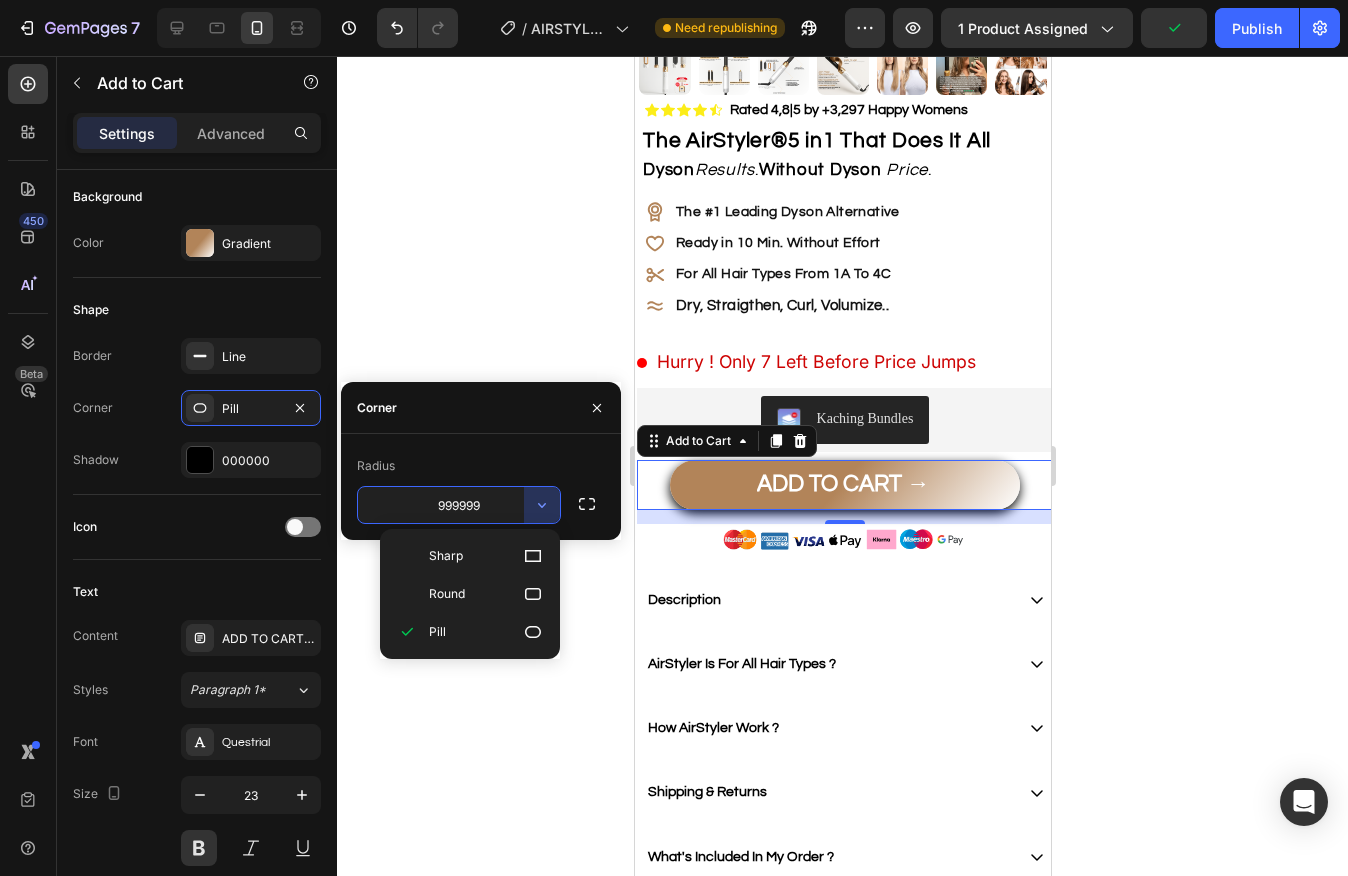 click on "Round" at bounding box center [486, 594] 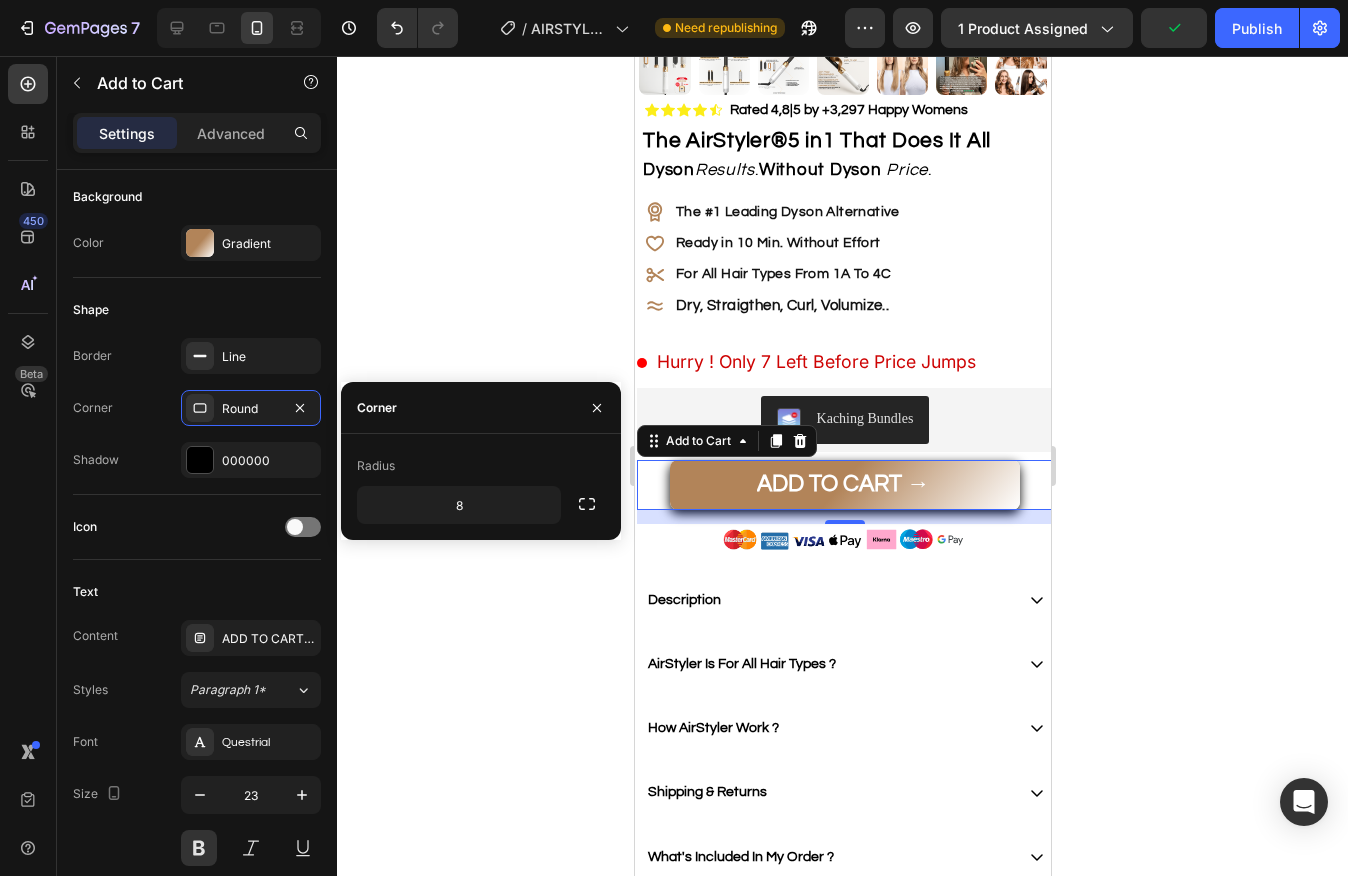 click 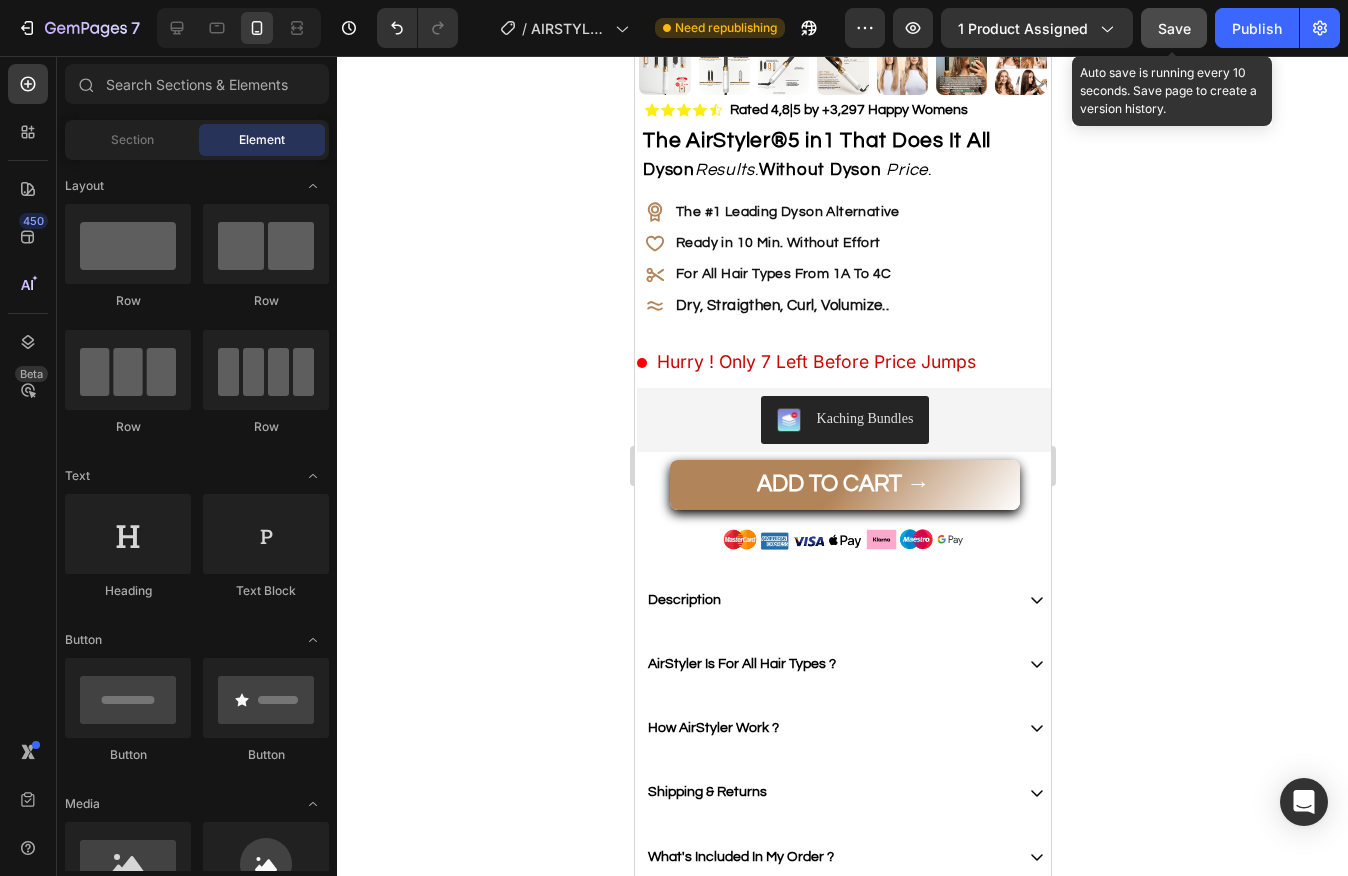 click on "Save" 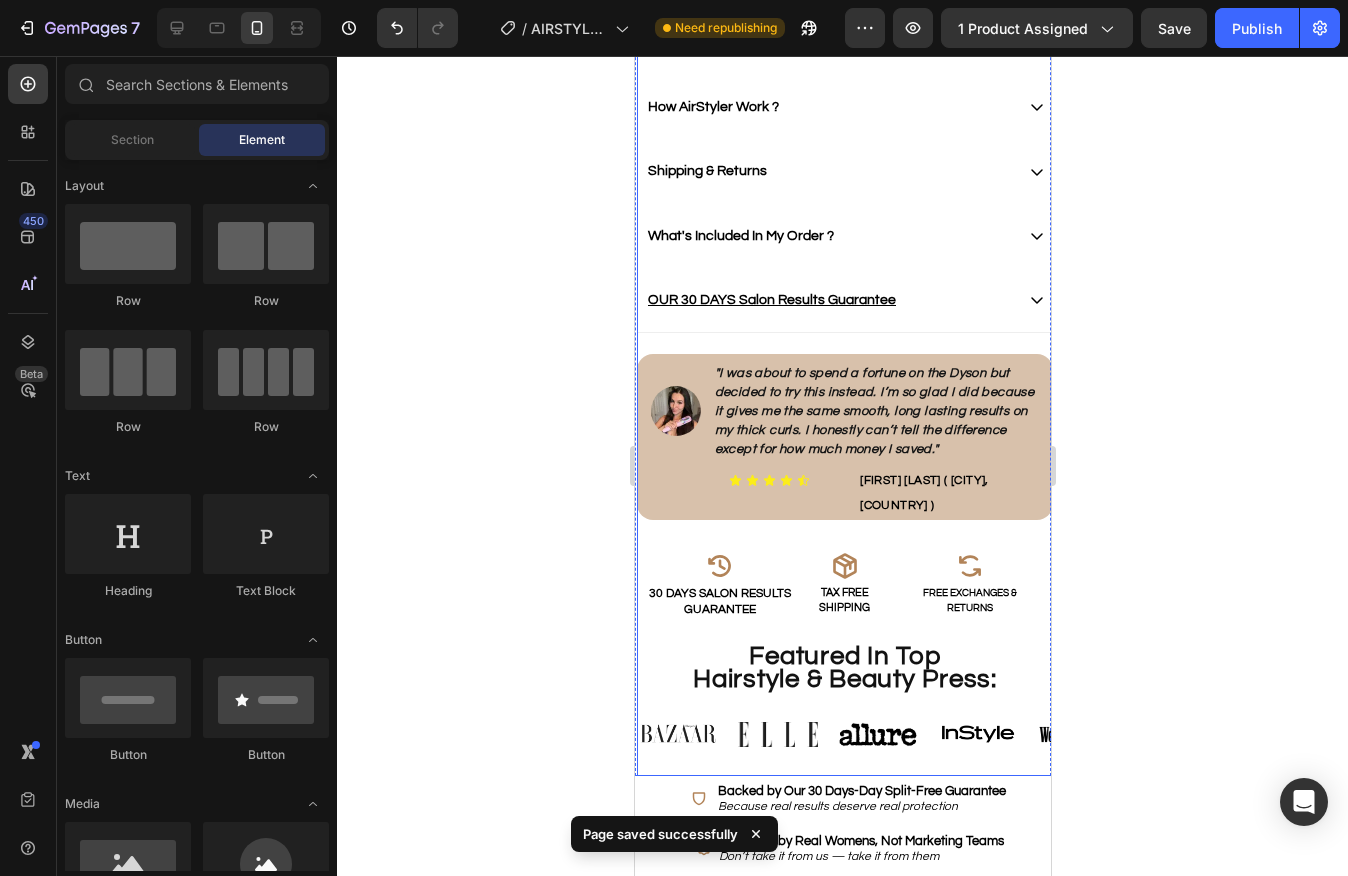 scroll, scrollTop: 1098, scrollLeft: 0, axis: vertical 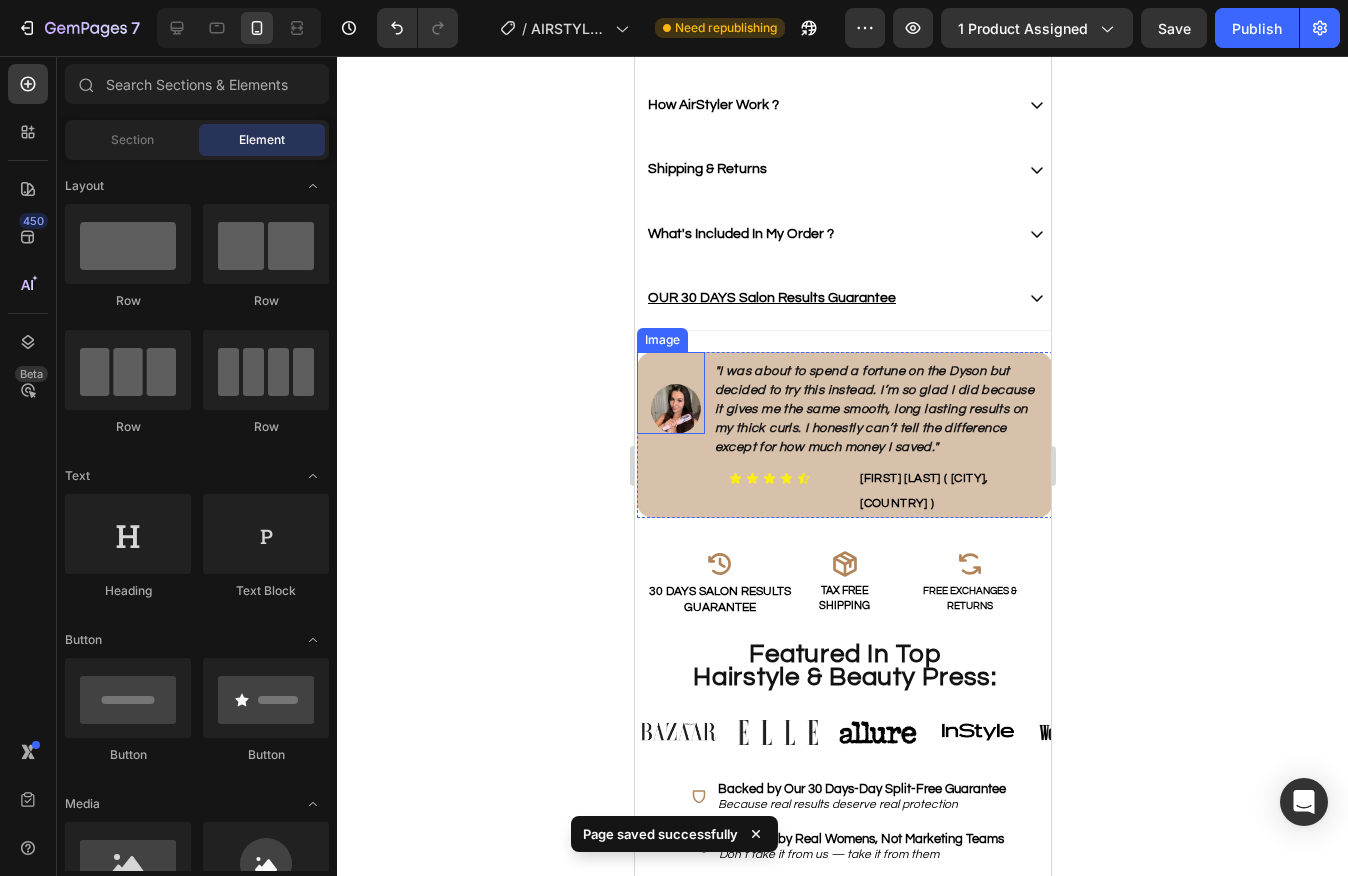 click at bounding box center [675, 409] 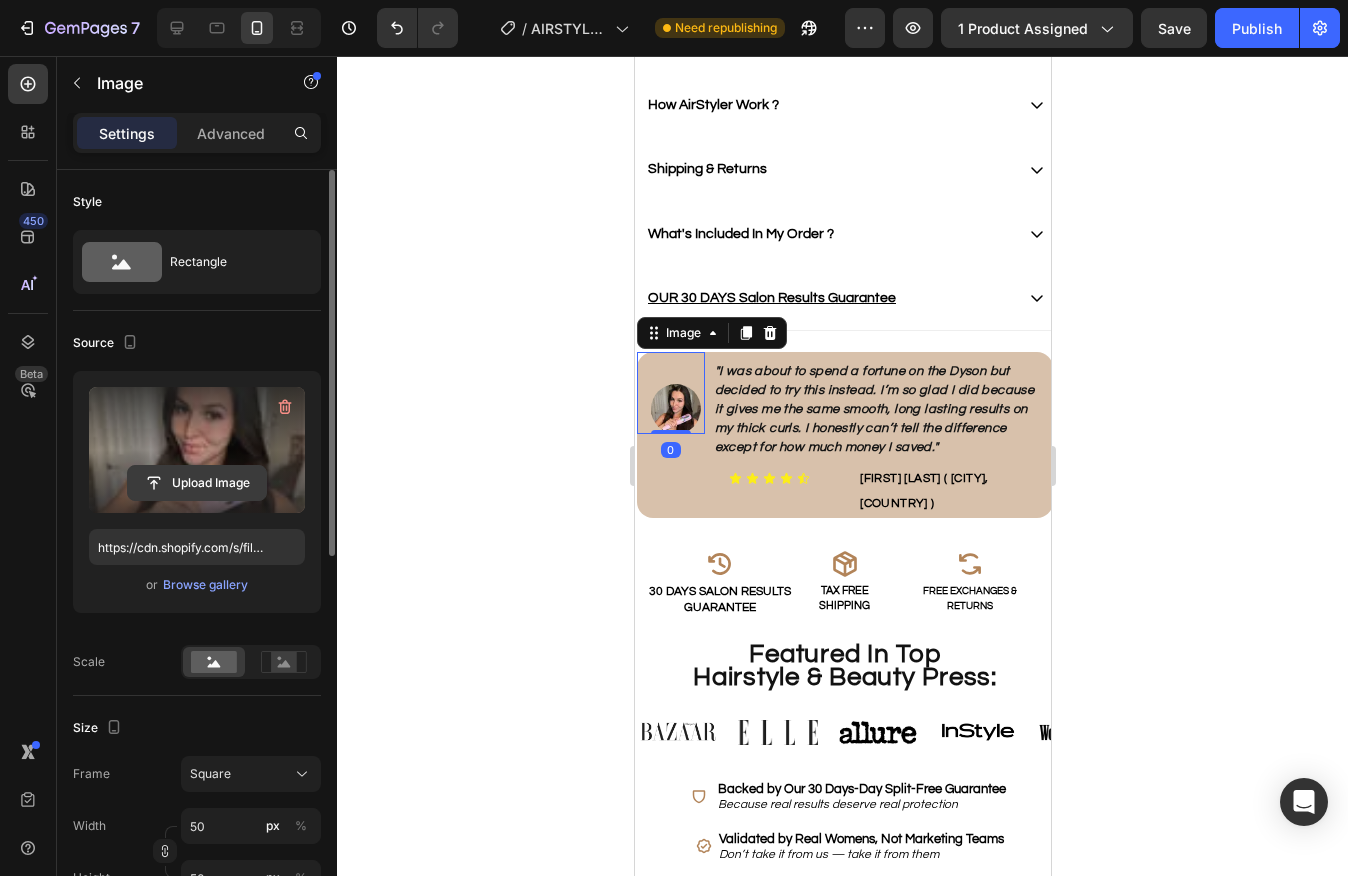 click 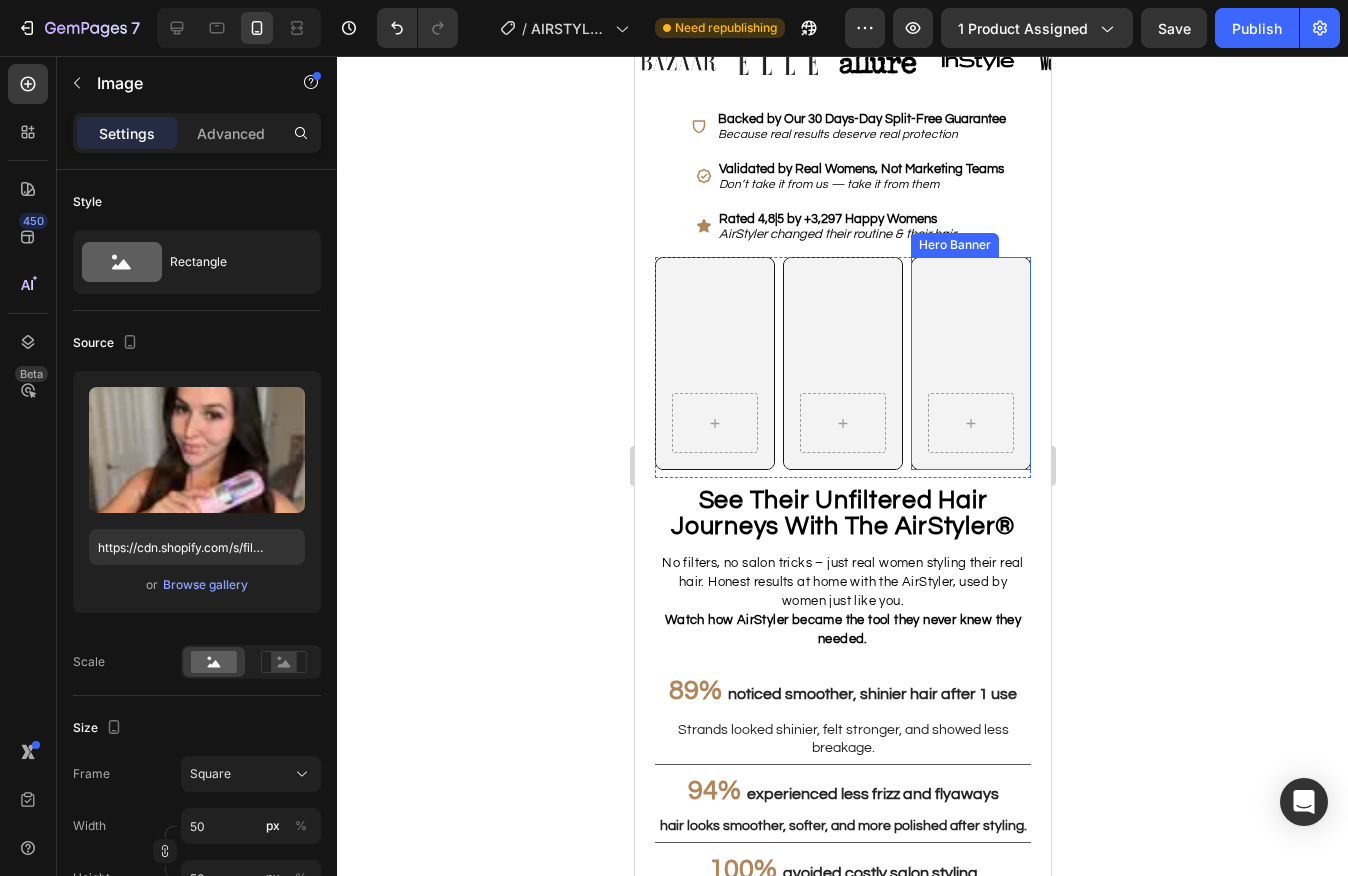 scroll, scrollTop: 1769, scrollLeft: 0, axis: vertical 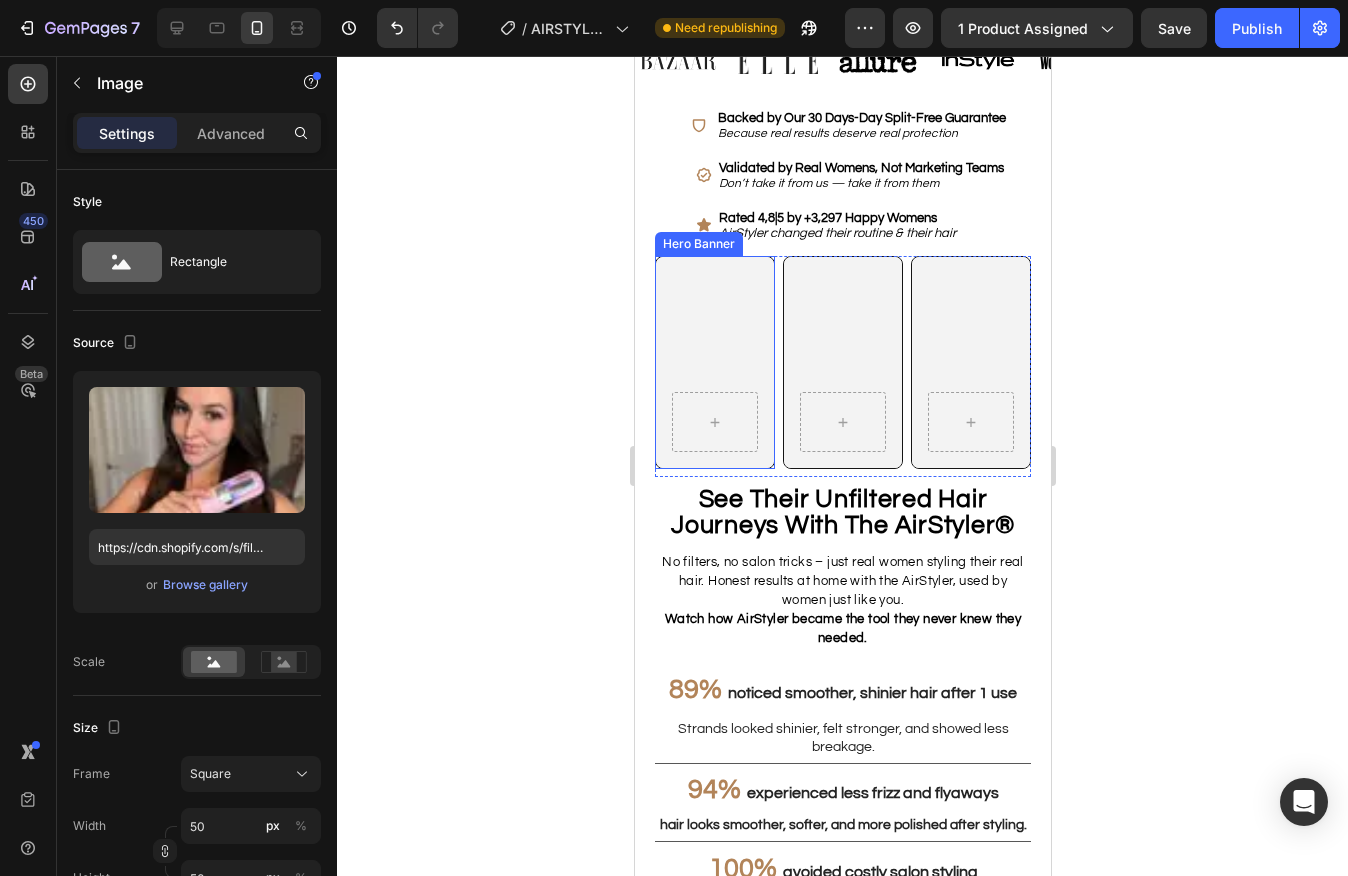 click at bounding box center [714, 422] 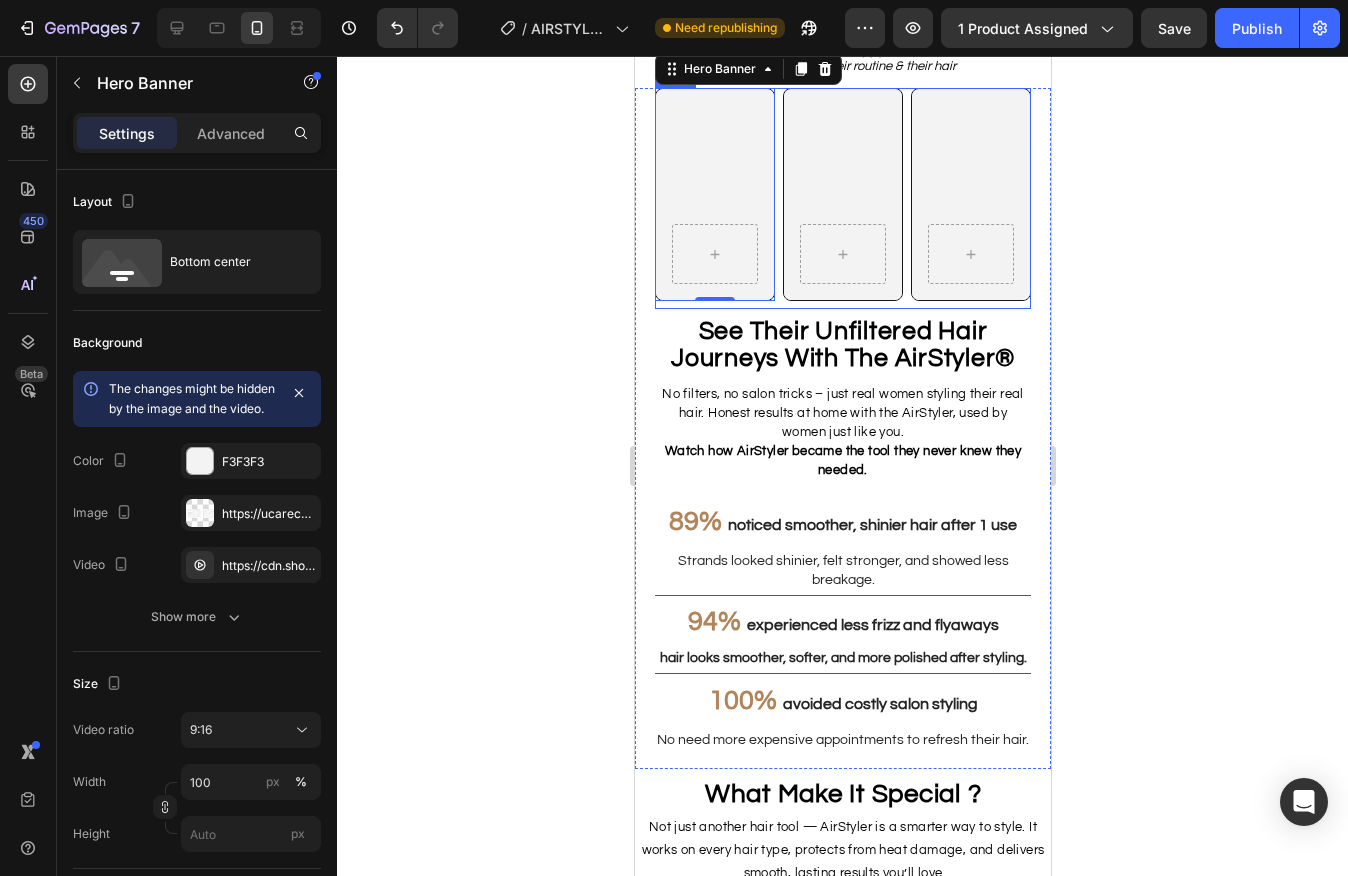 scroll, scrollTop: 1932, scrollLeft: 0, axis: vertical 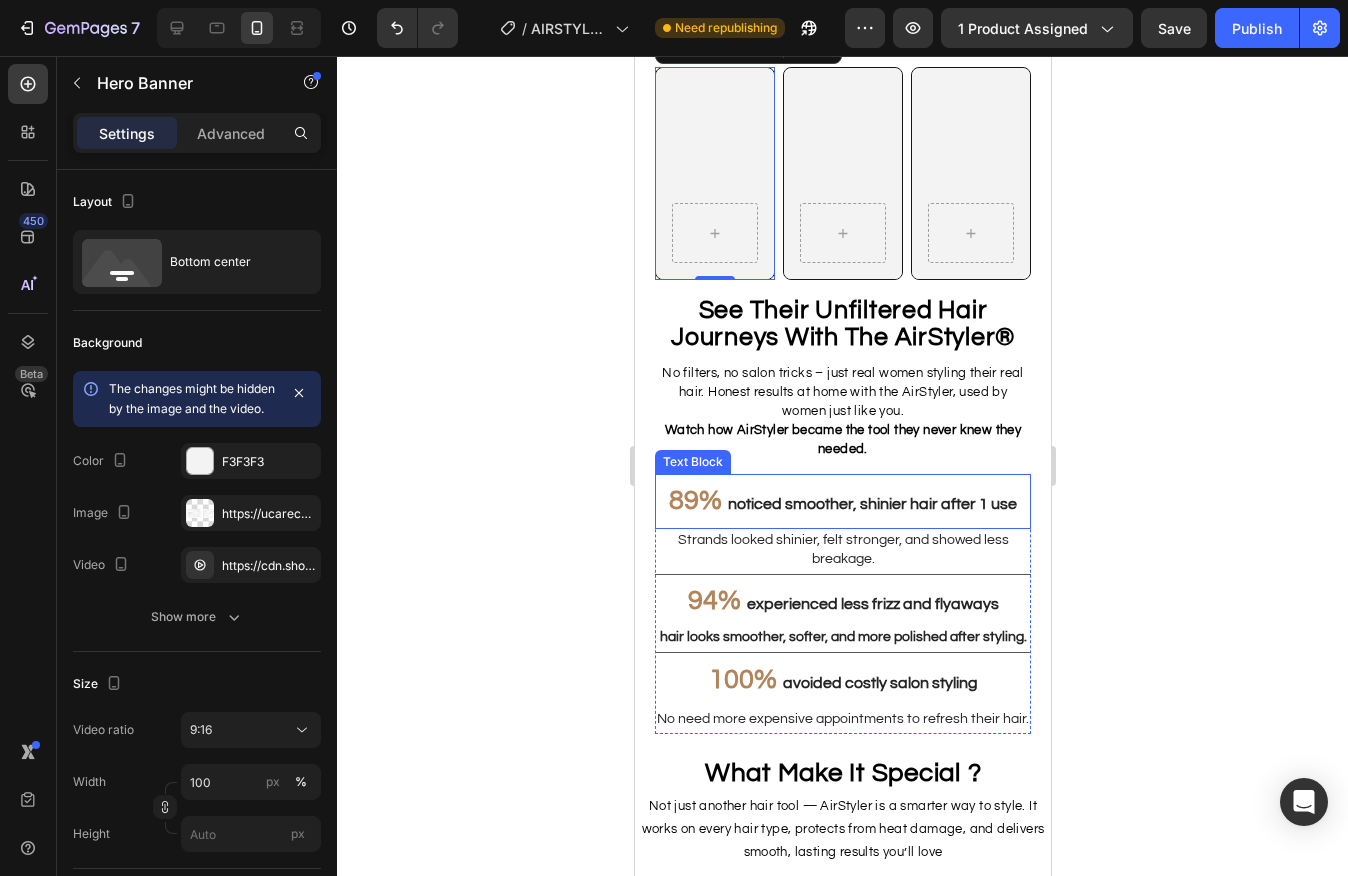 click on "noticed smoother, shinier hair after 1 use" at bounding box center (871, 504) 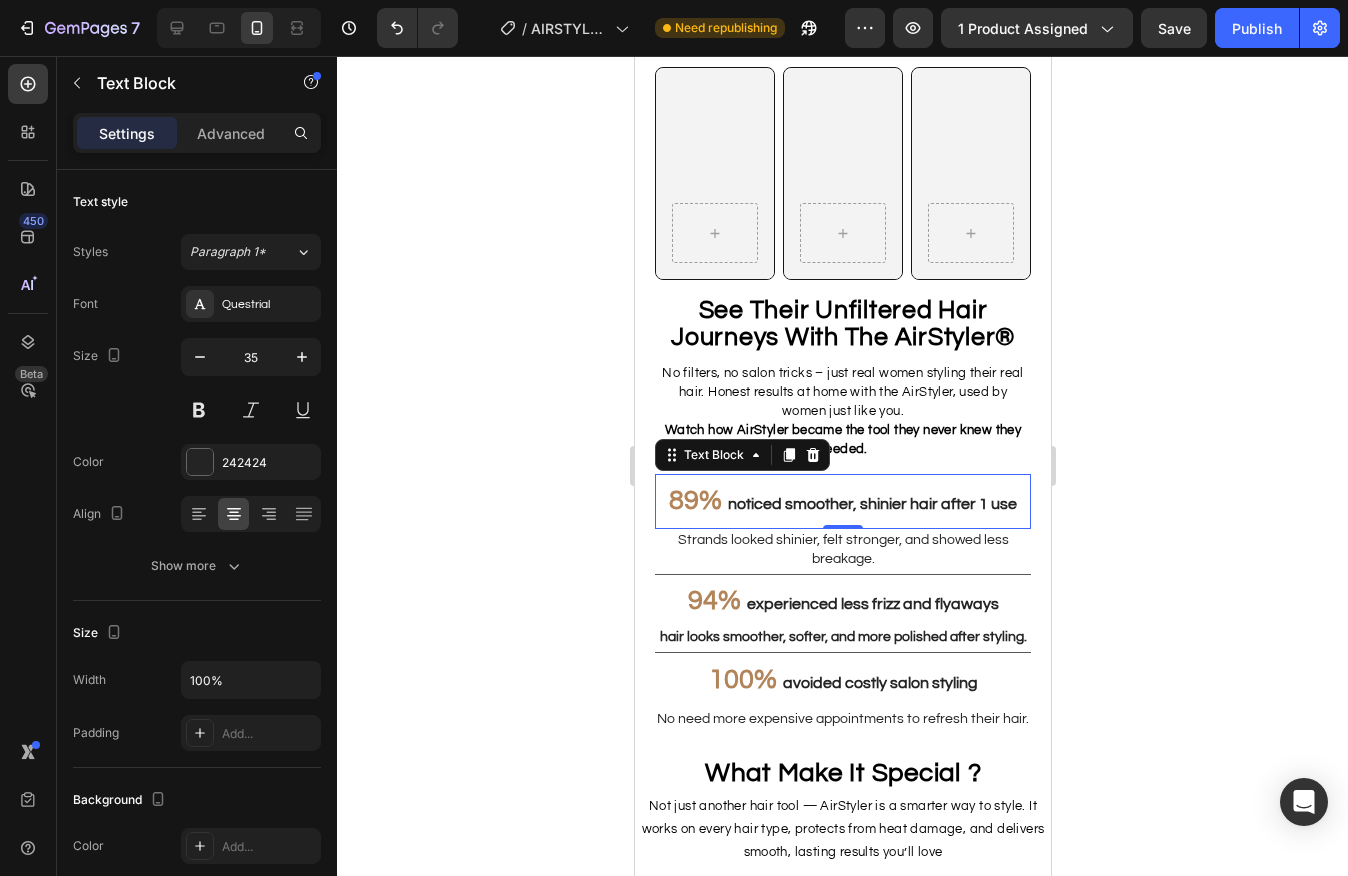 click 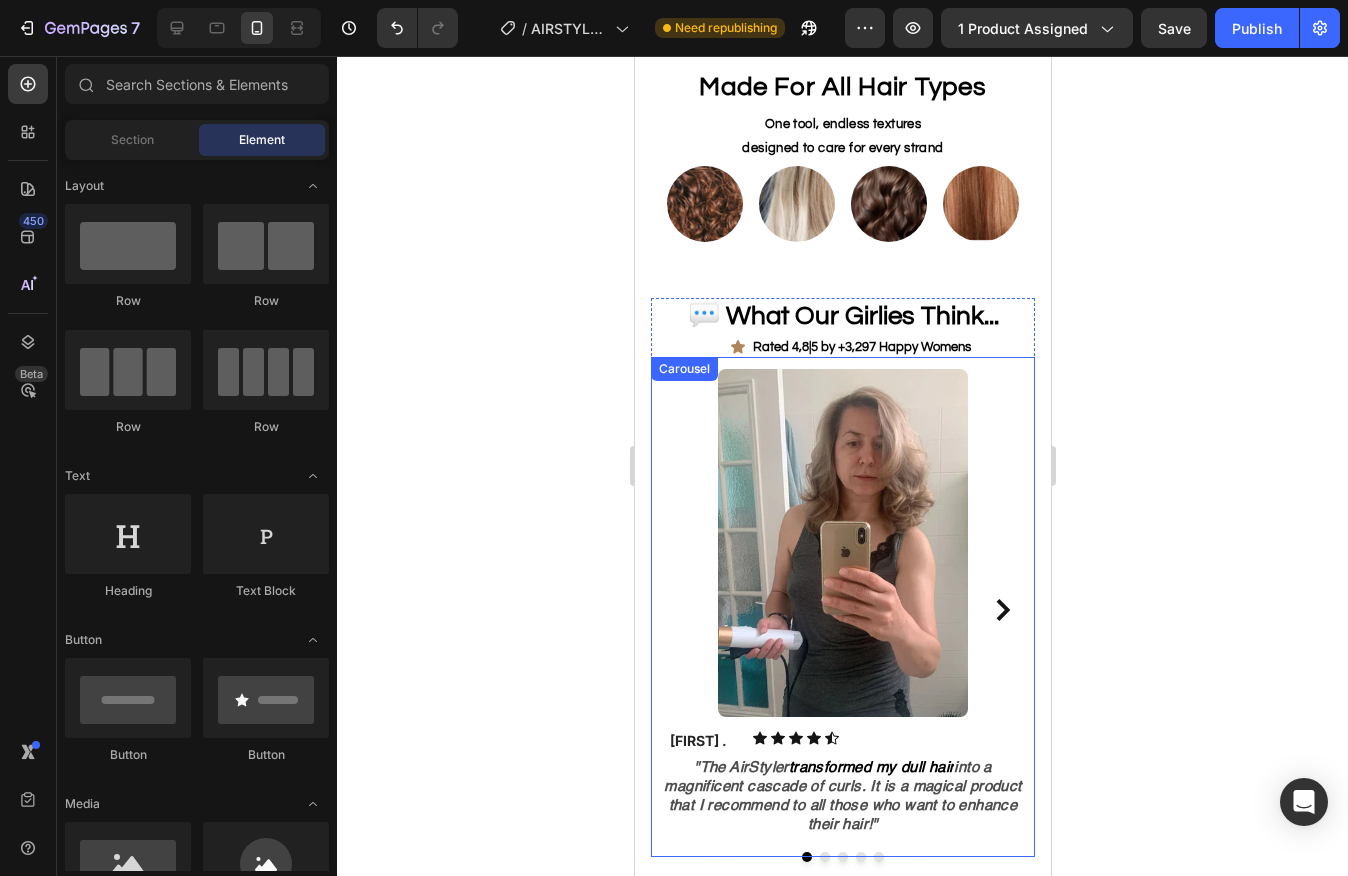 scroll, scrollTop: 3513, scrollLeft: 0, axis: vertical 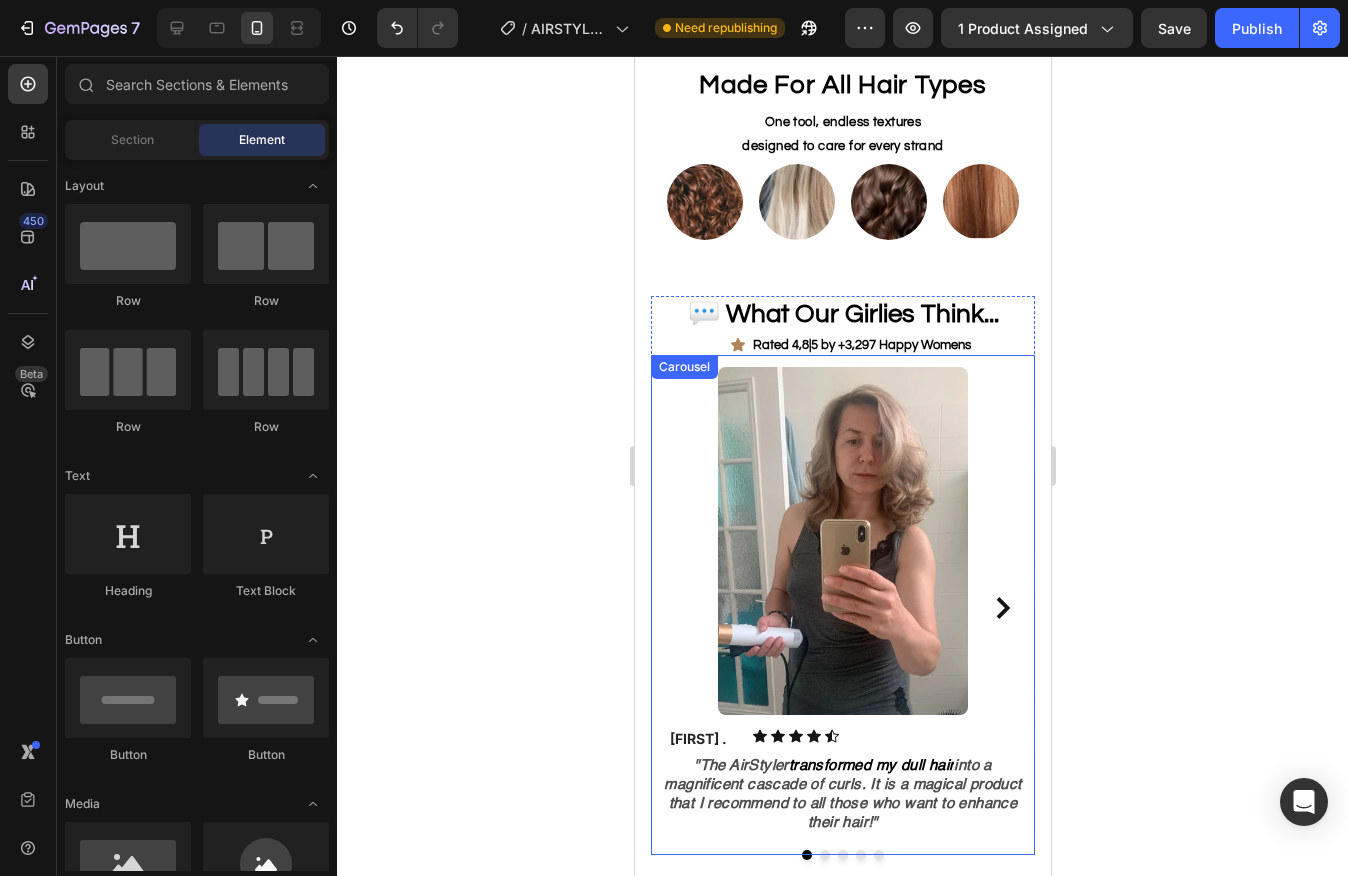 click at bounding box center (842, 541) 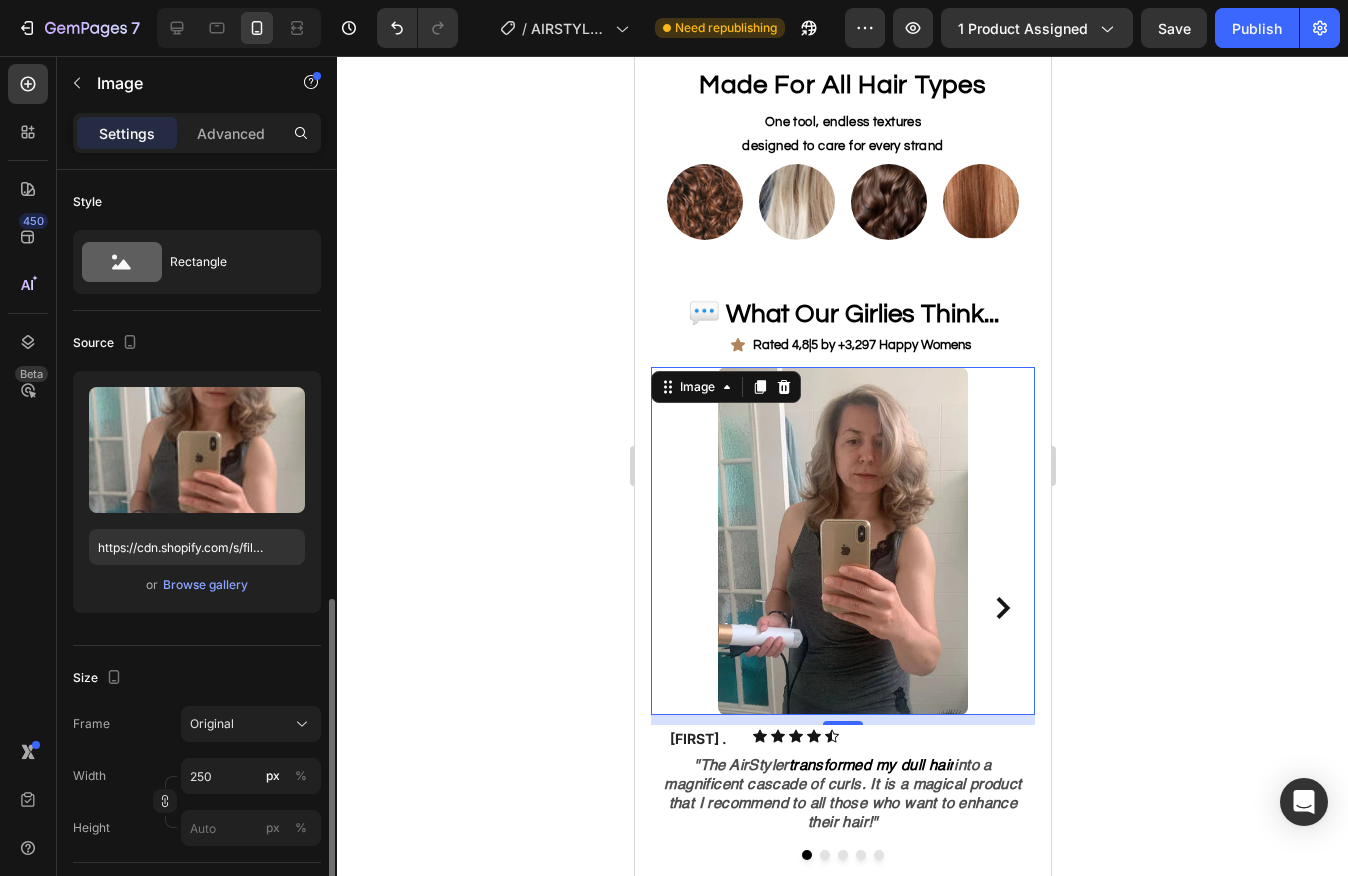 scroll, scrollTop: 695, scrollLeft: 0, axis: vertical 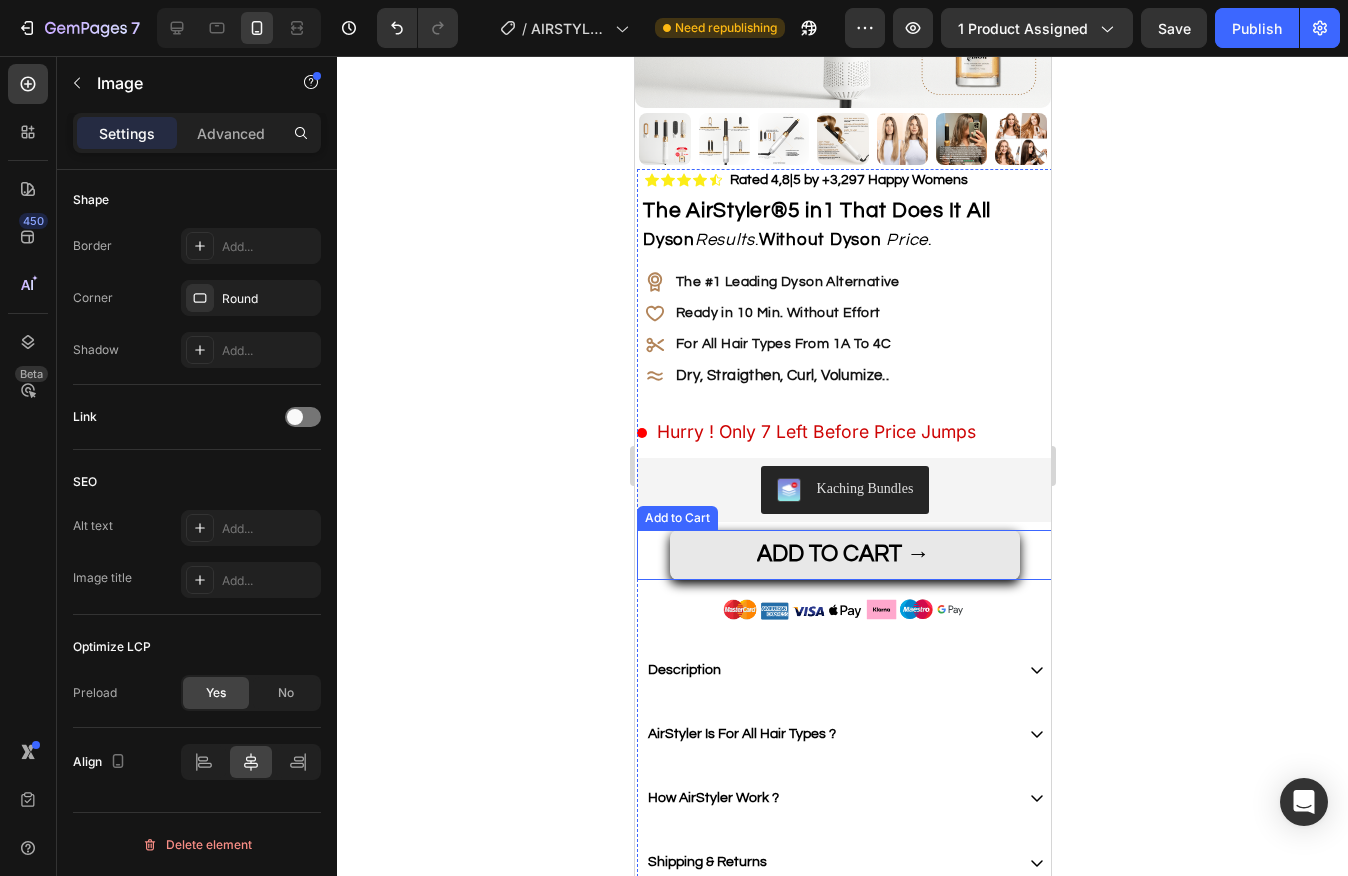 click on "ADD TO CART →" at bounding box center (844, 555) 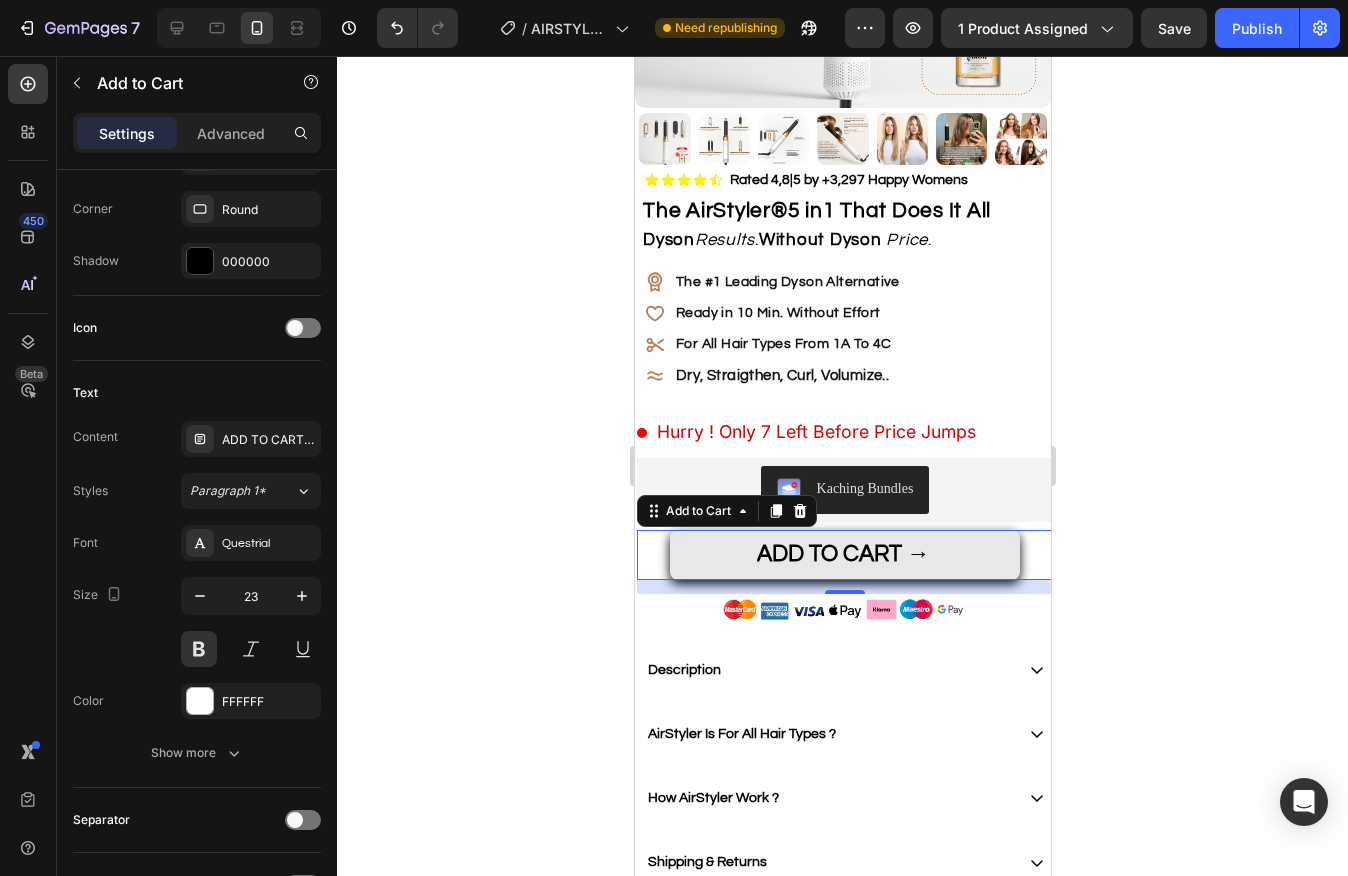 scroll, scrollTop: 0, scrollLeft: 0, axis: both 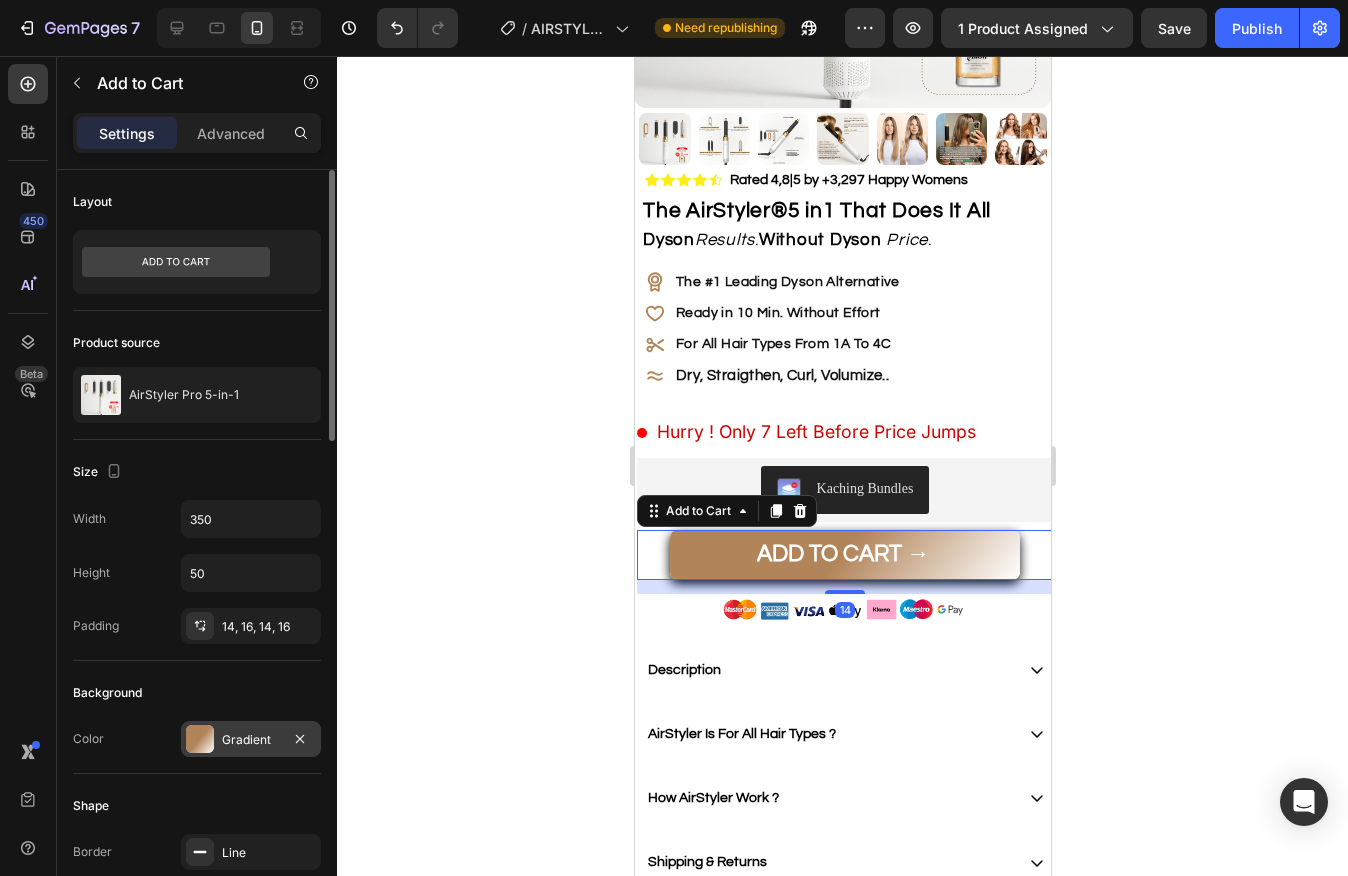 click on "Gradient" at bounding box center (251, 740) 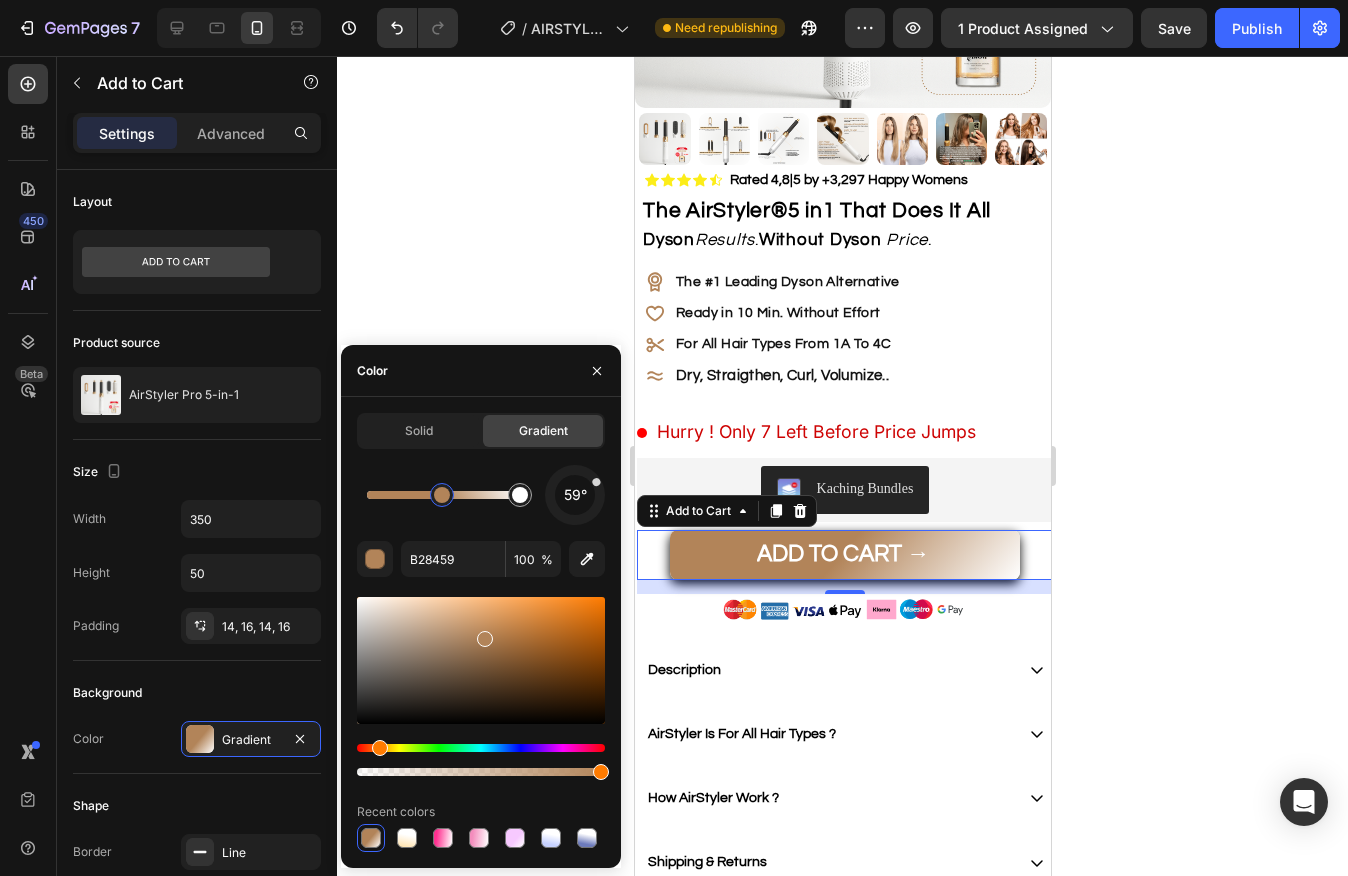 drag, startPoint x: 587, startPoint y: 513, endPoint x: 594, endPoint y: 482, distance: 31.780497 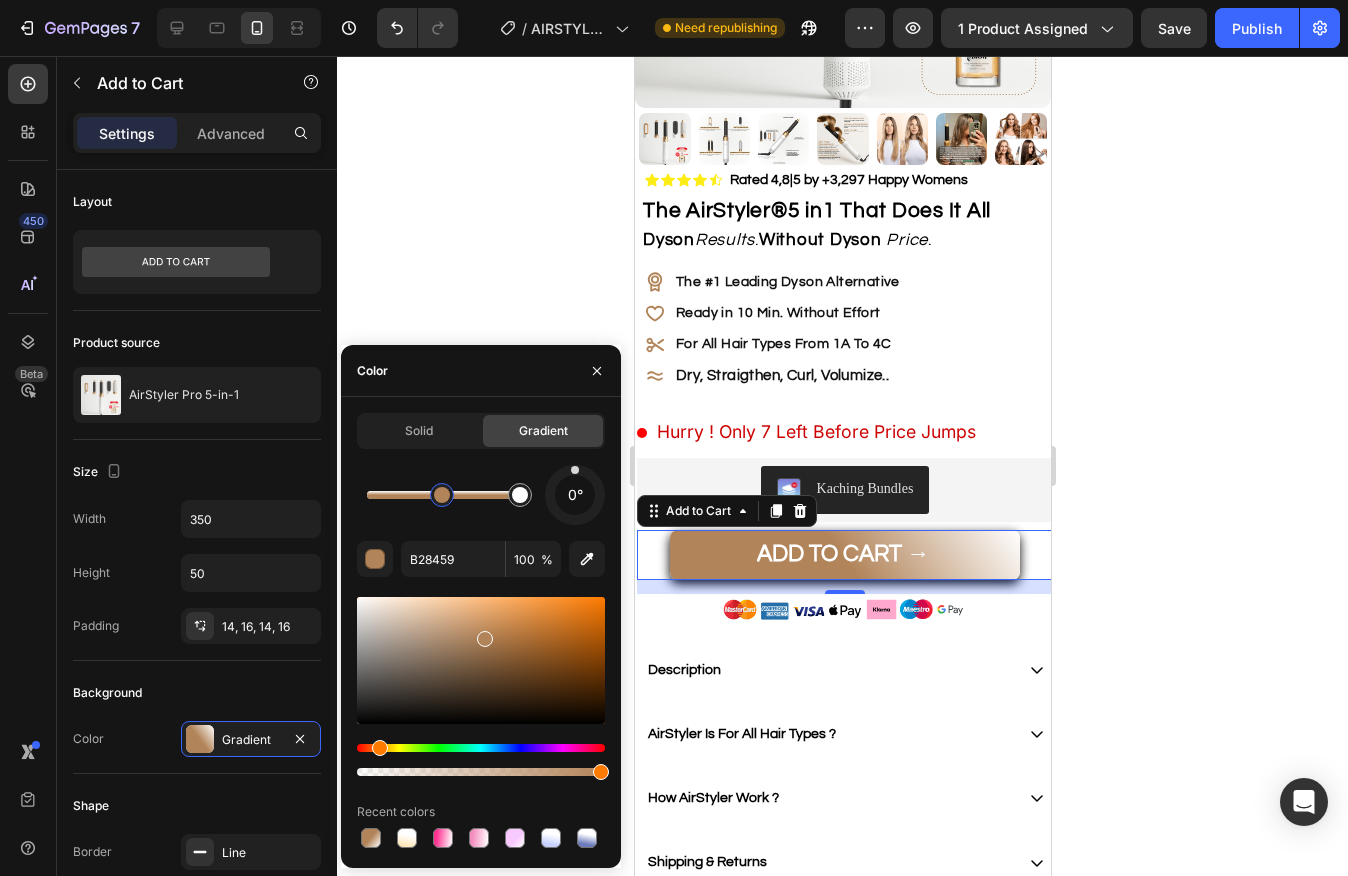 drag, startPoint x: 587, startPoint y: 486, endPoint x: 575, endPoint y: 469, distance: 20.808653 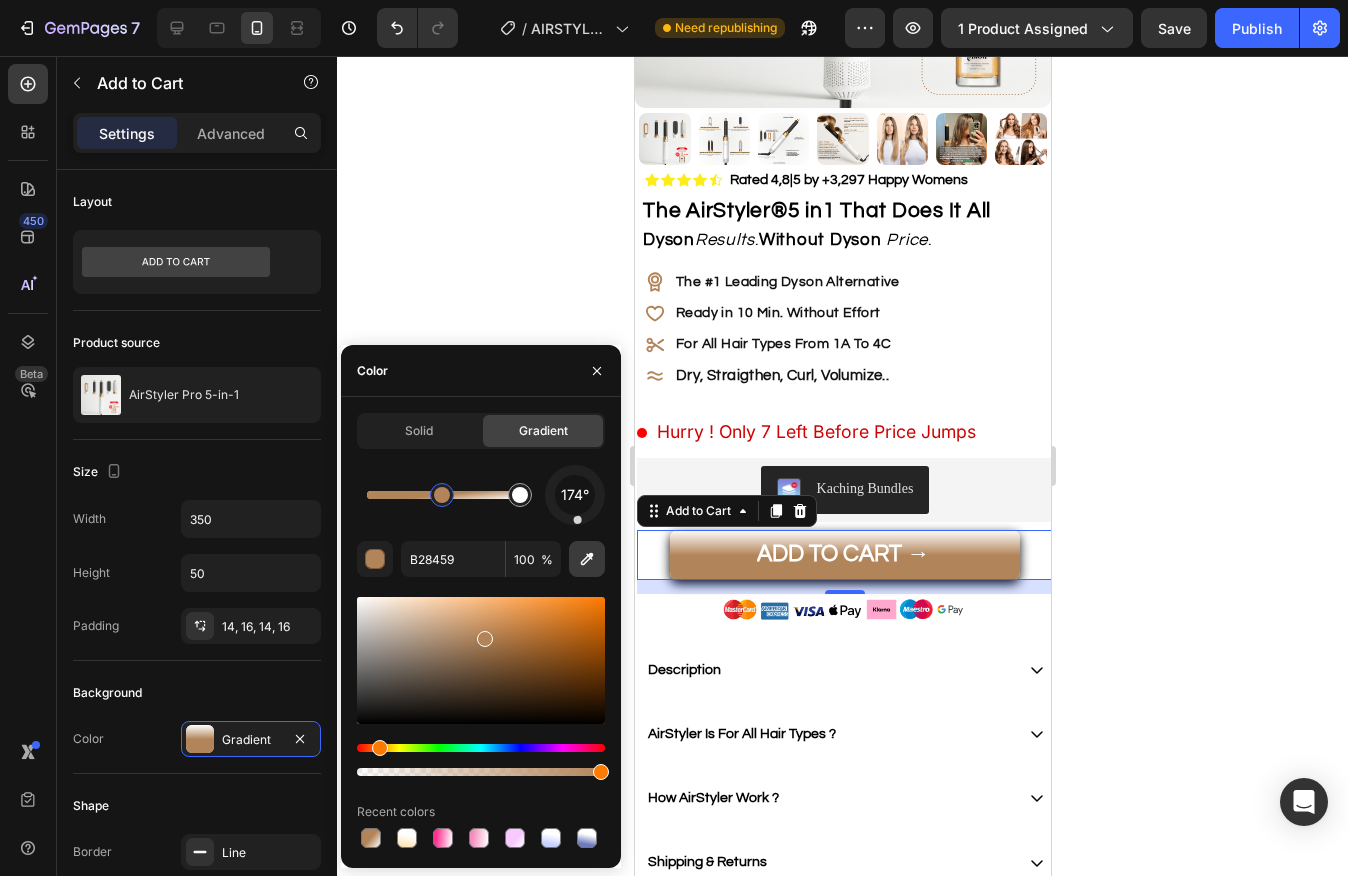 drag, startPoint x: 575, startPoint y: 469, endPoint x: 580, endPoint y: 540, distance: 71.17584 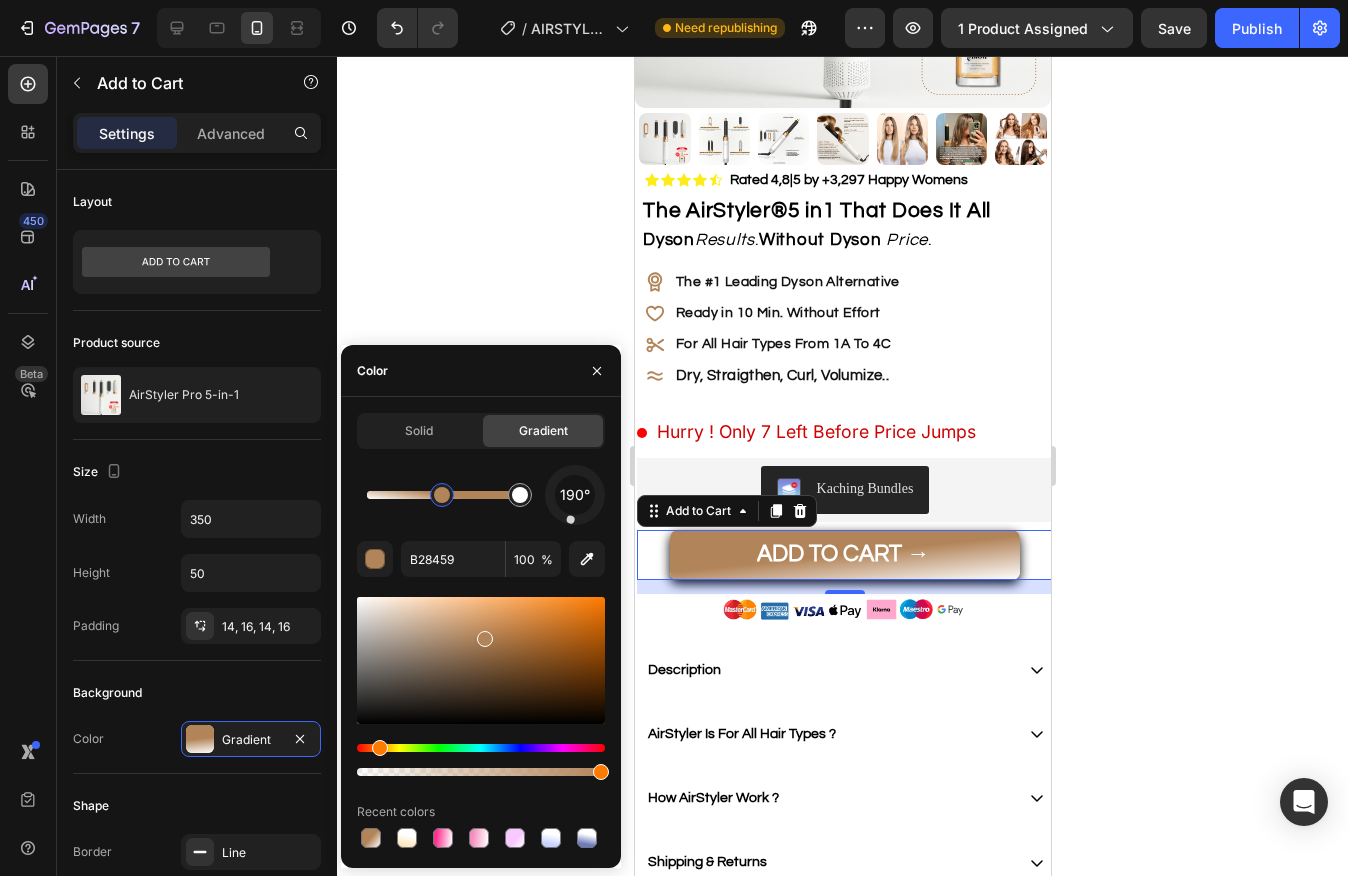 click on "190°" at bounding box center (575, 495) 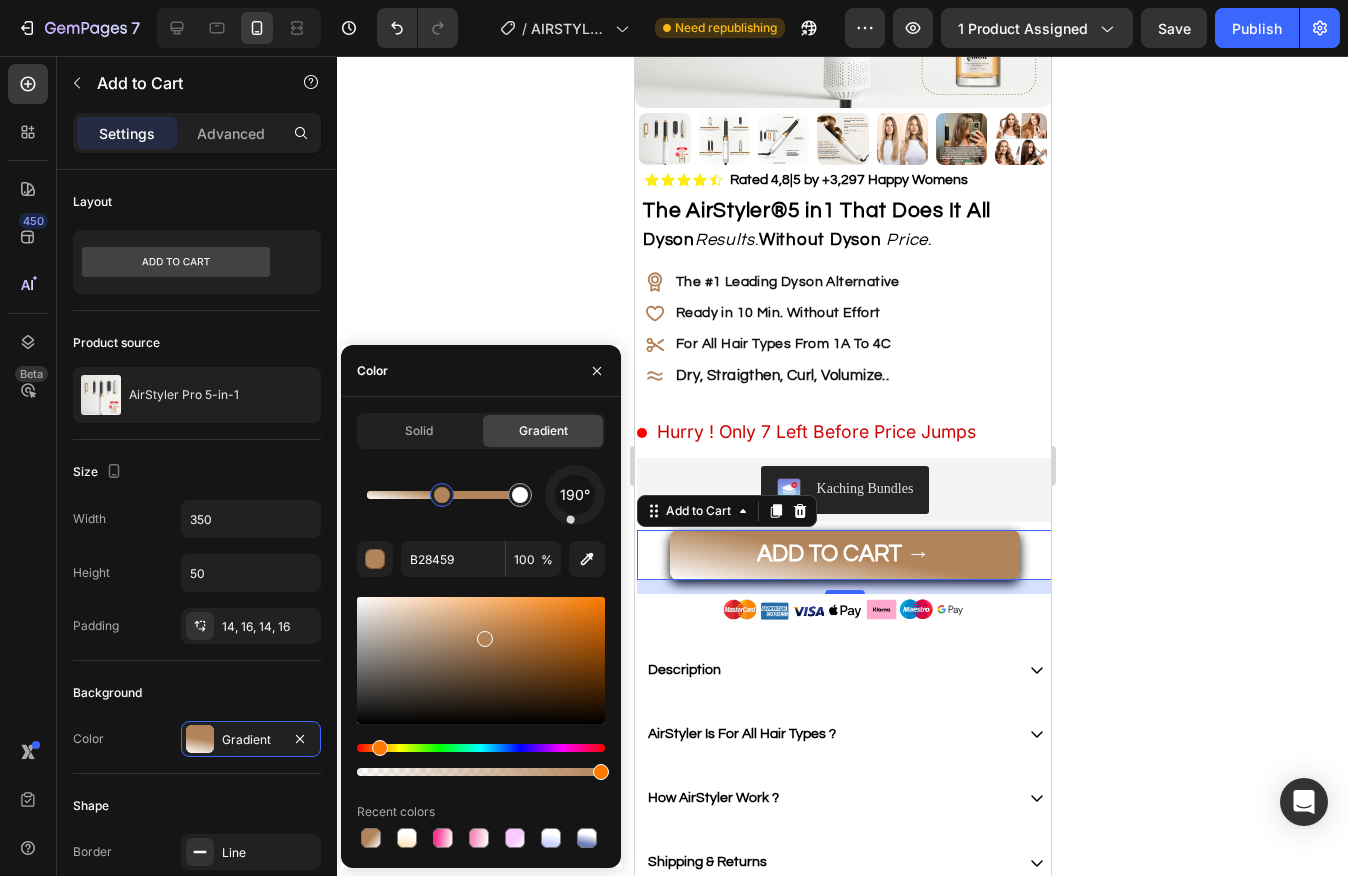drag, startPoint x: 570, startPoint y: 524, endPoint x: 592, endPoint y: 517, distance: 23.086792 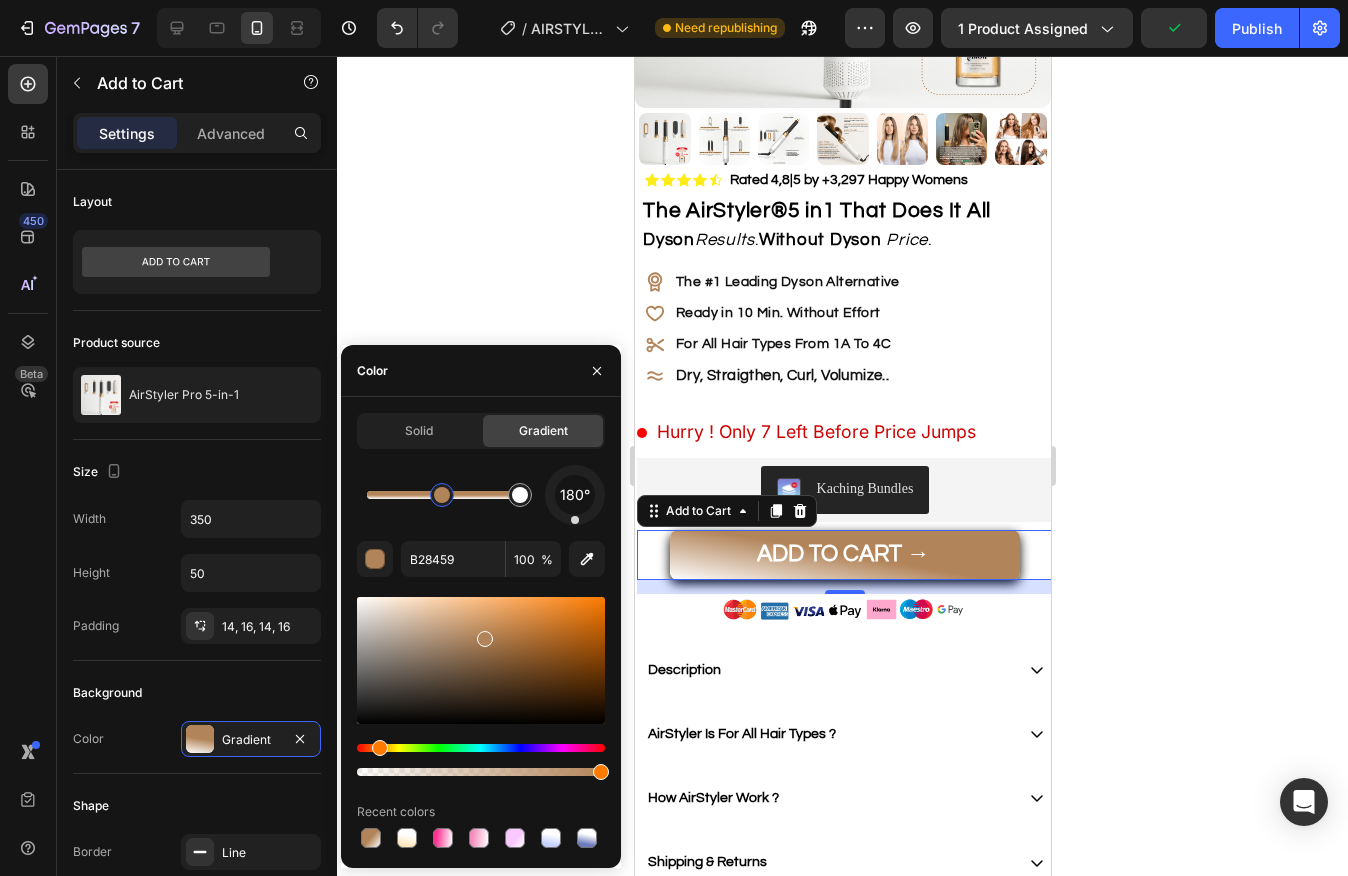 drag, startPoint x: 564, startPoint y: 519, endPoint x: 575, endPoint y: 529, distance: 14.866069 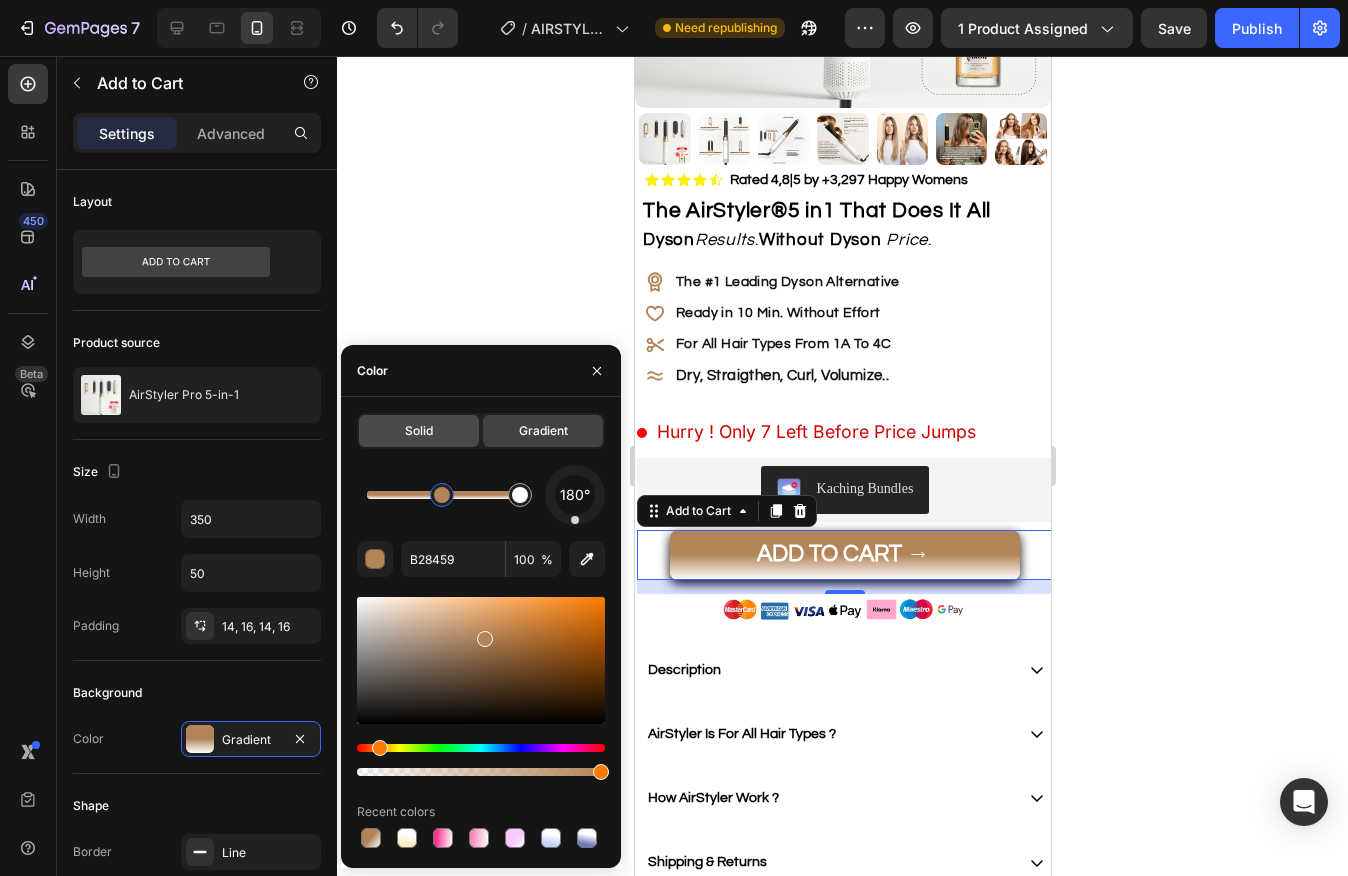 click on "Solid" 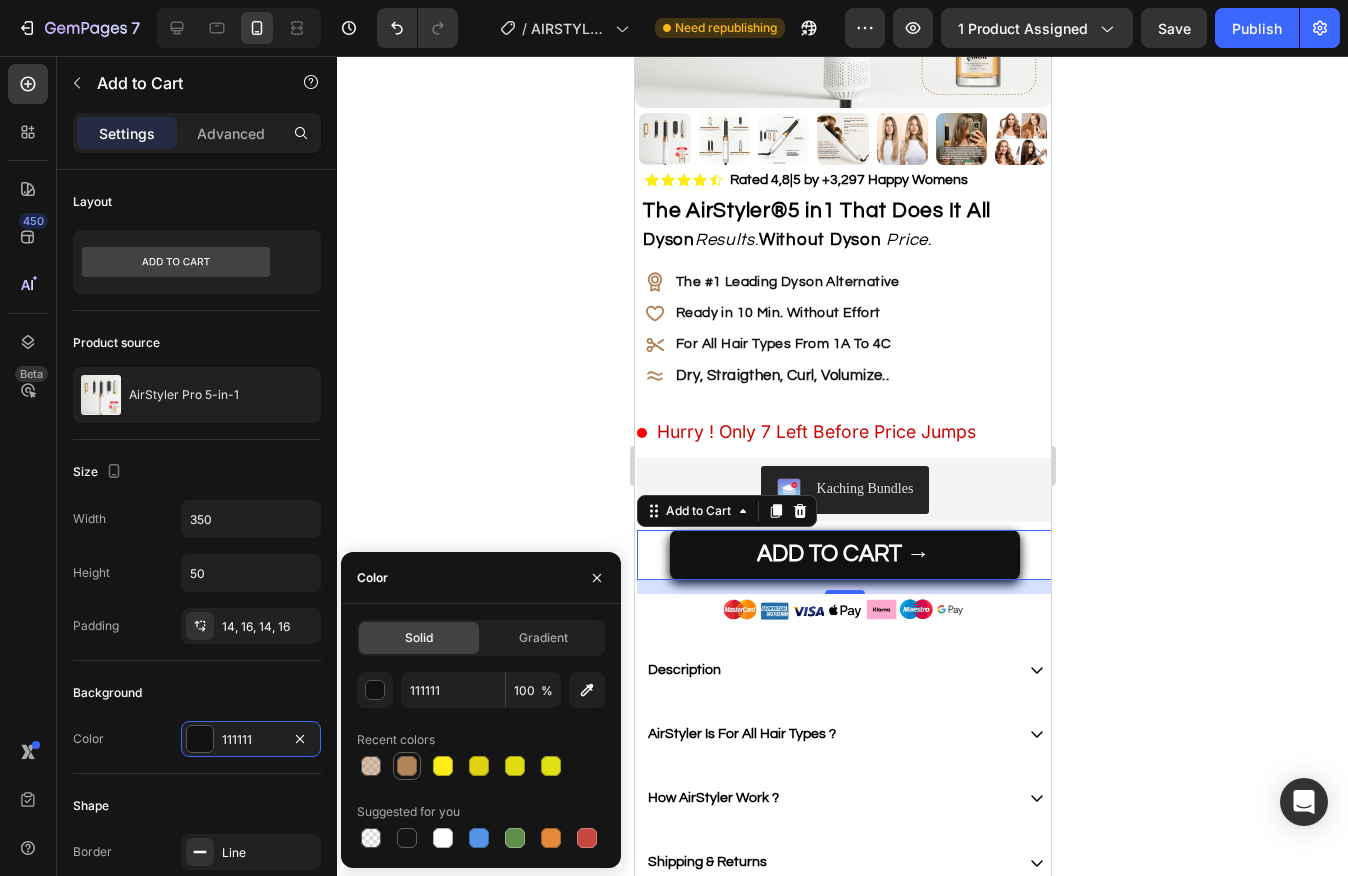 click at bounding box center (407, 766) 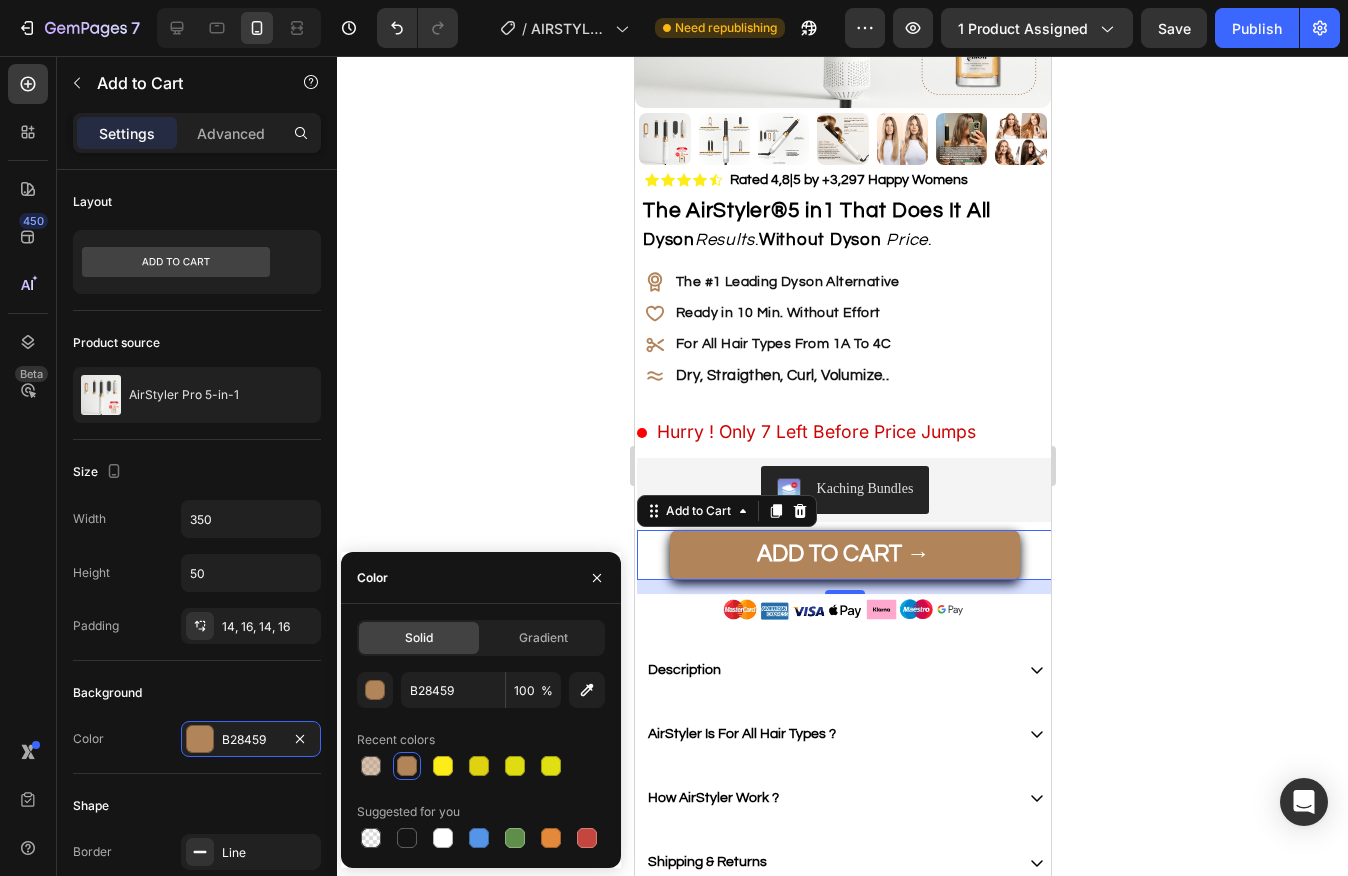 click 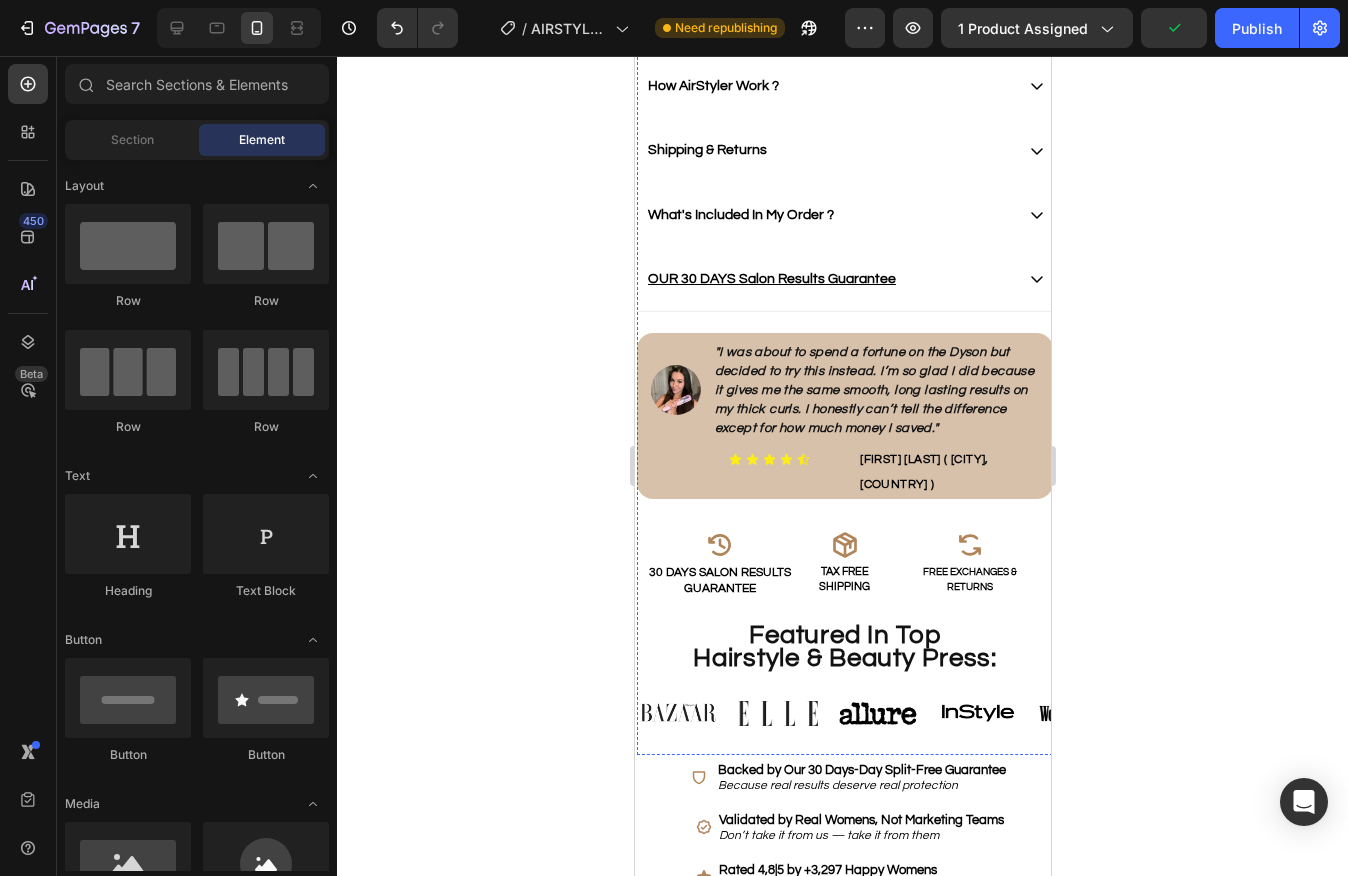 scroll, scrollTop: 1238, scrollLeft: 0, axis: vertical 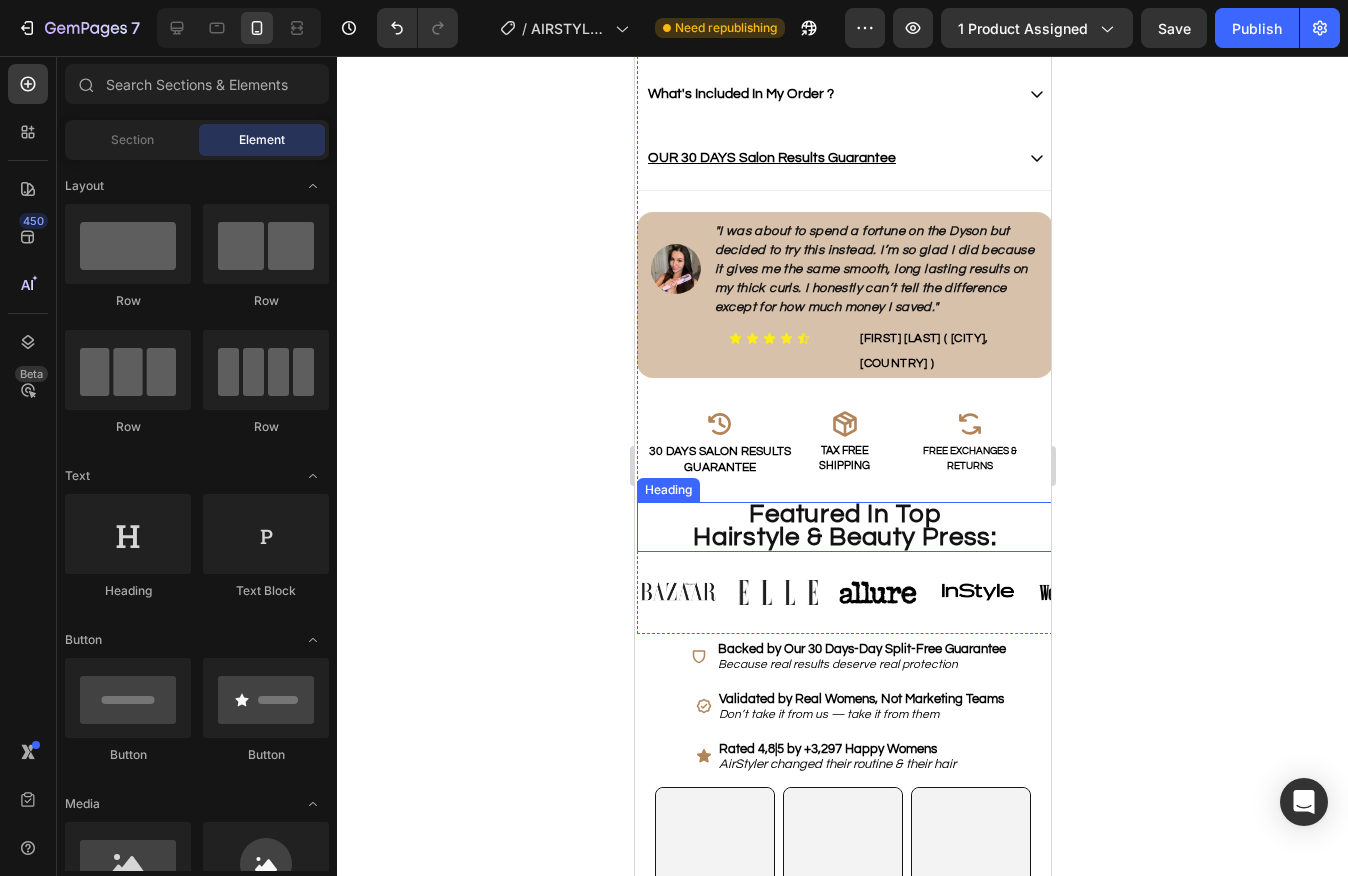 click on "Hairstyle & Beauty Press:" at bounding box center (844, 537) 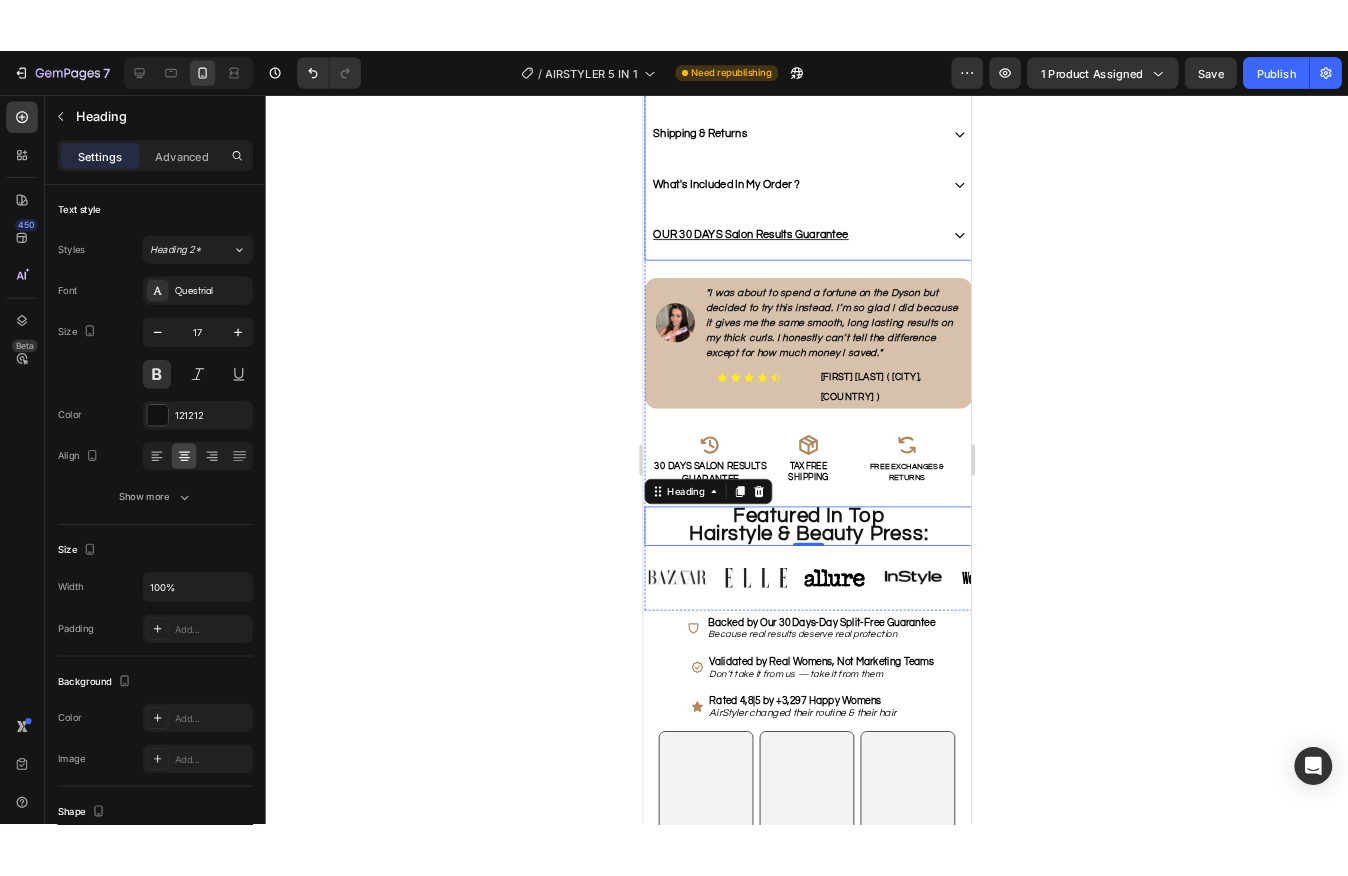 scroll, scrollTop: 1157, scrollLeft: 0, axis: vertical 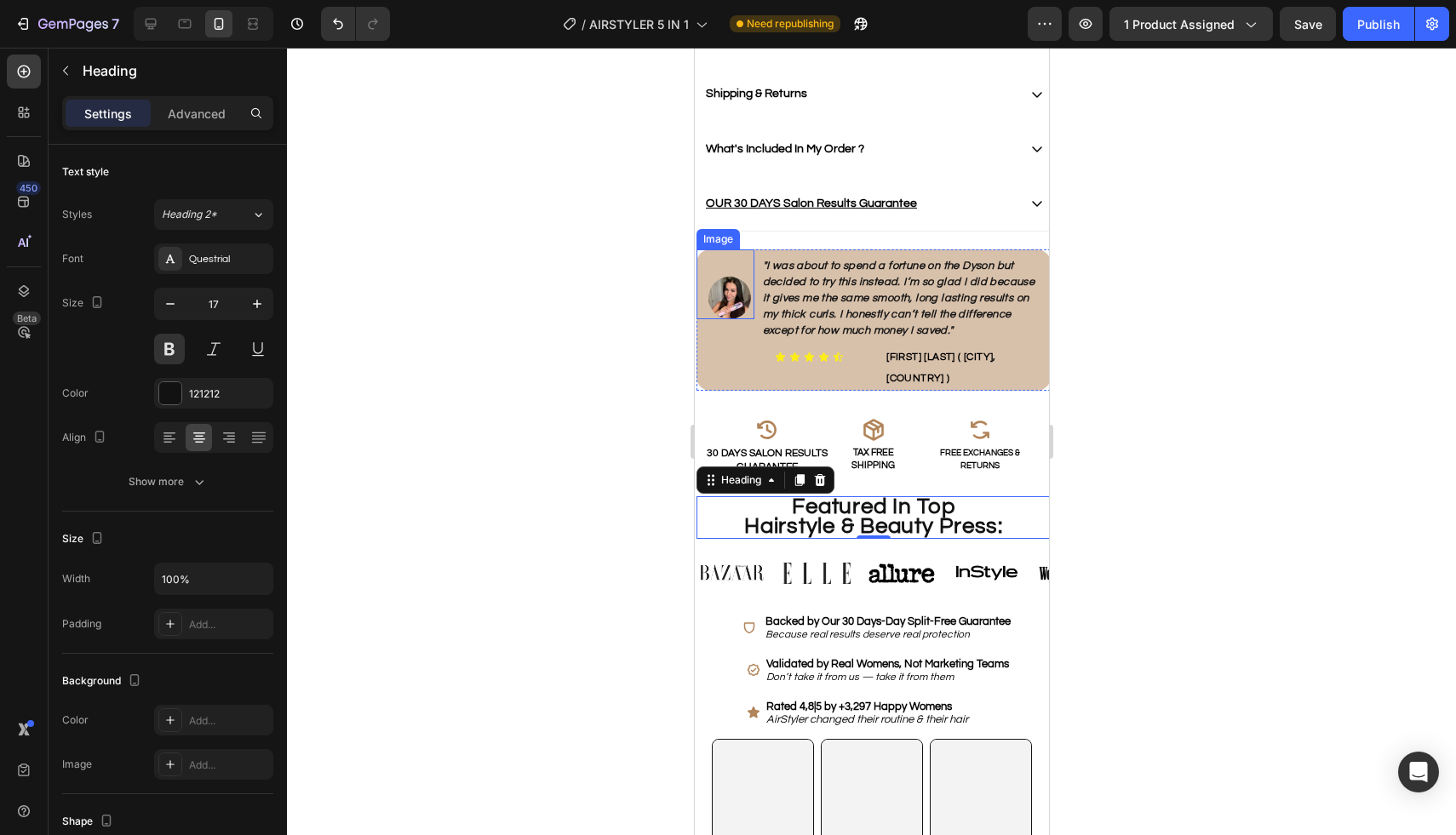 click at bounding box center (729, 298) 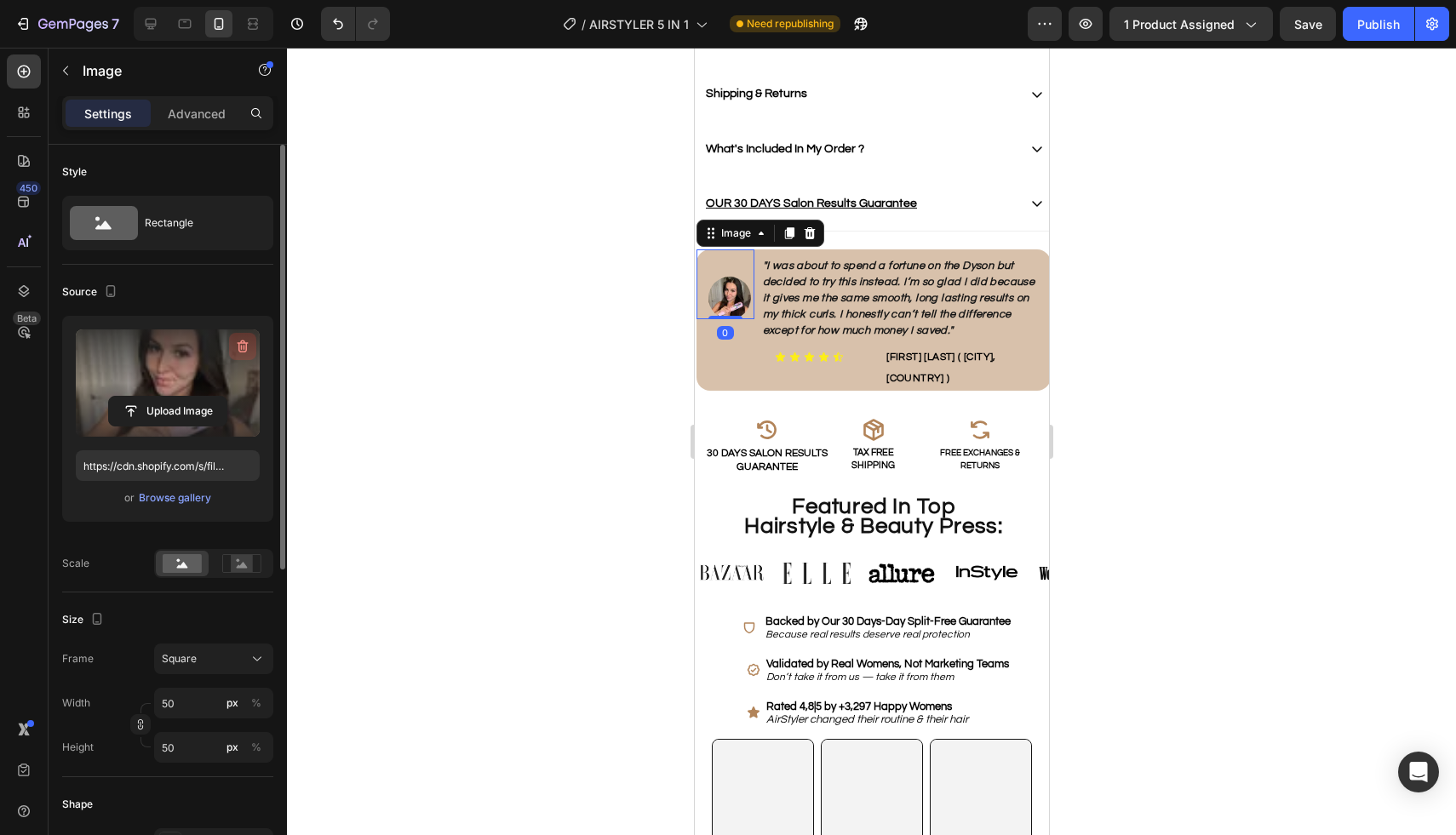 click 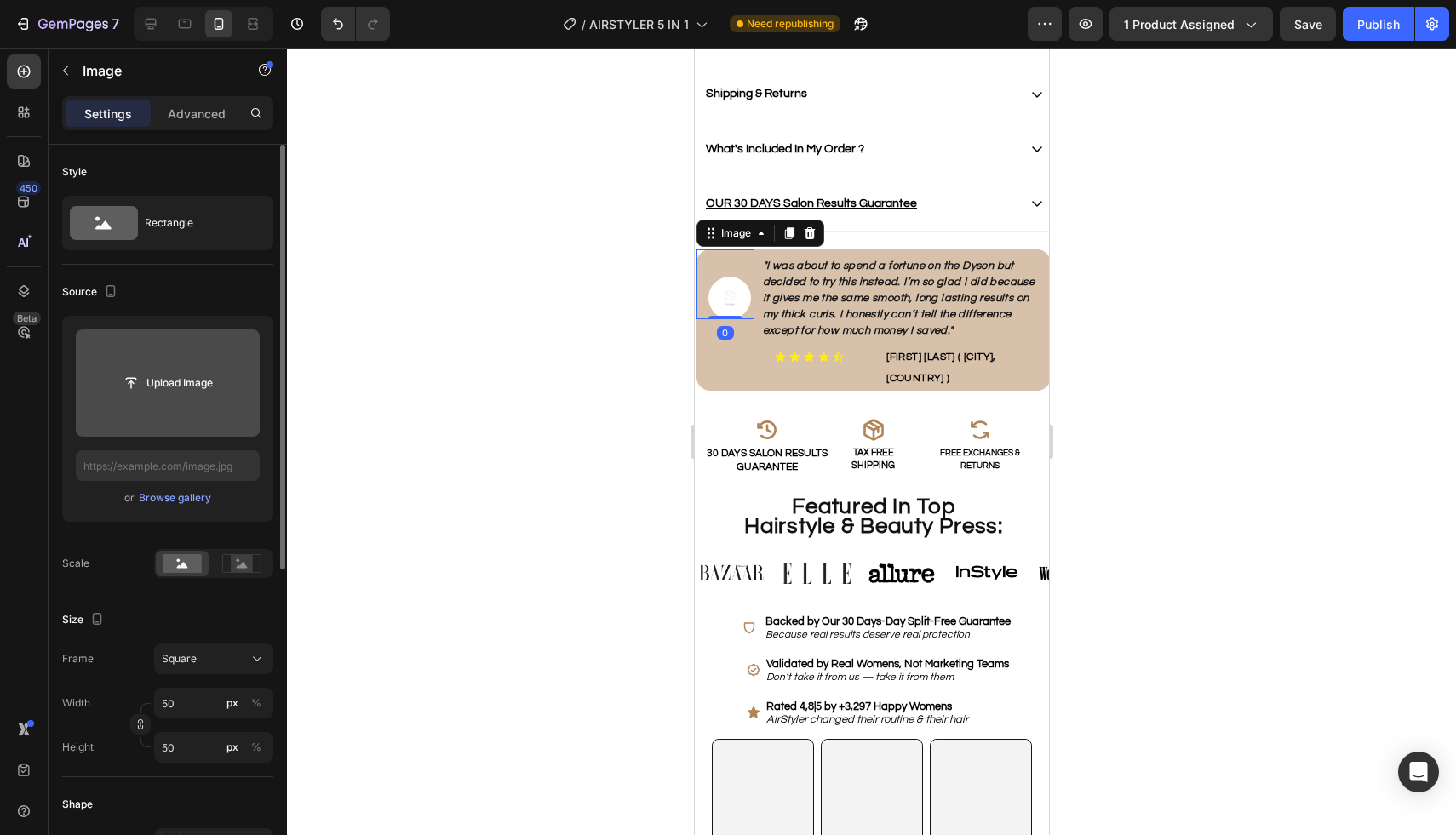 click 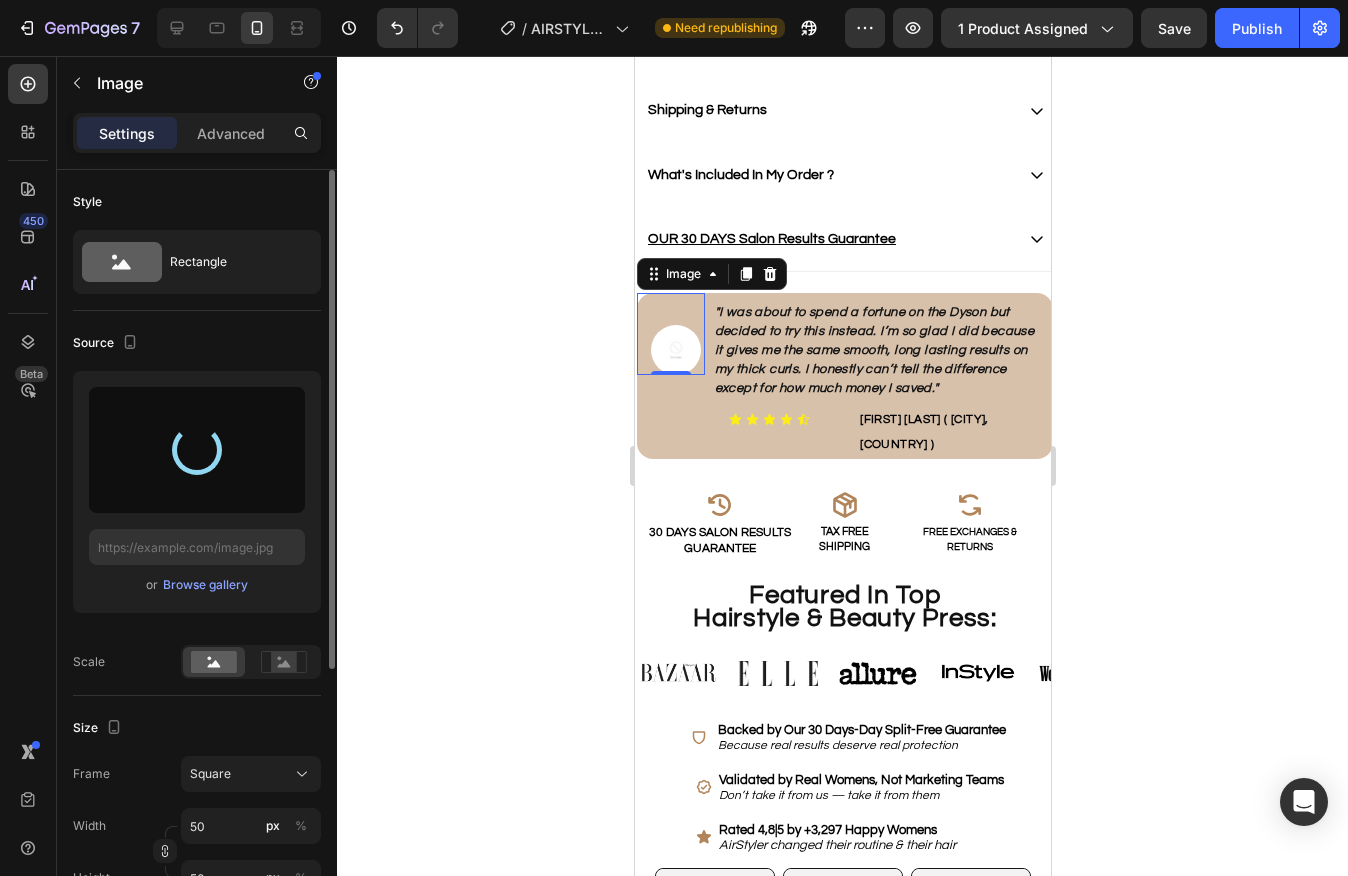 type on "https://cdn.shopify.com/s/files/1/0794/0777/6093/files/gempages_512080177342186632-ba6fb756-4be8-4d9b-851f-b87e0aa92ce2.webp" 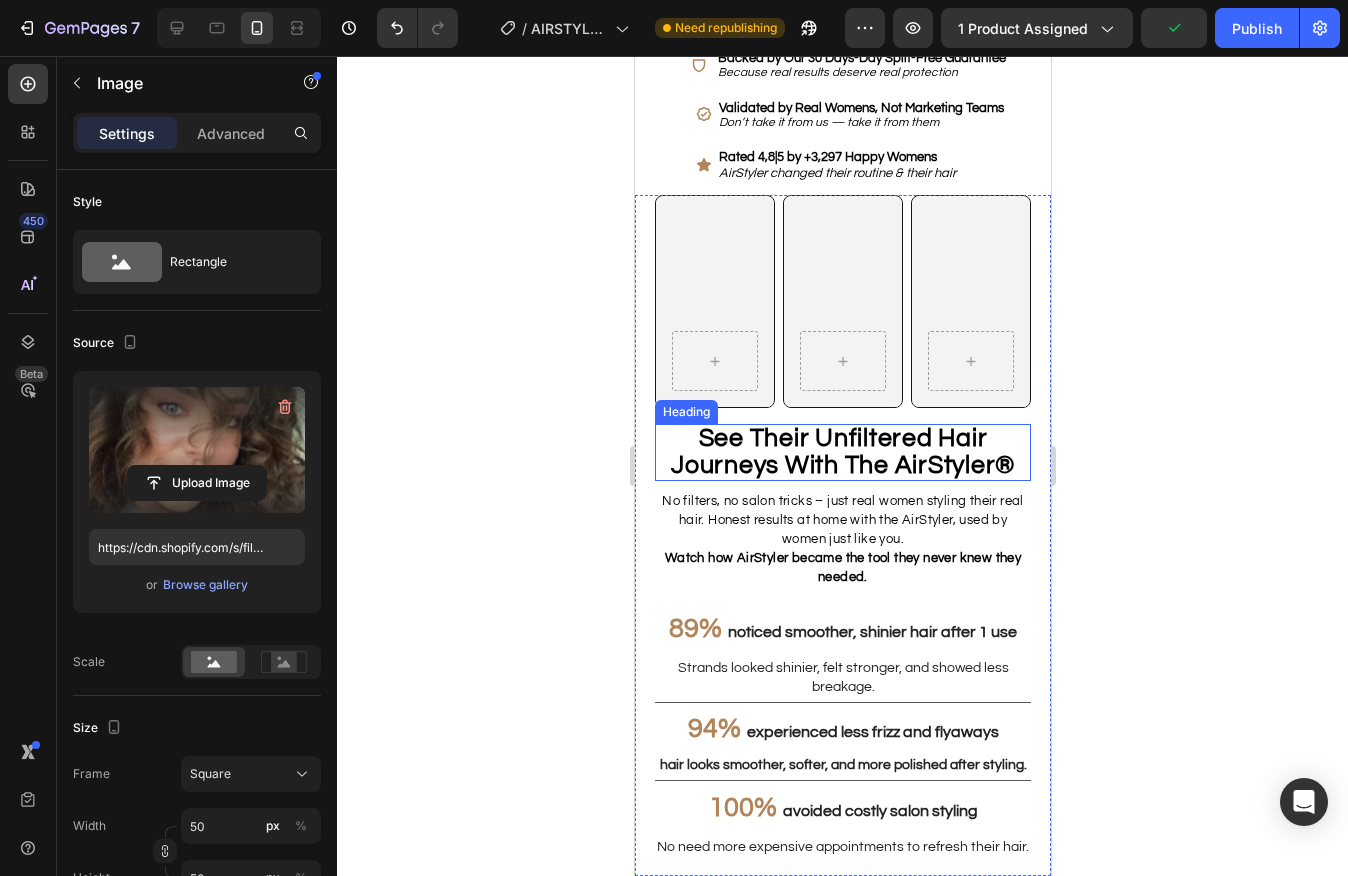 scroll, scrollTop: 1815, scrollLeft: 0, axis: vertical 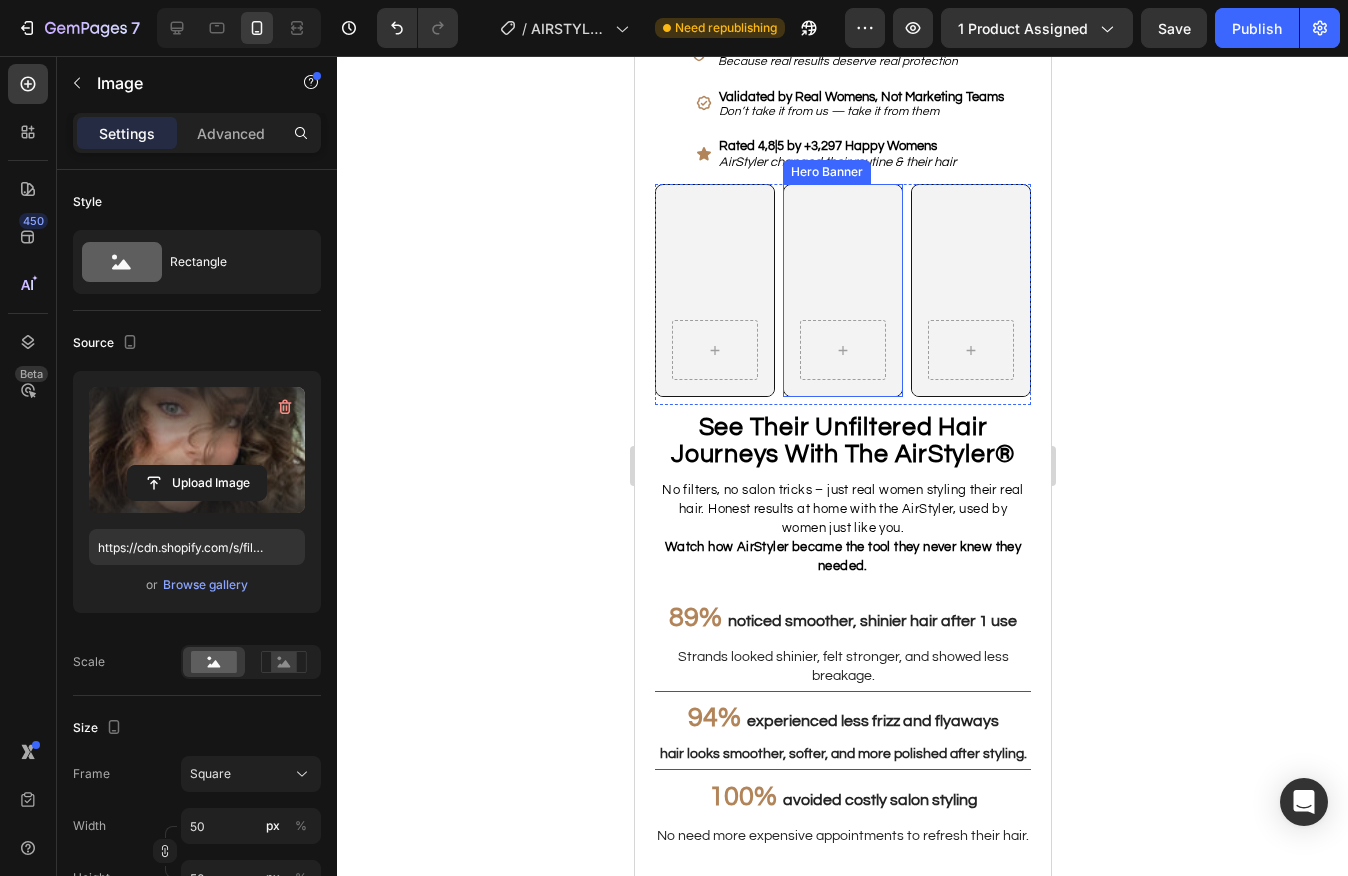 click at bounding box center (842, 290) 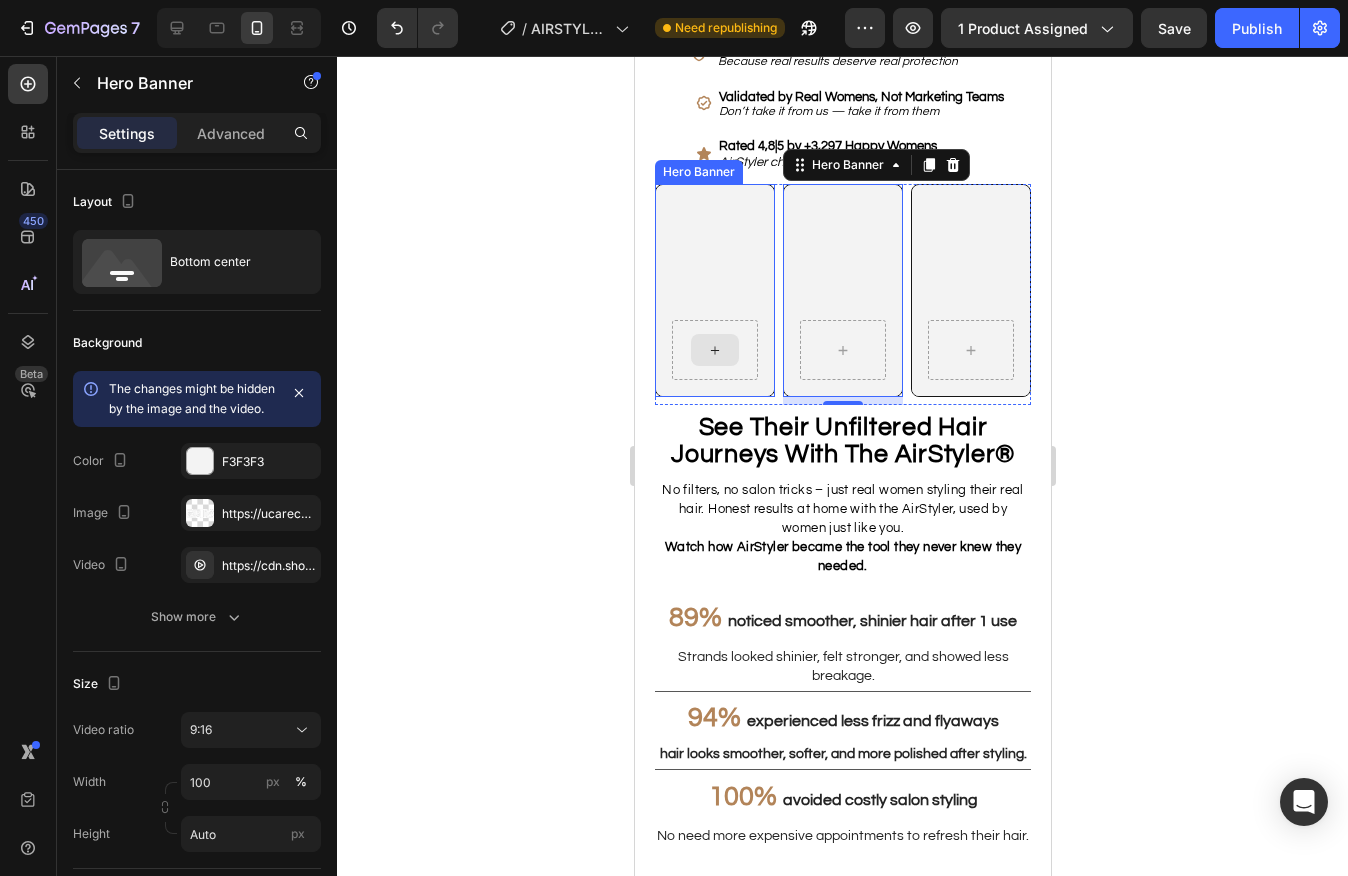 click at bounding box center (714, 350) 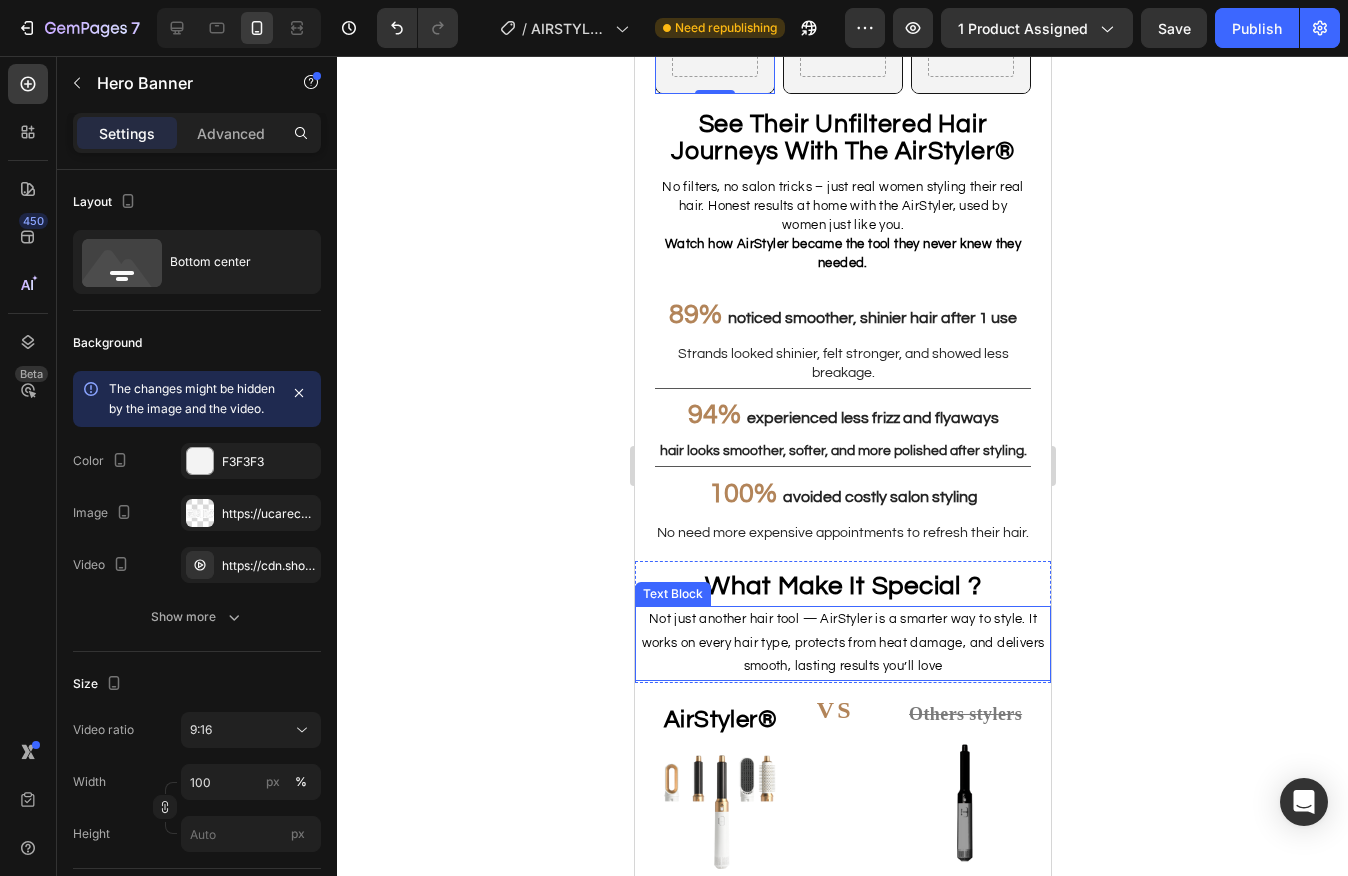 scroll, scrollTop: 2070, scrollLeft: 0, axis: vertical 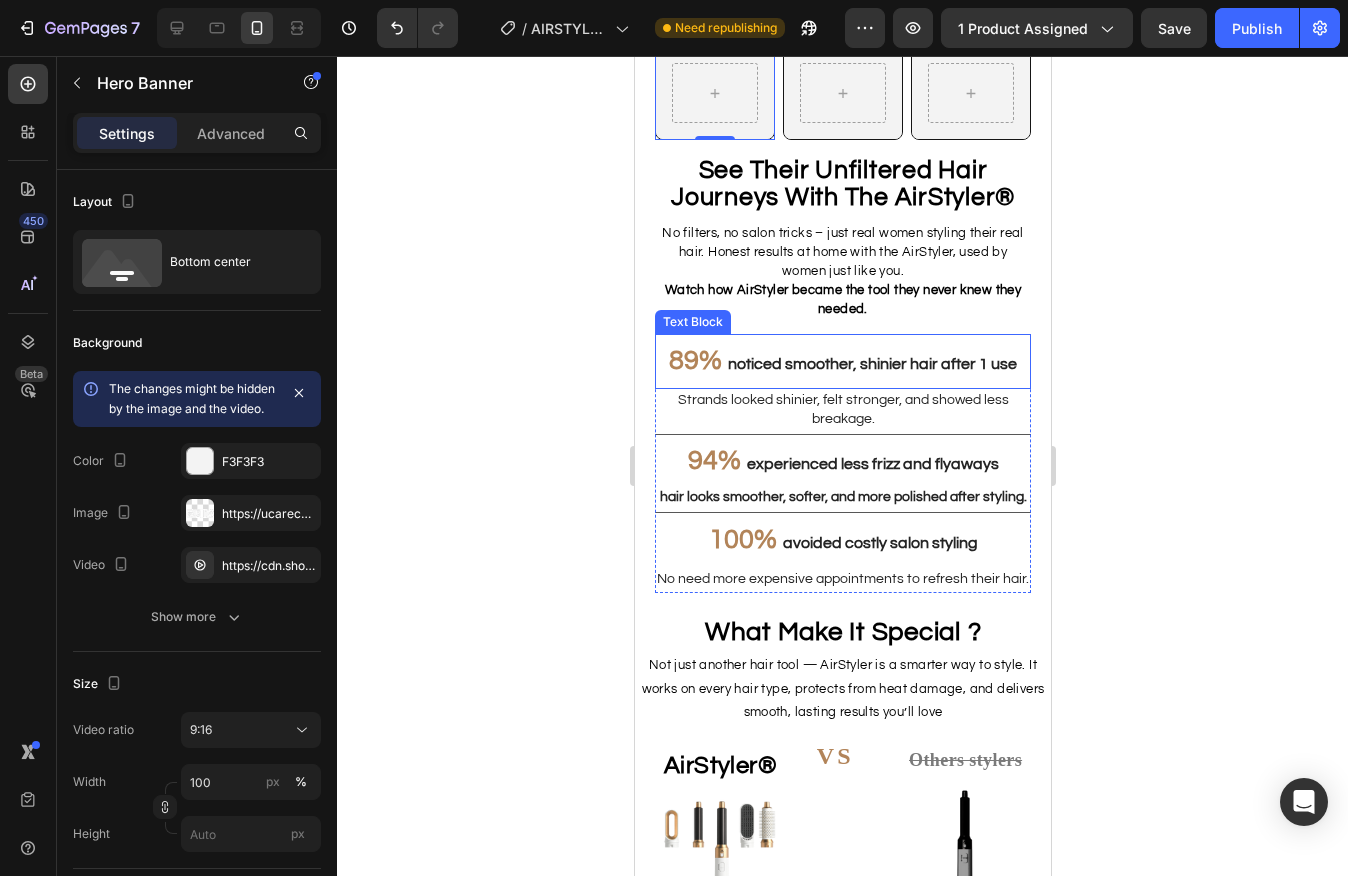 click on "noticed smoother, shinier hair after 1 use" at bounding box center [871, 364] 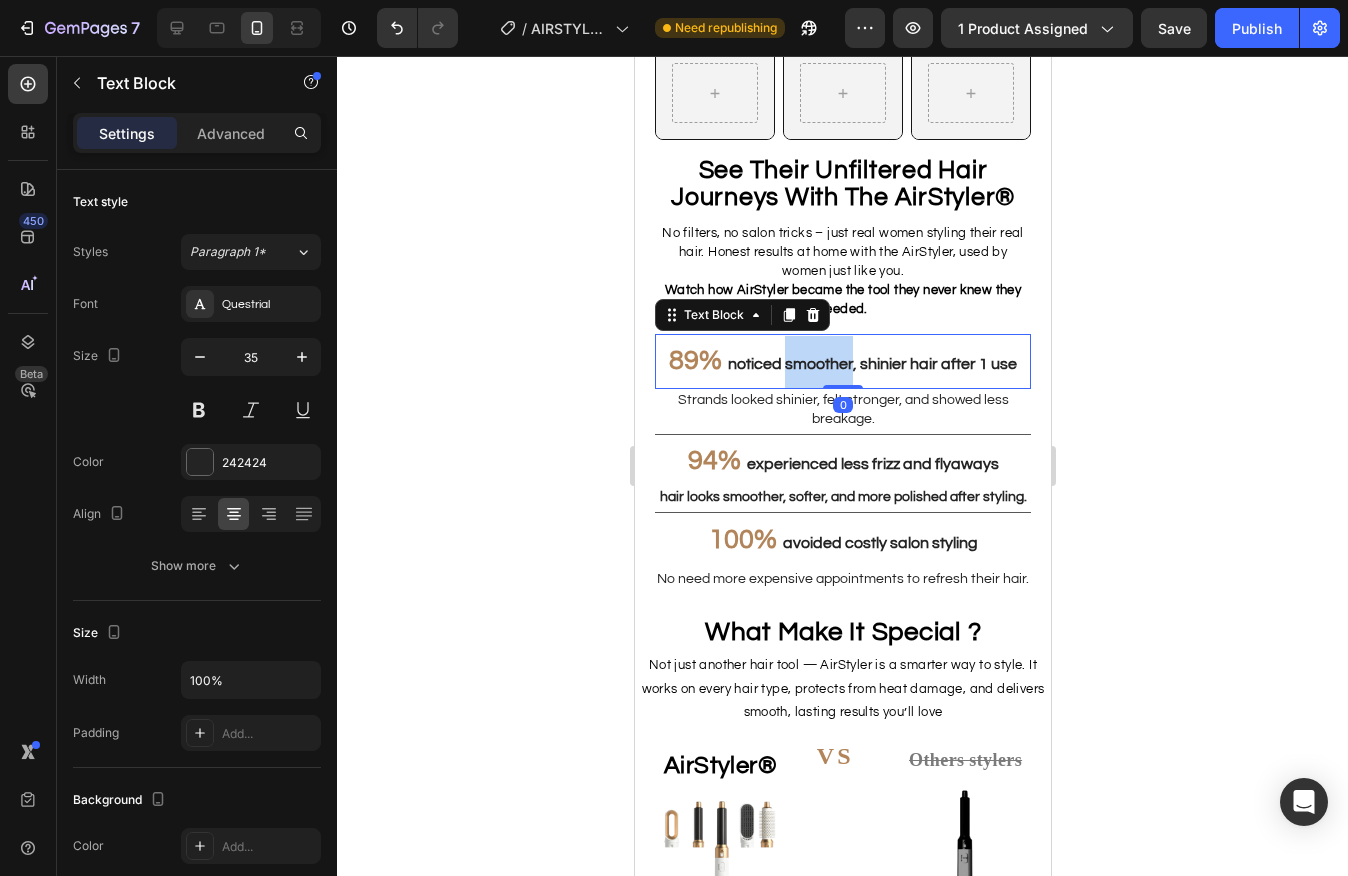 click on "noticed smoother, shinier hair after 1 use" at bounding box center [871, 364] 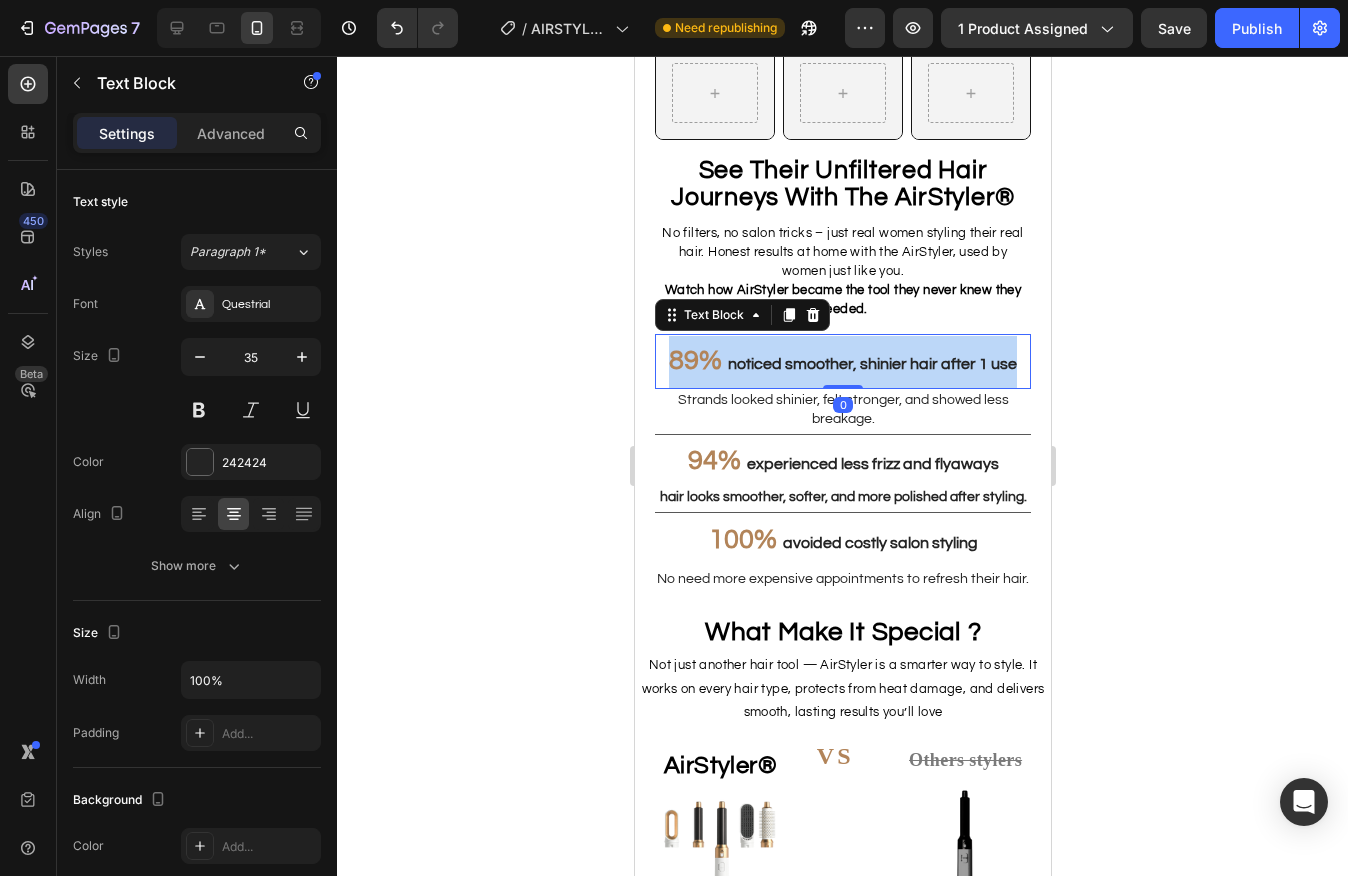 click on "noticed smoother, shinier hair after 1 use" at bounding box center [871, 364] 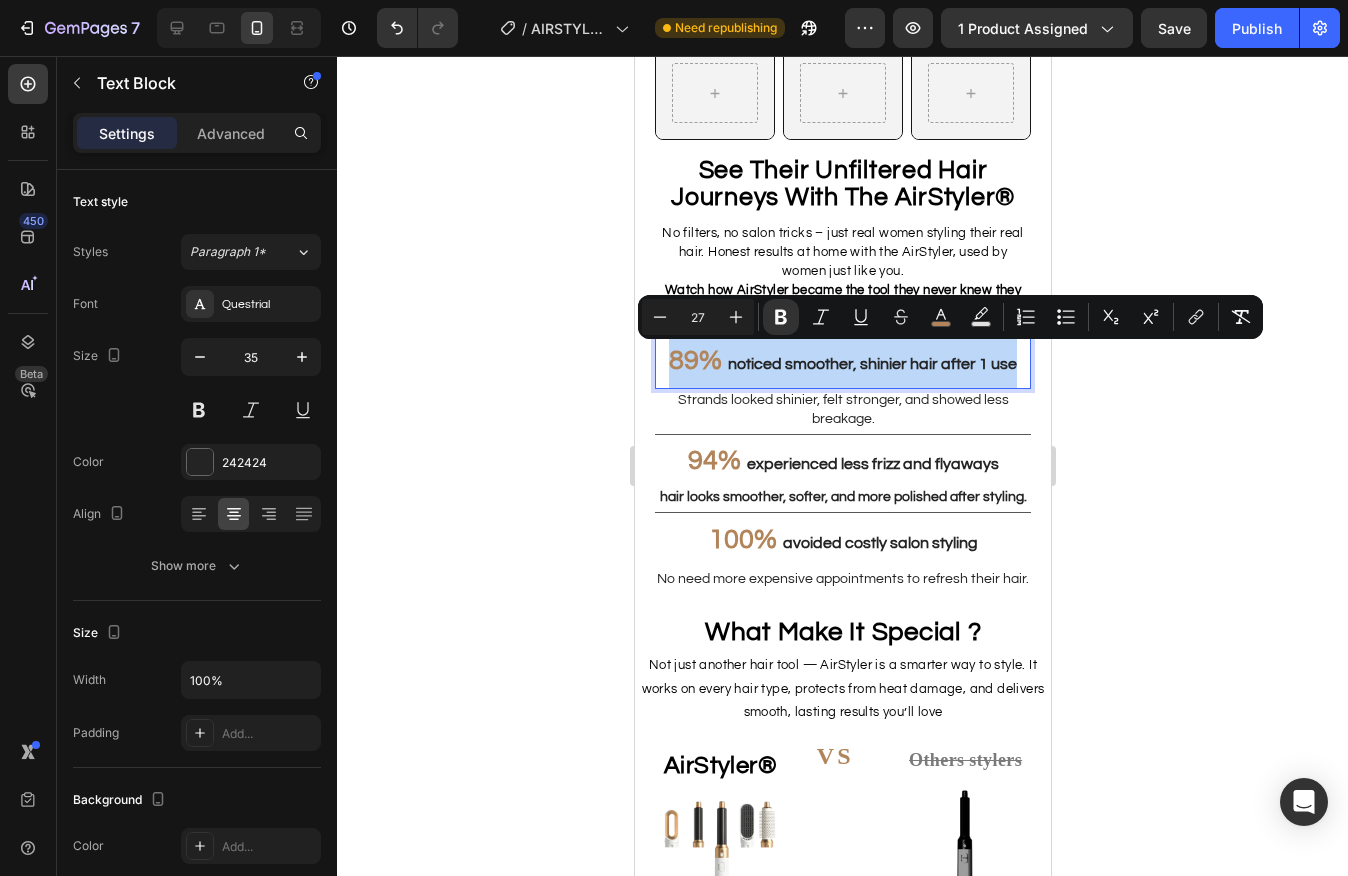 click on "noticed smoother, shinier hair after 1 use" at bounding box center [871, 364] 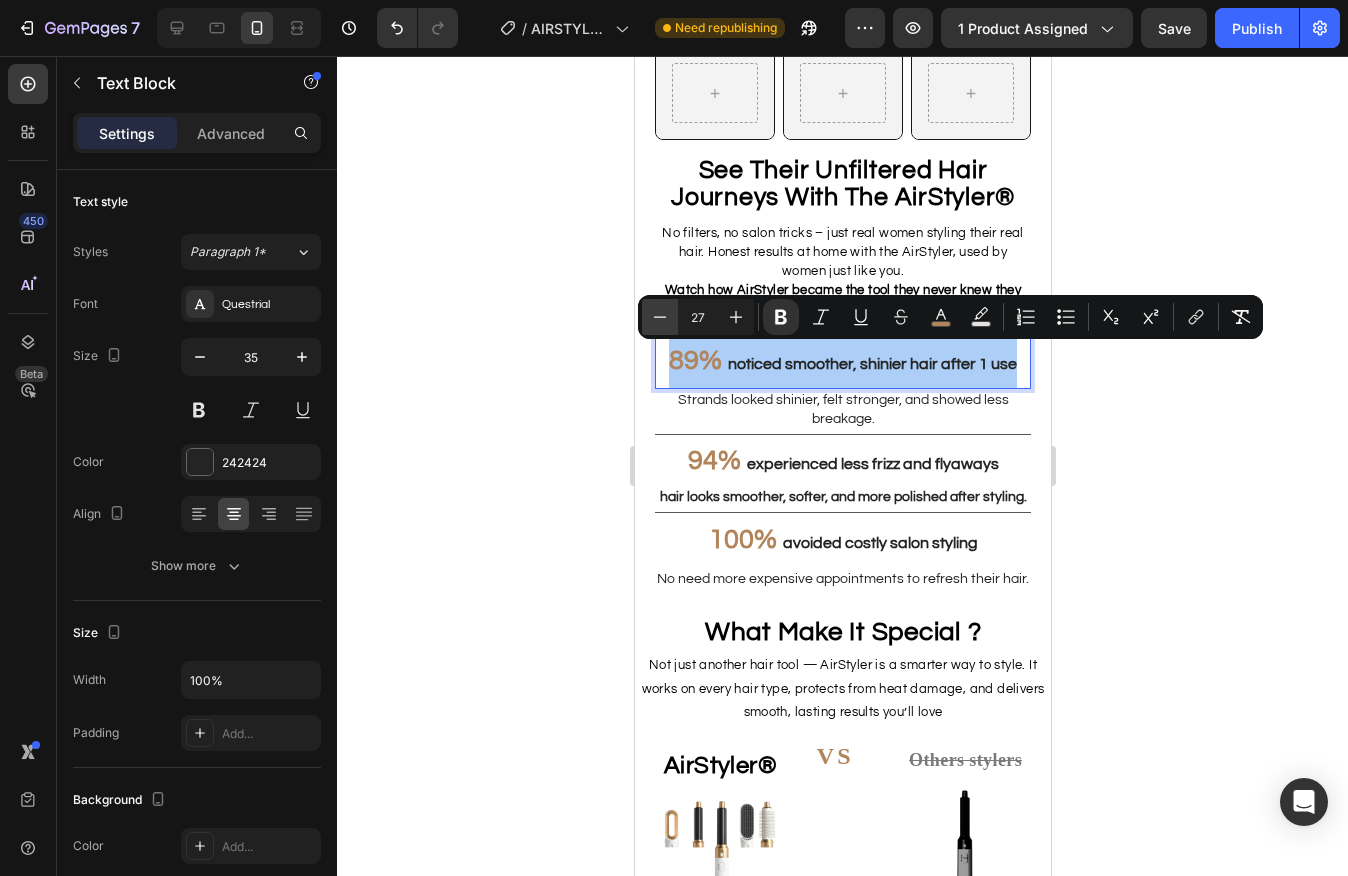 click 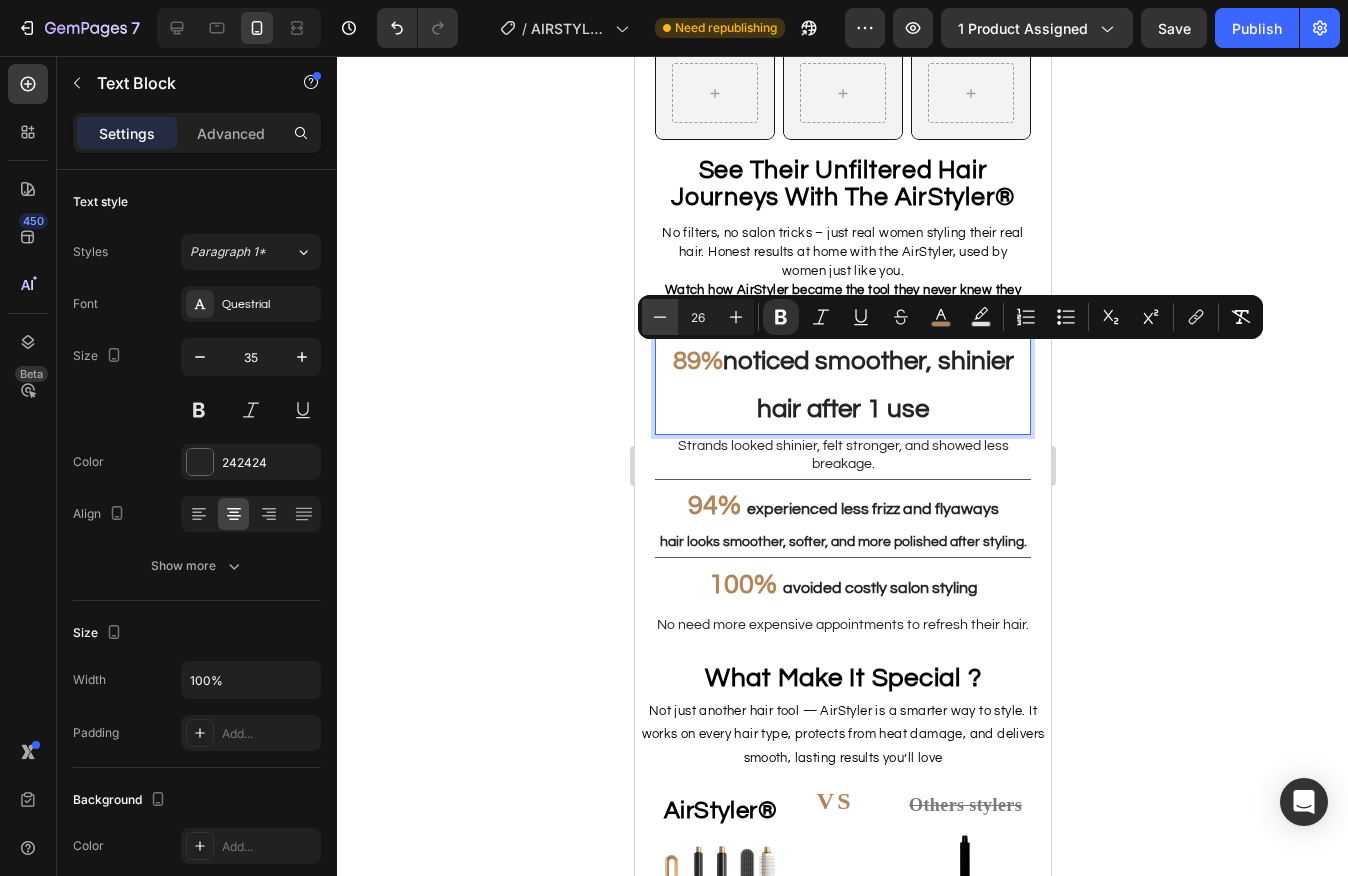 click 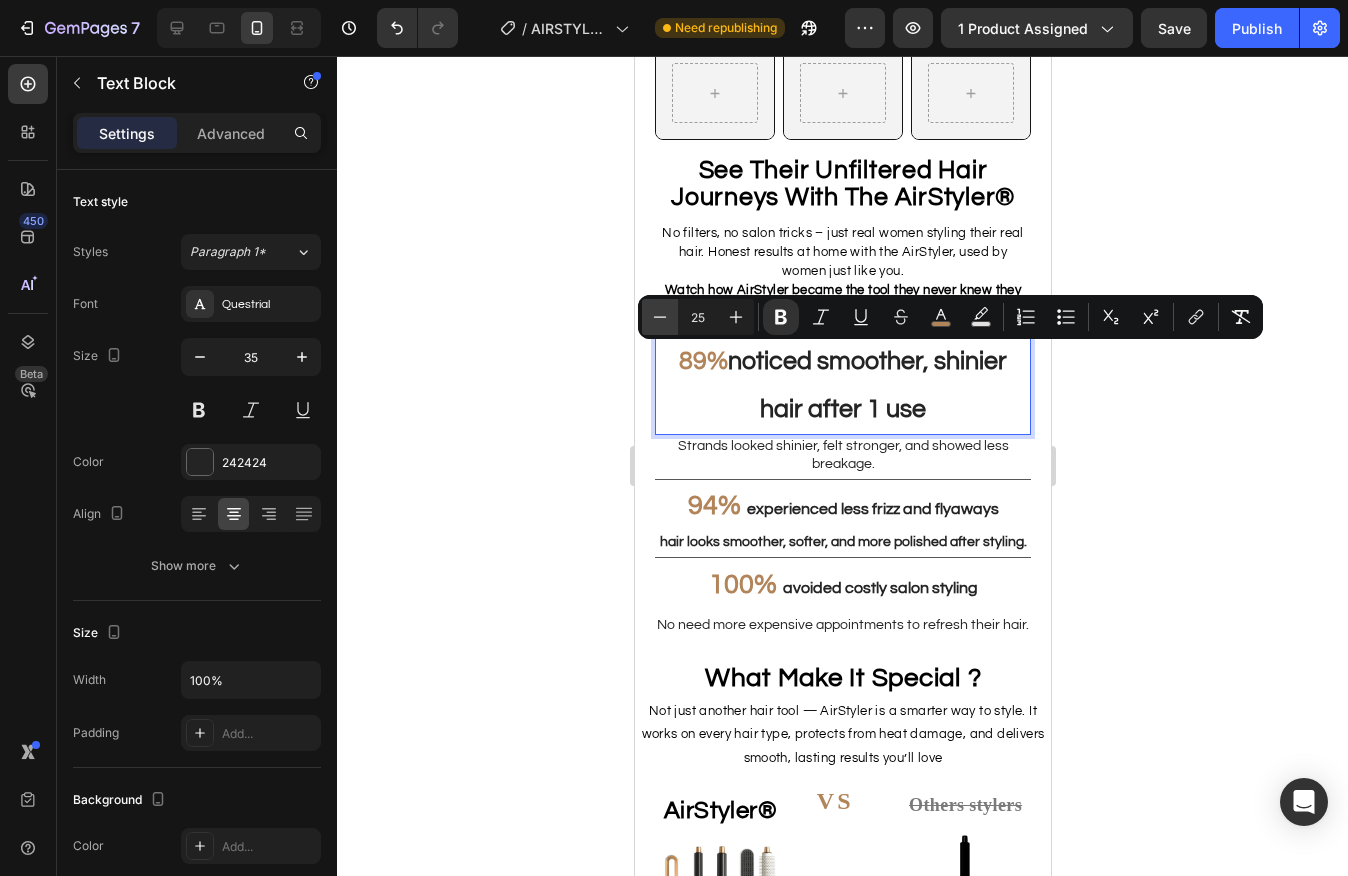 click 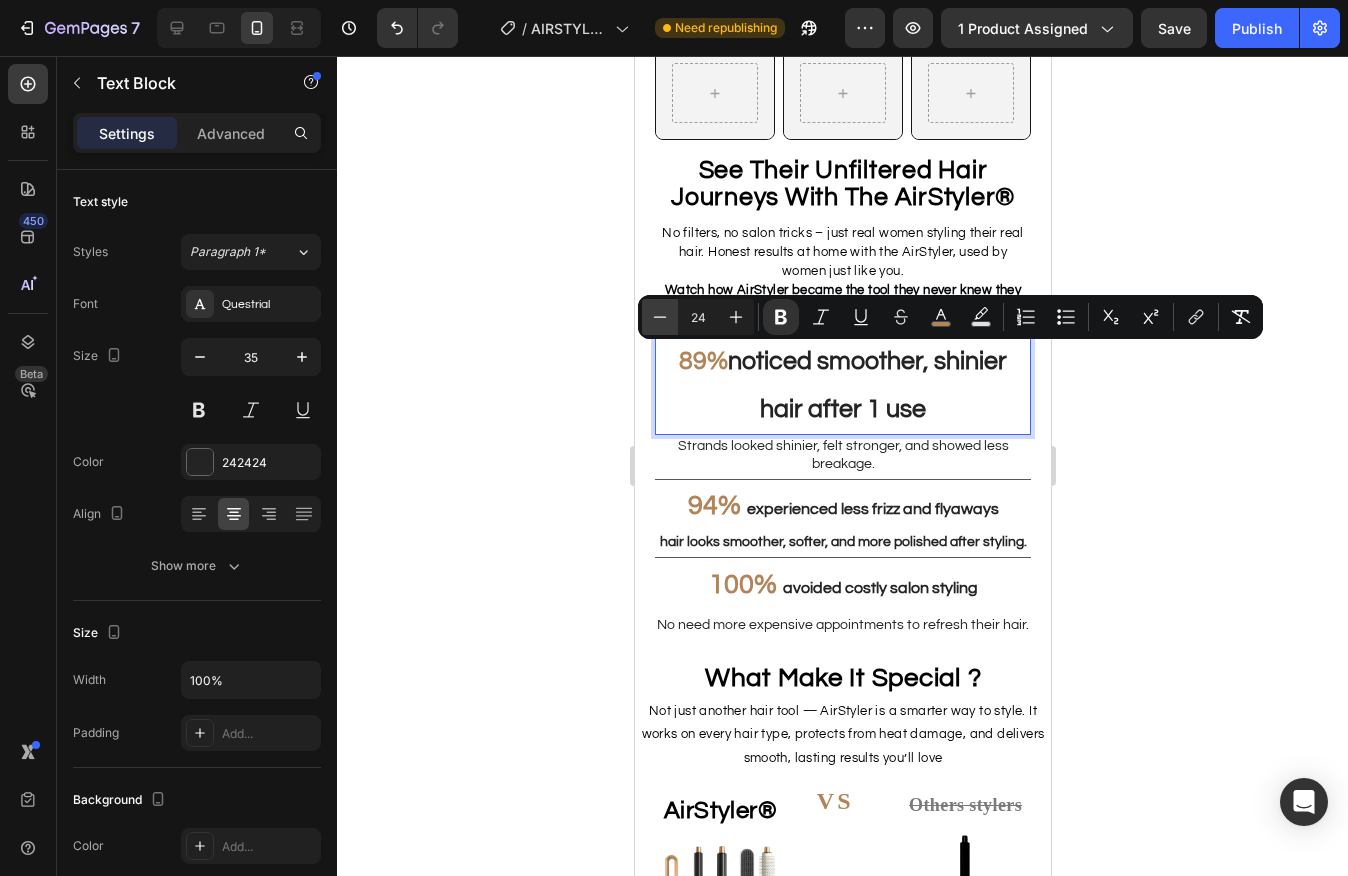 click 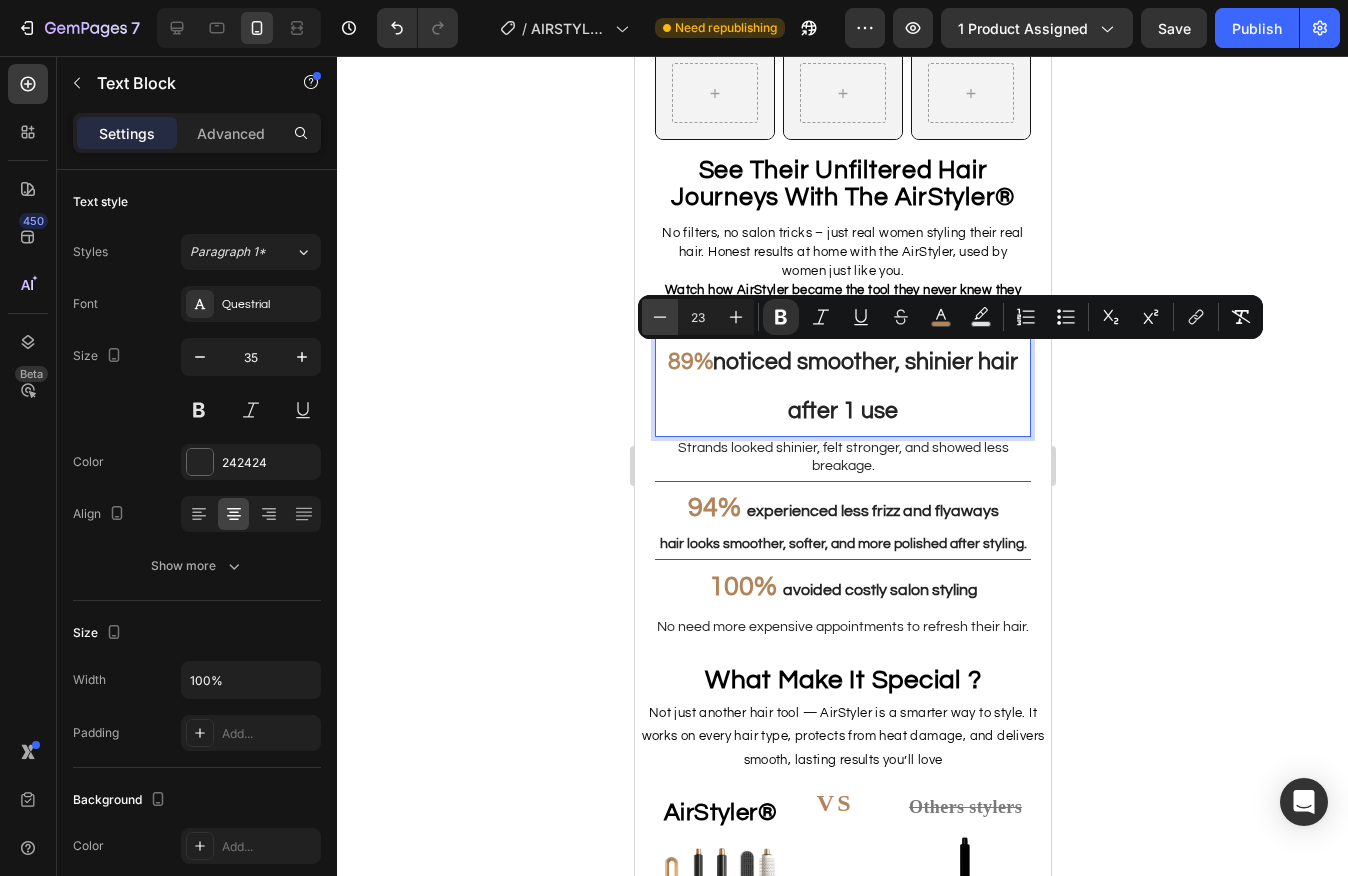 click 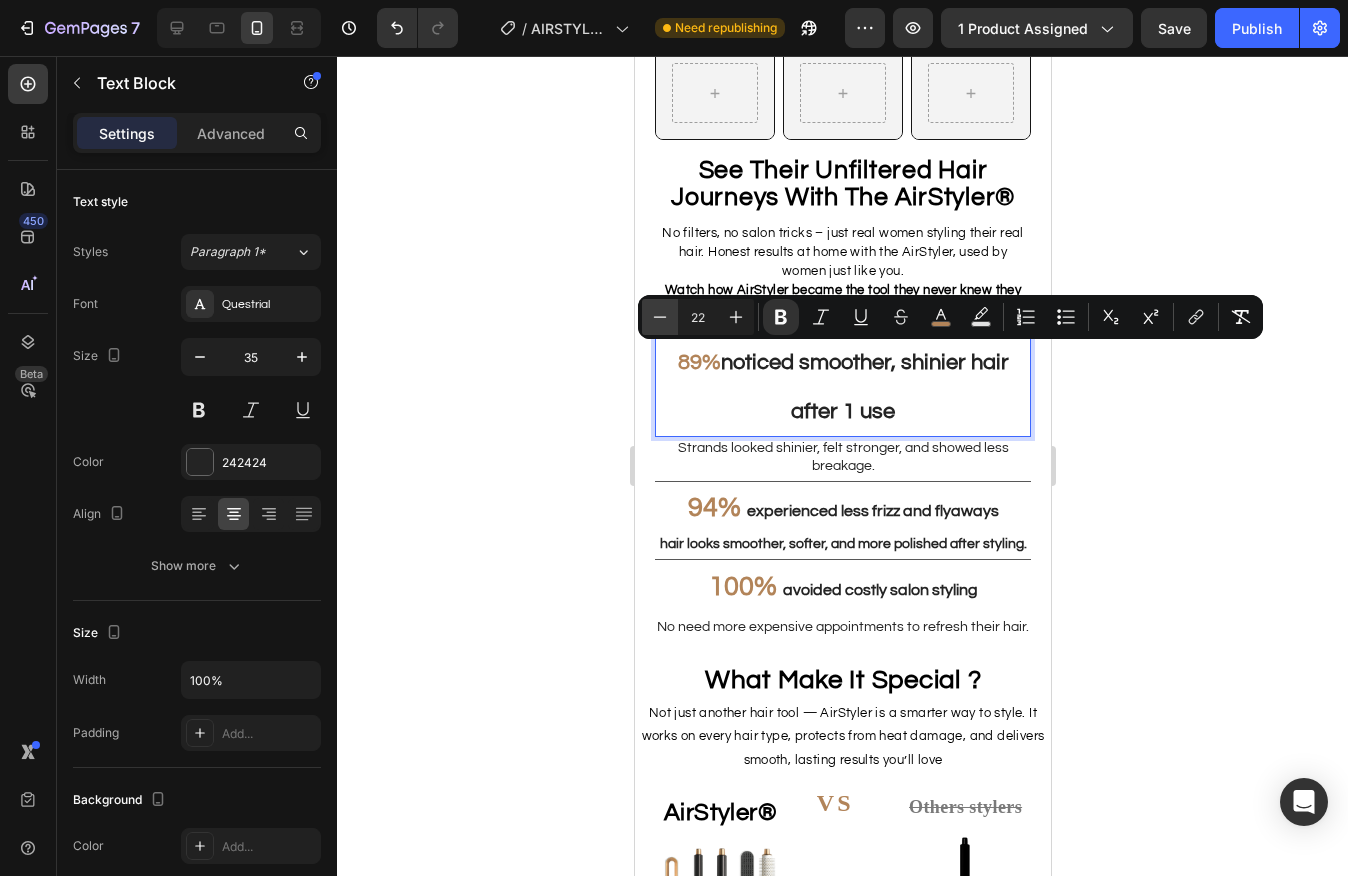 click 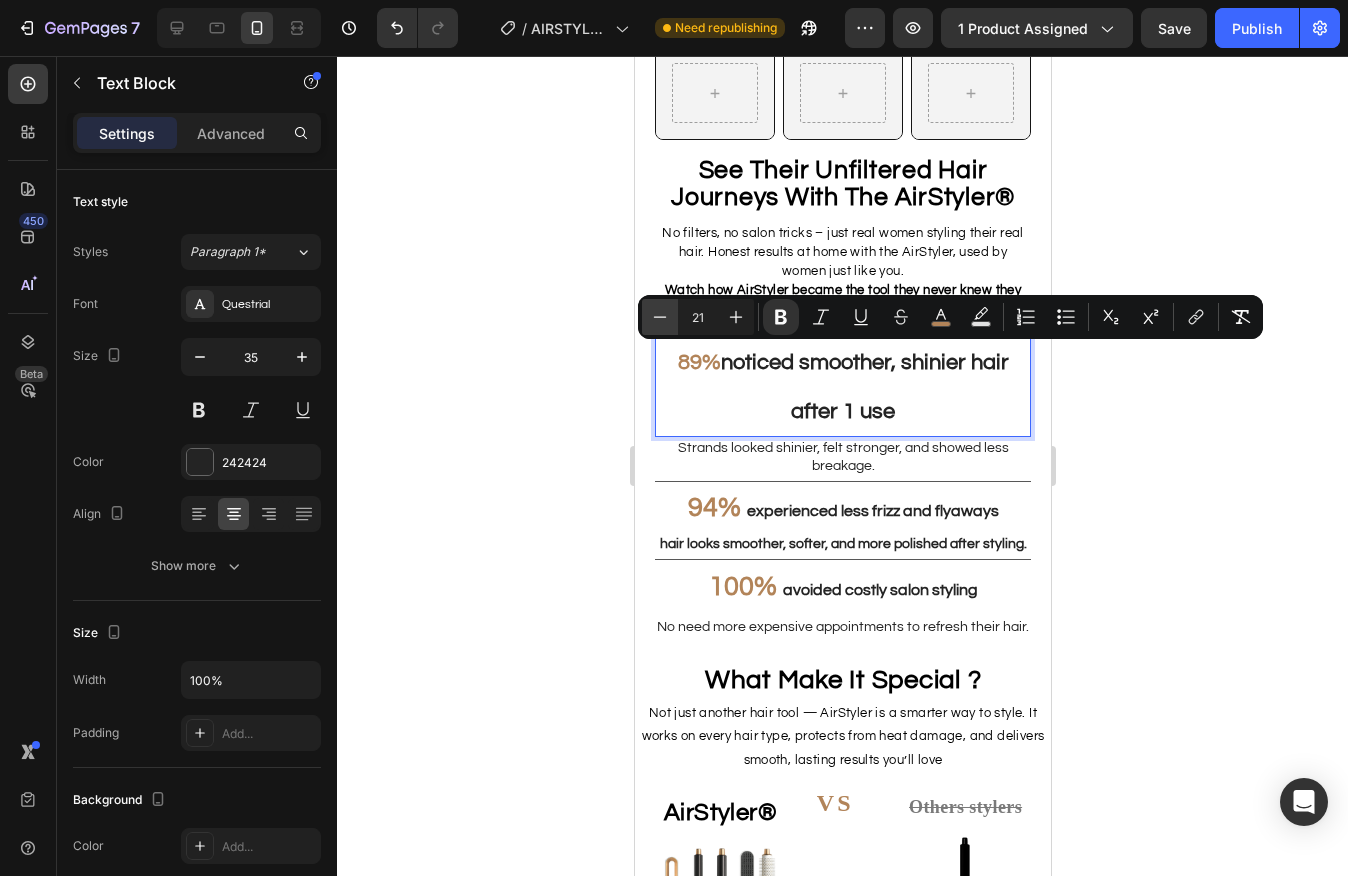 click 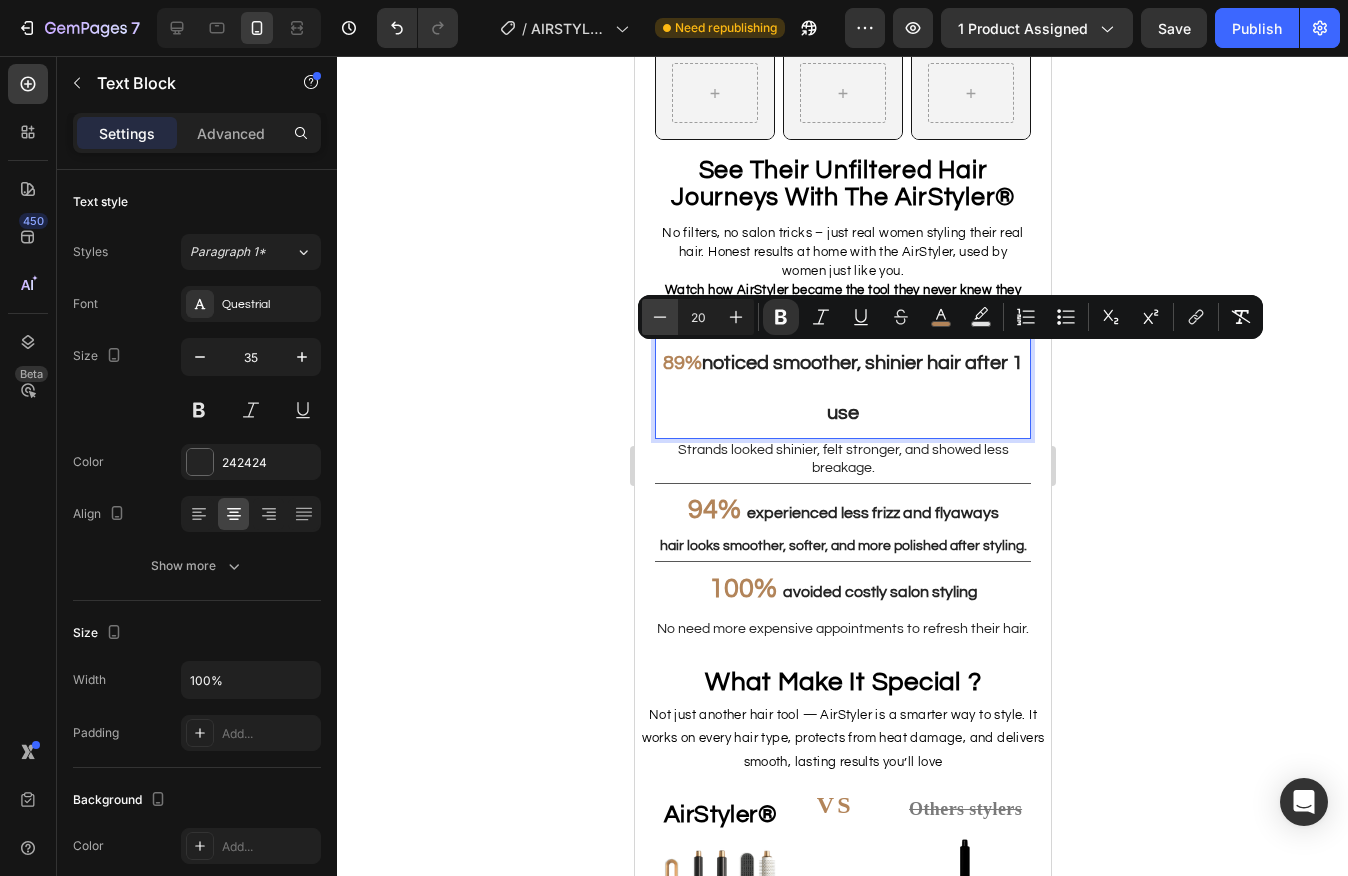 click 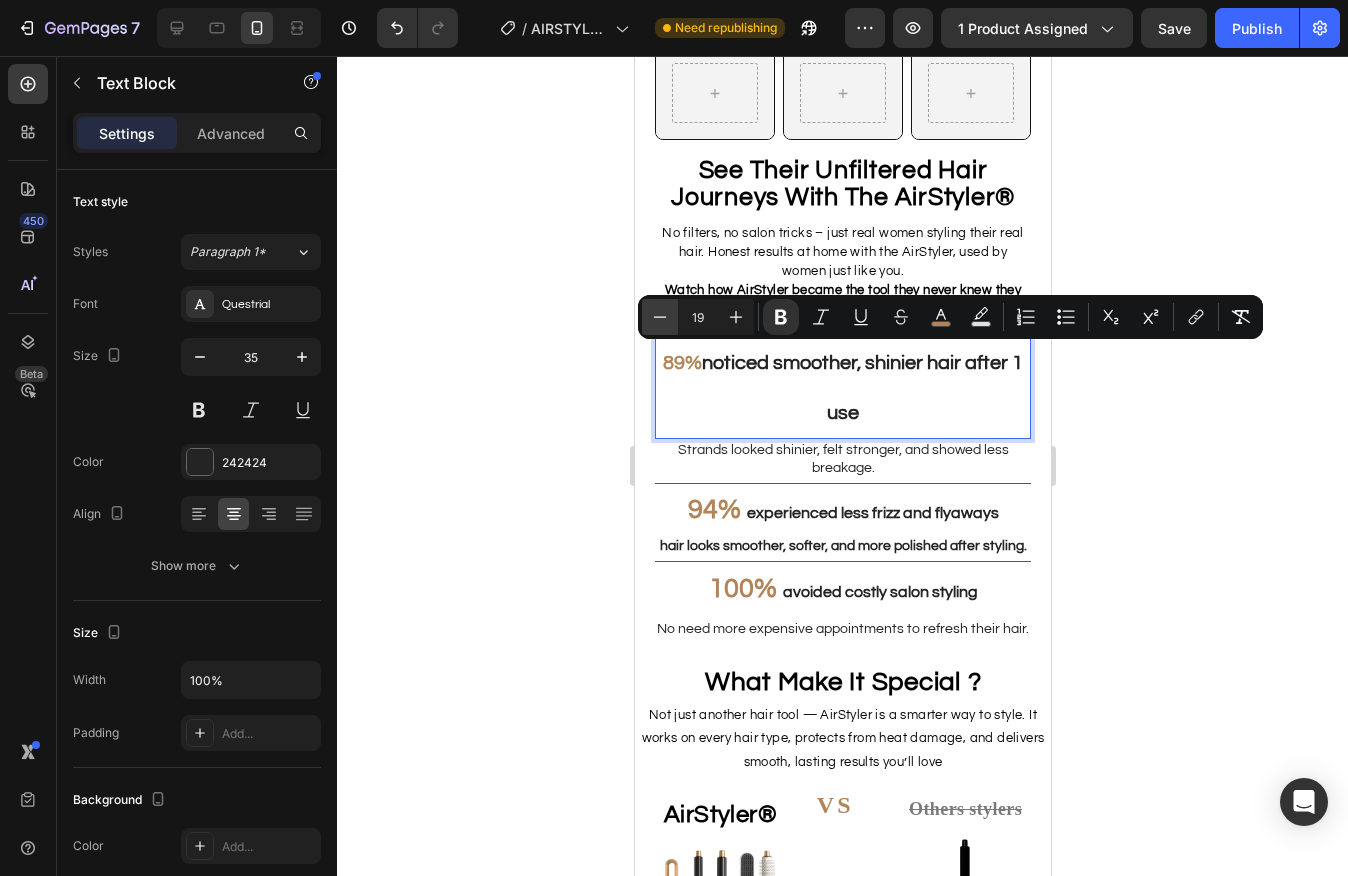 click 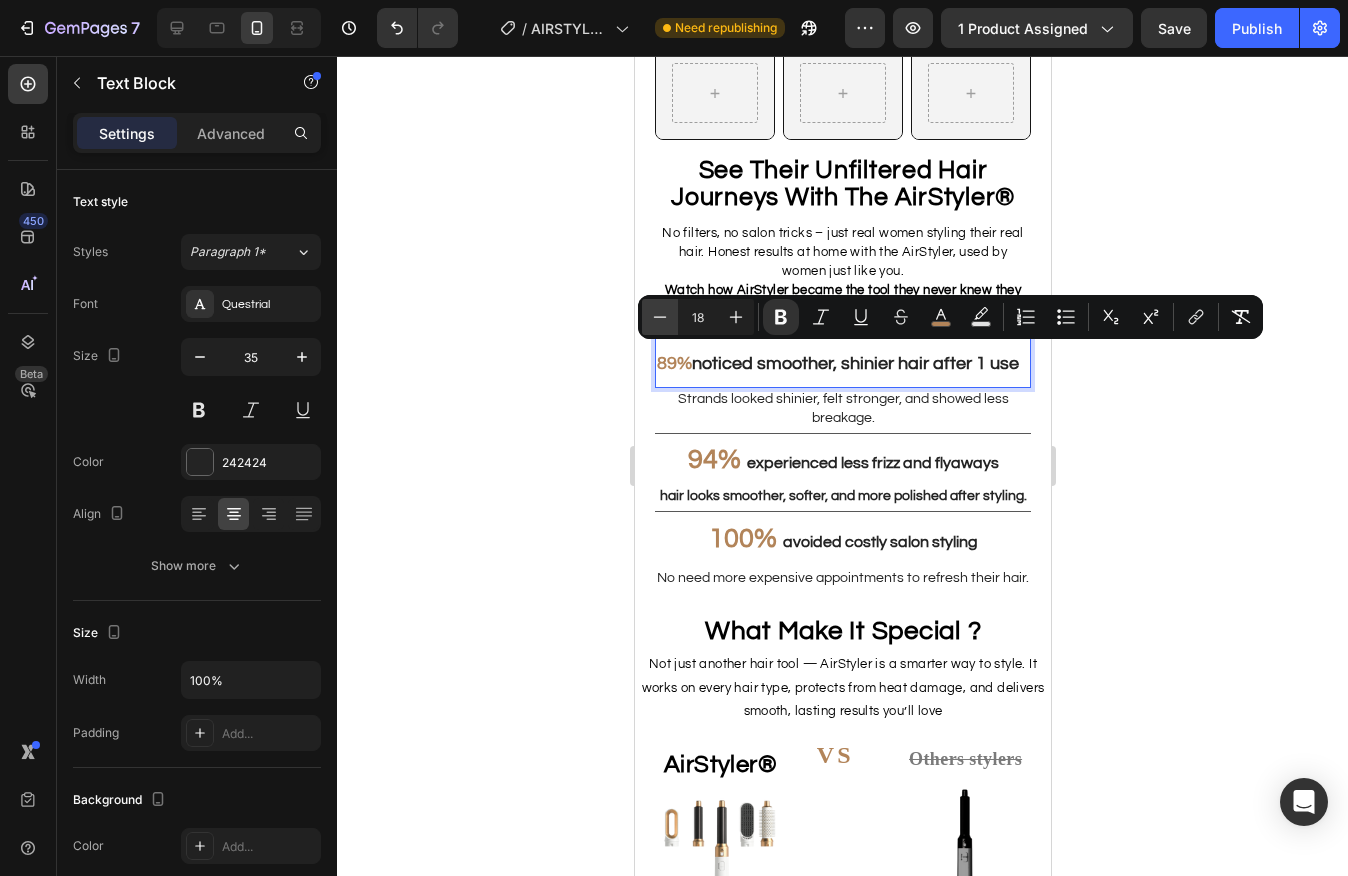 click 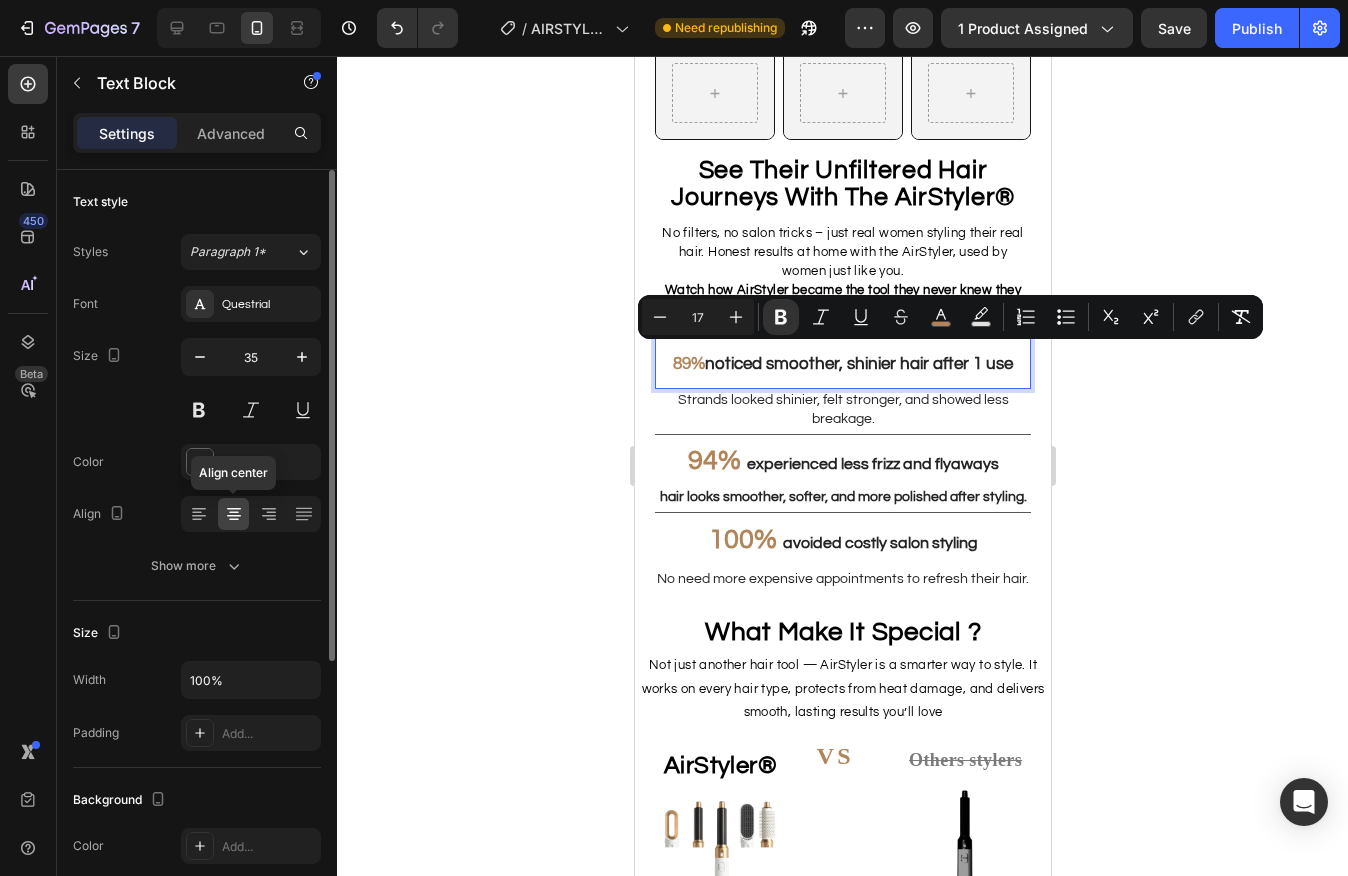 click 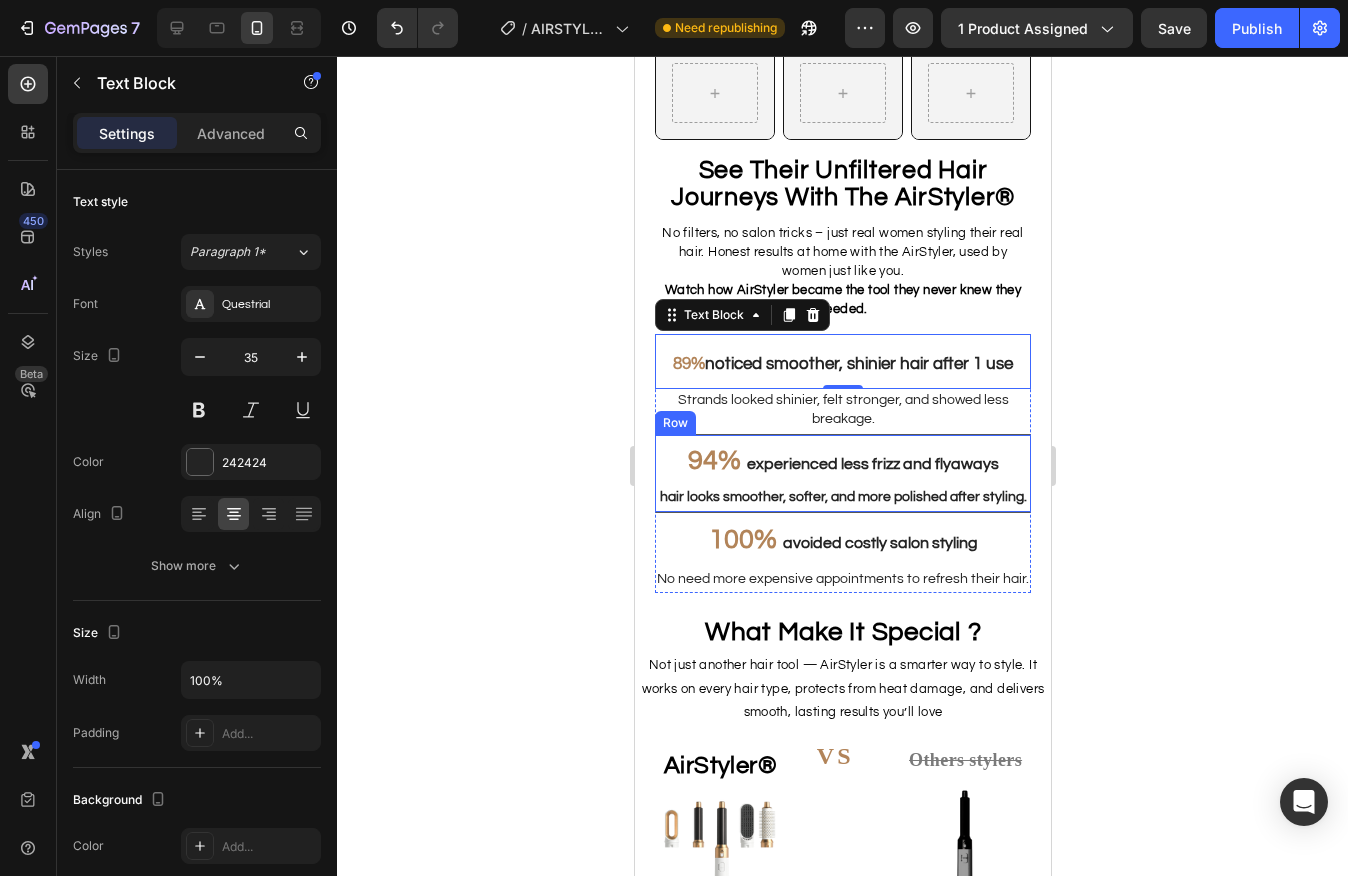 click on "94%  experienced less frizz and flyaways Text Block hair looks smoother, softer, and more polished after styling. Text Block Row" at bounding box center [842, 473] 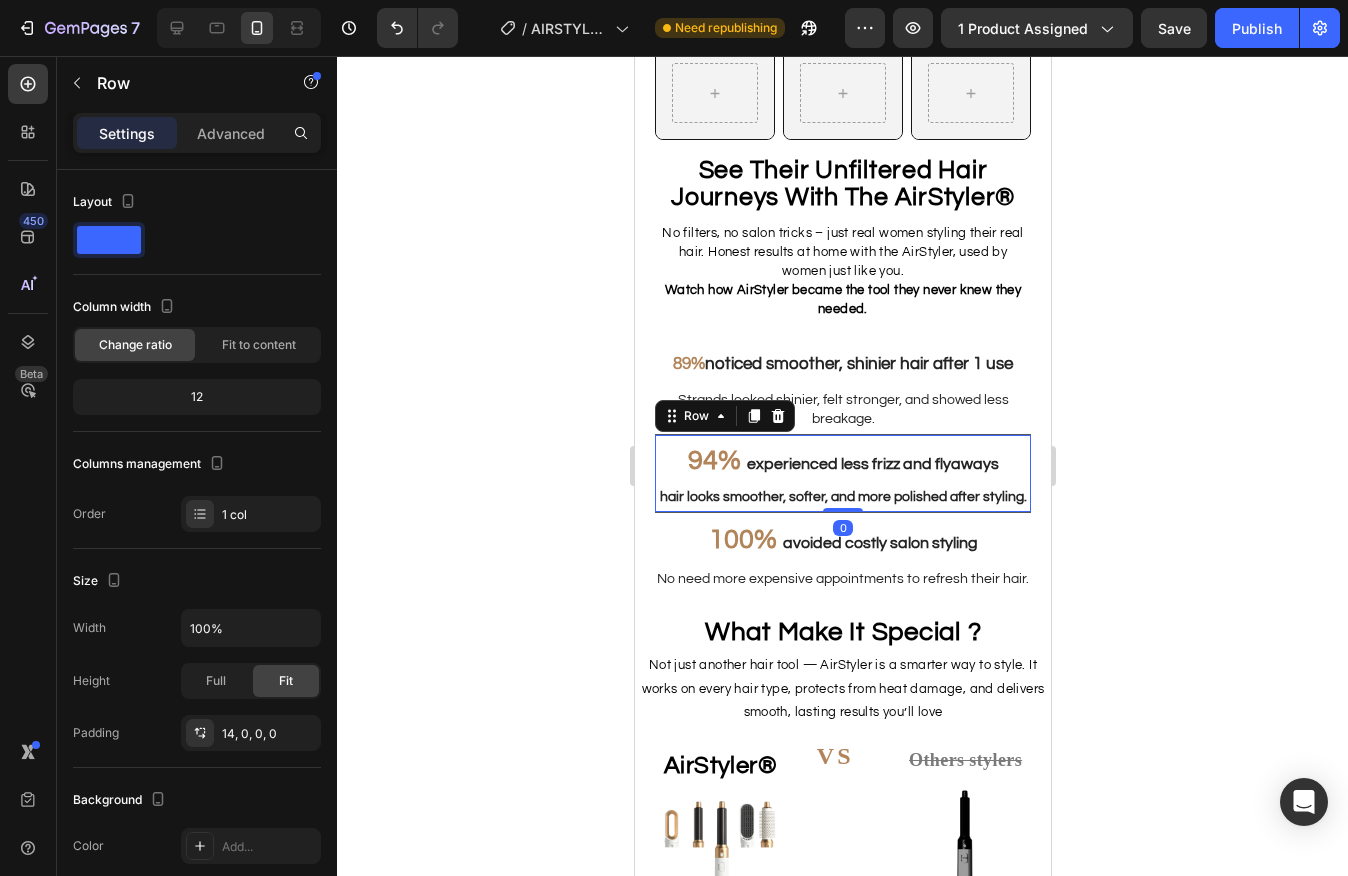 click 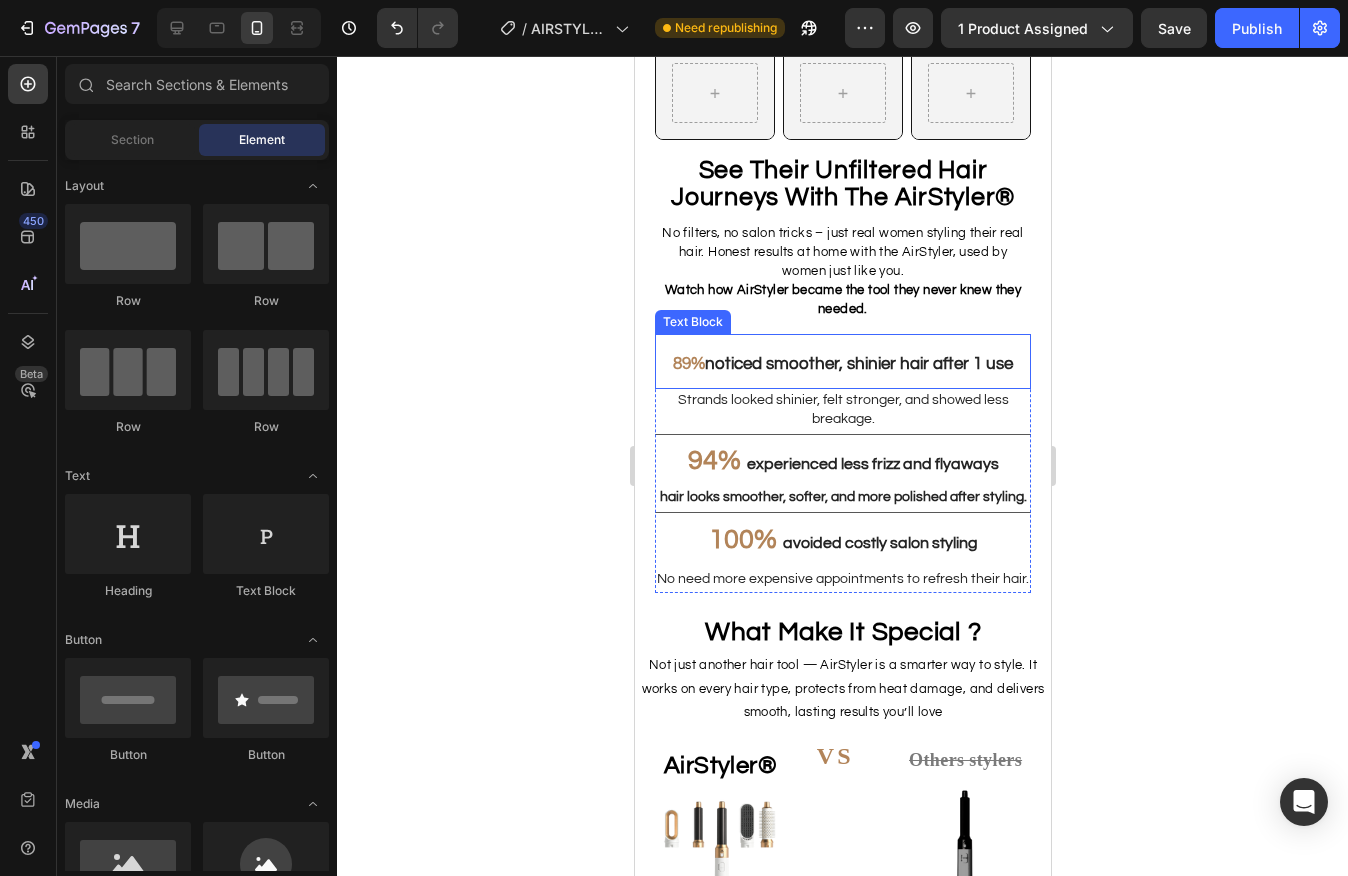 click on "noticed smoother, shinier hair after 1 use" at bounding box center [858, 364] 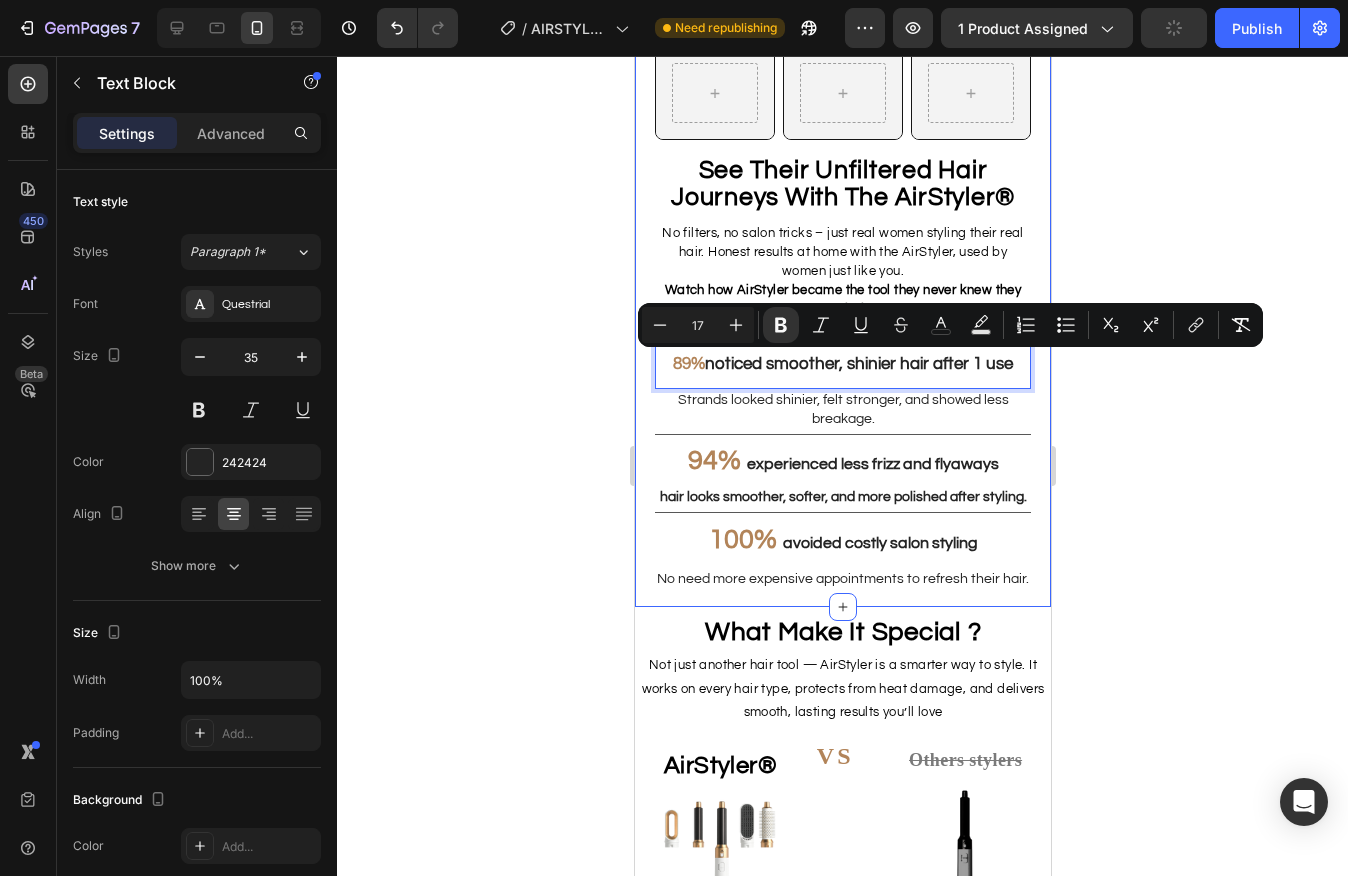 drag, startPoint x: 708, startPoint y: 365, endPoint x: 1040, endPoint y: 359, distance: 332.0542 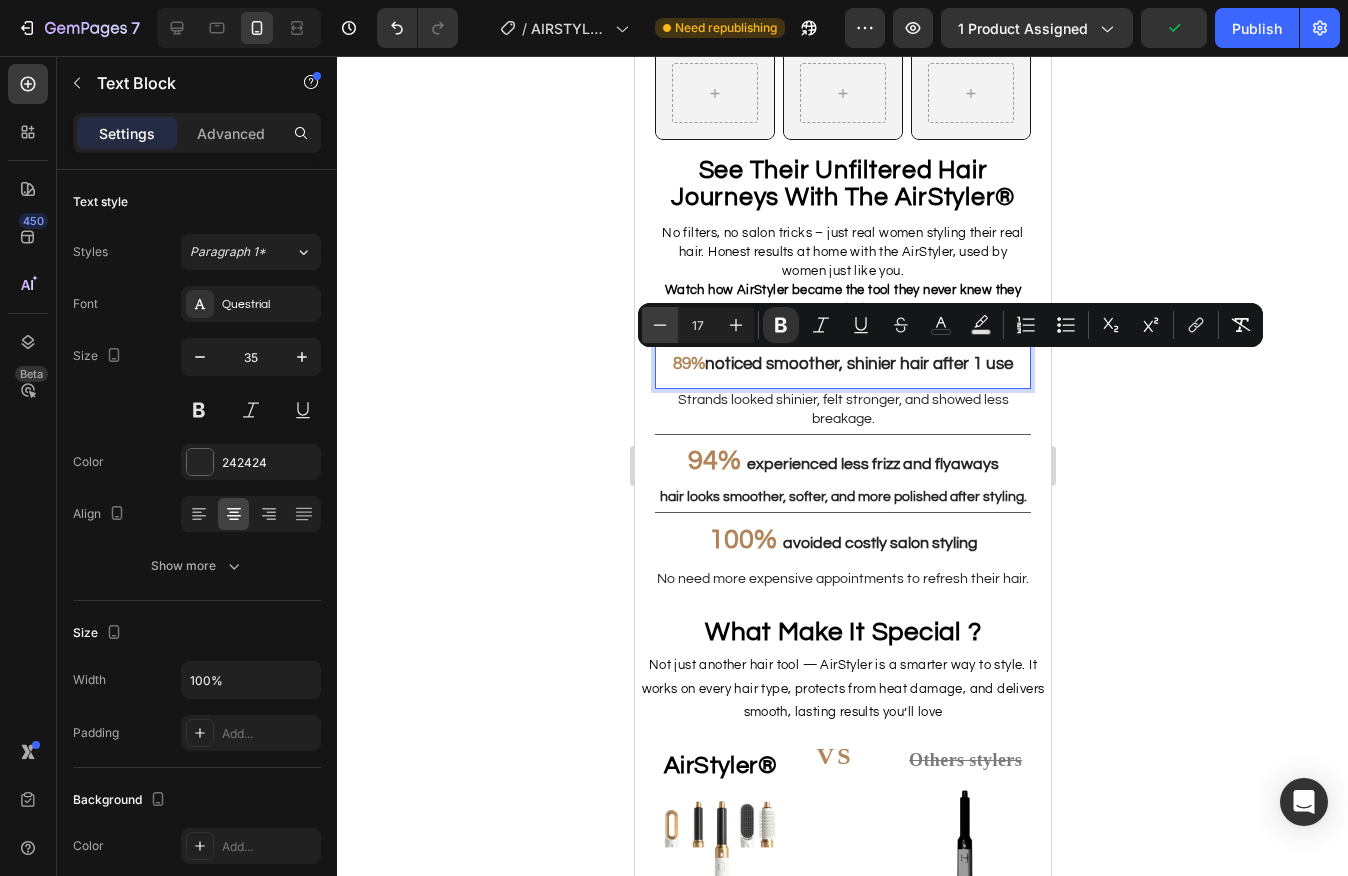 click on "Minus" at bounding box center (660, 325) 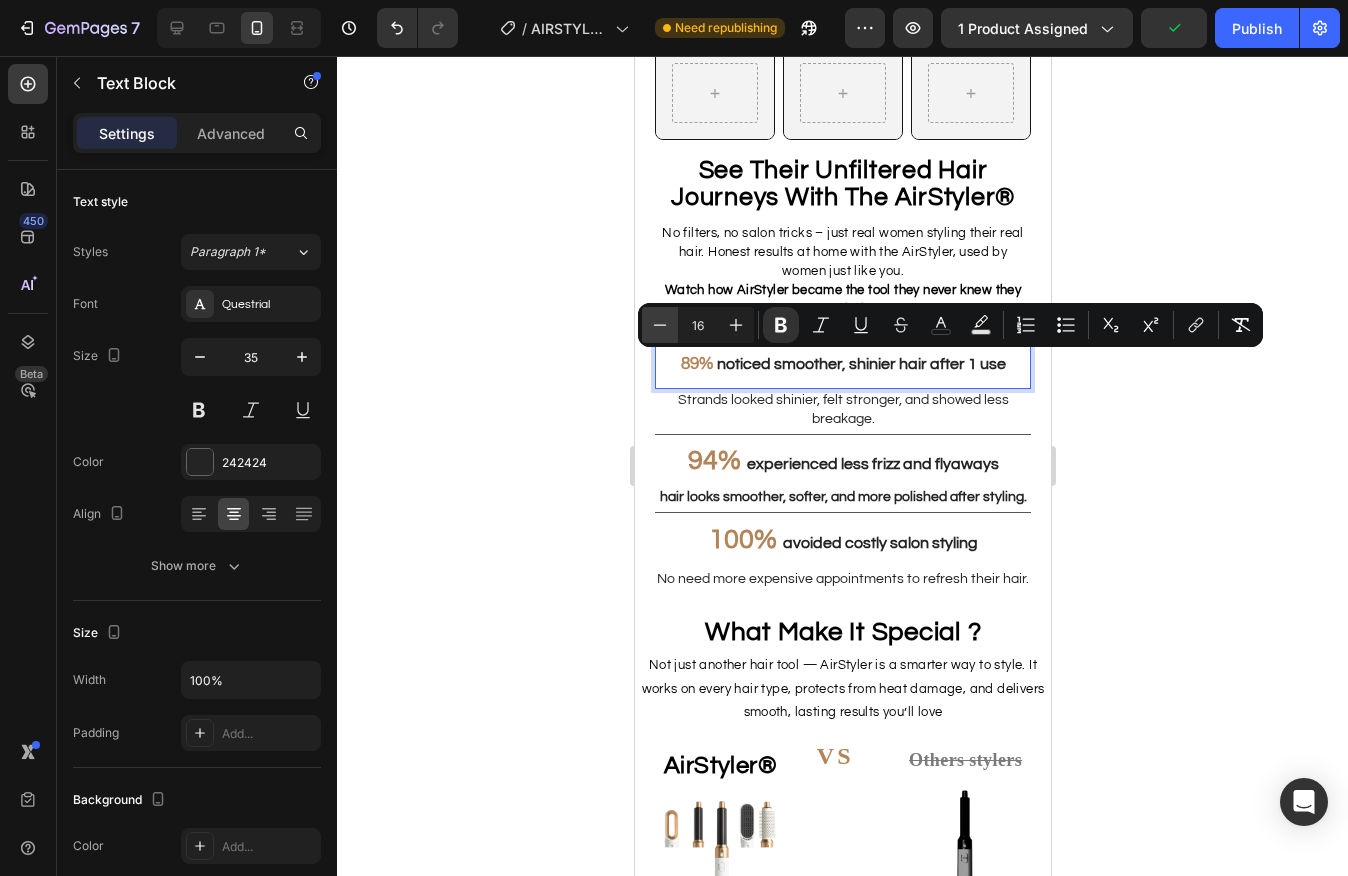 click on "Minus" at bounding box center (660, 325) 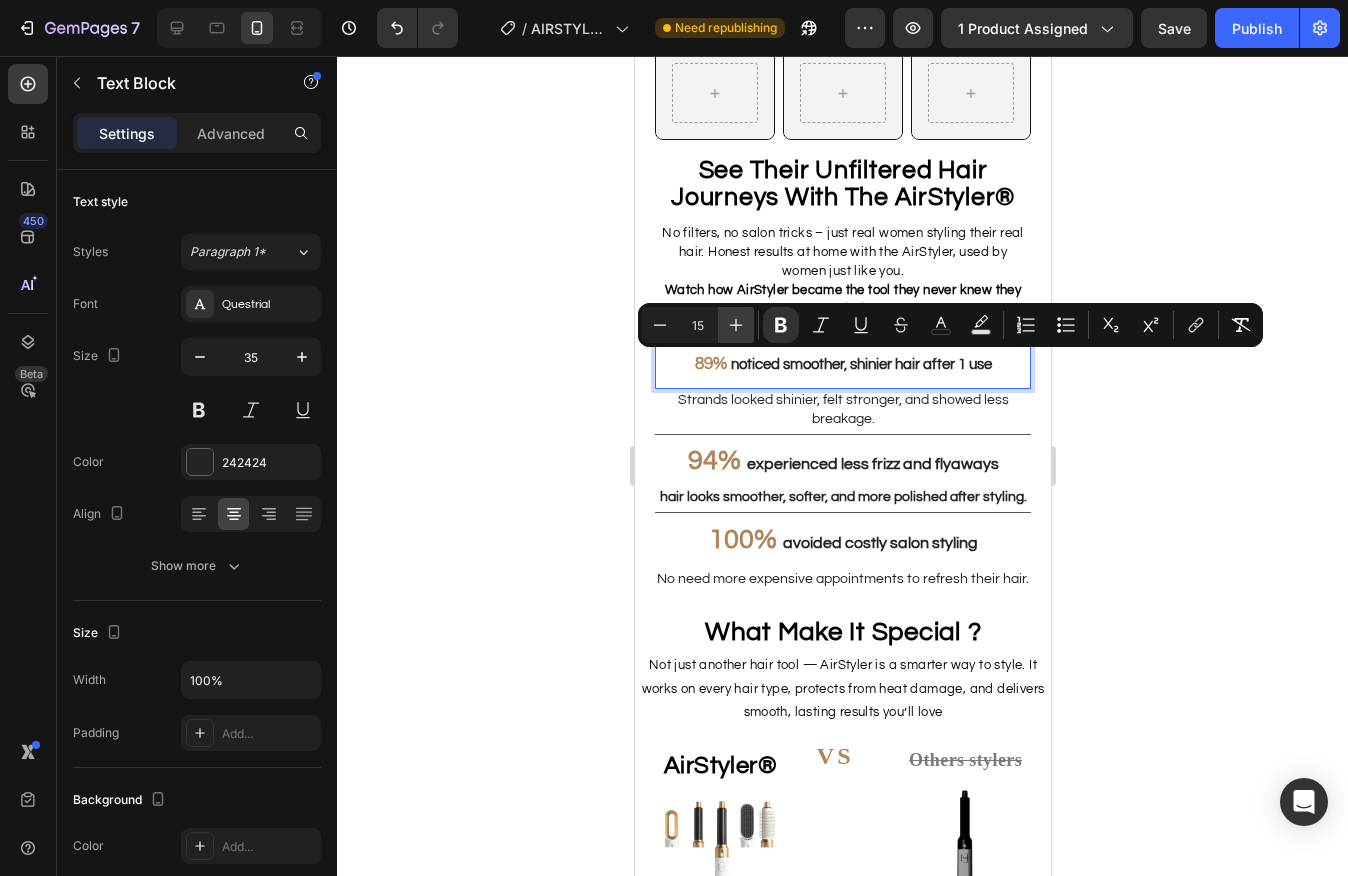 click on "Plus" at bounding box center [736, 325] 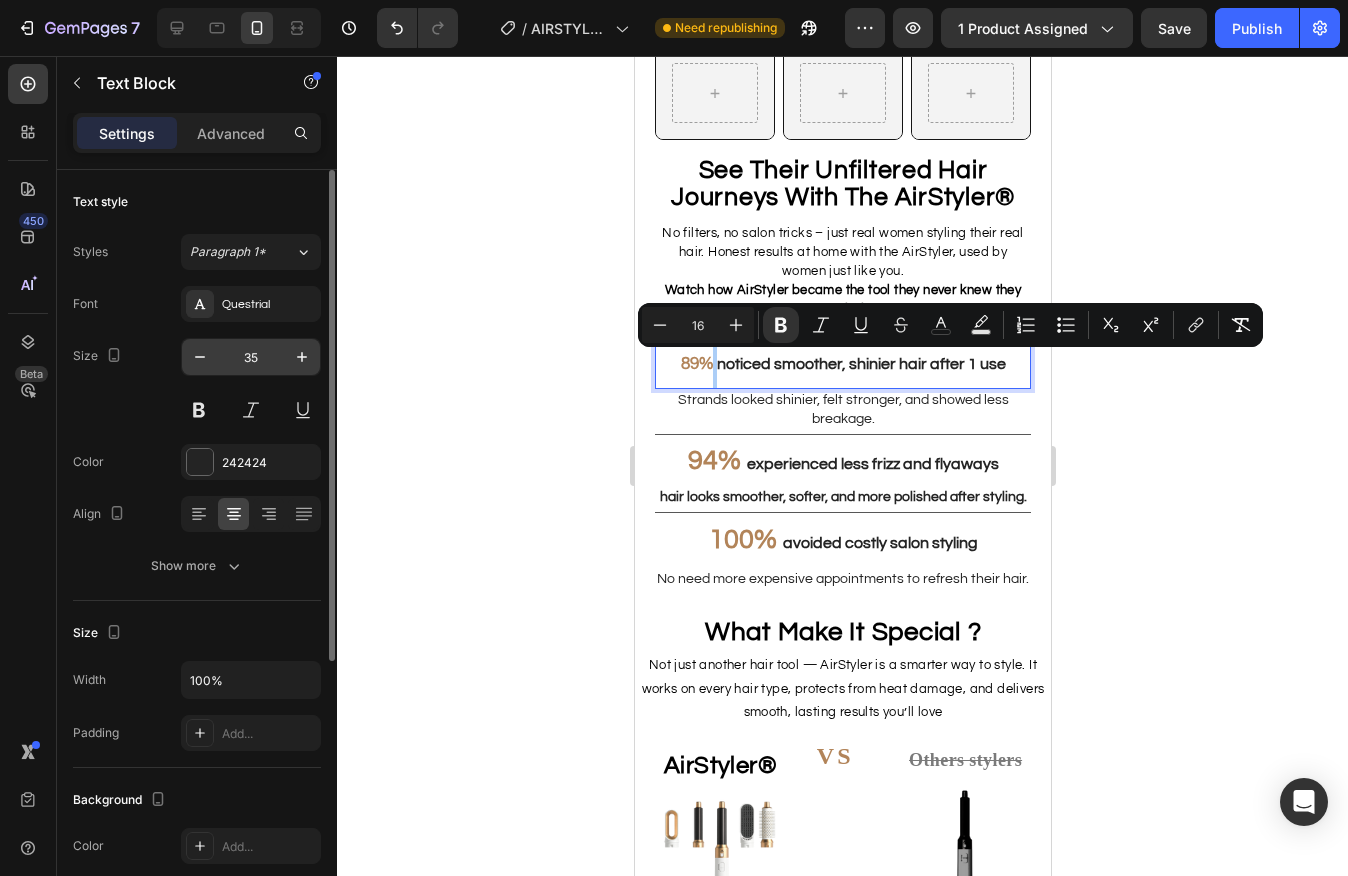 click on "35" at bounding box center [251, 357] 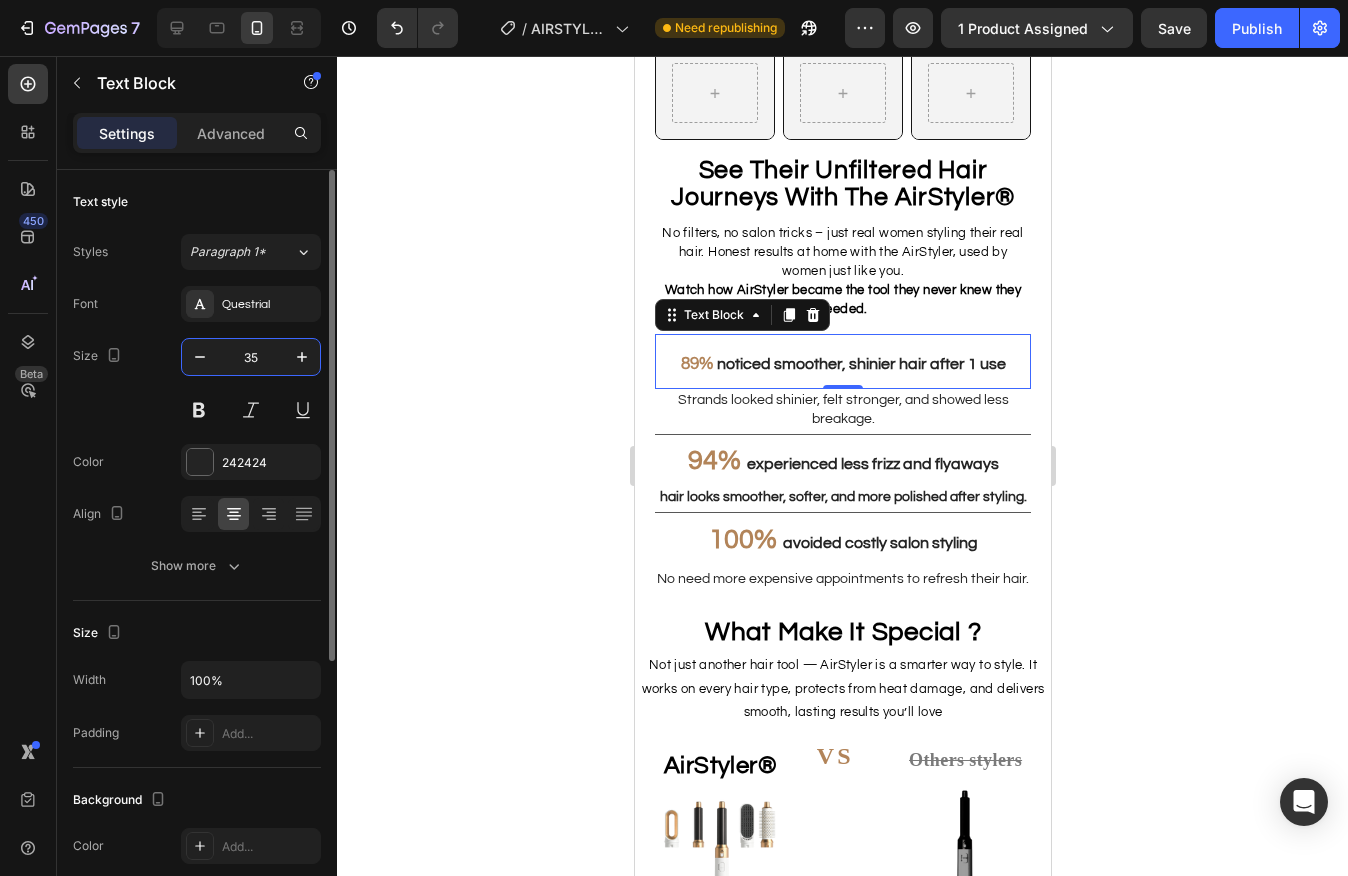 click on "35" at bounding box center [251, 357] 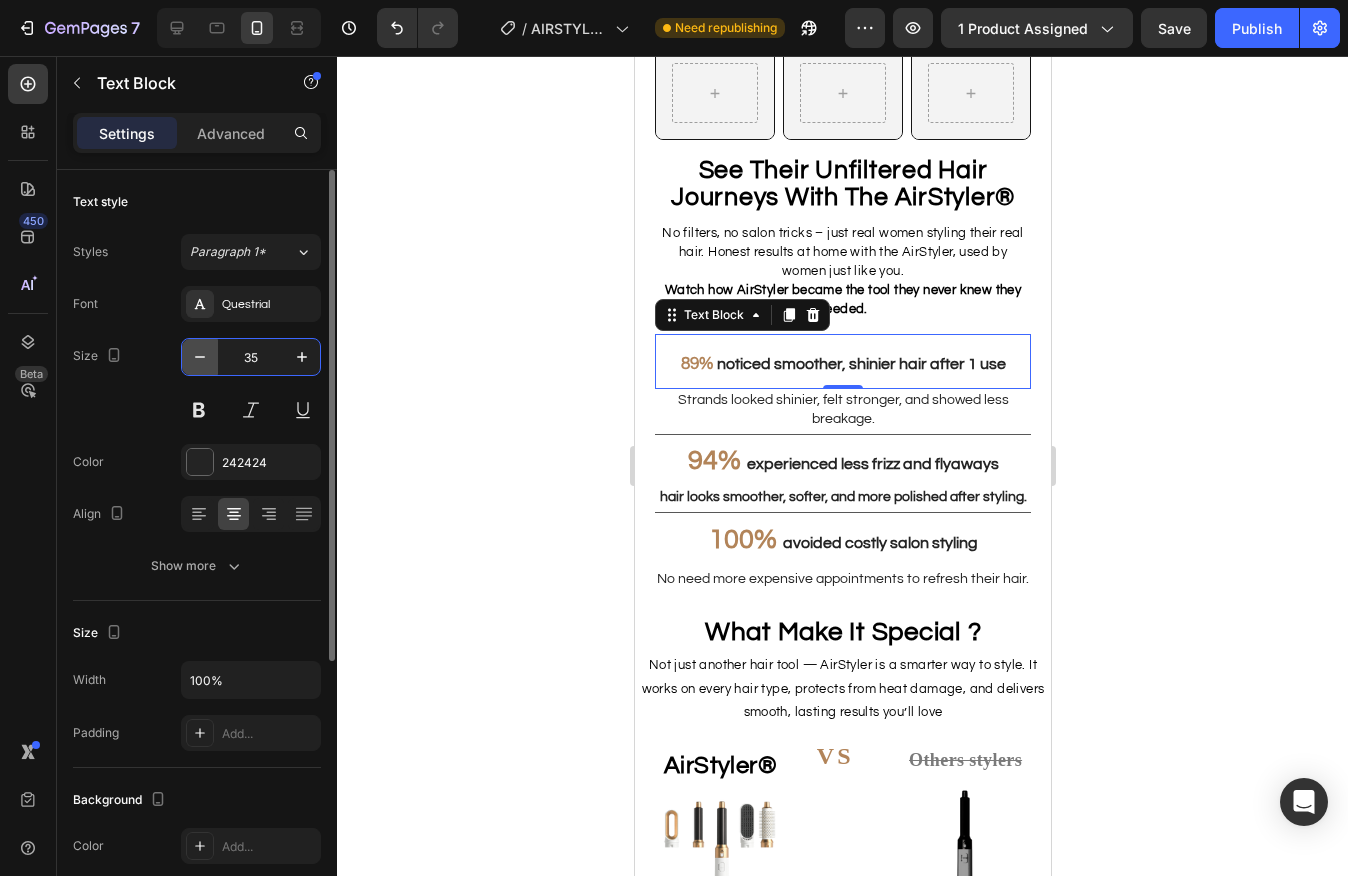 click 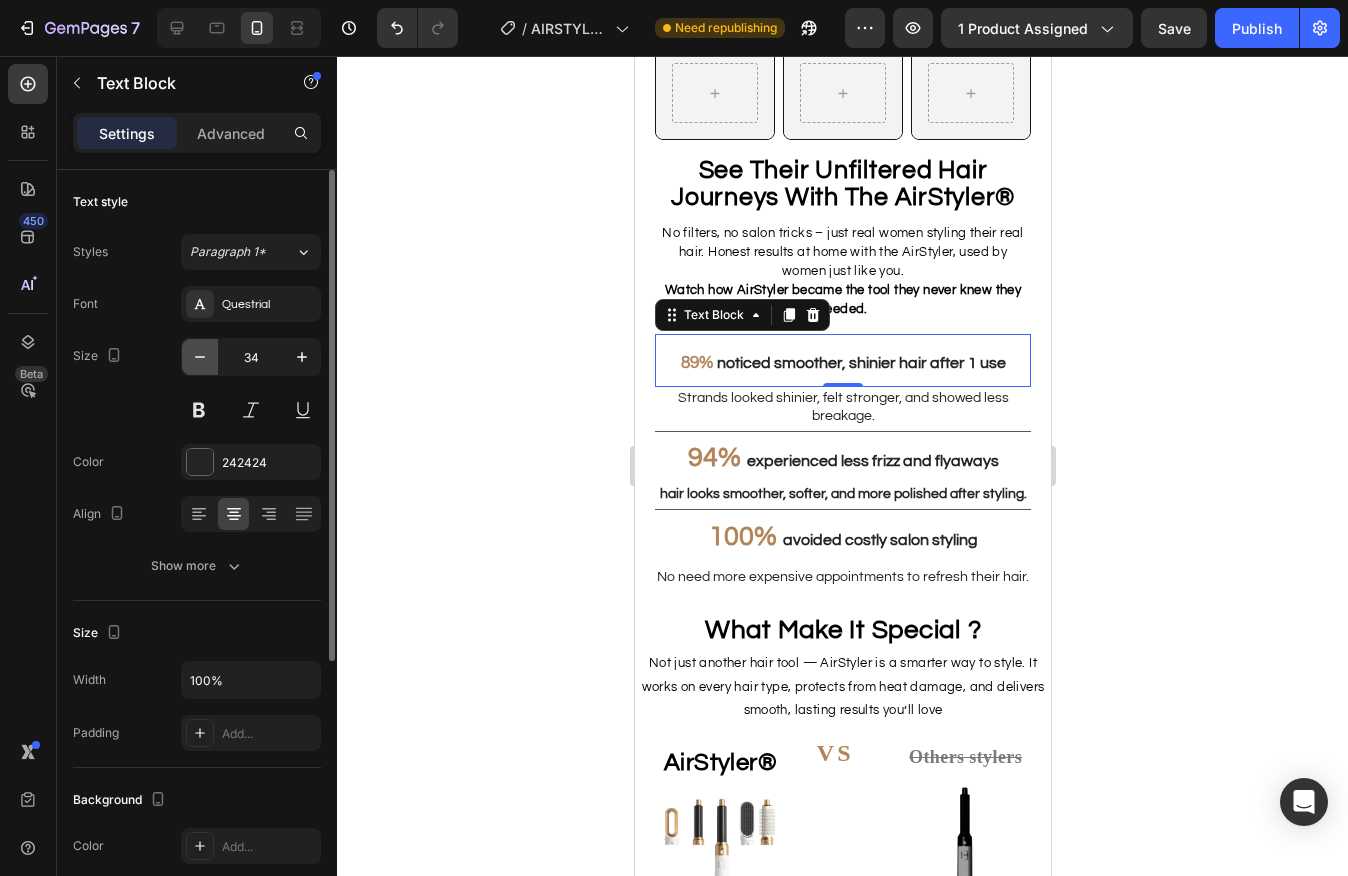 click 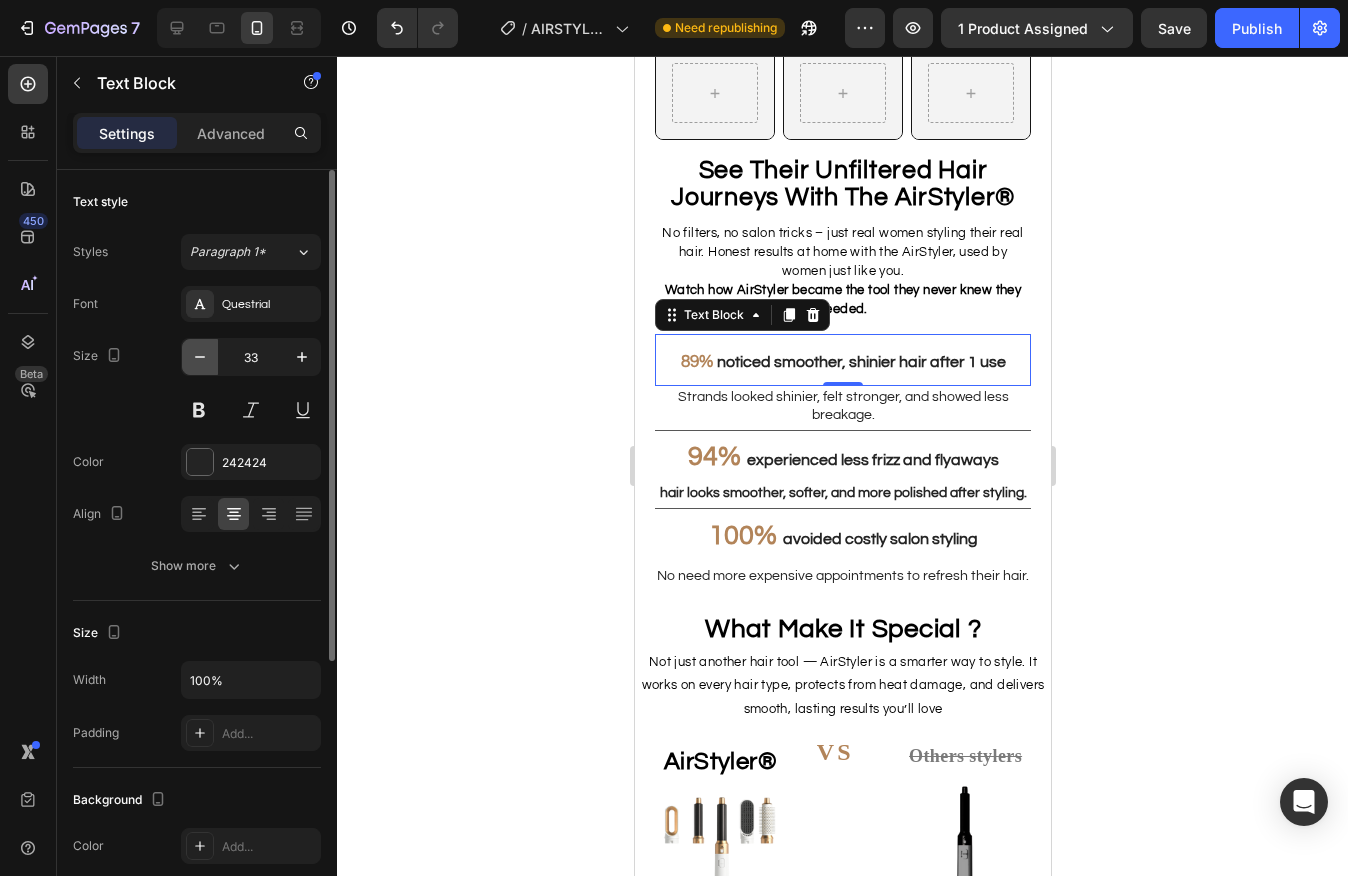 click 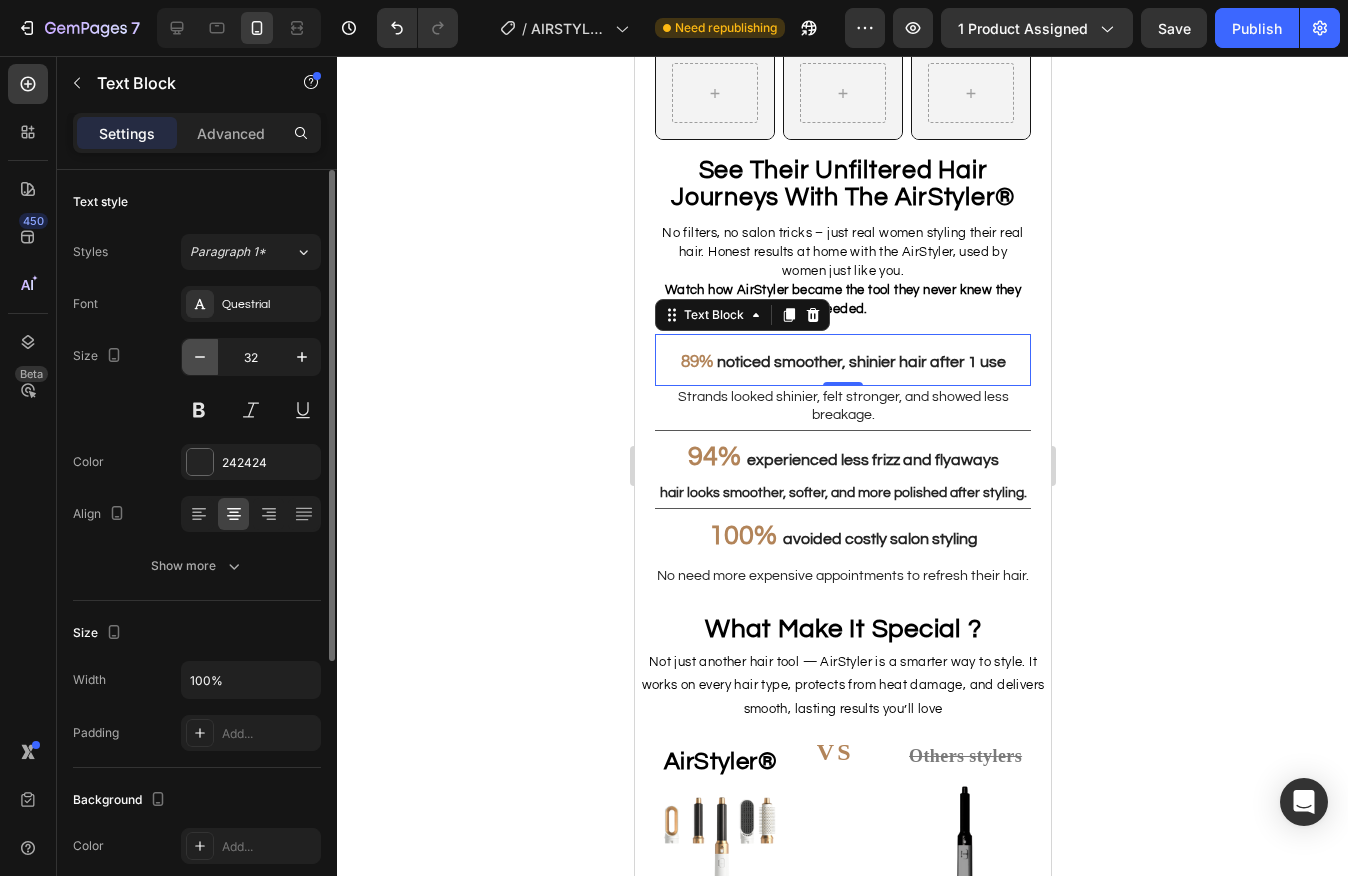 click 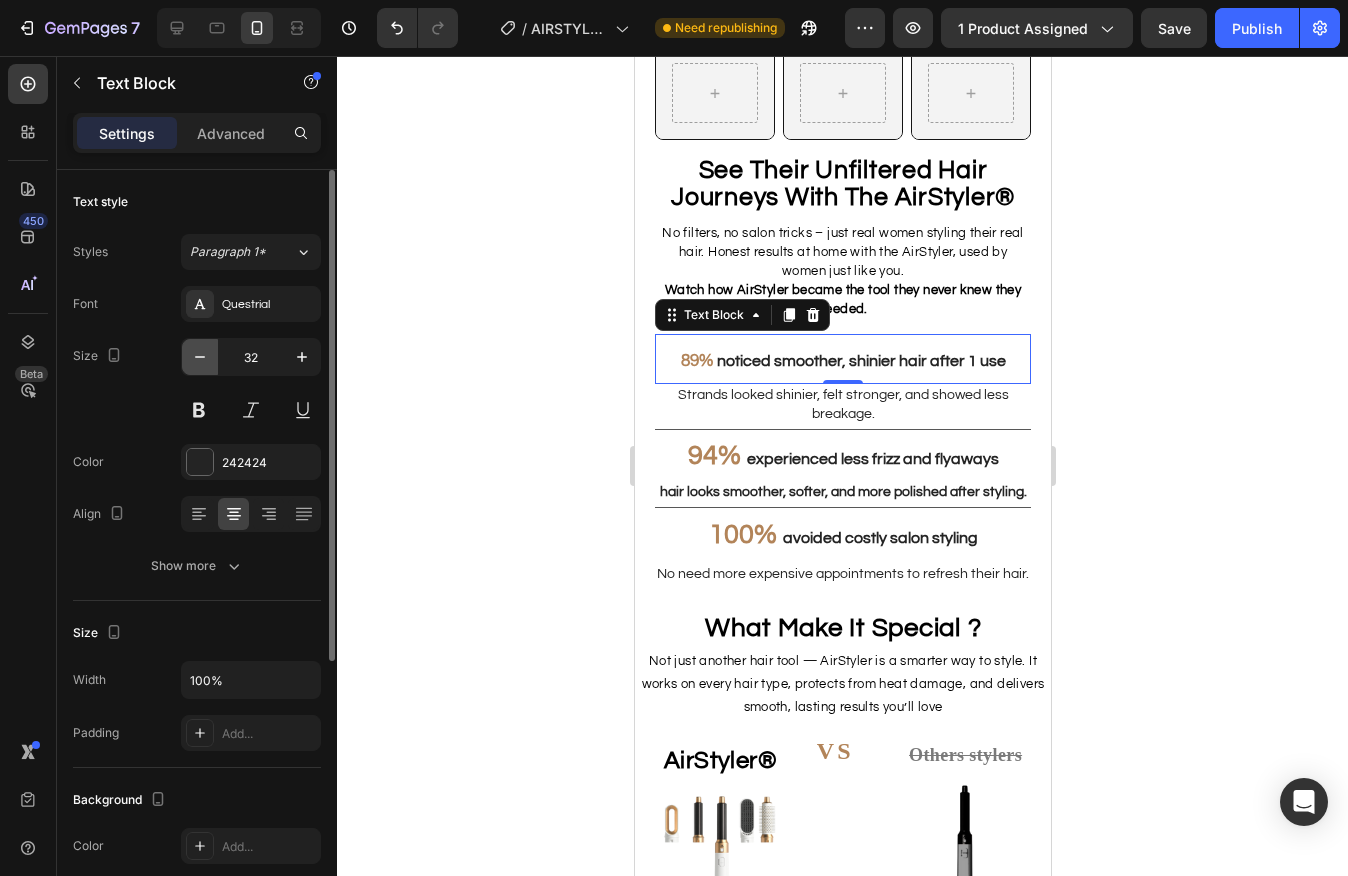type on "31" 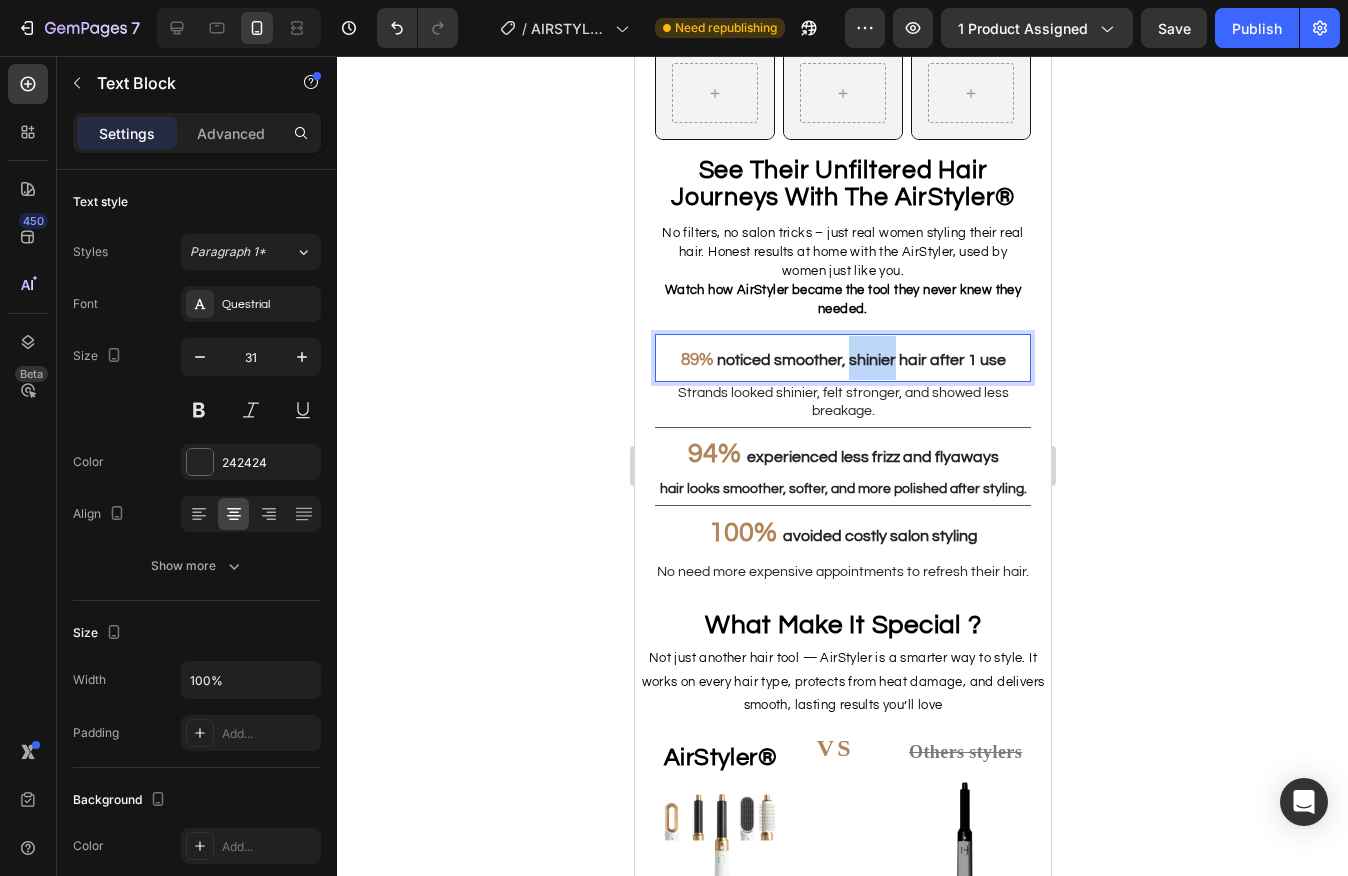 click on "89%  noticed smoother, shinier hair after 1 use" at bounding box center (842, 358) 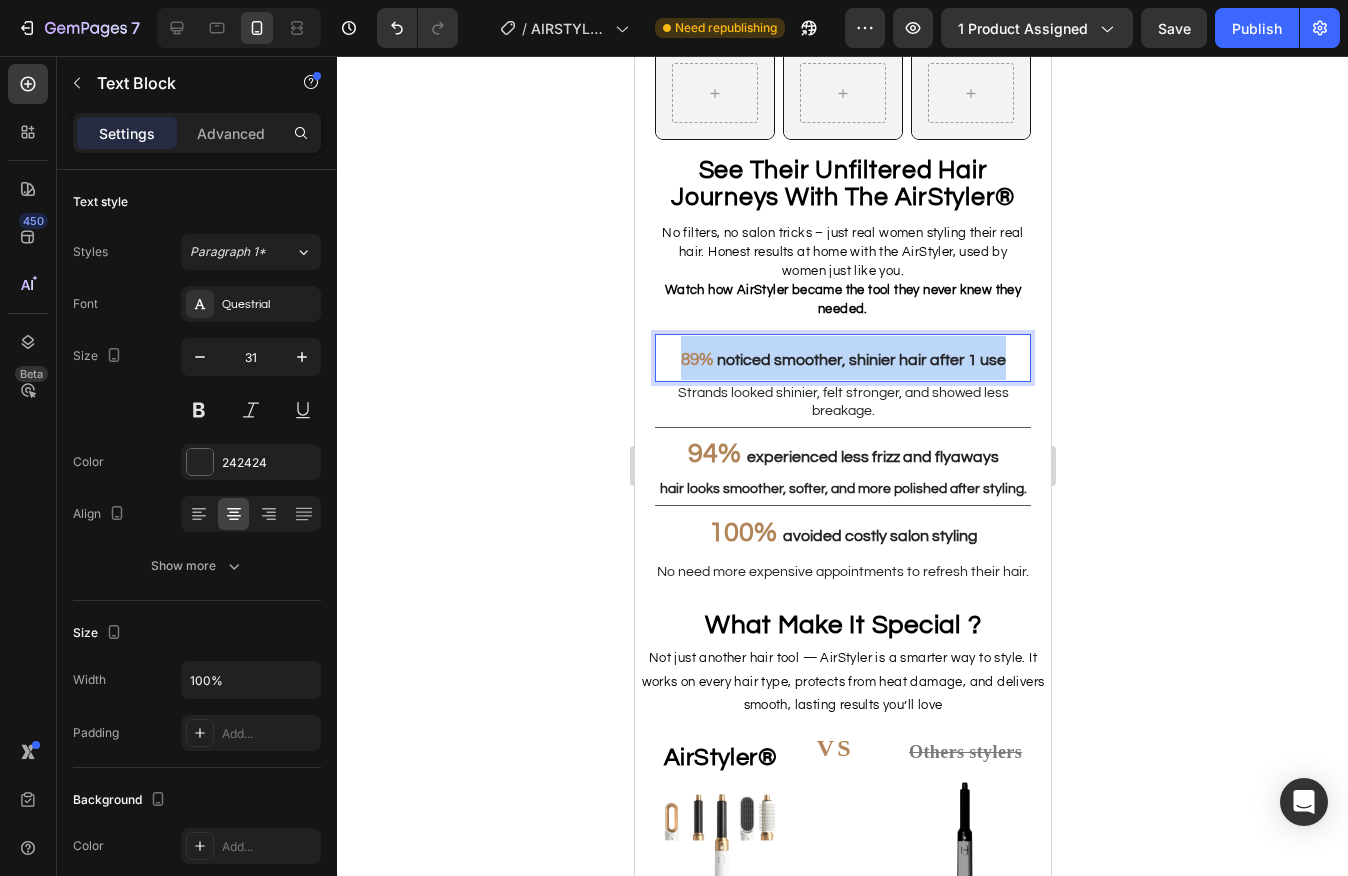 click on "89%  noticed smoother, shinier hair after 1 use" at bounding box center [842, 358] 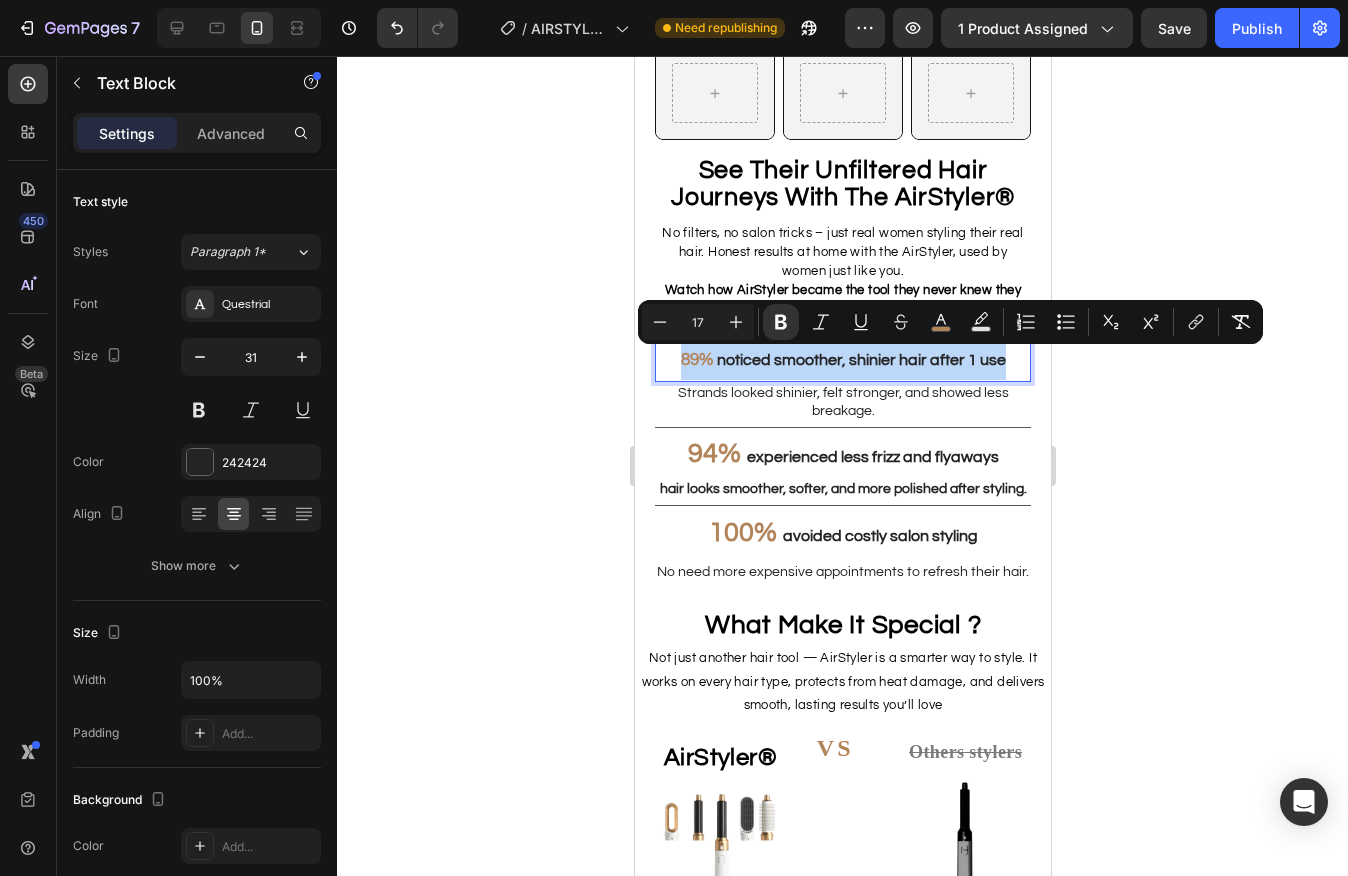 click on "noticed smoother, shinier hair after 1 use" at bounding box center (860, 360) 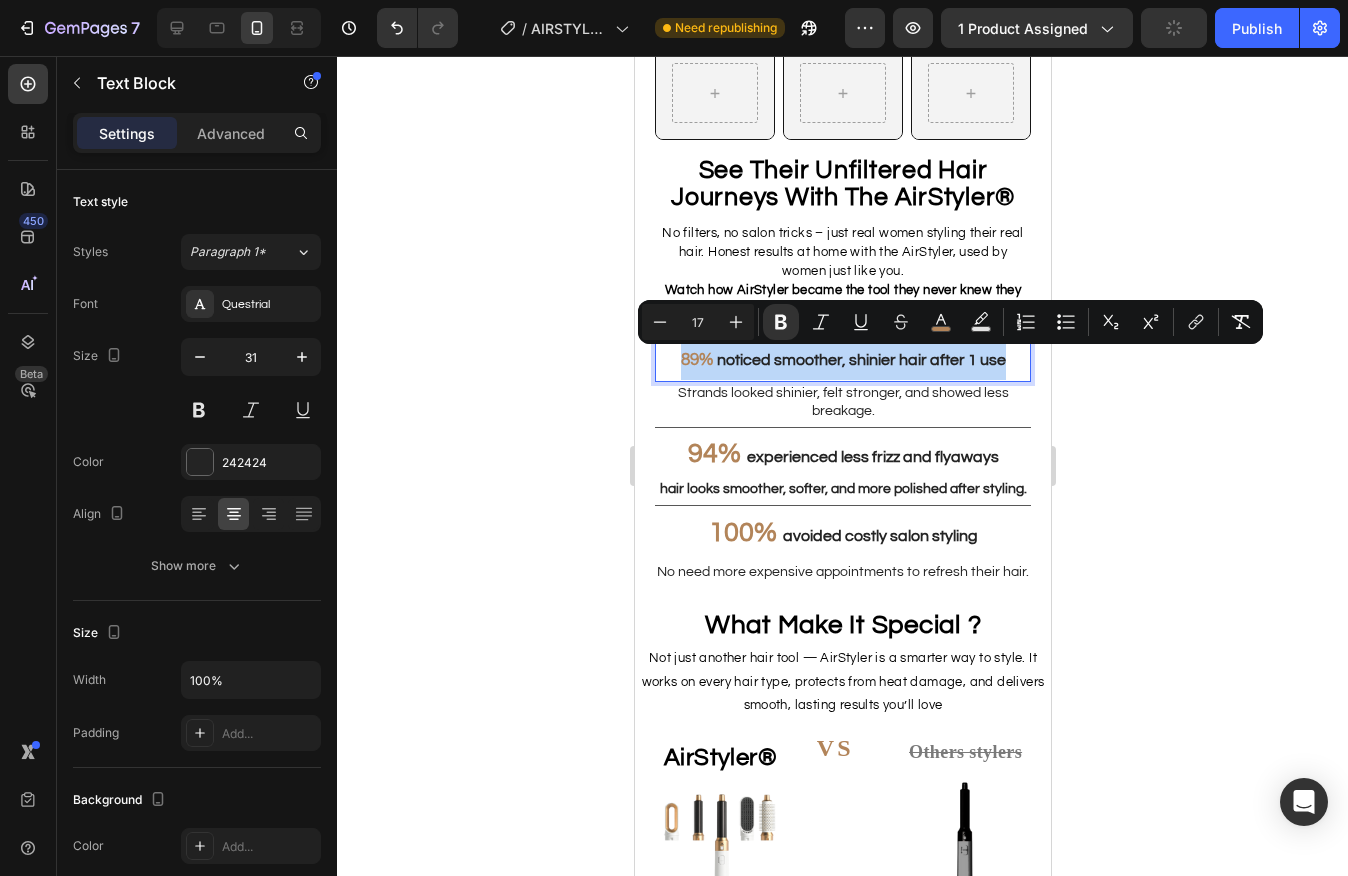 click on "noticed smoother, shinier hair after 1 use" at bounding box center [860, 360] 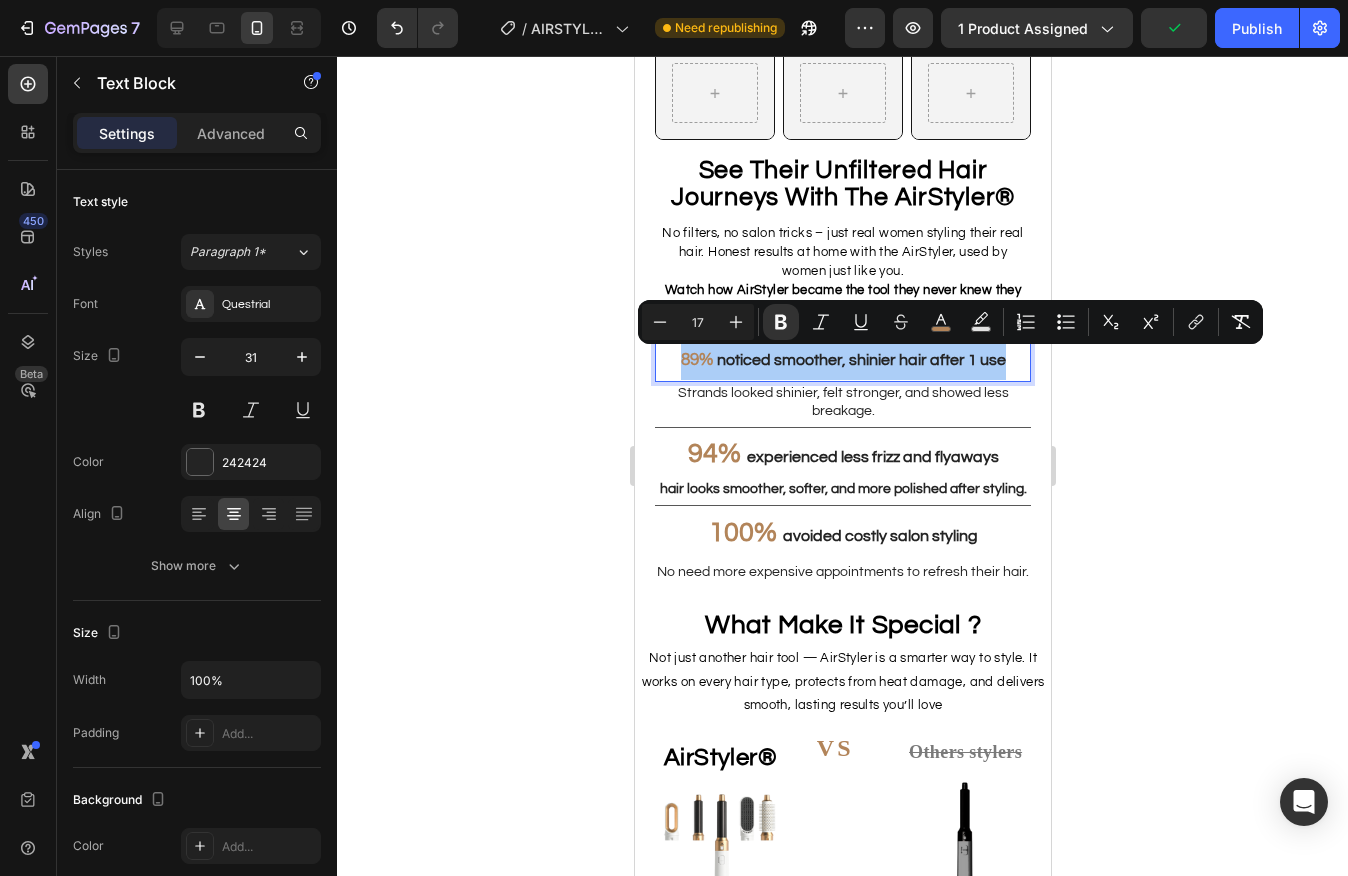 click 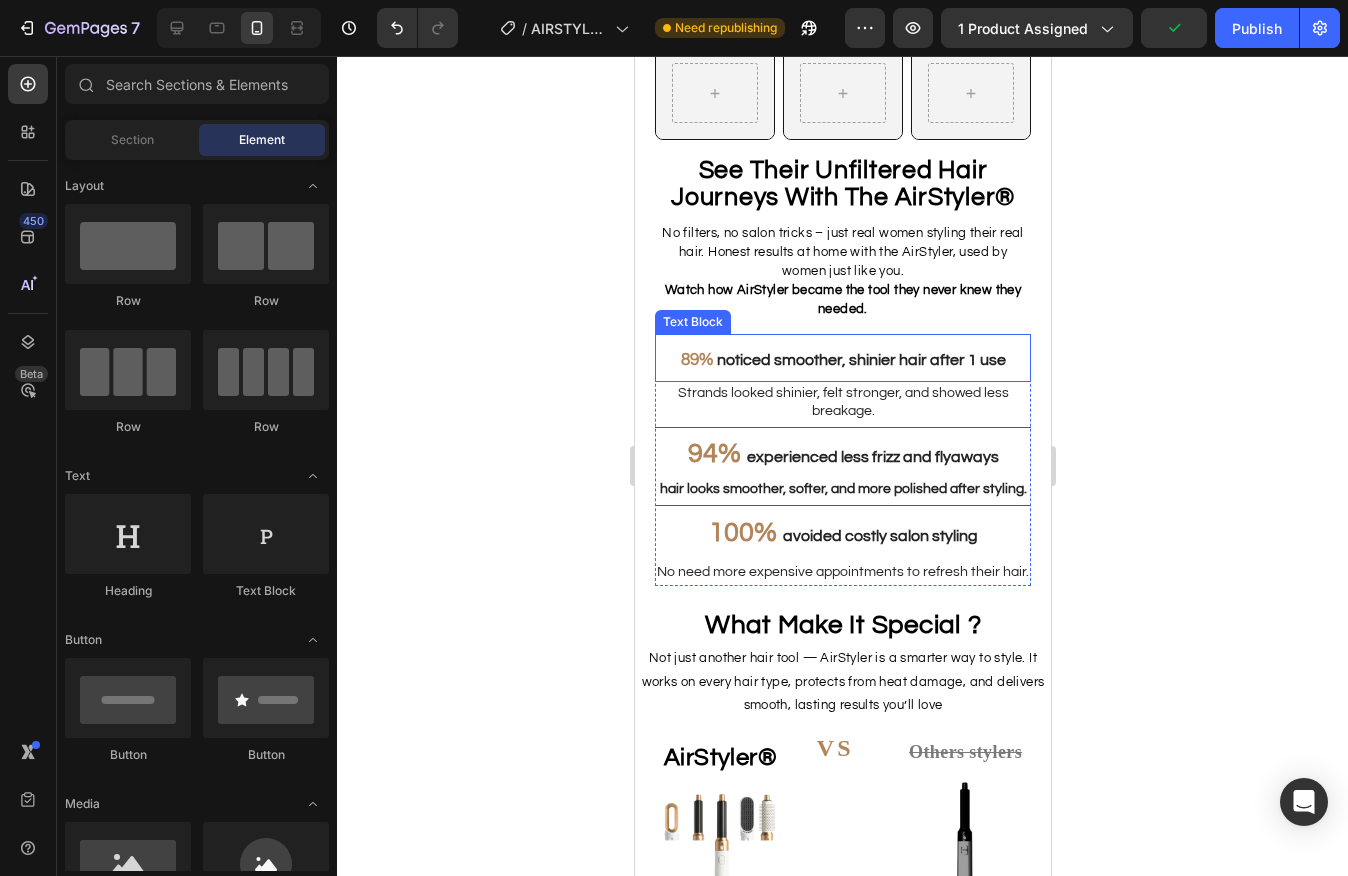 click on "noticed smoother, shinier hair after 1 use" at bounding box center [860, 360] 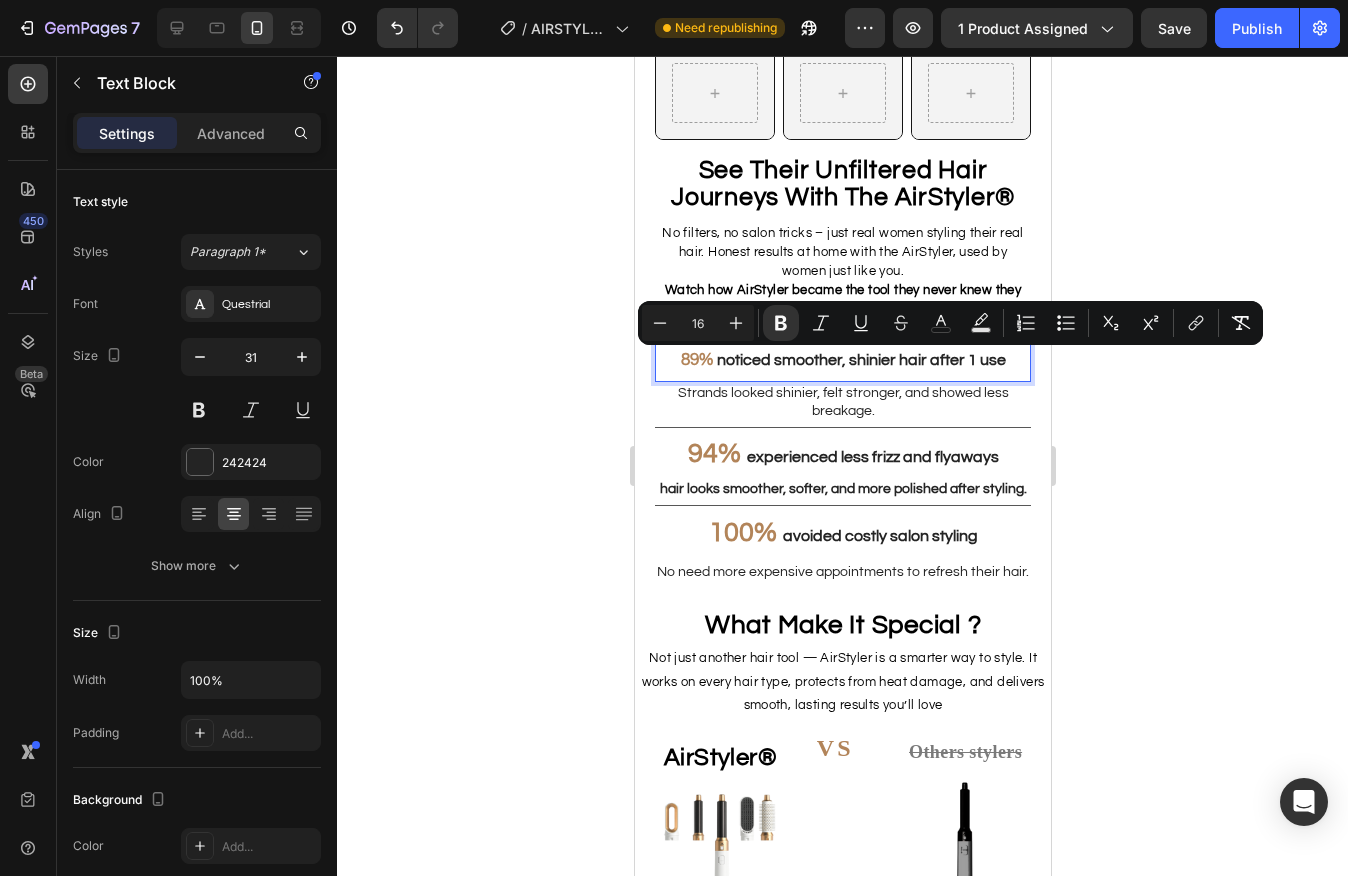 click on "noticed smoother, shinier hair after 1 use" at bounding box center (860, 360) 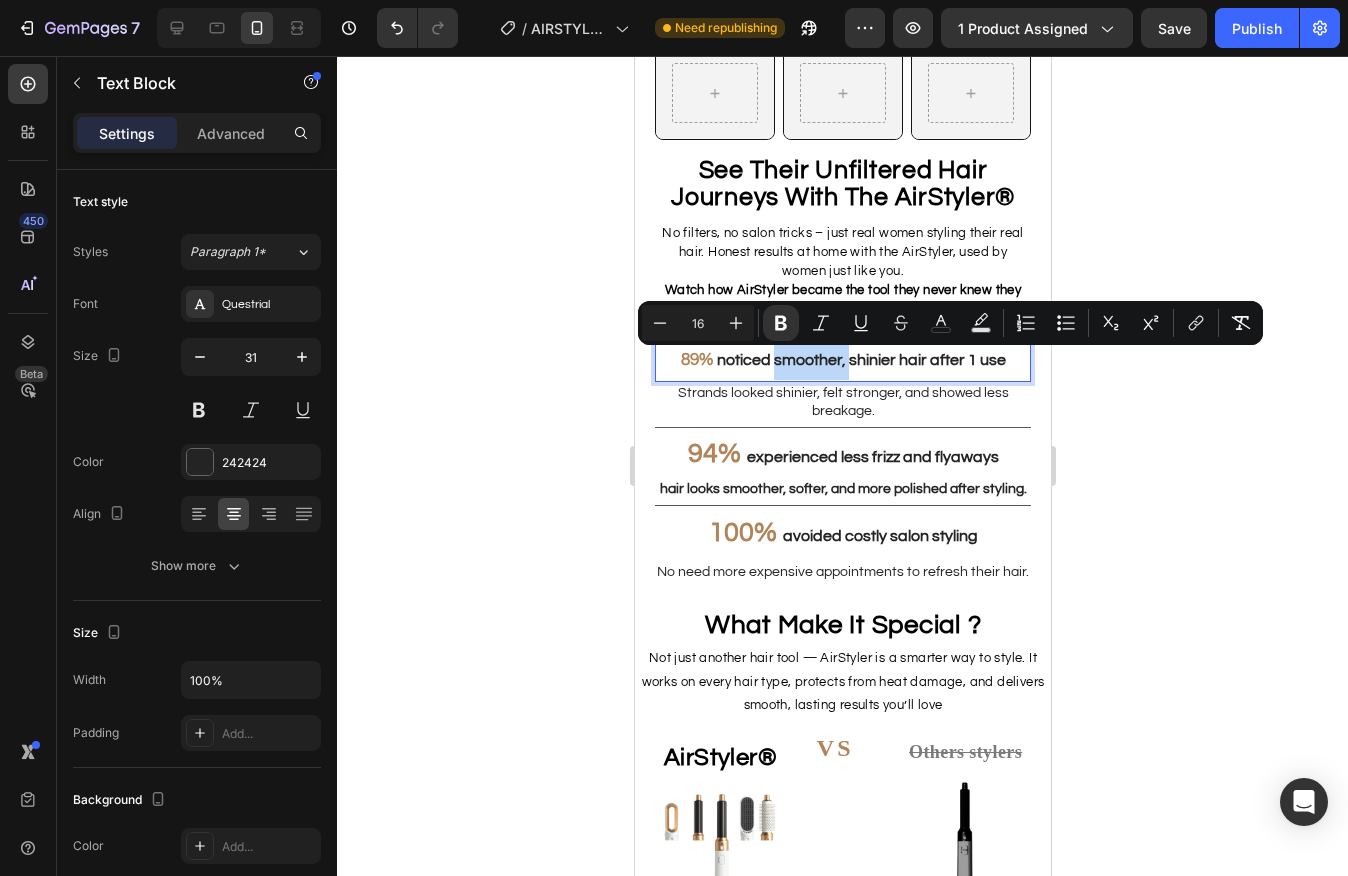 drag, startPoint x: 845, startPoint y: 367, endPoint x: 795, endPoint y: 366, distance: 50.01 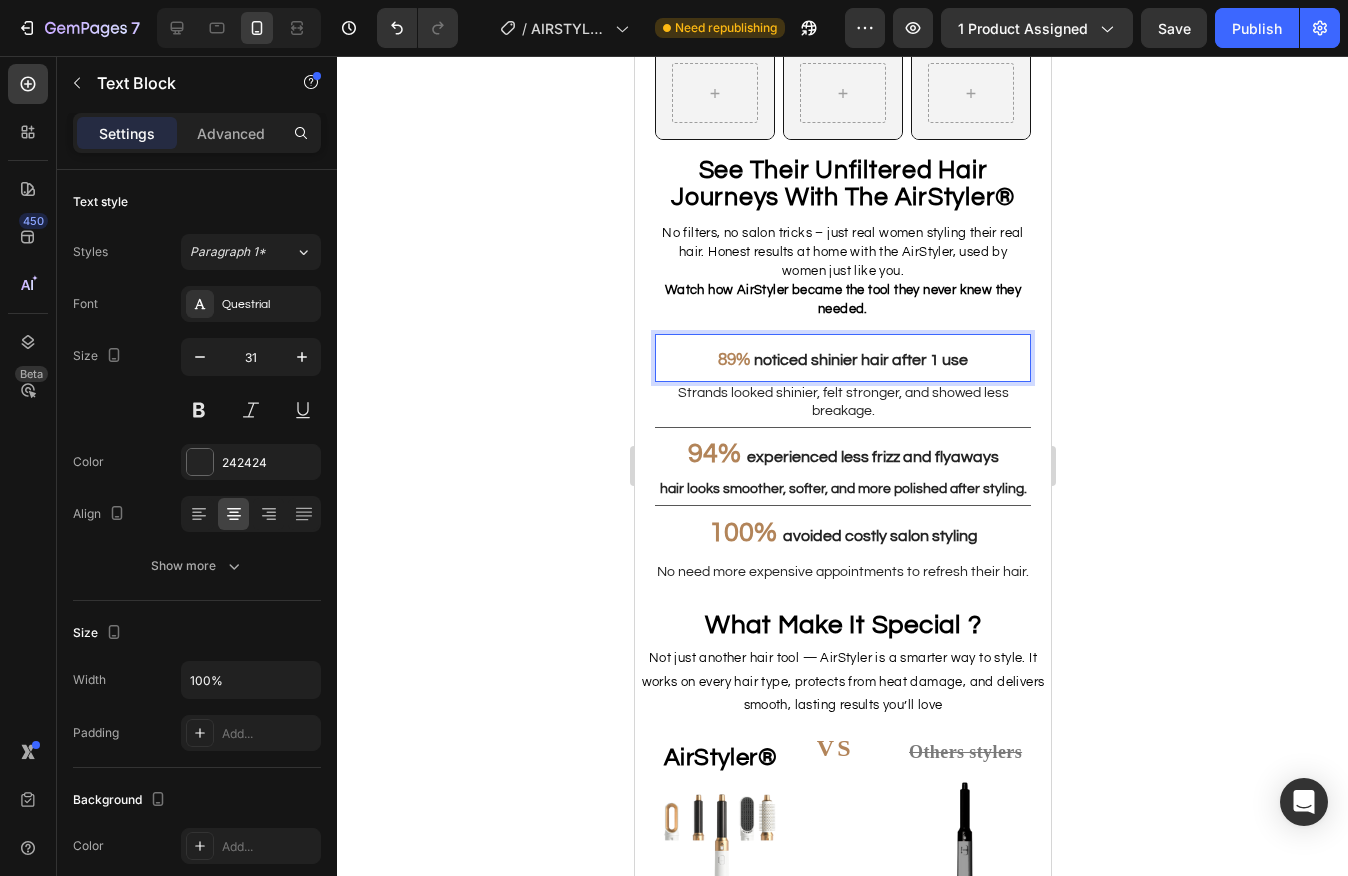 click 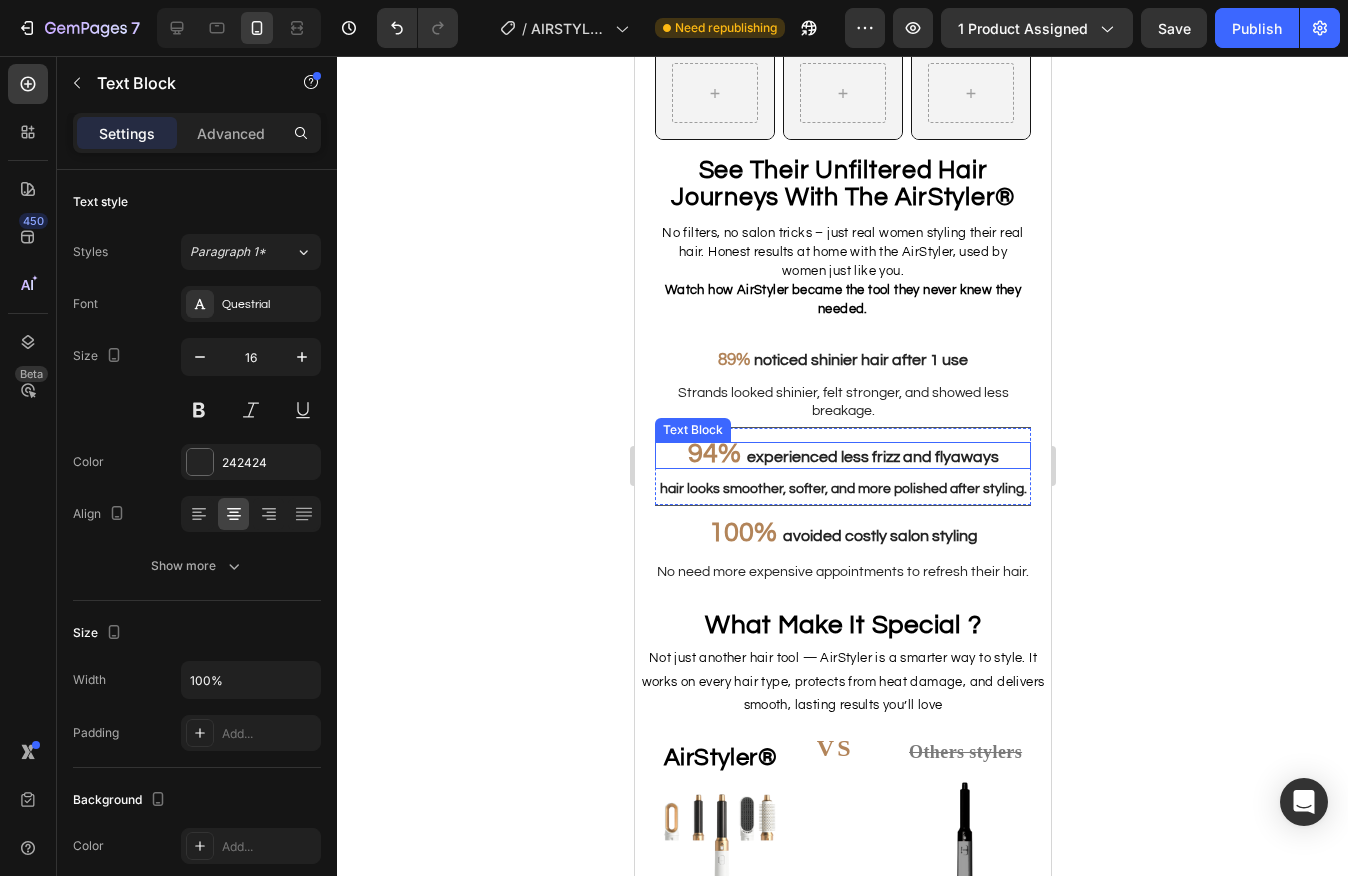 click on "94% experienced less frizz and flyaways" at bounding box center (842, 456) 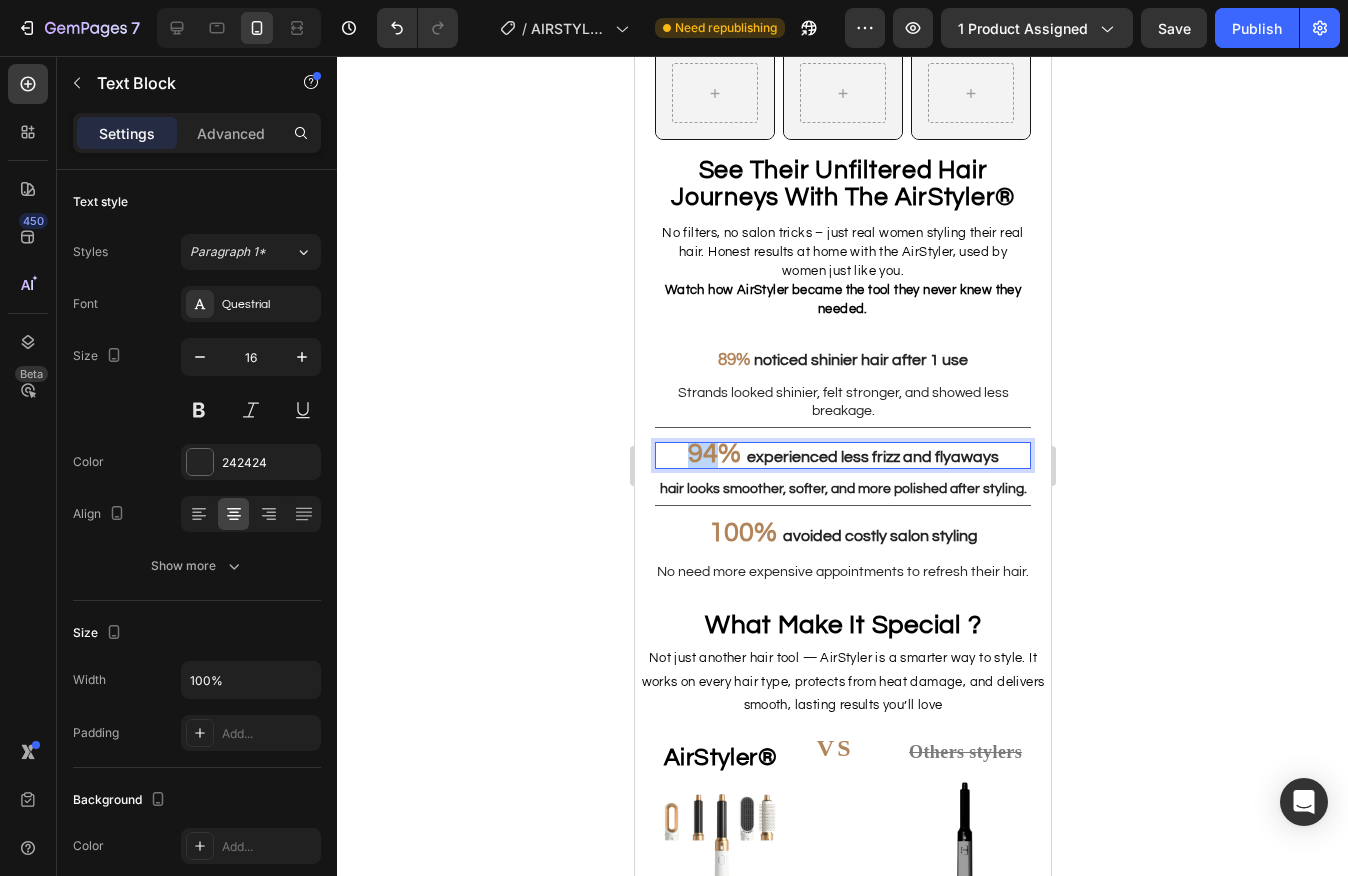 click on "94% experienced less frizz and flyaways" at bounding box center (842, 456) 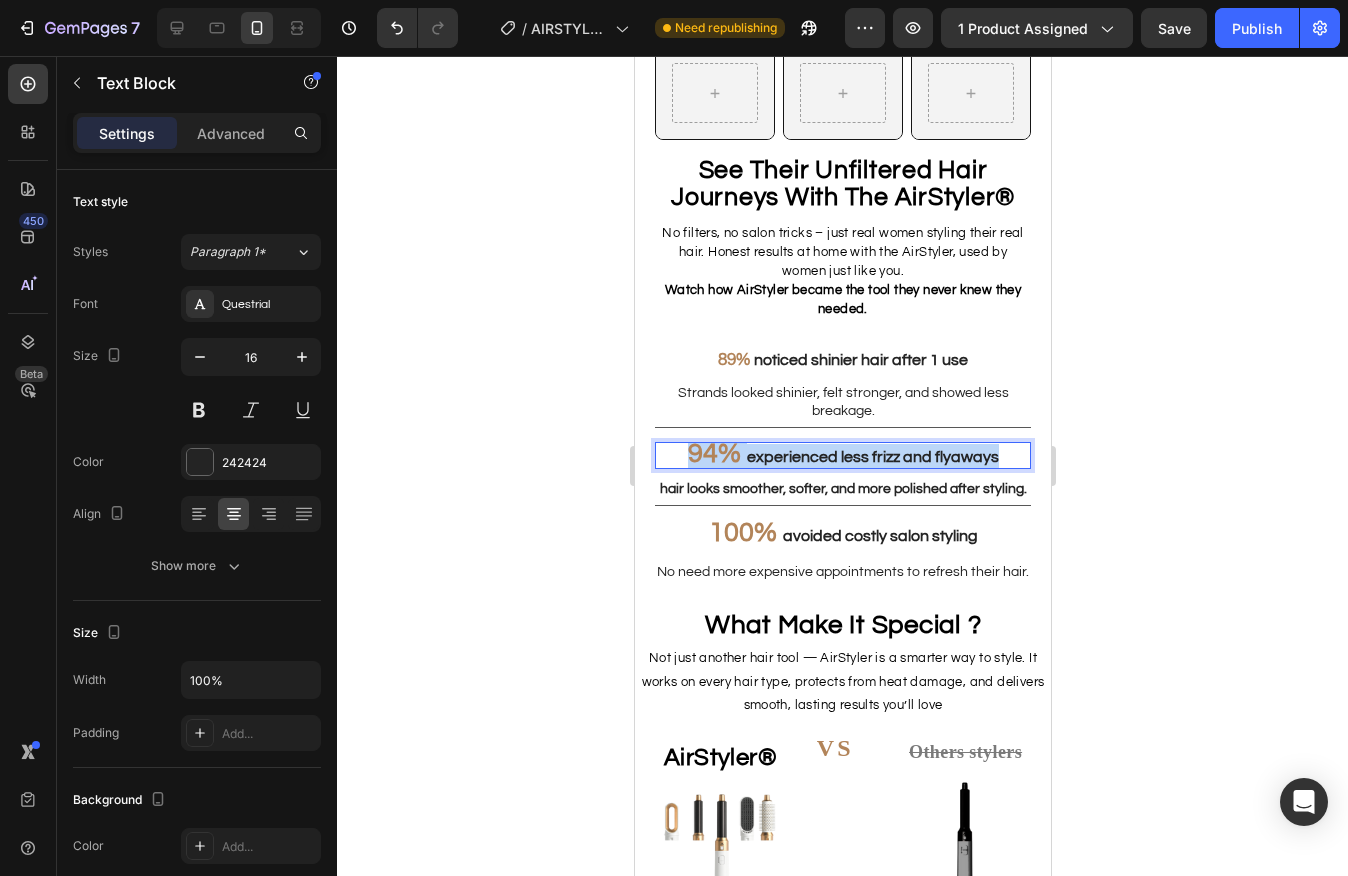 click on "94% experienced less frizz and flyaways" at bounding box center (842, 456) 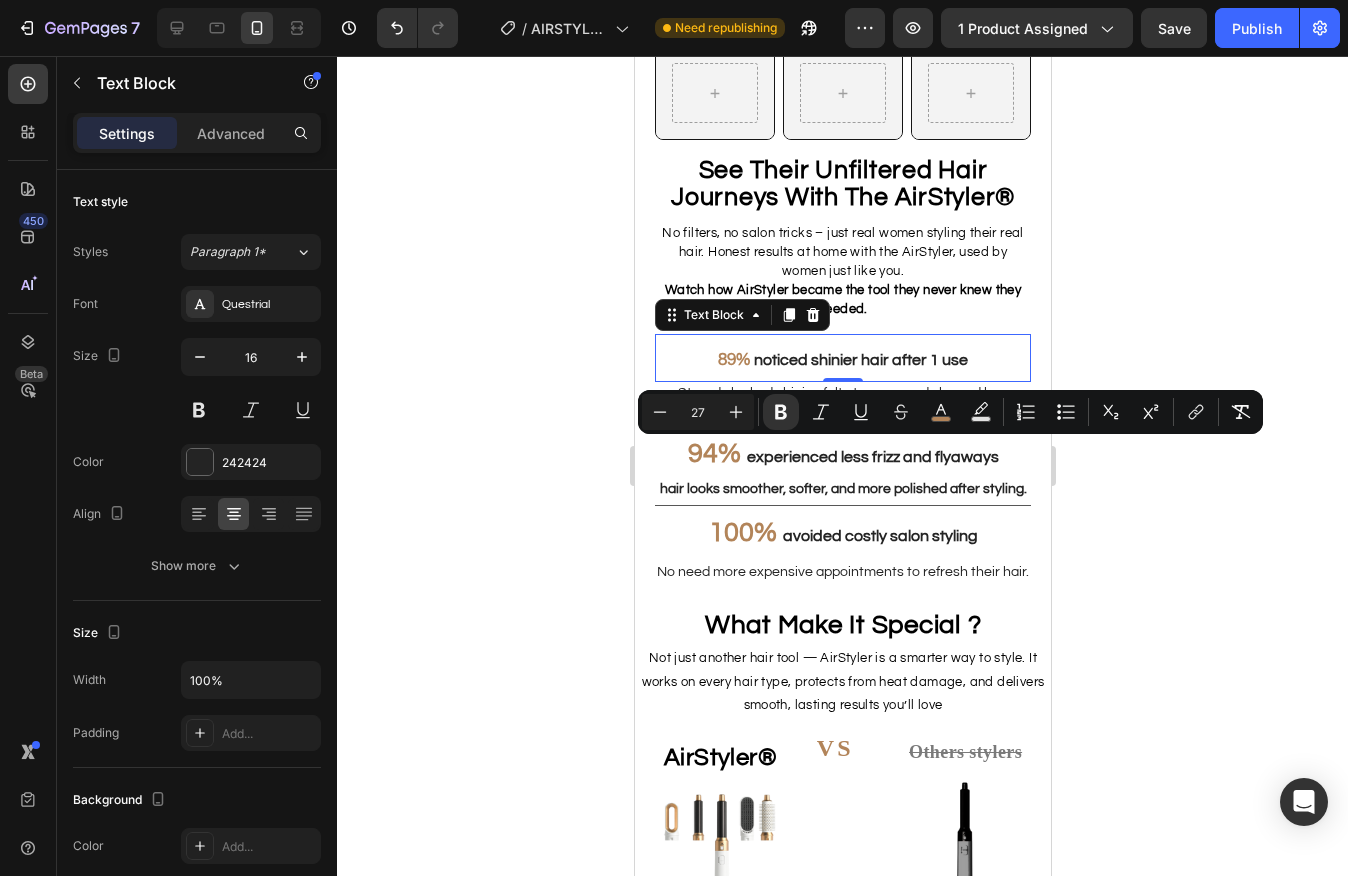 click on "noticed shinier hair after 1 use" at bounding box center (860, 360) 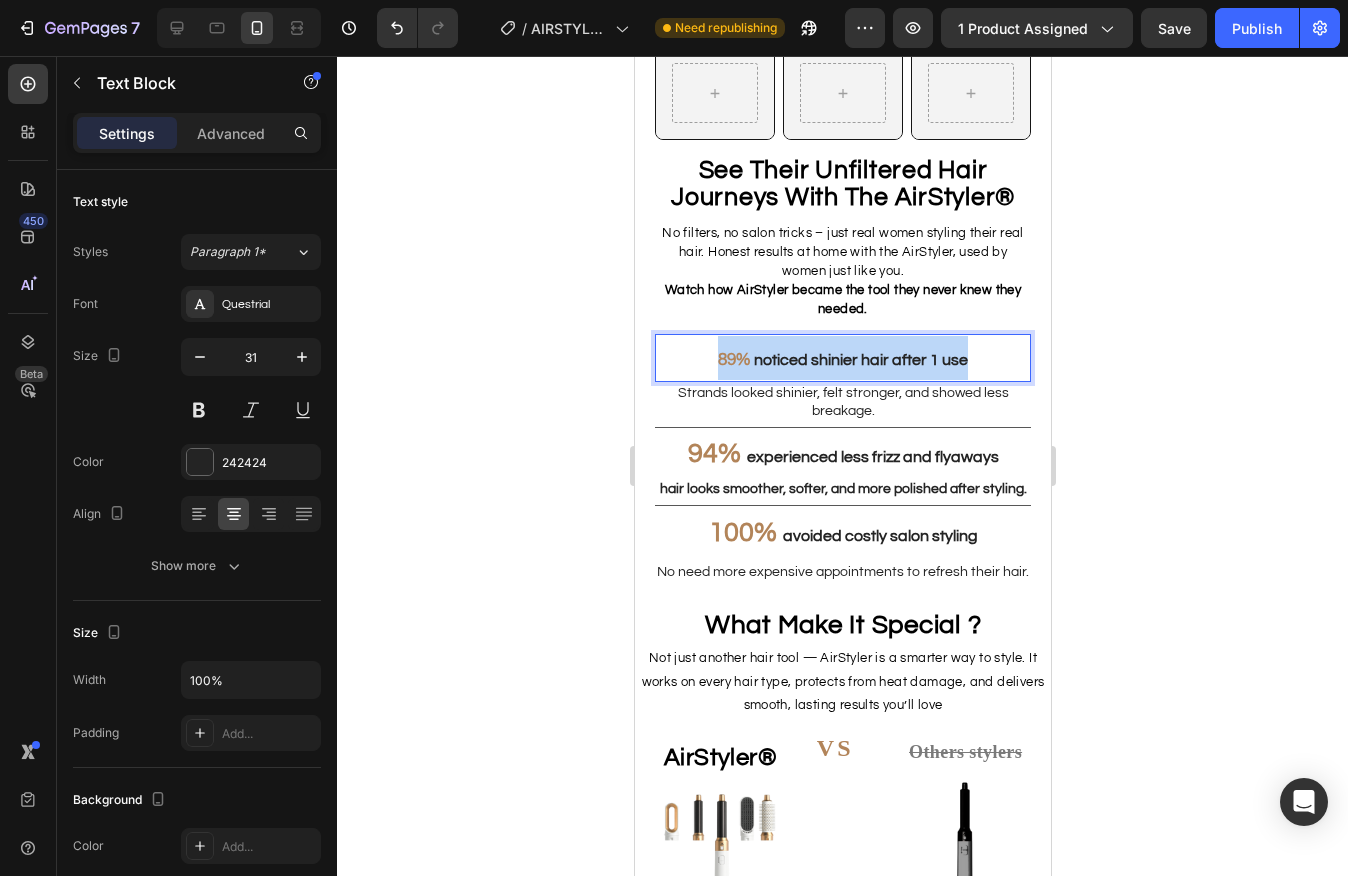 click on "noticed shinier hair after 1 use" at bounding box center [860, 360] 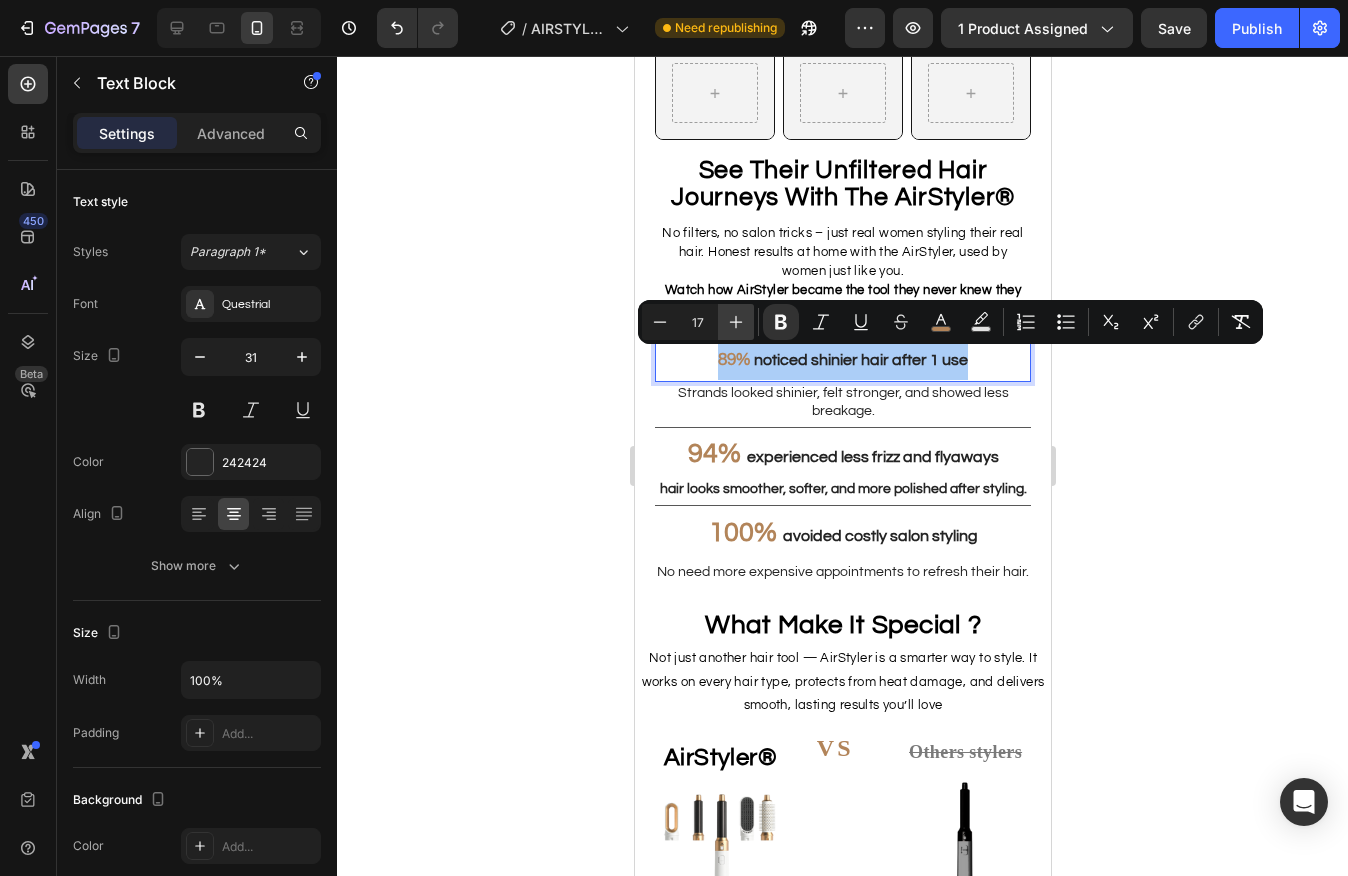 click 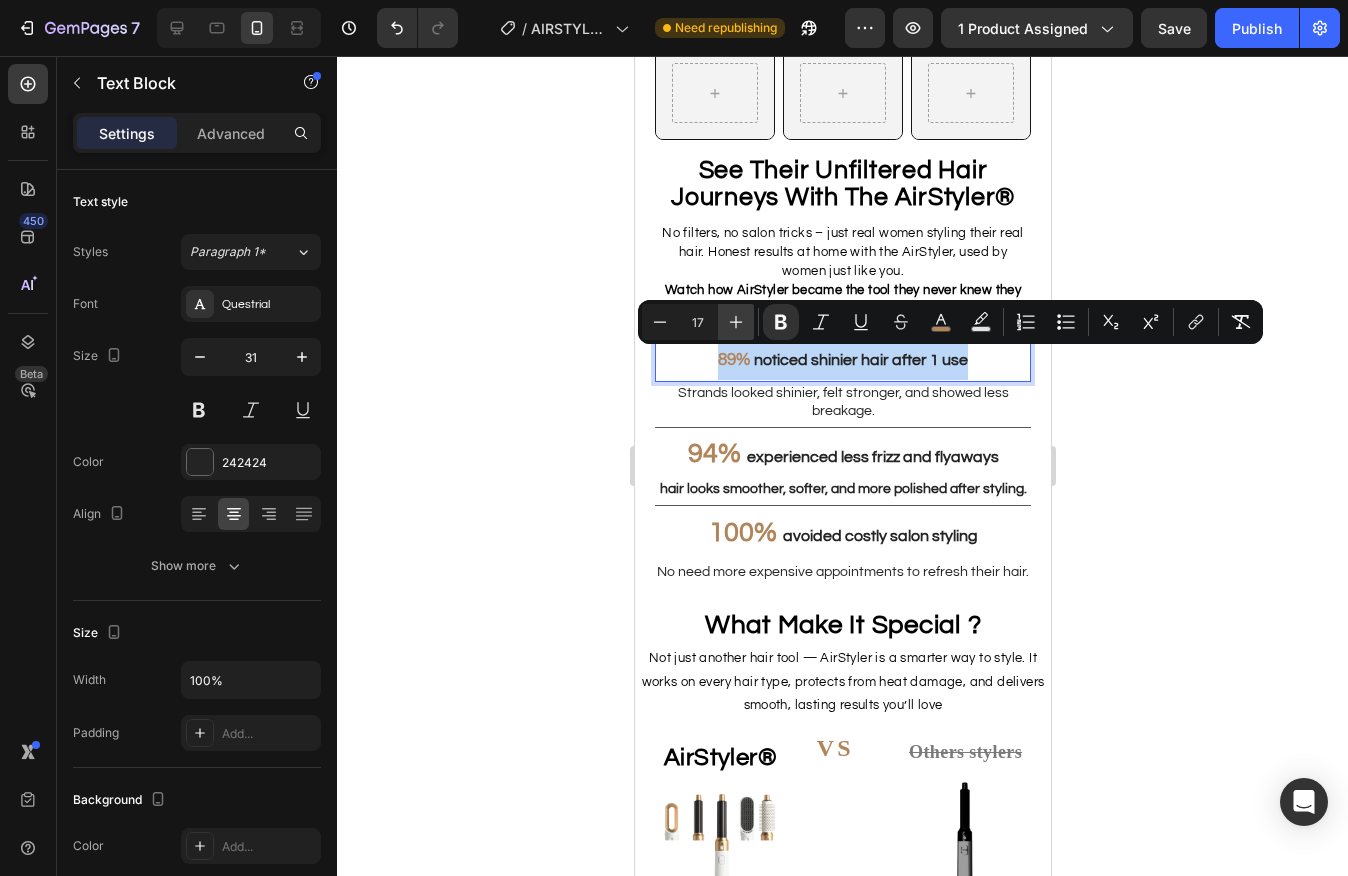 type on "18" 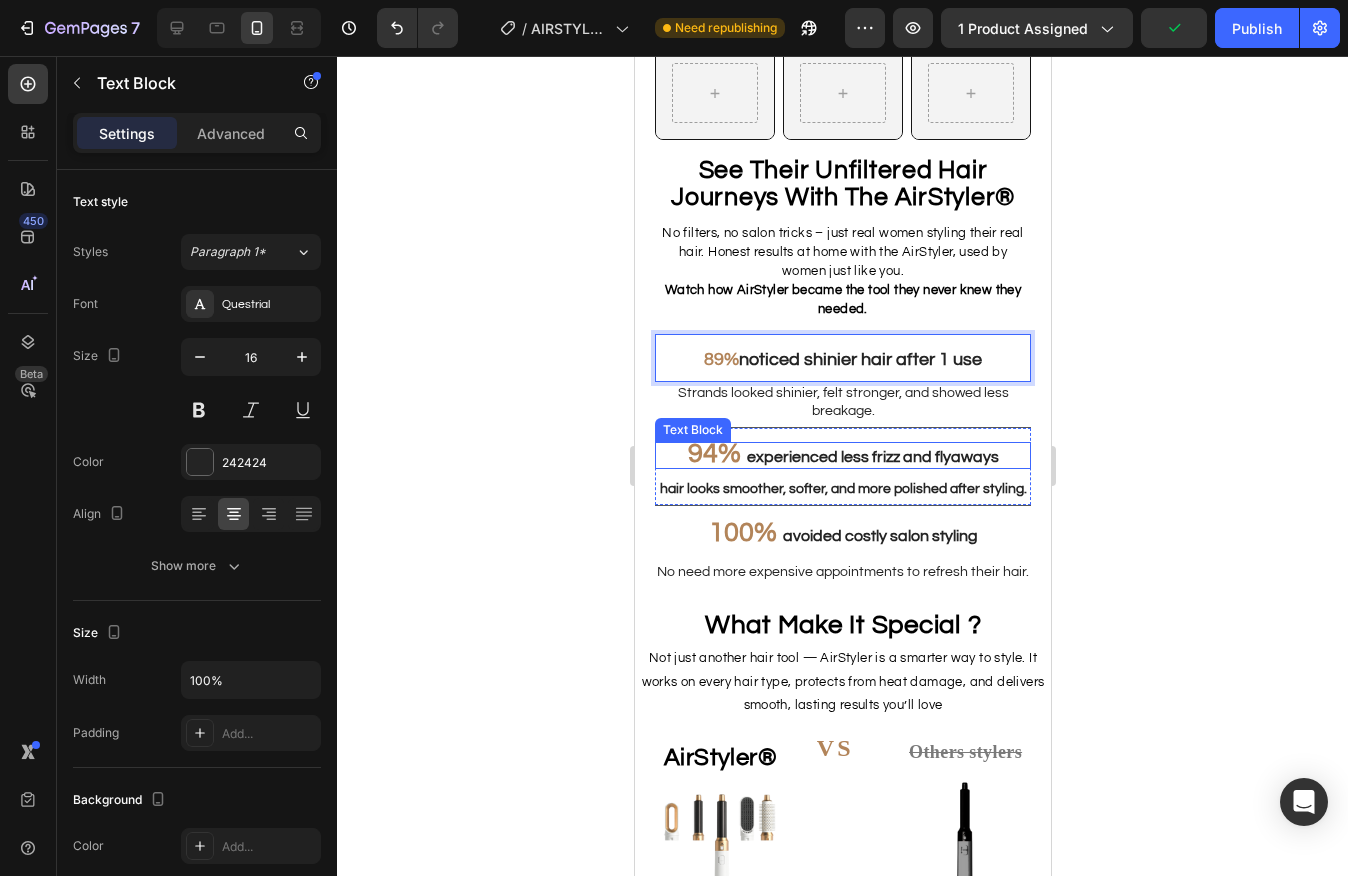 click on "experienced less frizz and flyaways" at bounding box center [872, 457] 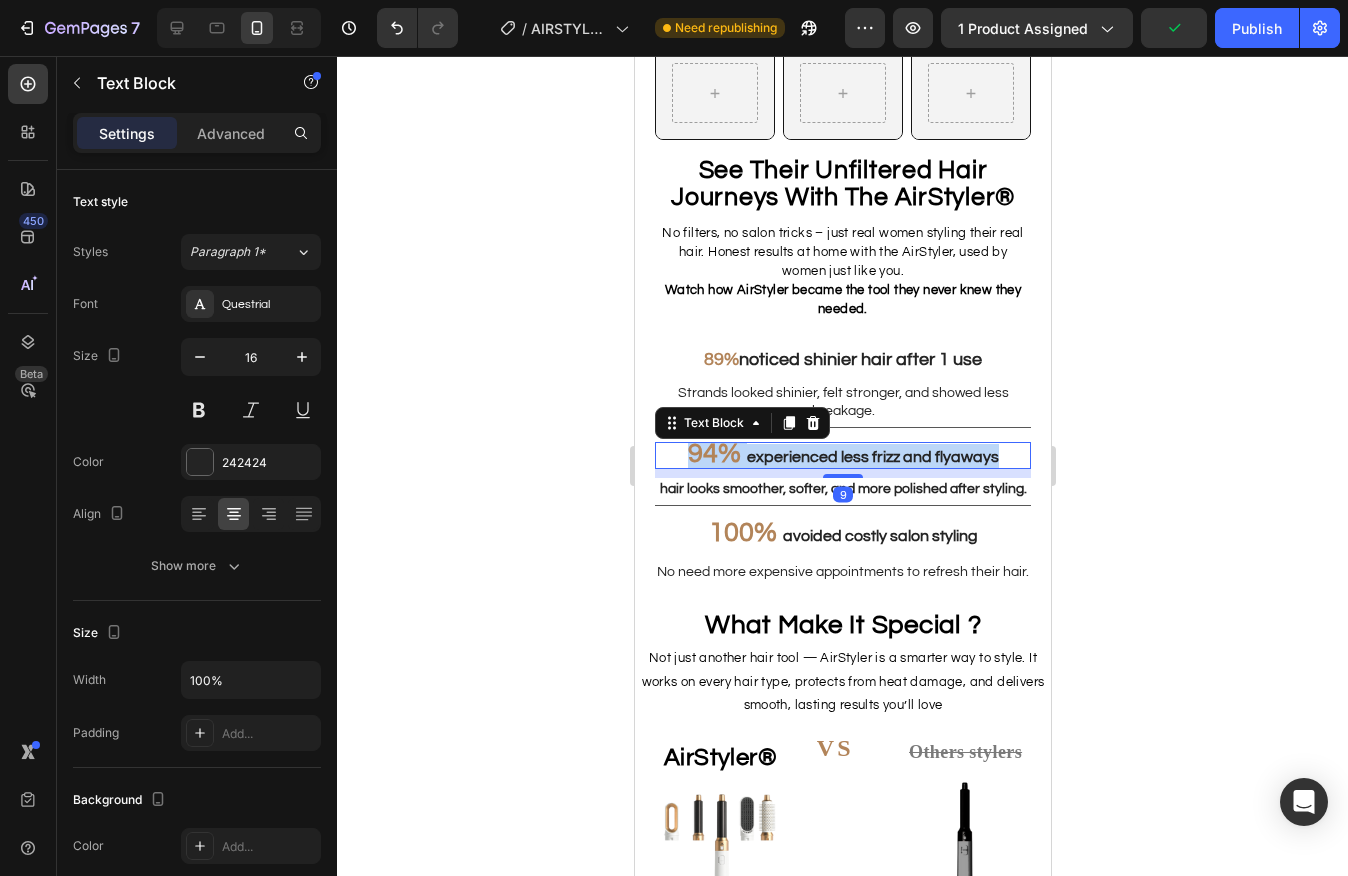 click on "experienced less frizz and flyaways" at bounding box center [872, 457] 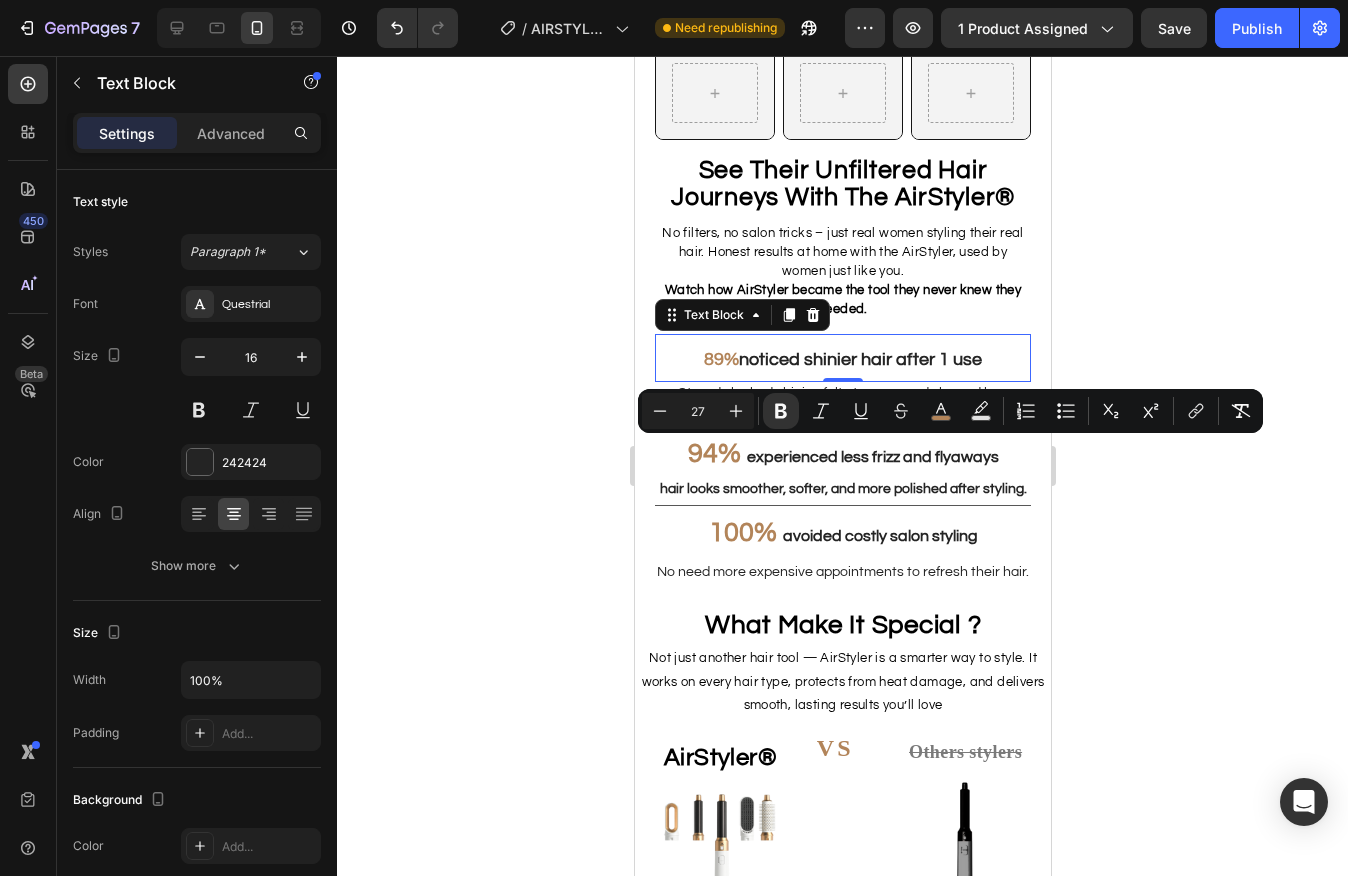 click on "noticed shinier hair after 1 use" at bounding box center (859, 359) 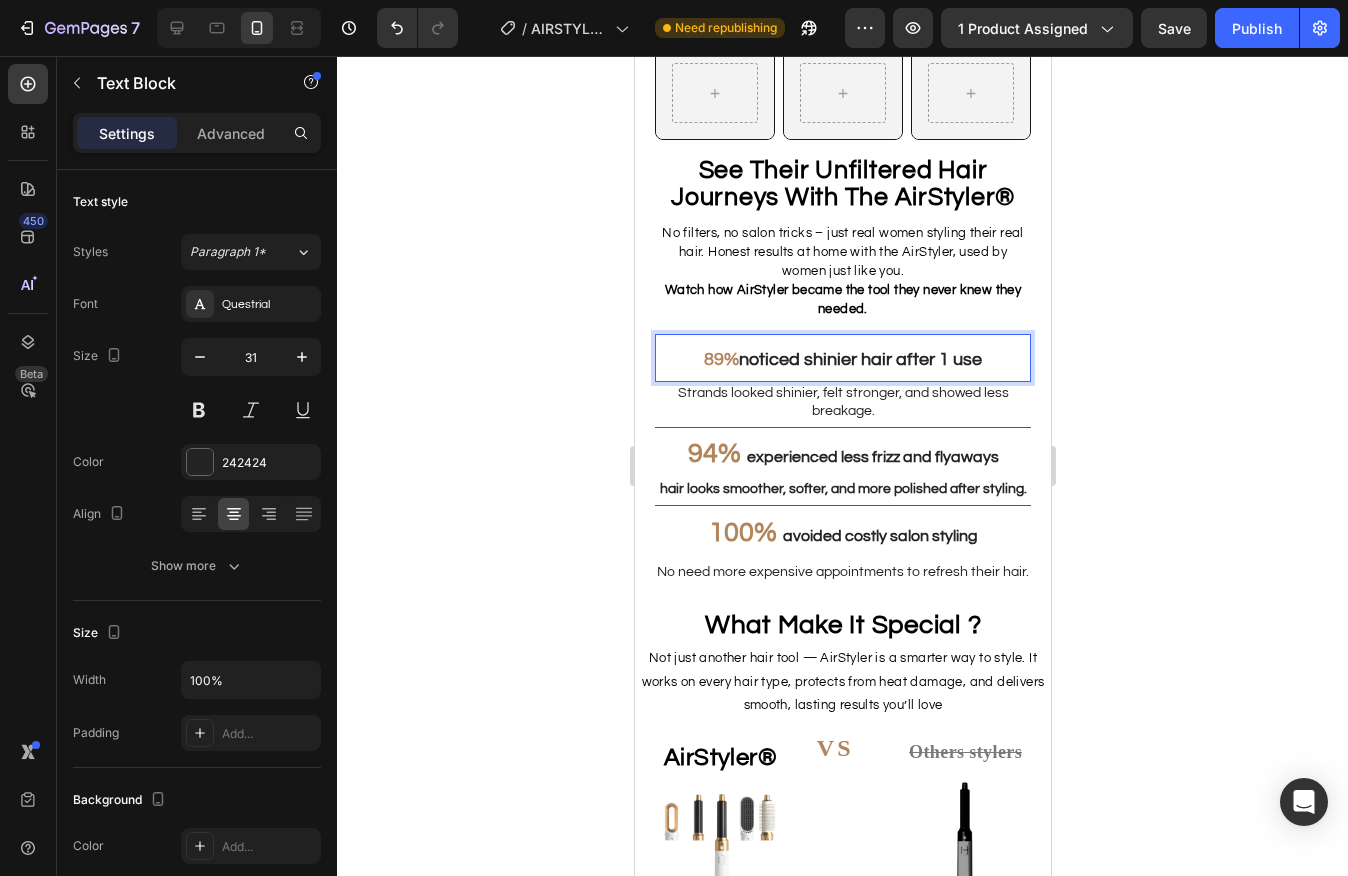 click on "noticed shinier hair after 1 use" at bounding box center (859, 359) 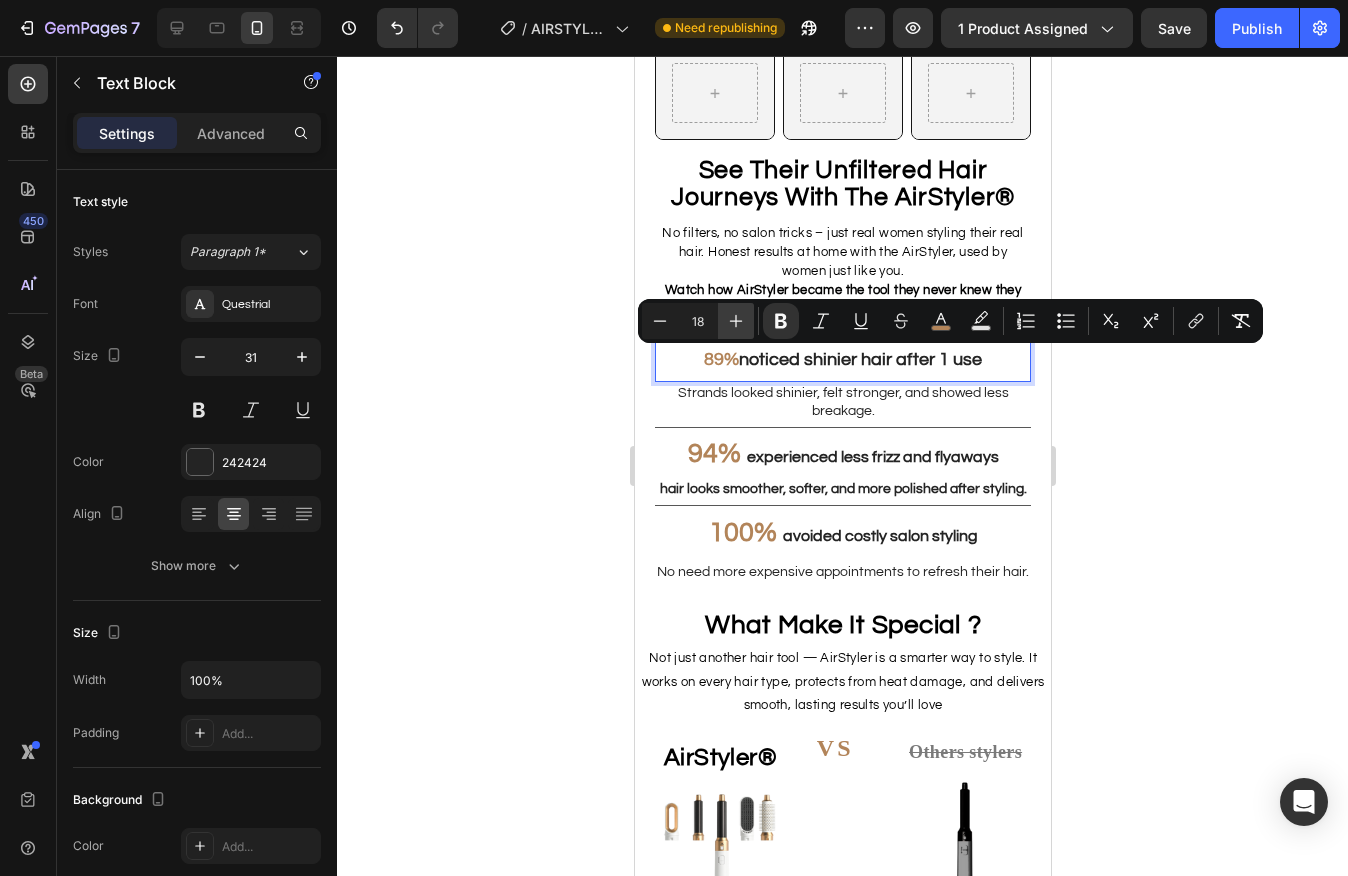 click 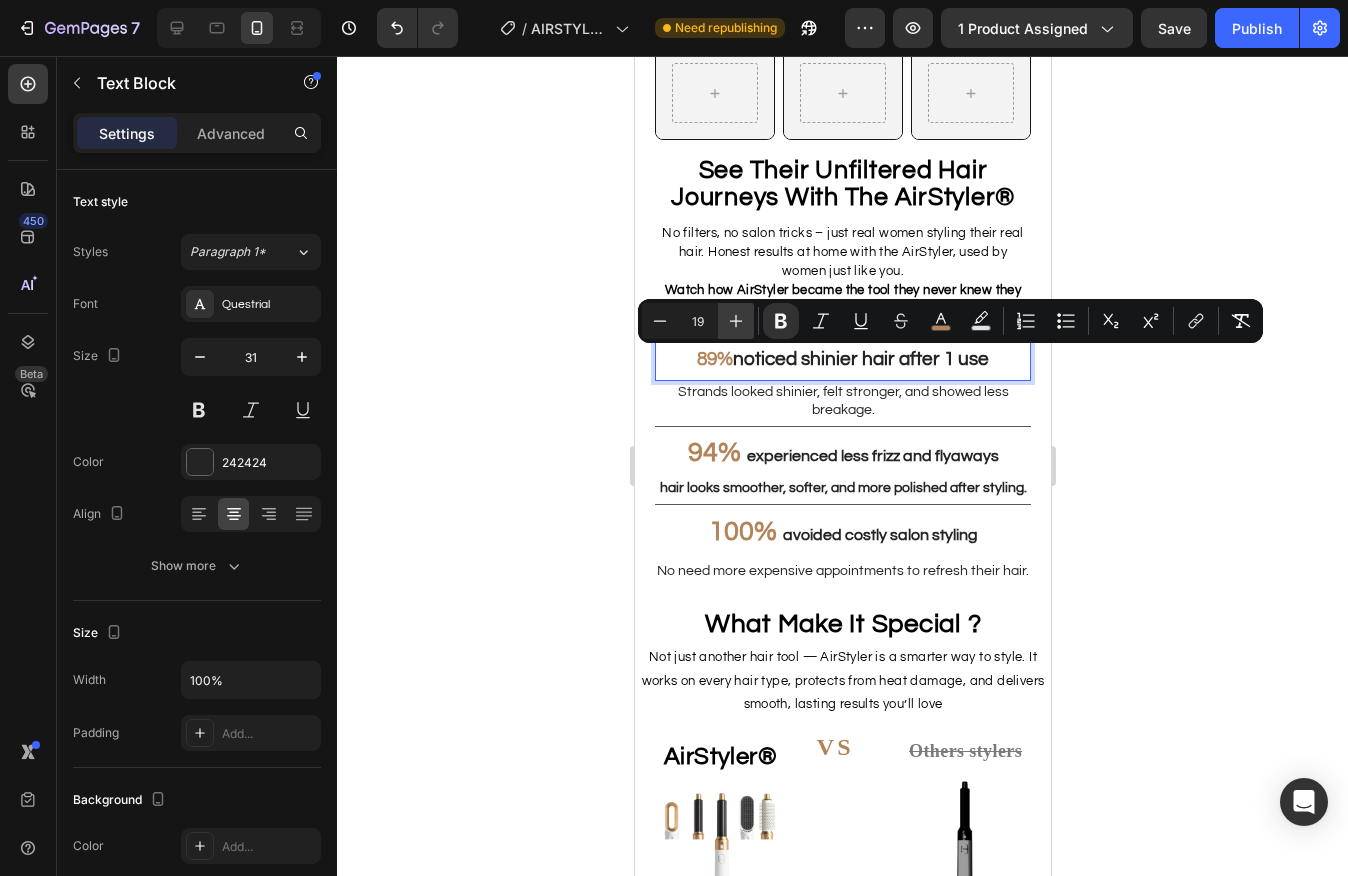 click 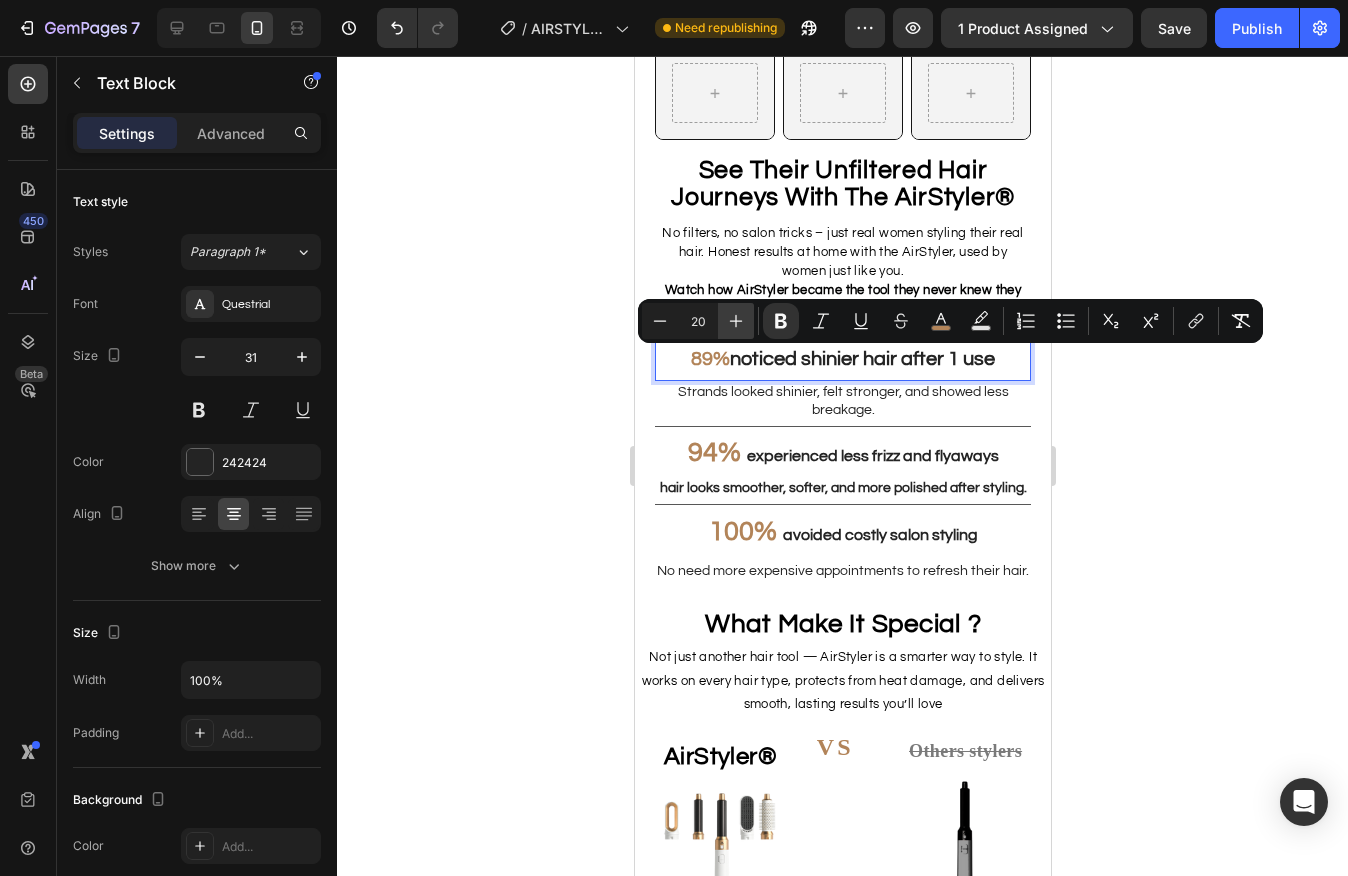 click 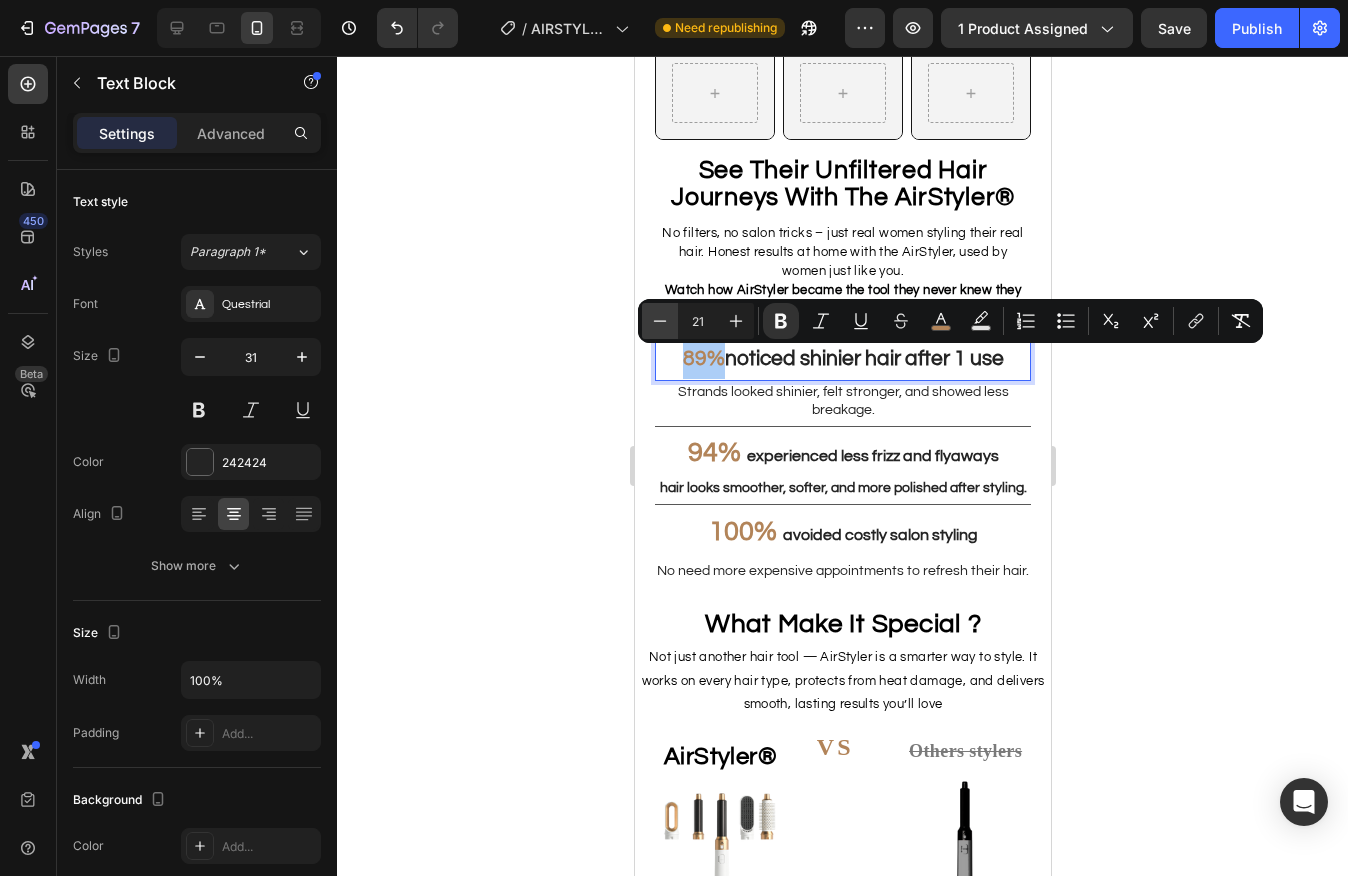 click 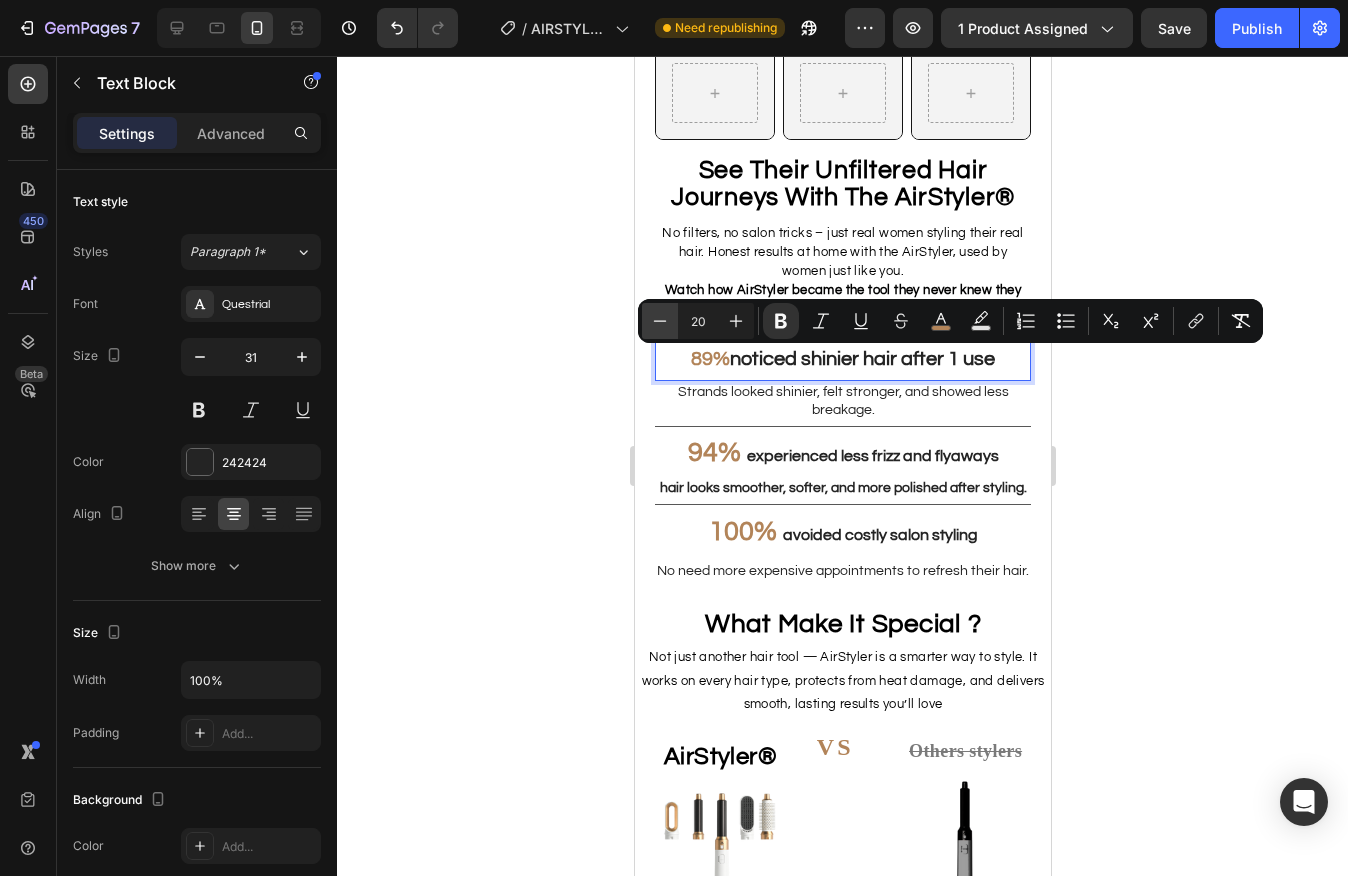 click 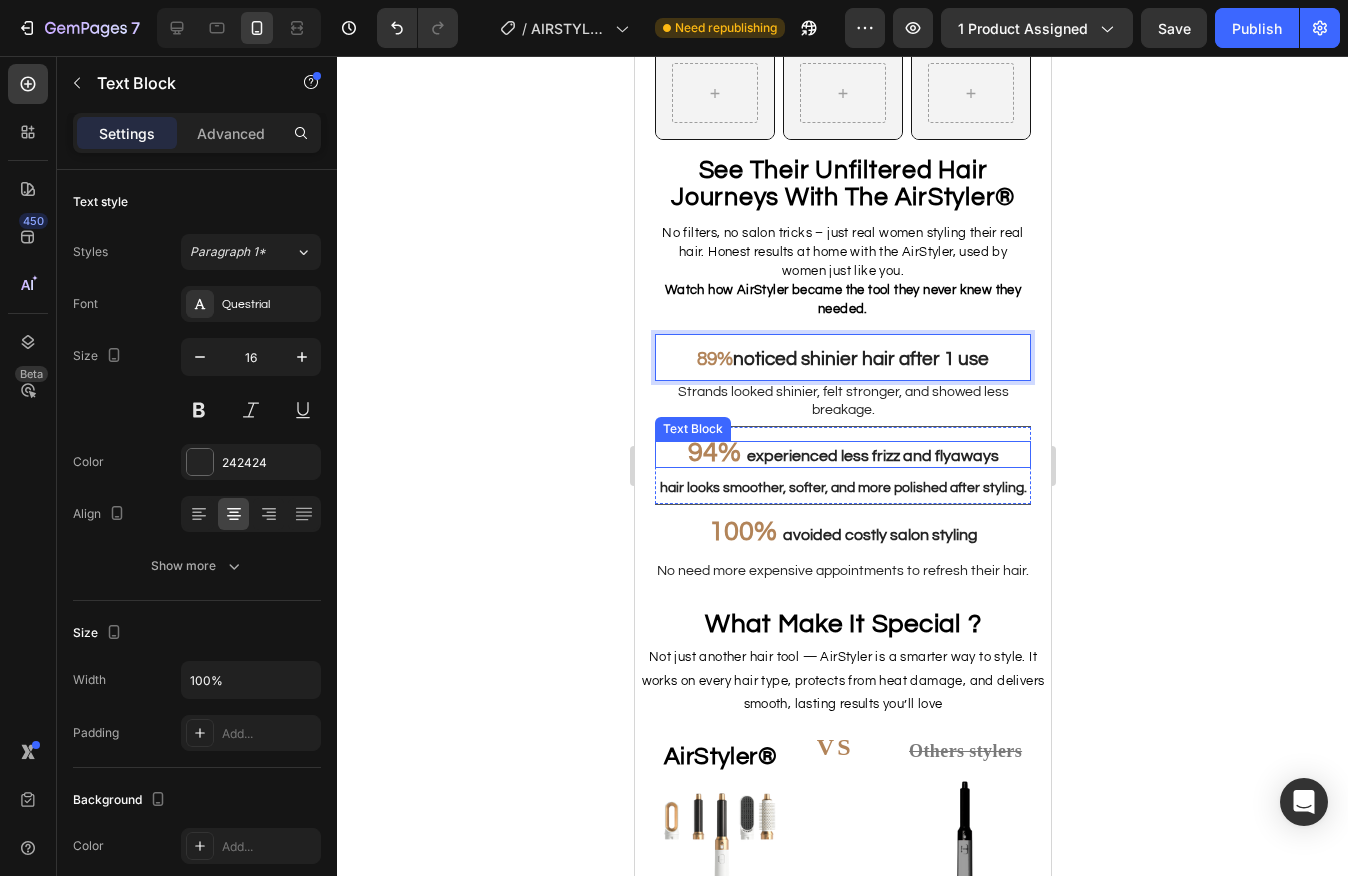 click at bounding box center (743, 453) 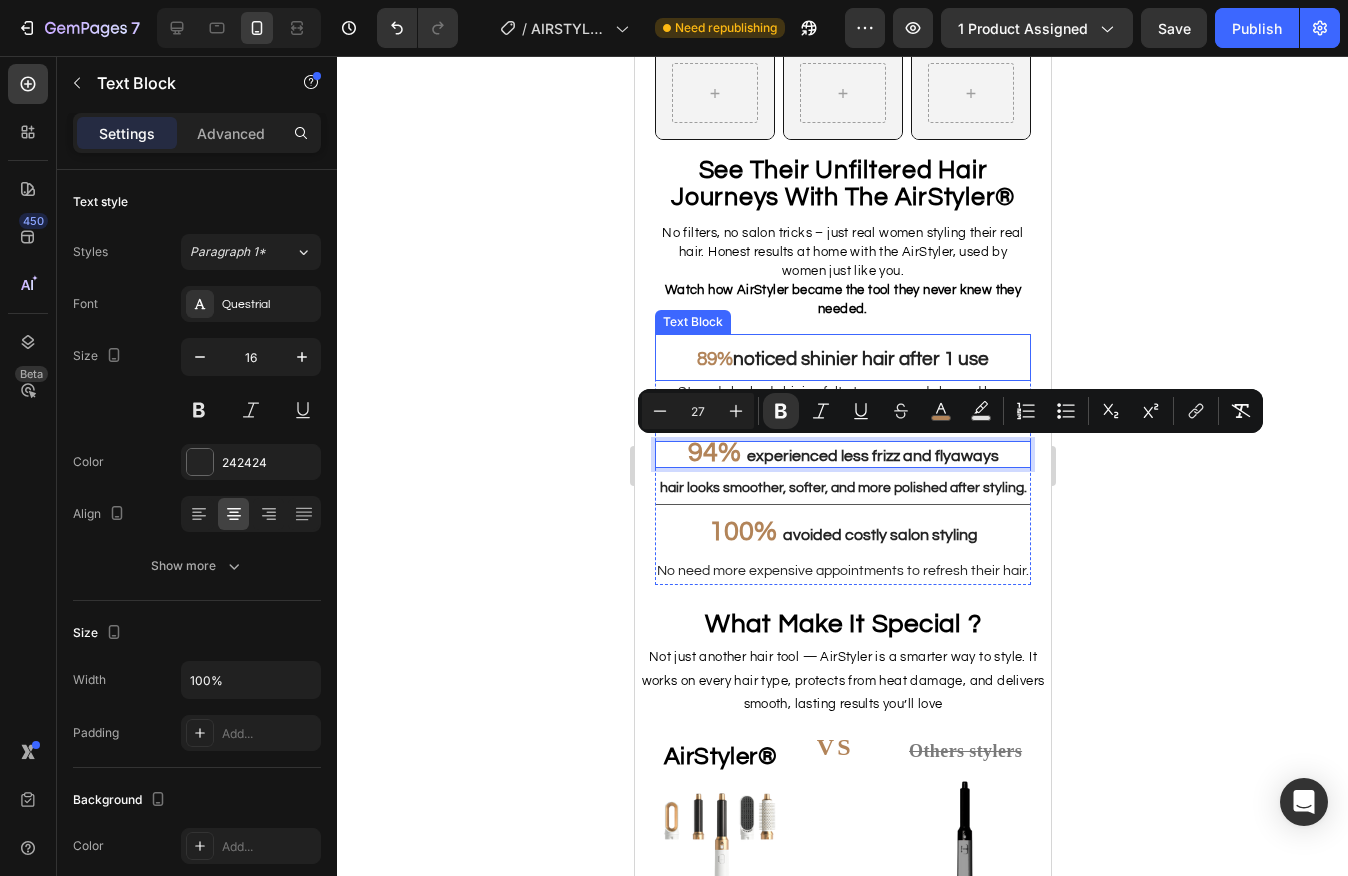 click on "noticed shinier hair after 1 use" at bounding box center [860, 359] 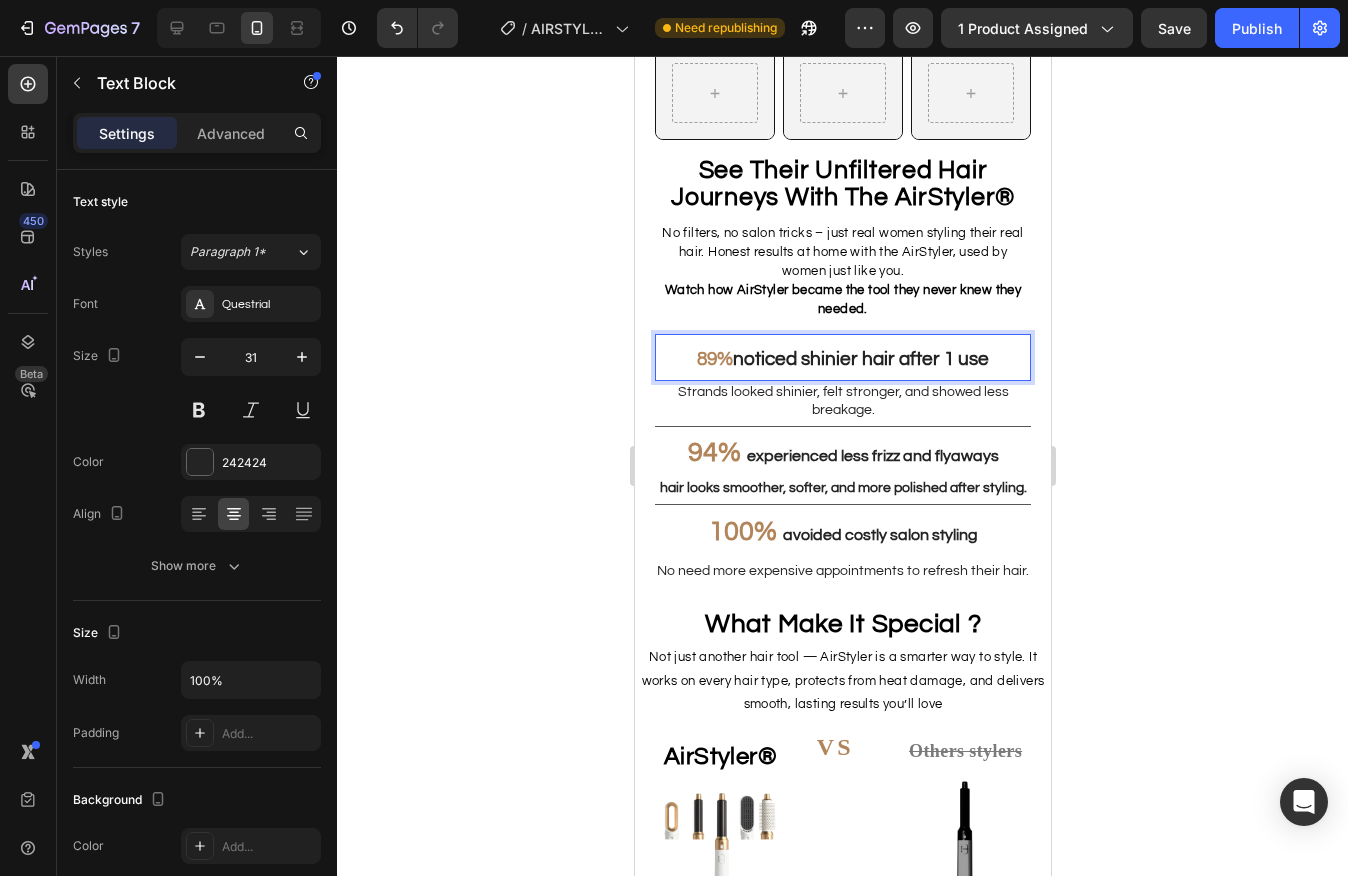 click on "noticed shinier hair after 1 use" at bounding box center [860, 359] 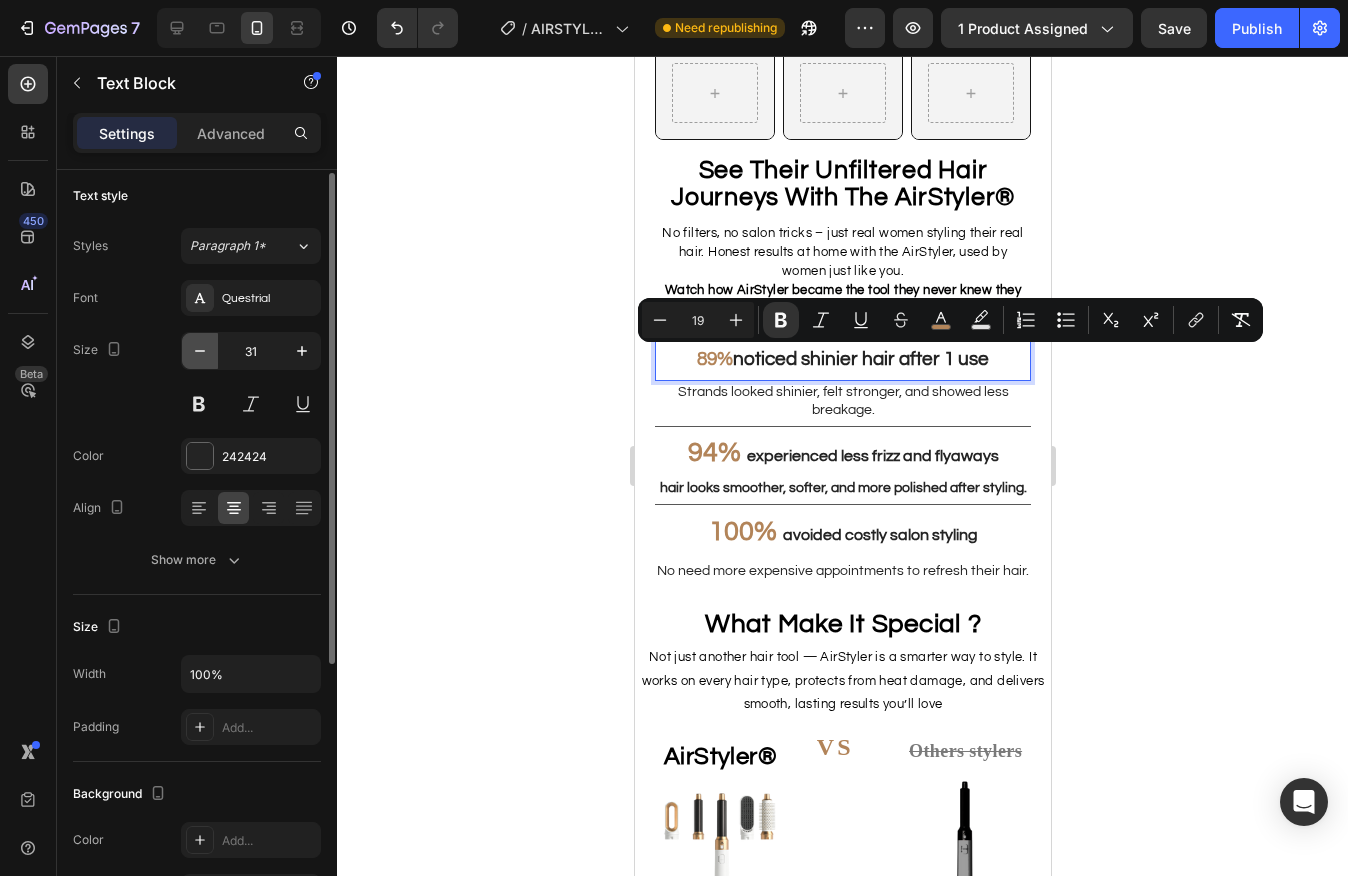 click 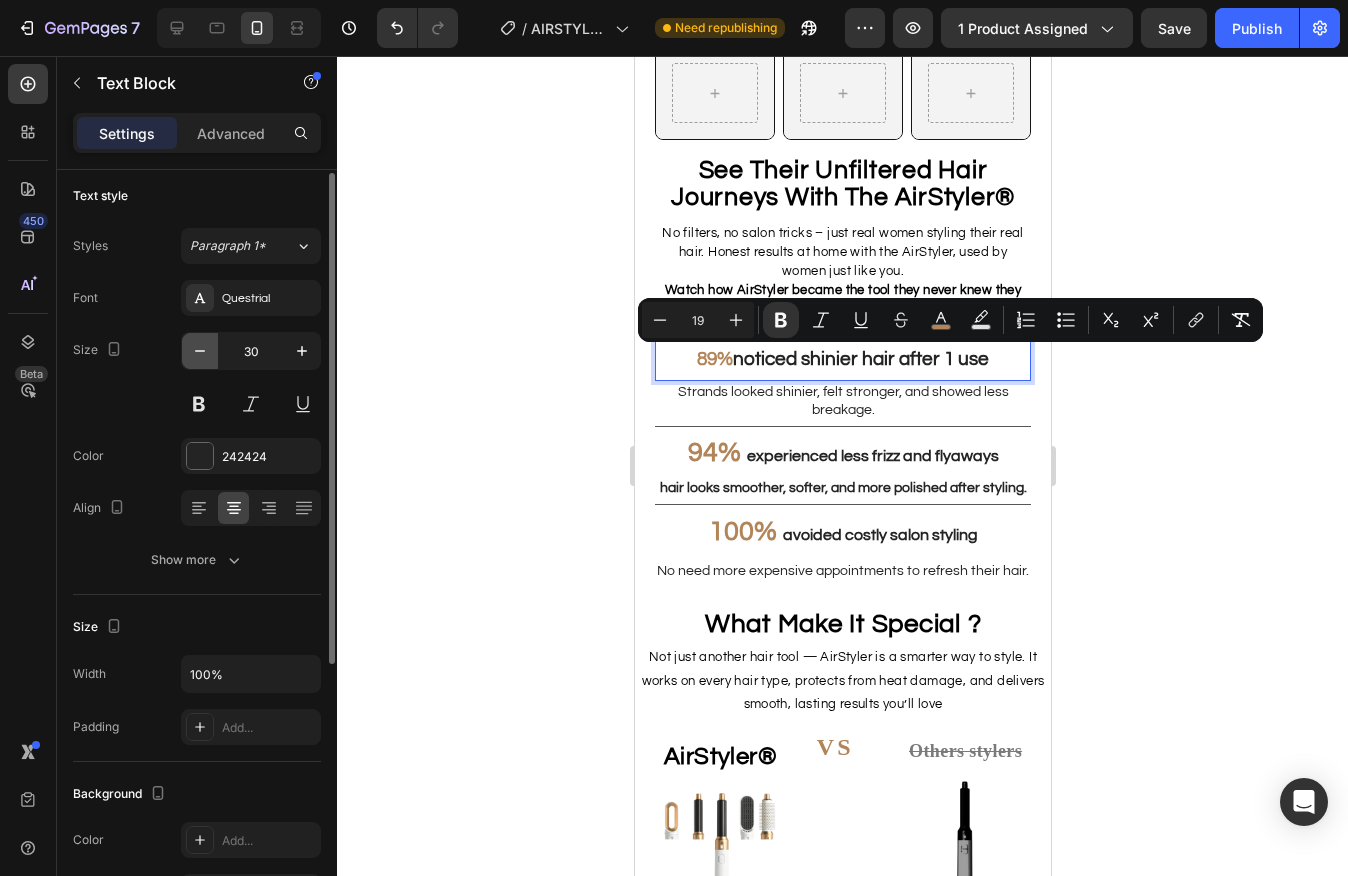 click 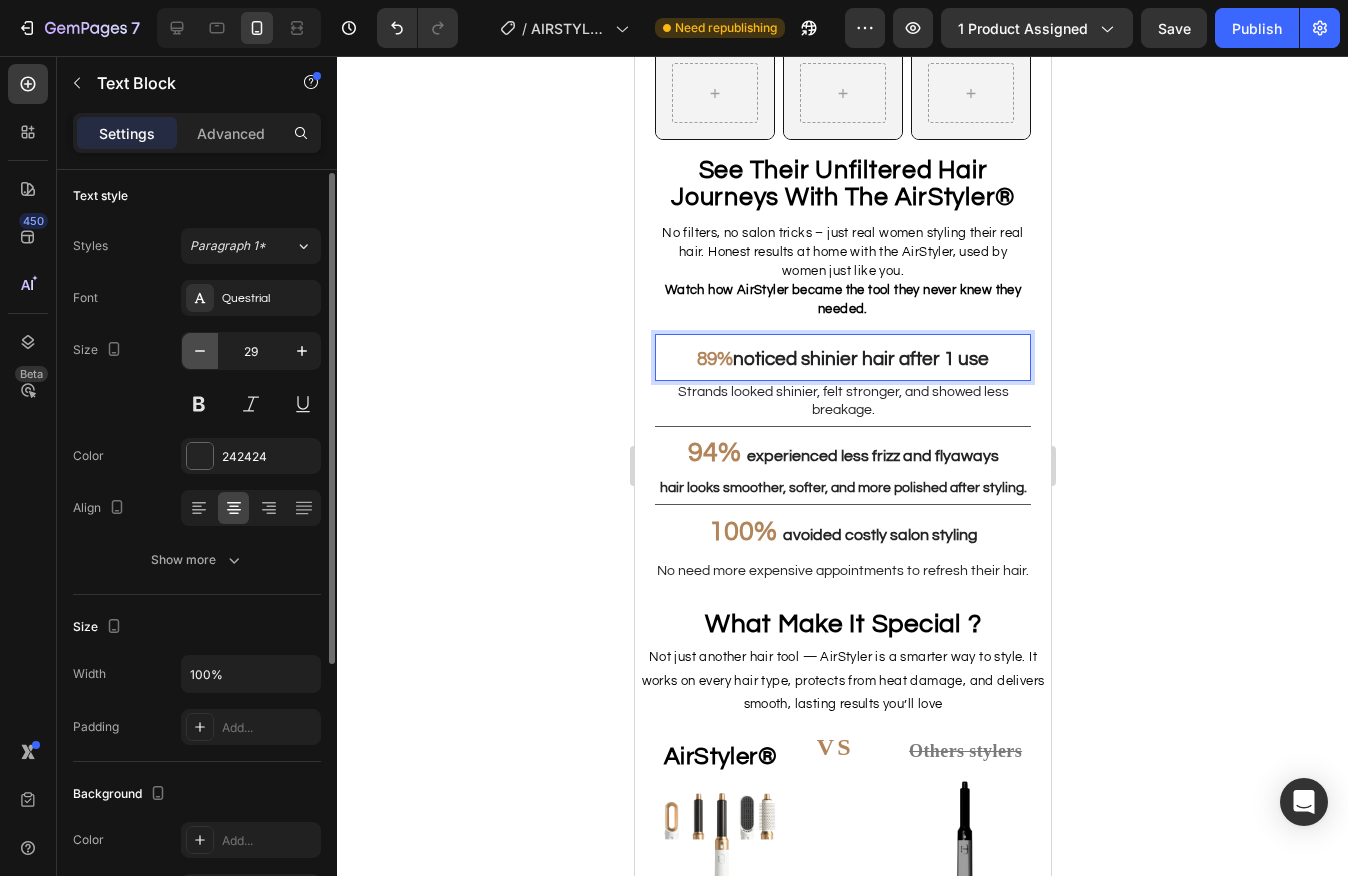 click 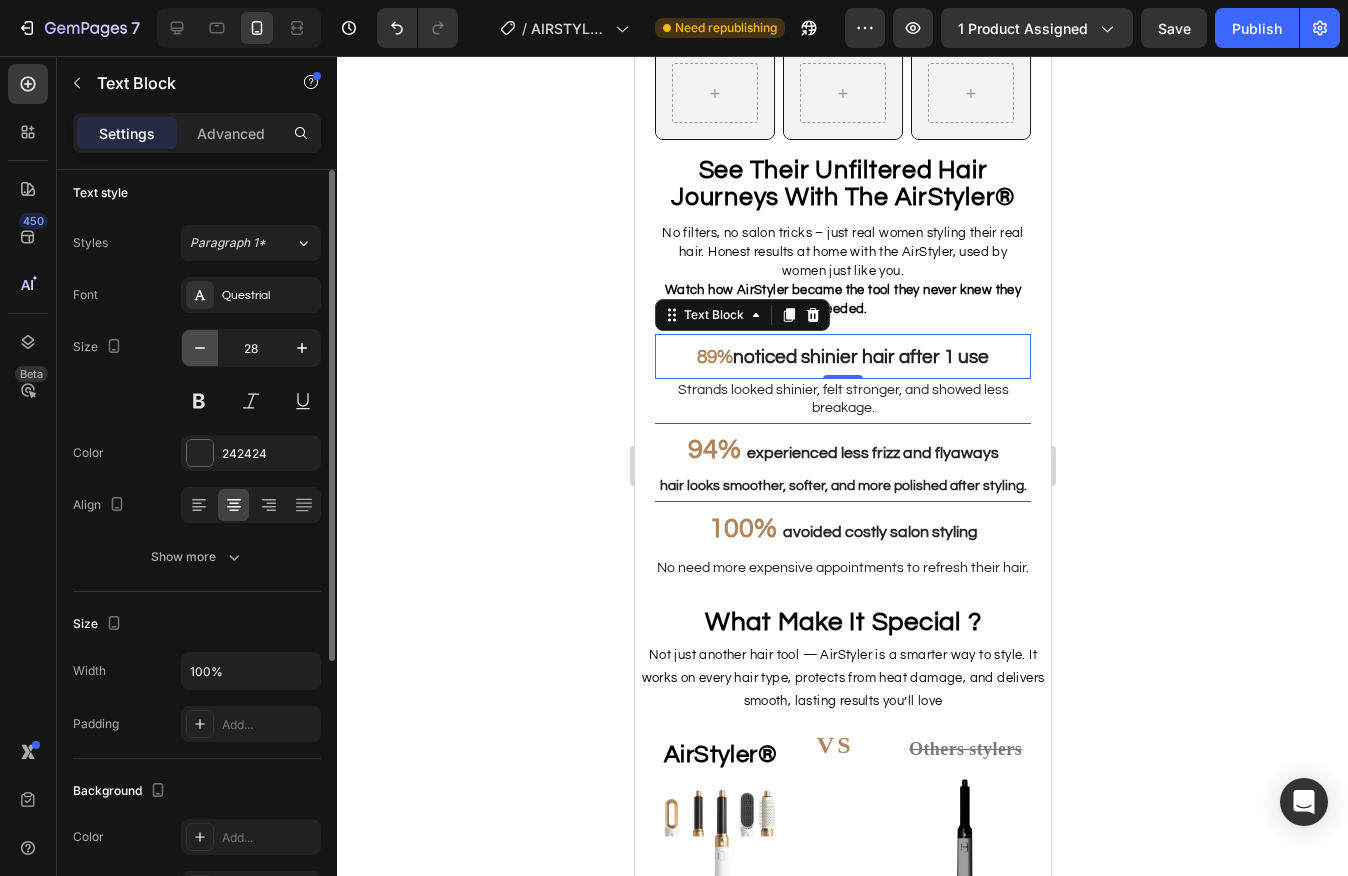 click 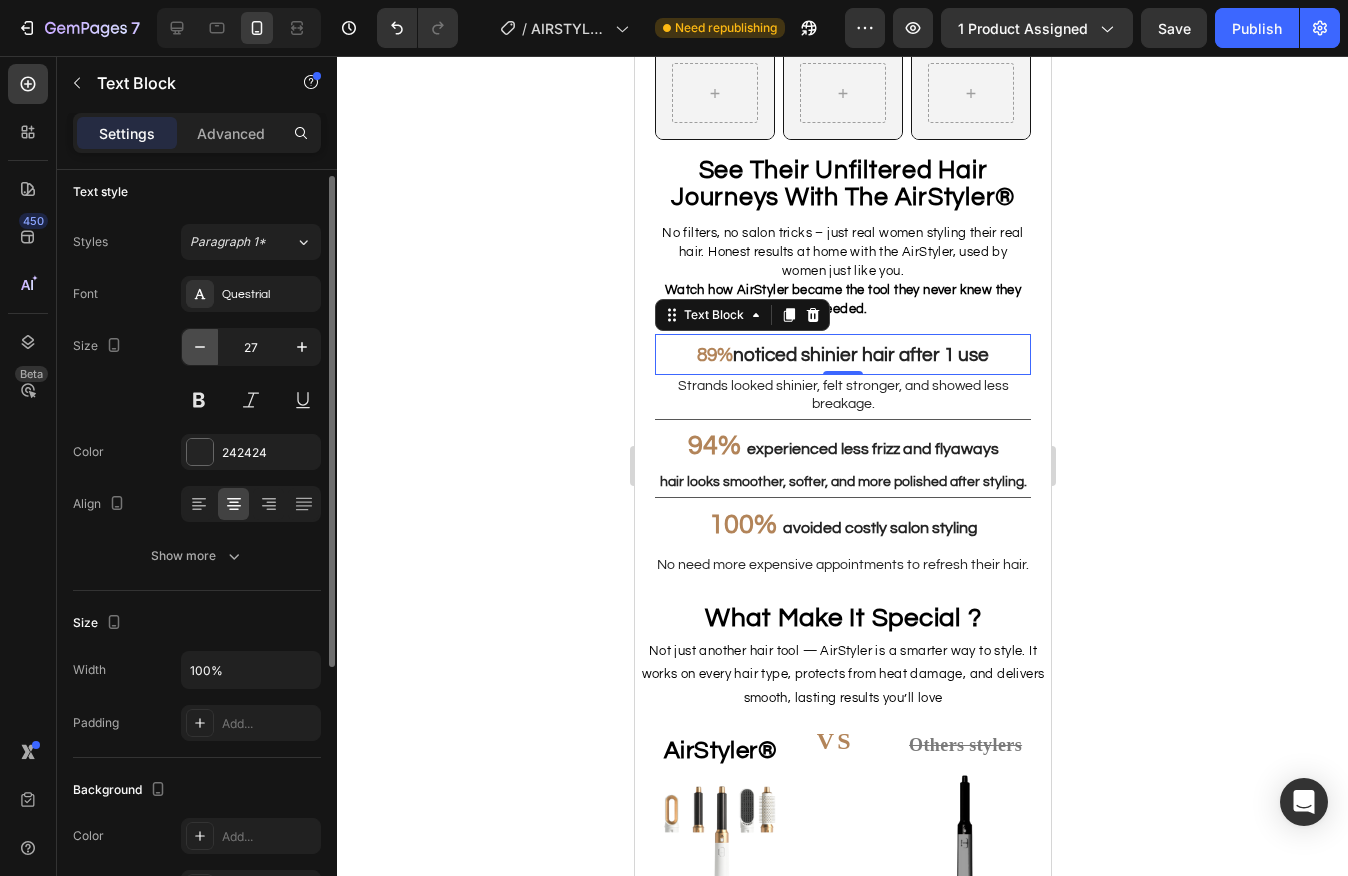 click 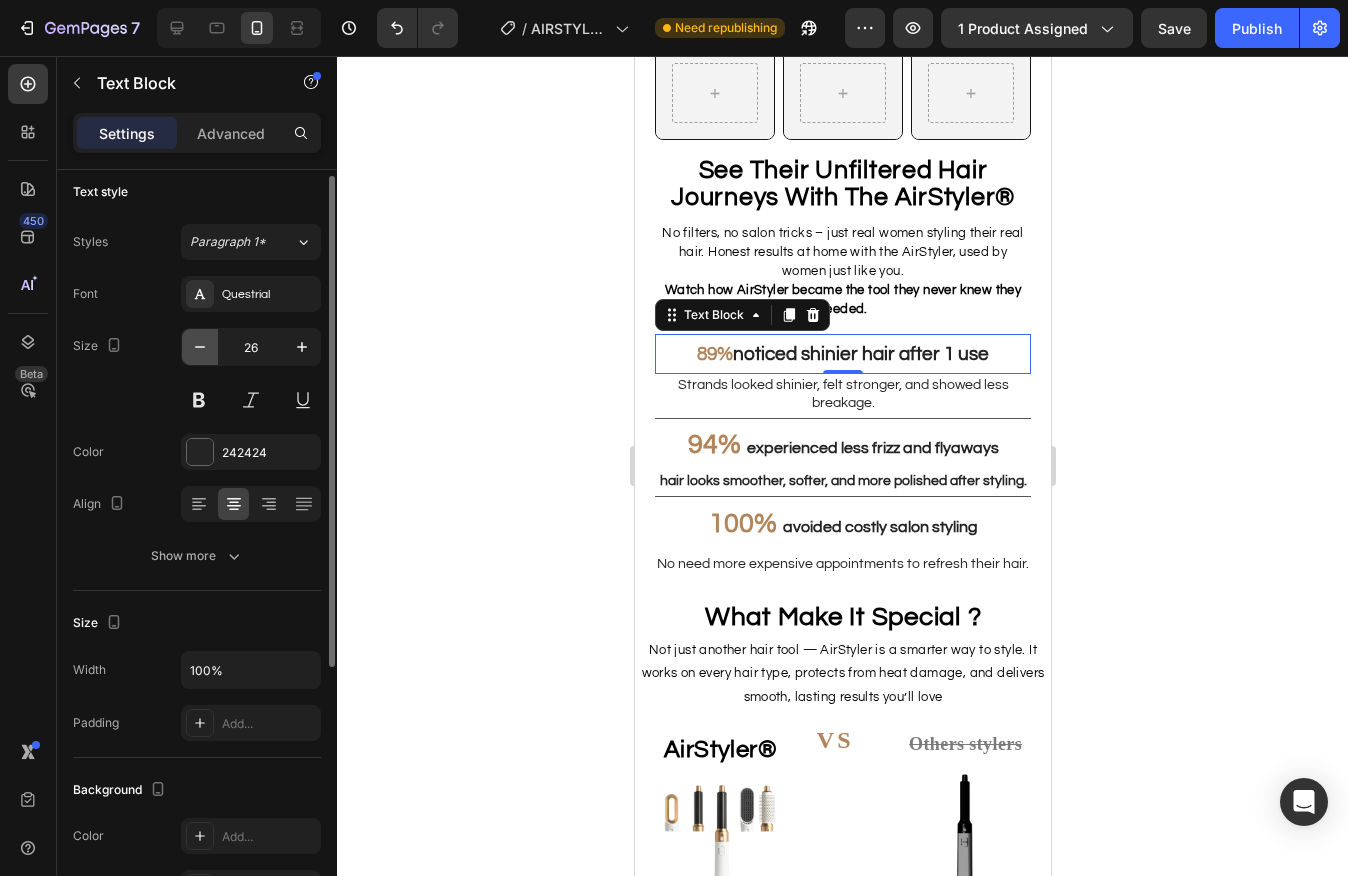 click 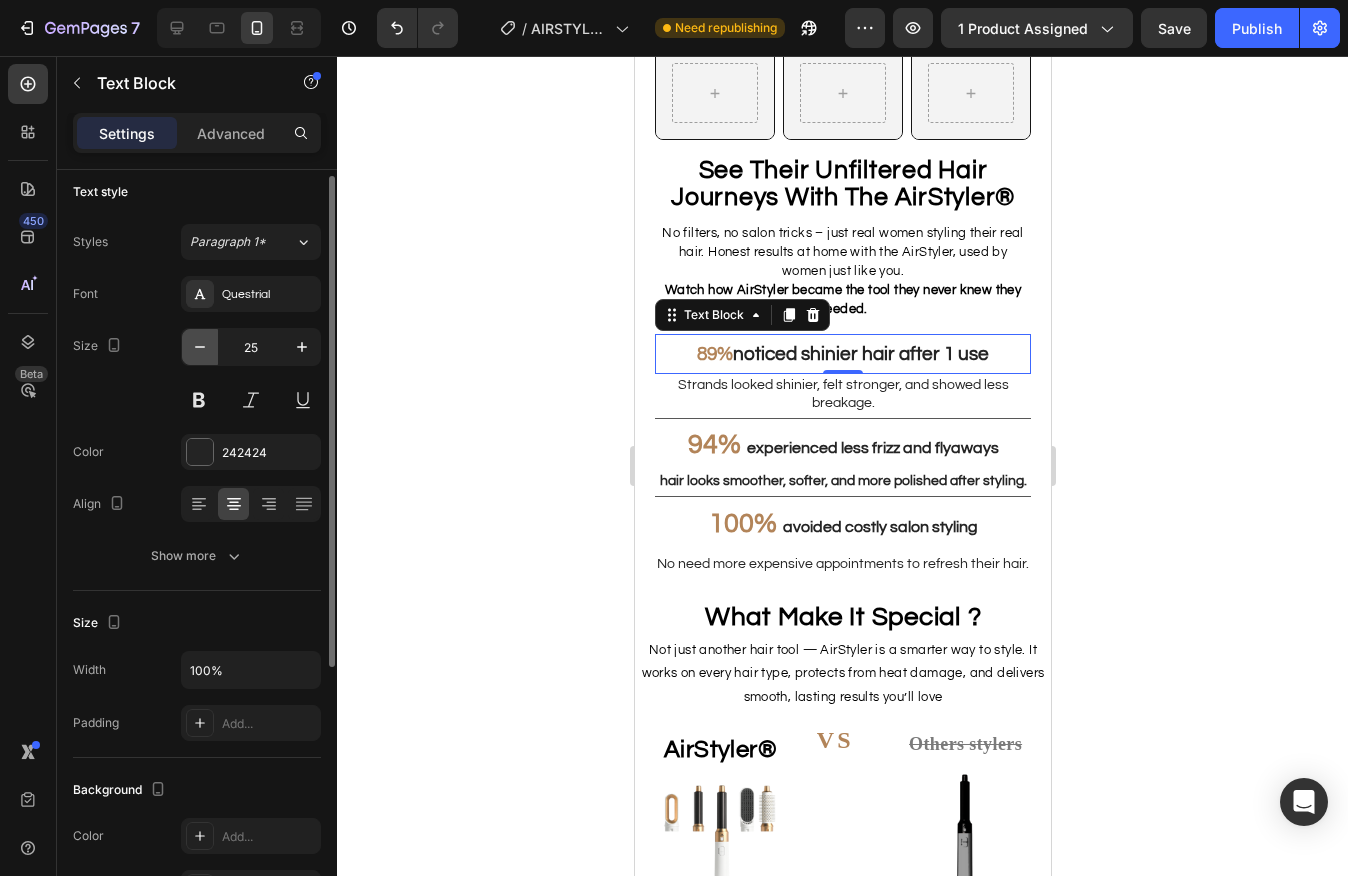 click 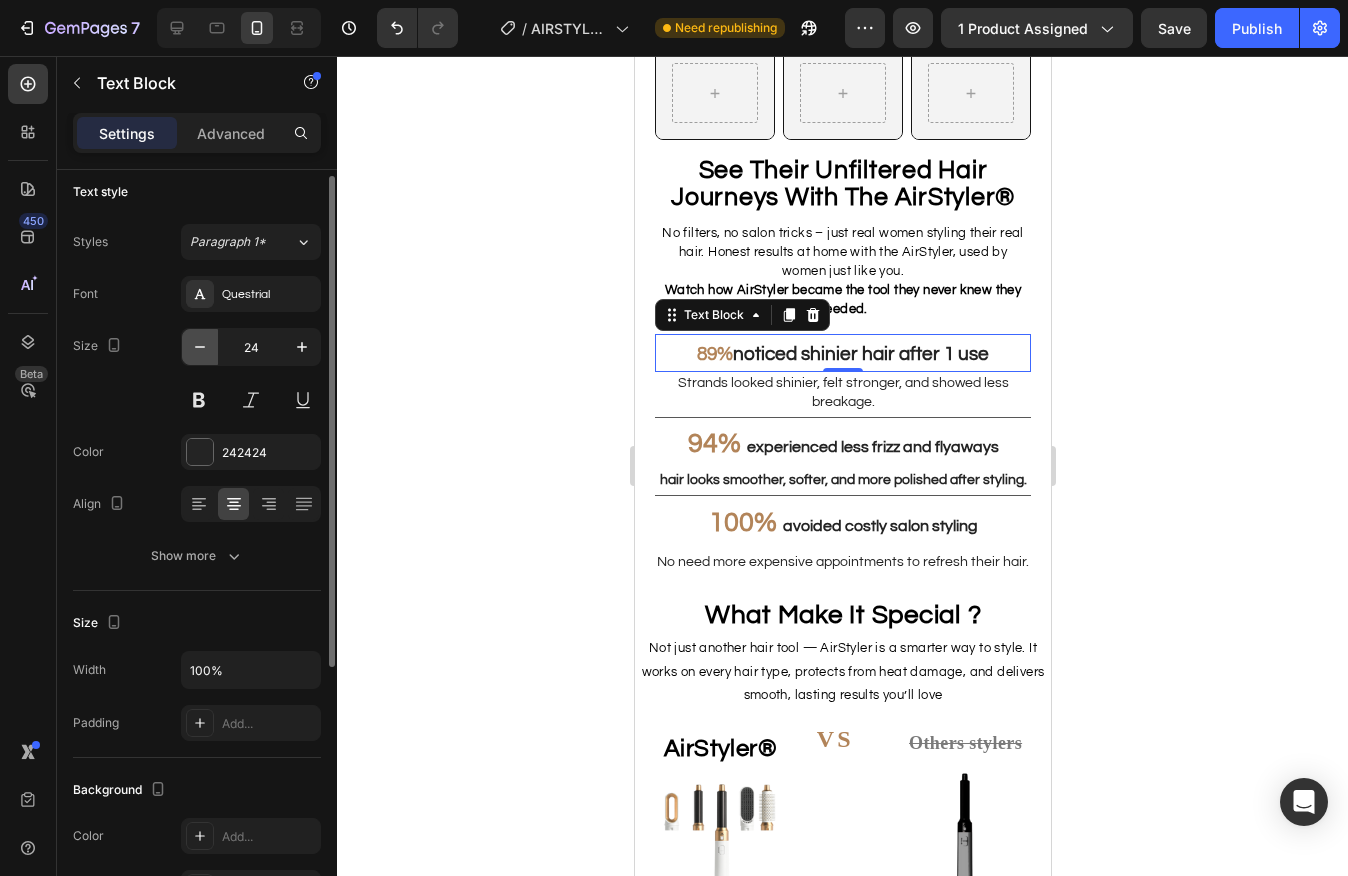 click 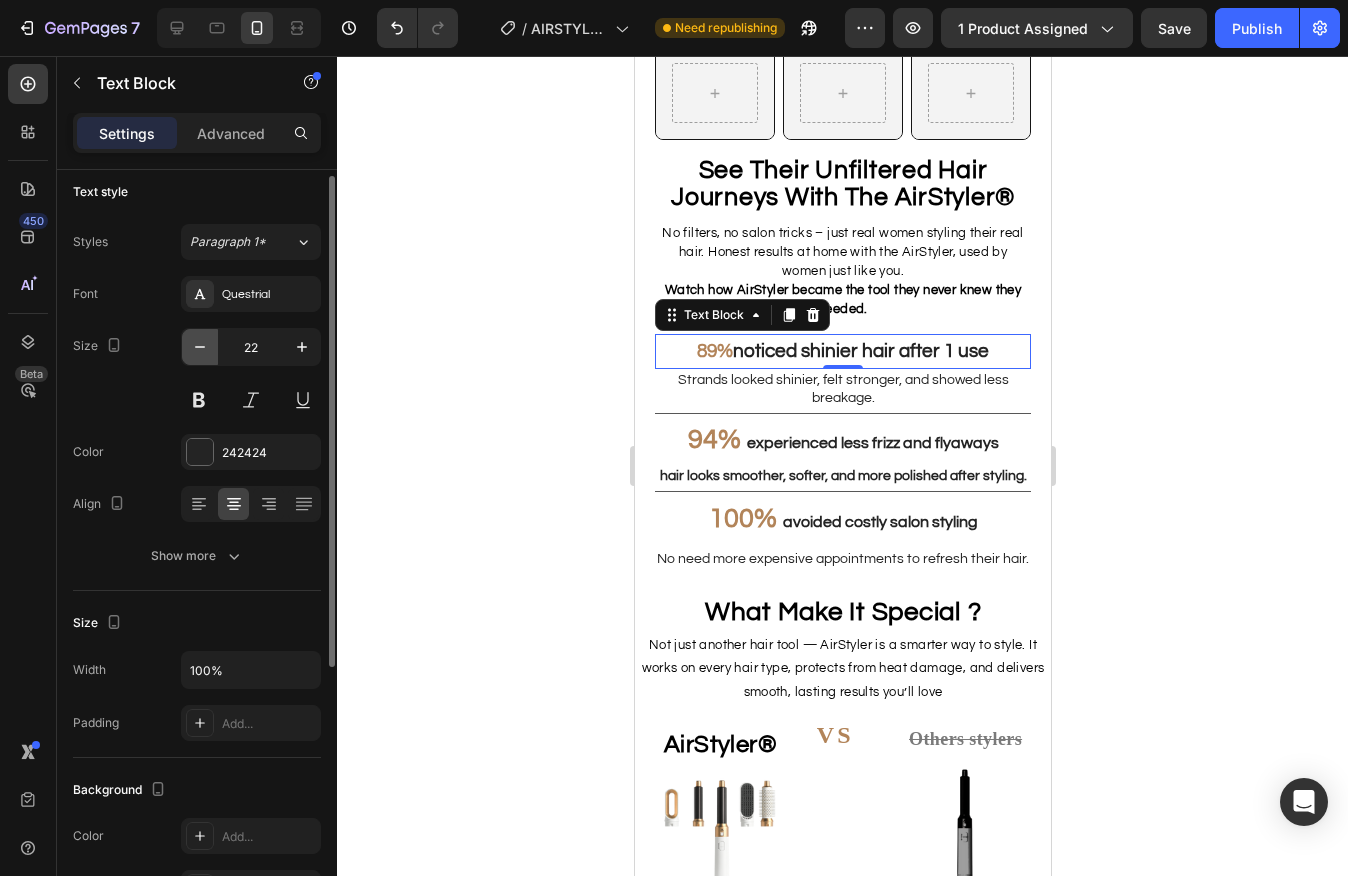 click 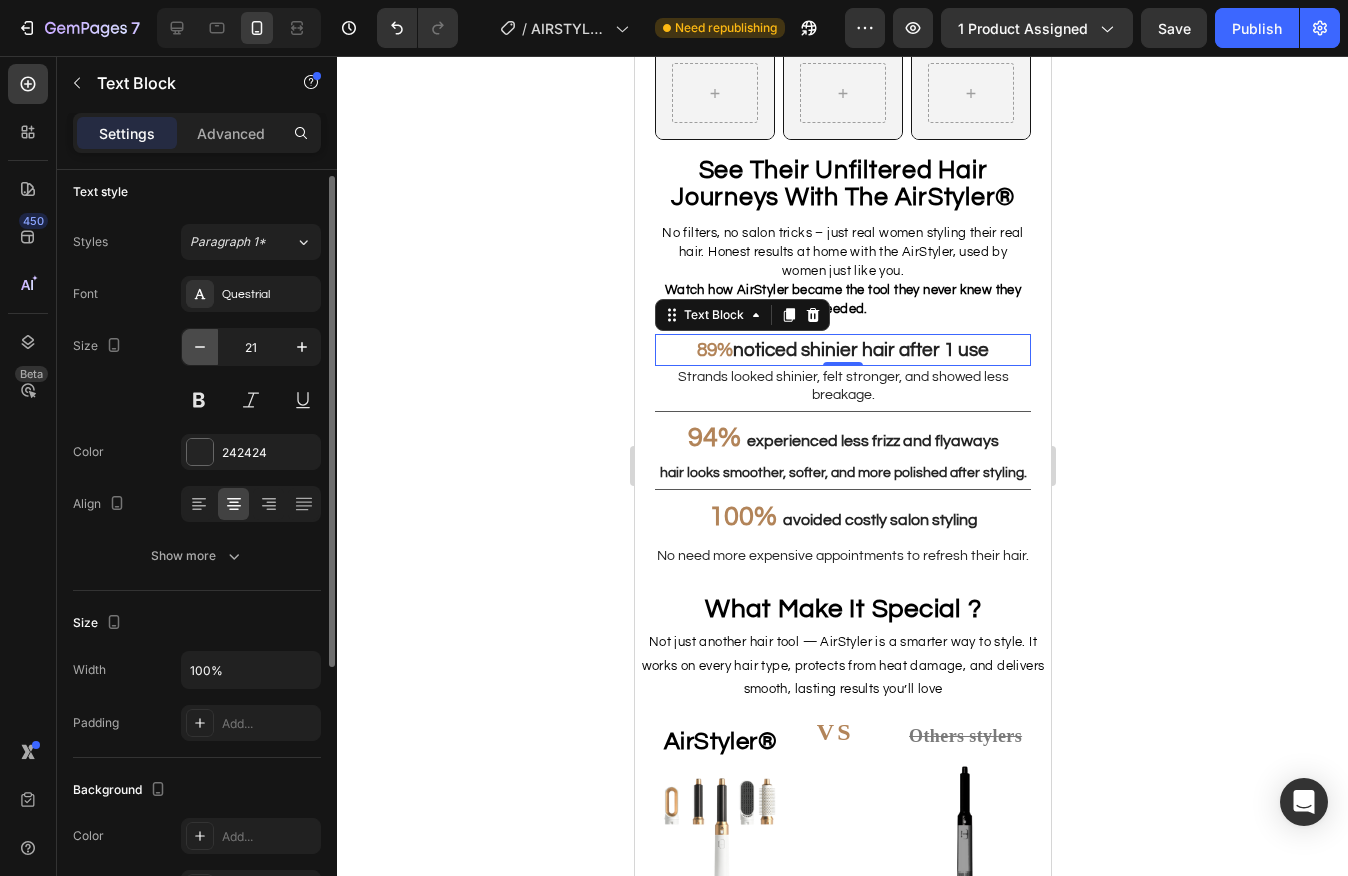 click 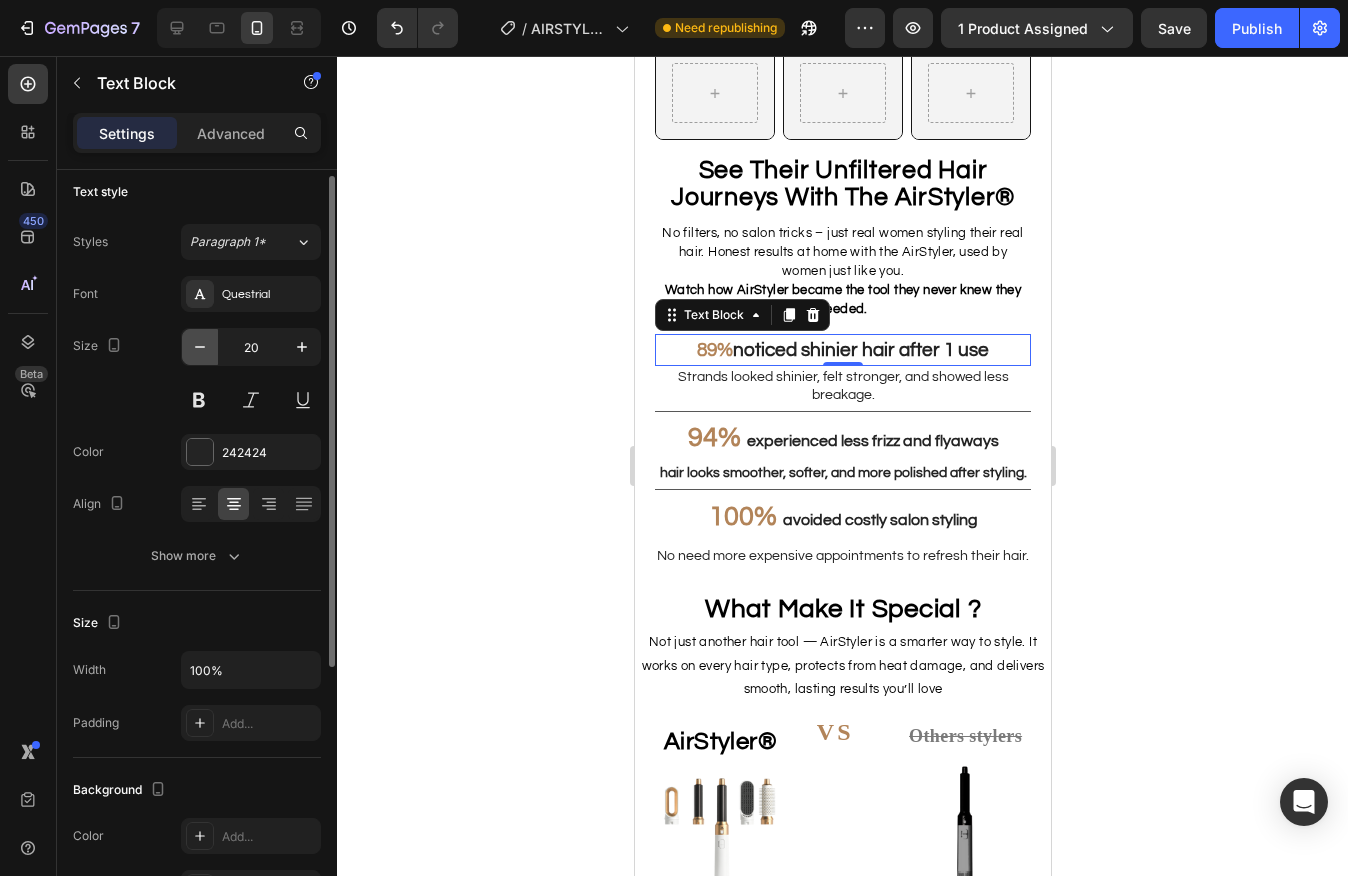 click 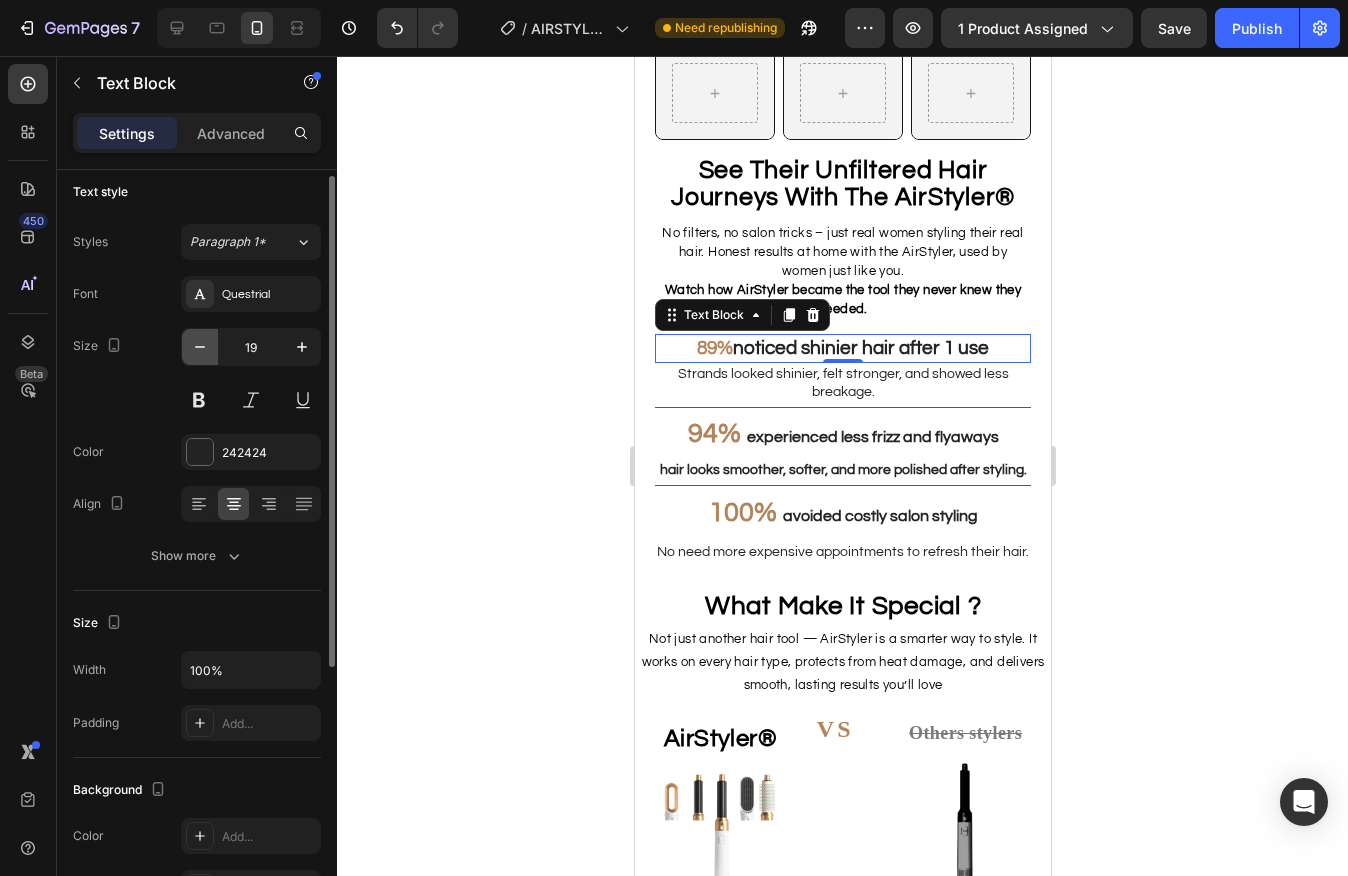 click 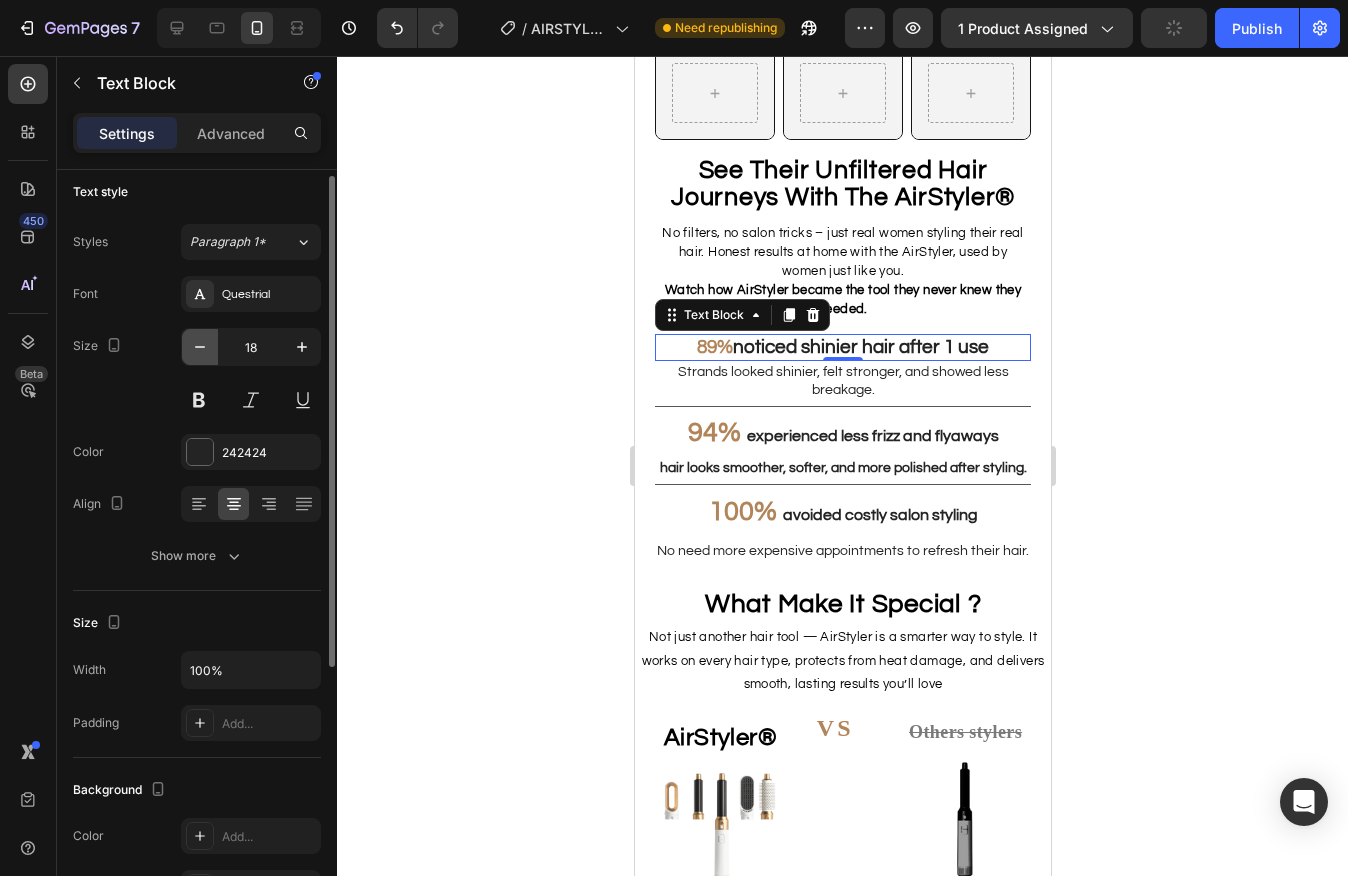 click 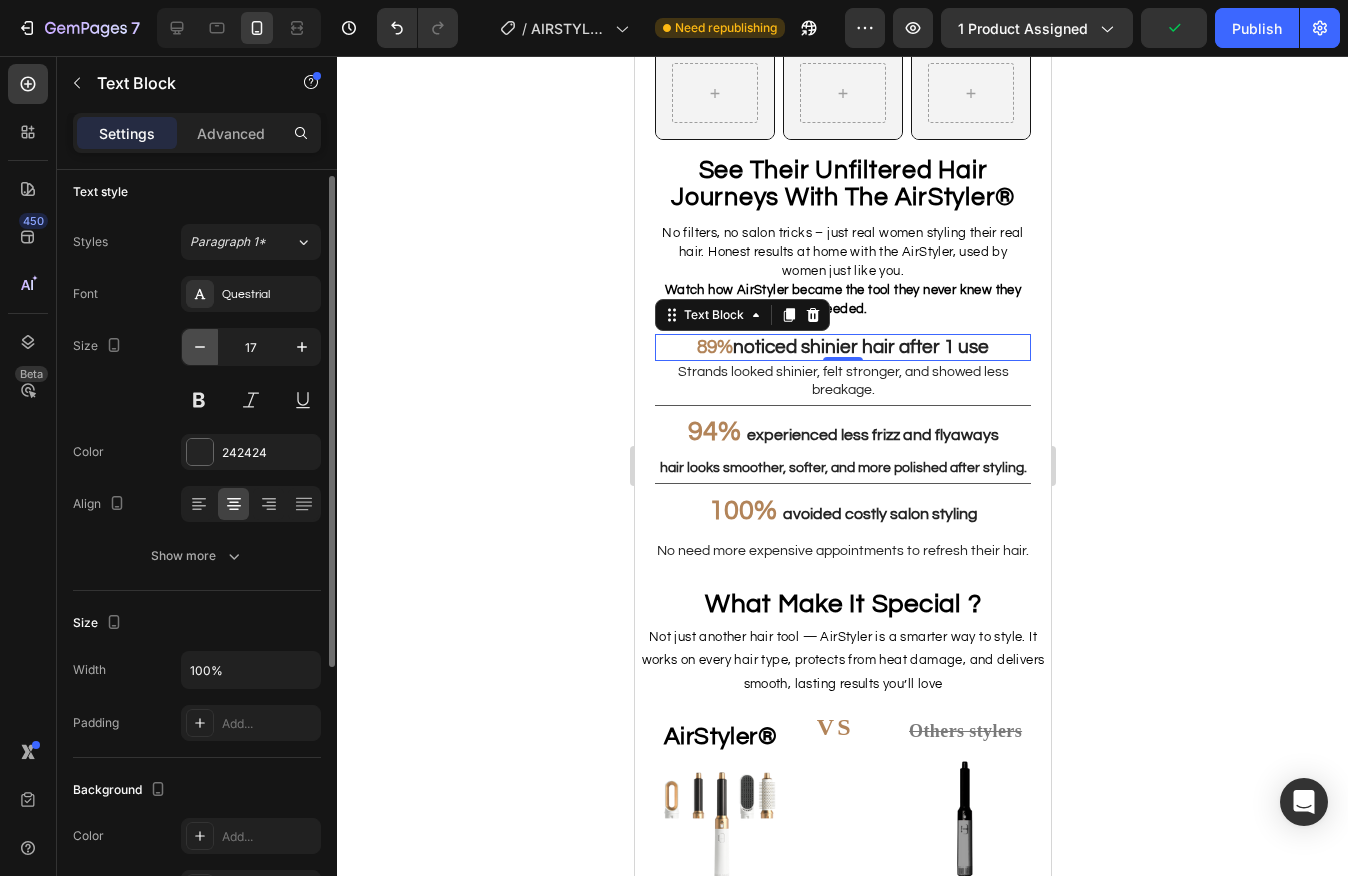 click 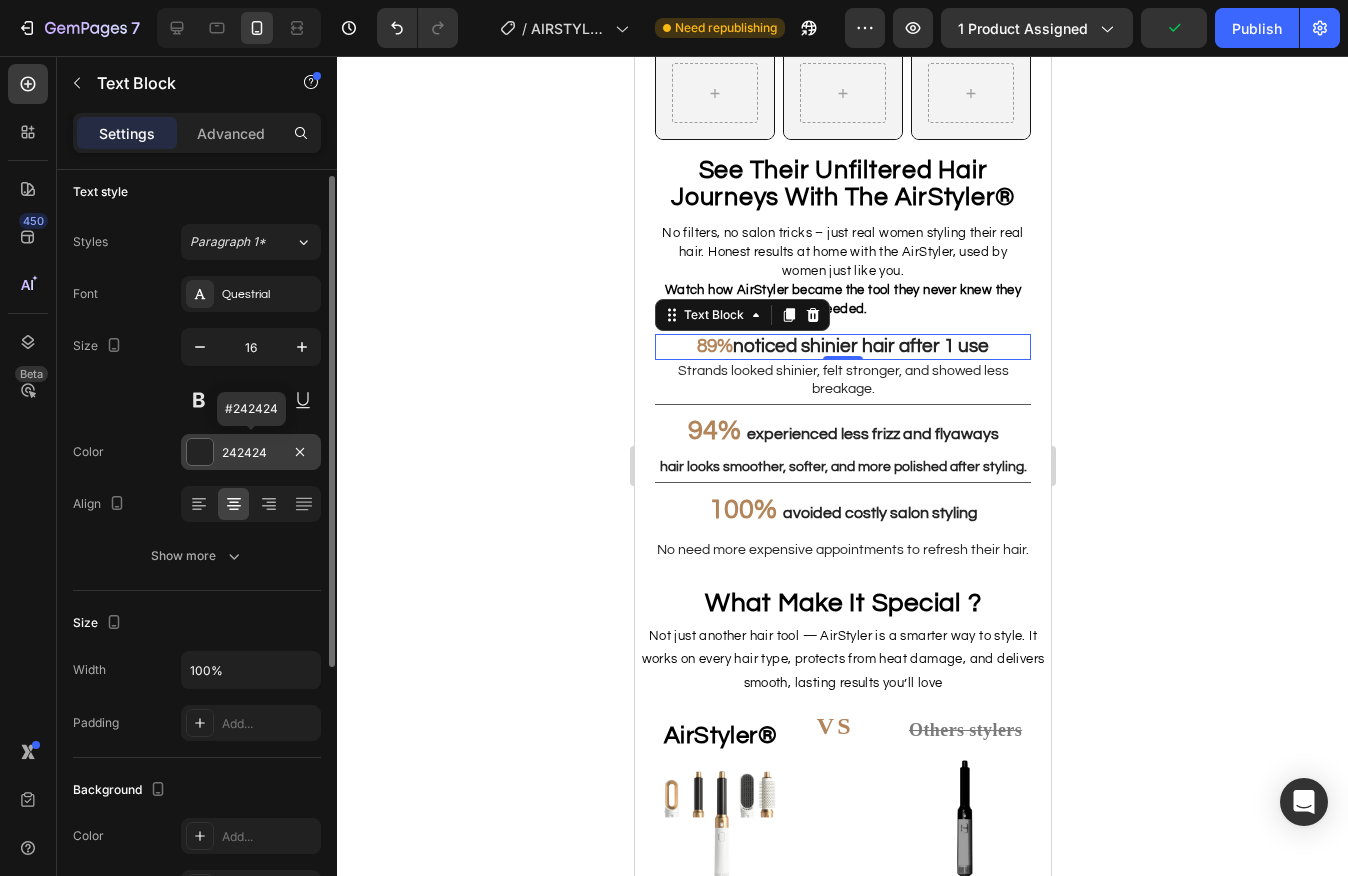 click at bounding box center [200, 452] 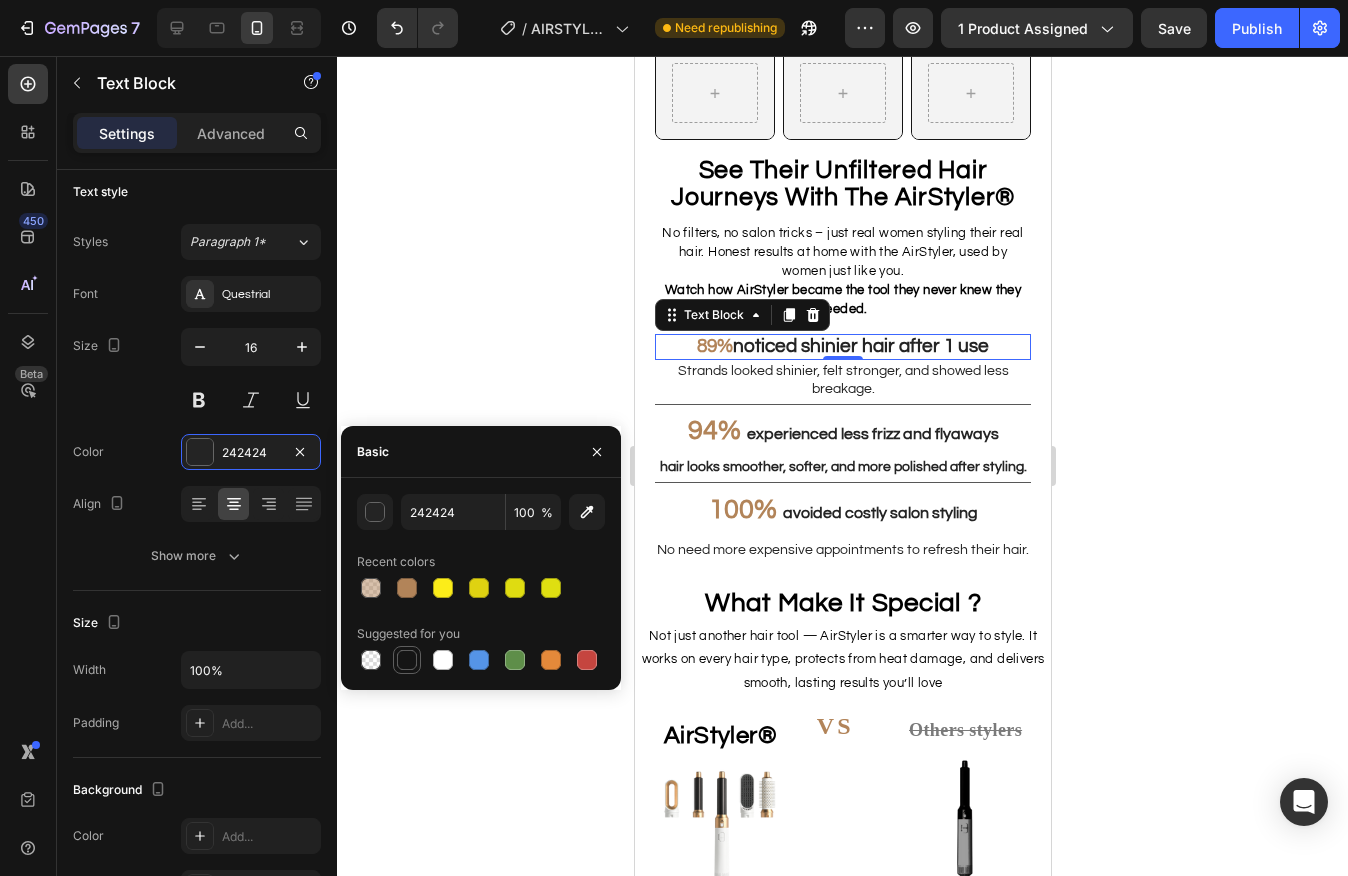 click at bounding box center [407, 660] 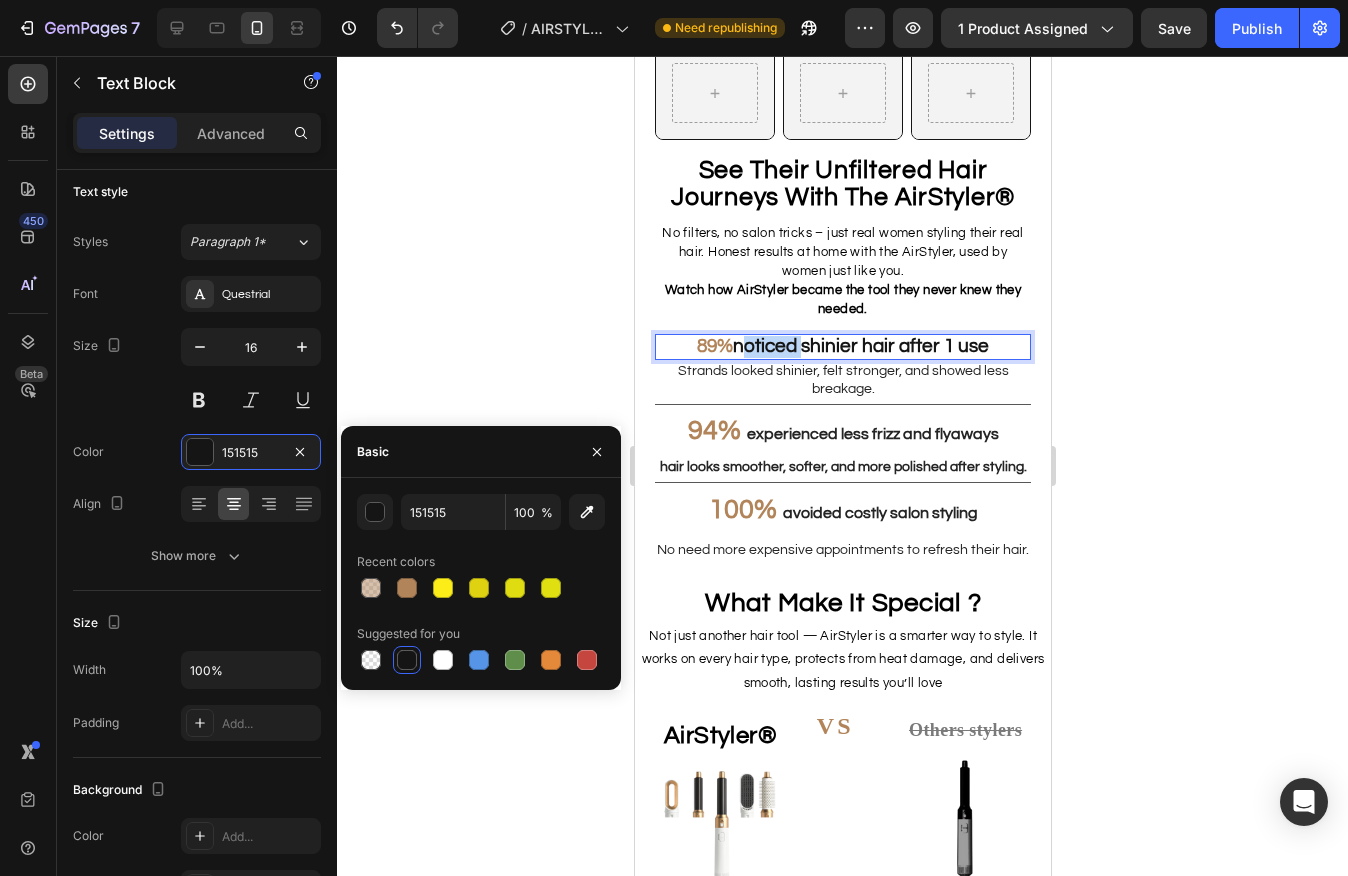 click on "noticed shinier hair after 1 use" at bounding box center [860, 346] 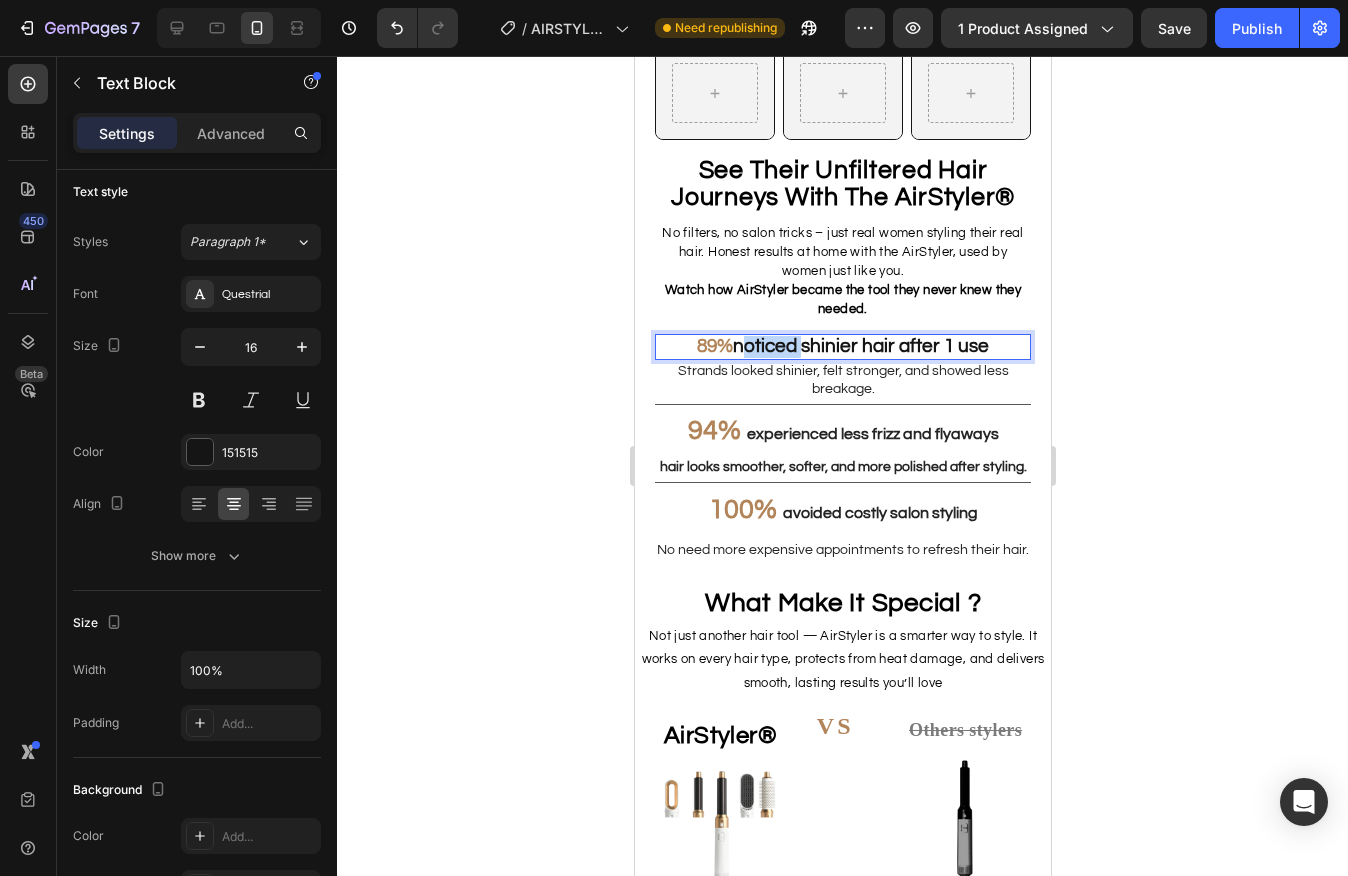 click on "noticed shinier hair after 1 use" at bounding box center [860, 346] 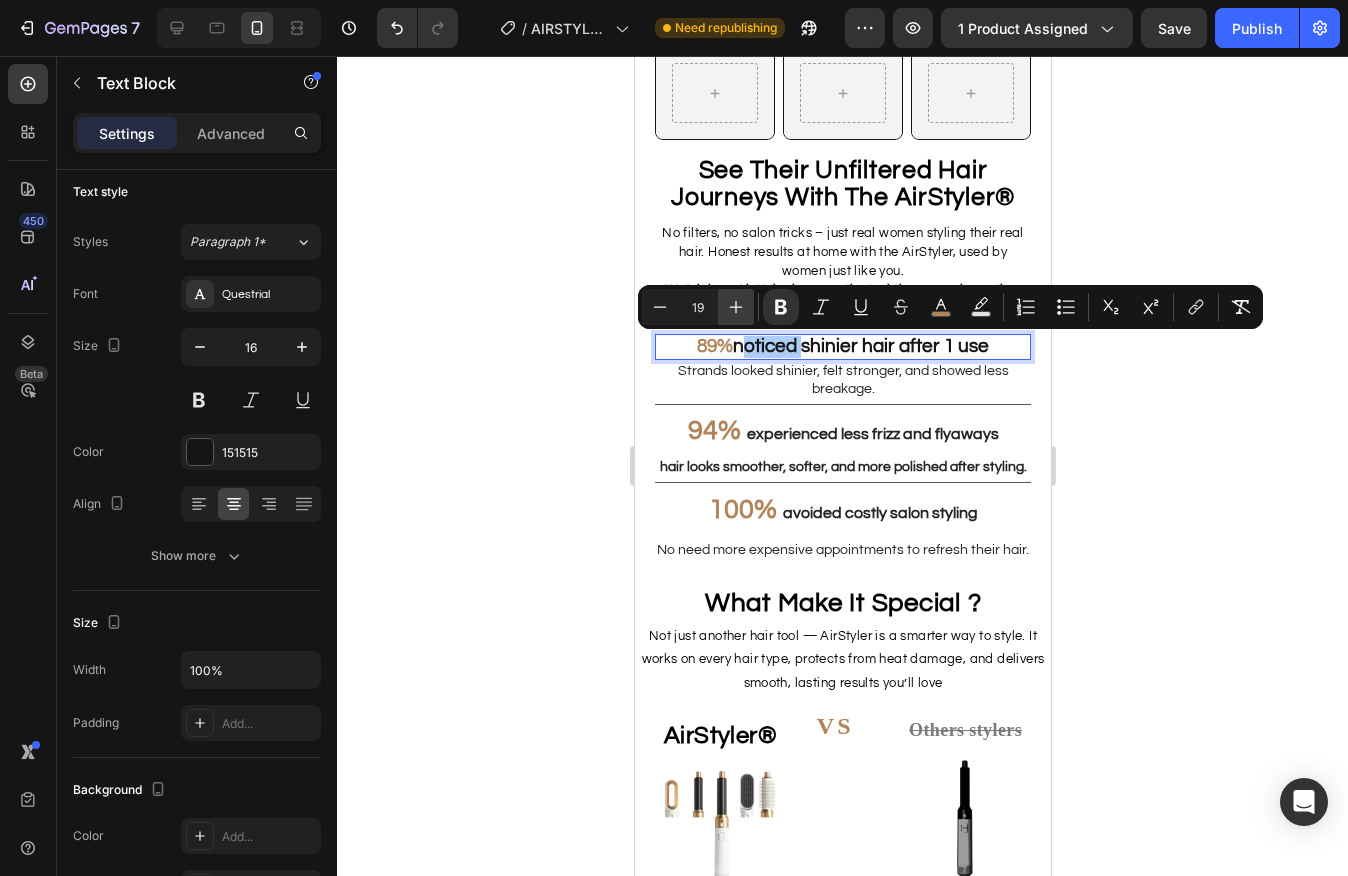 click 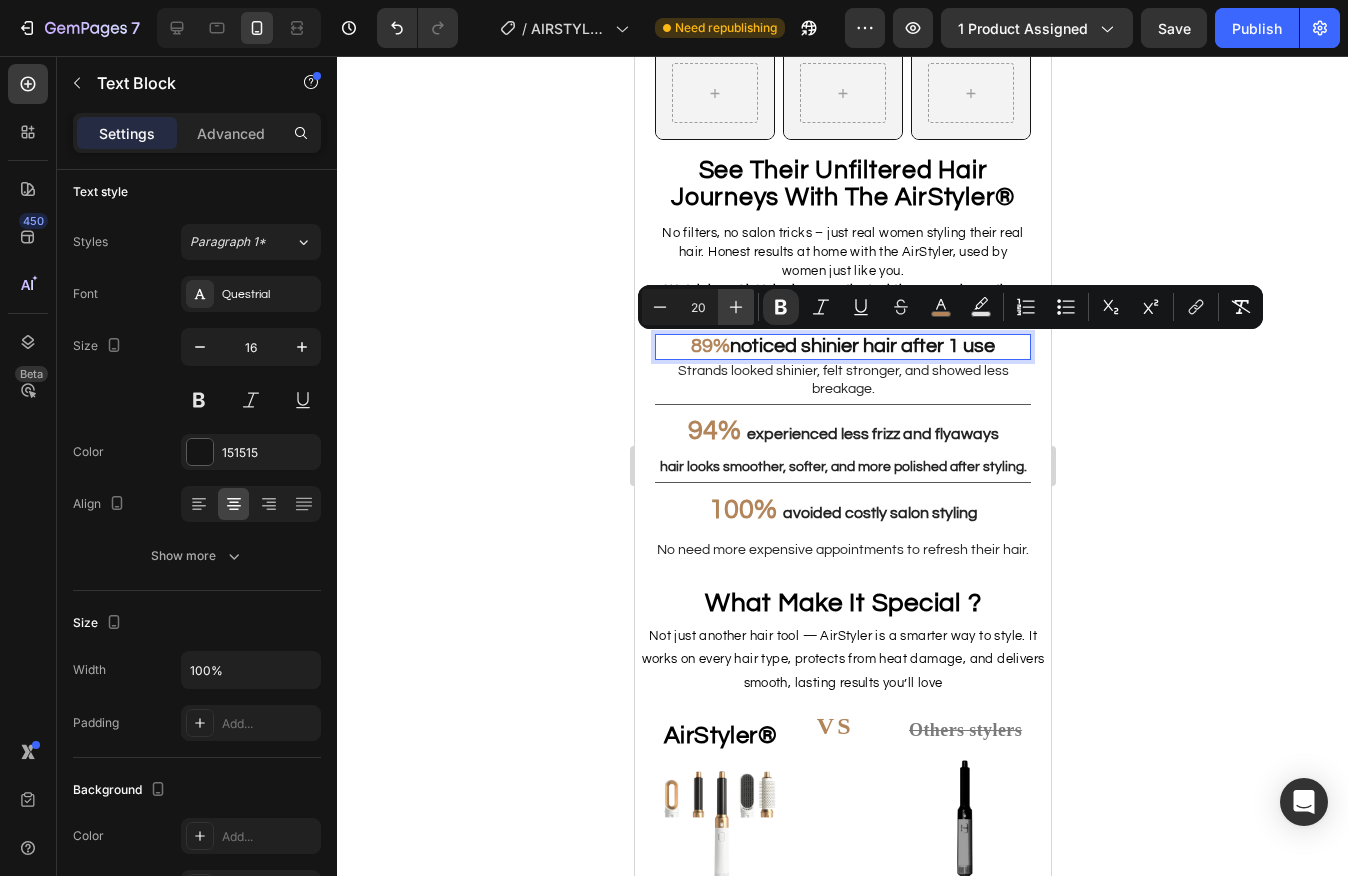 click 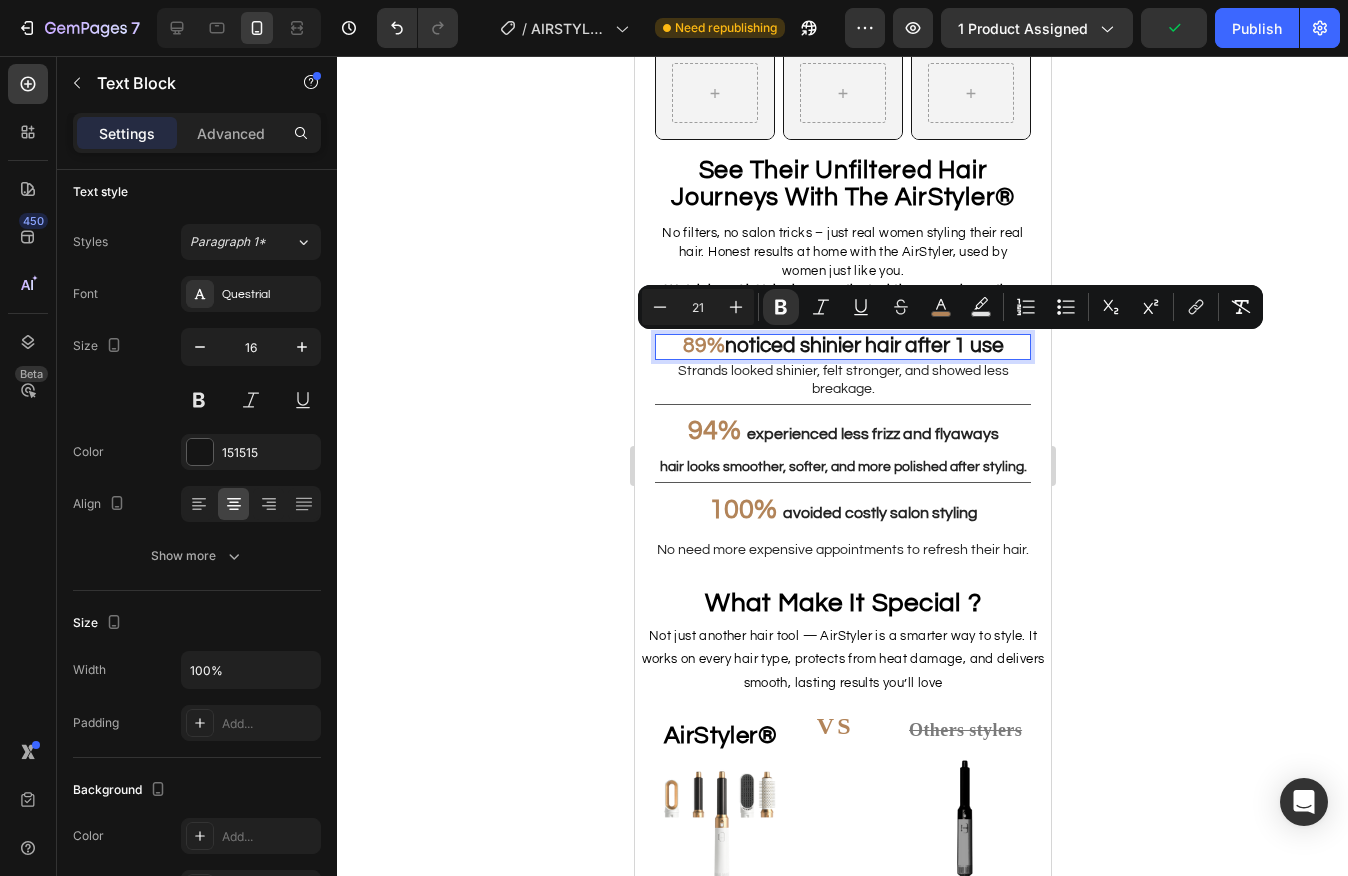 click on "89%" at bounding box center (703, 345) 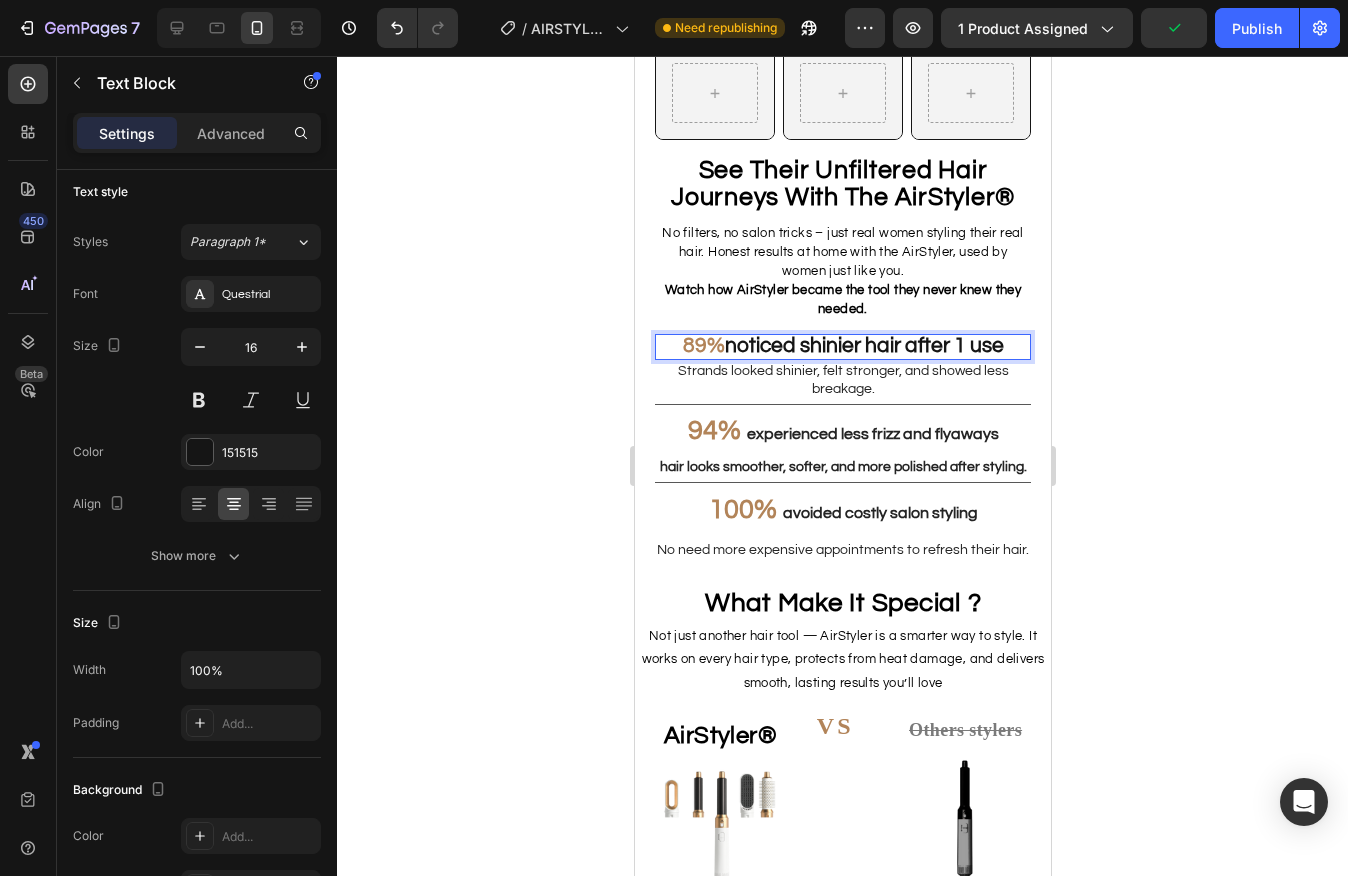 click on "89%" at bounding box center [703, 345] 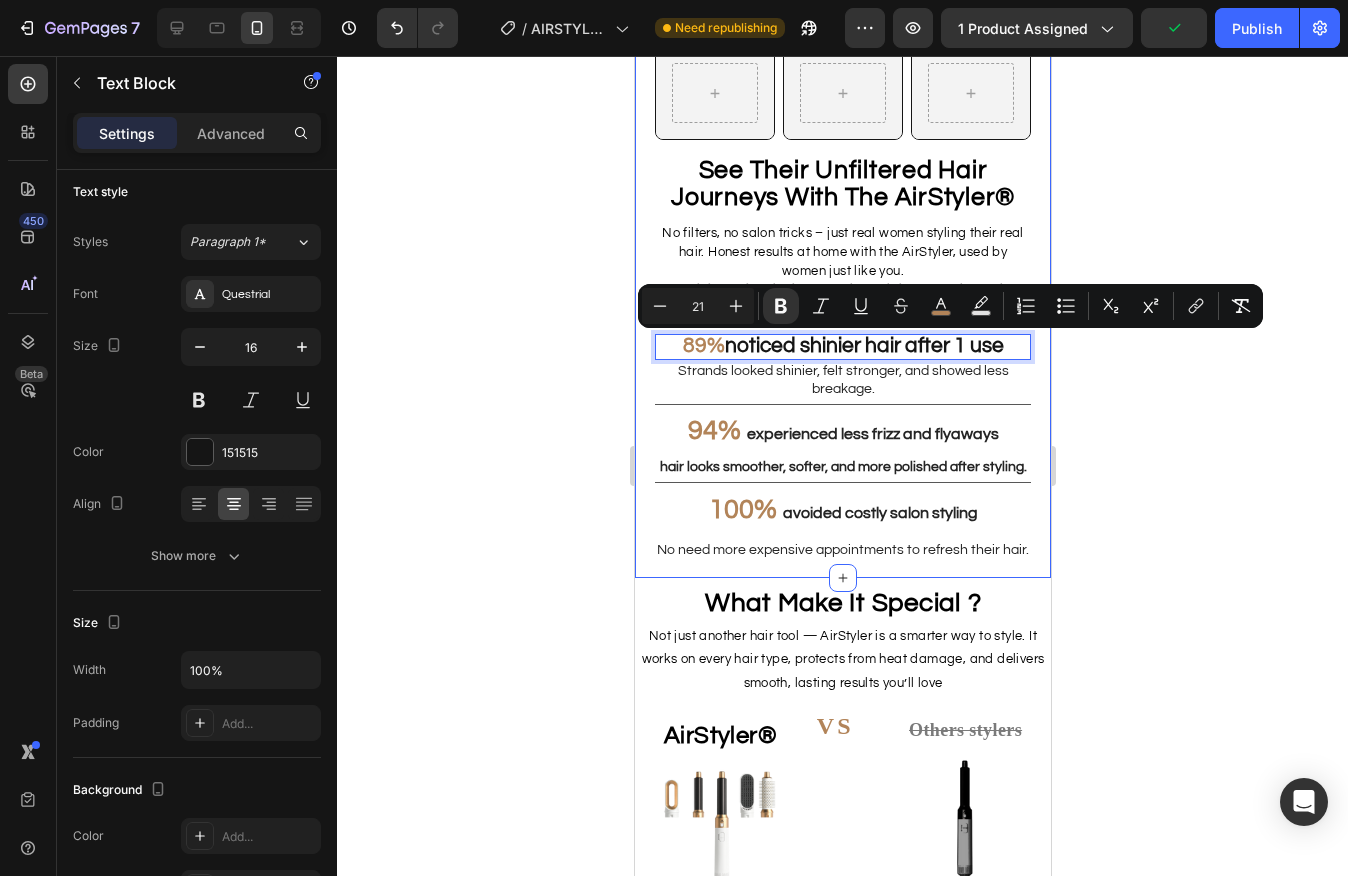 click 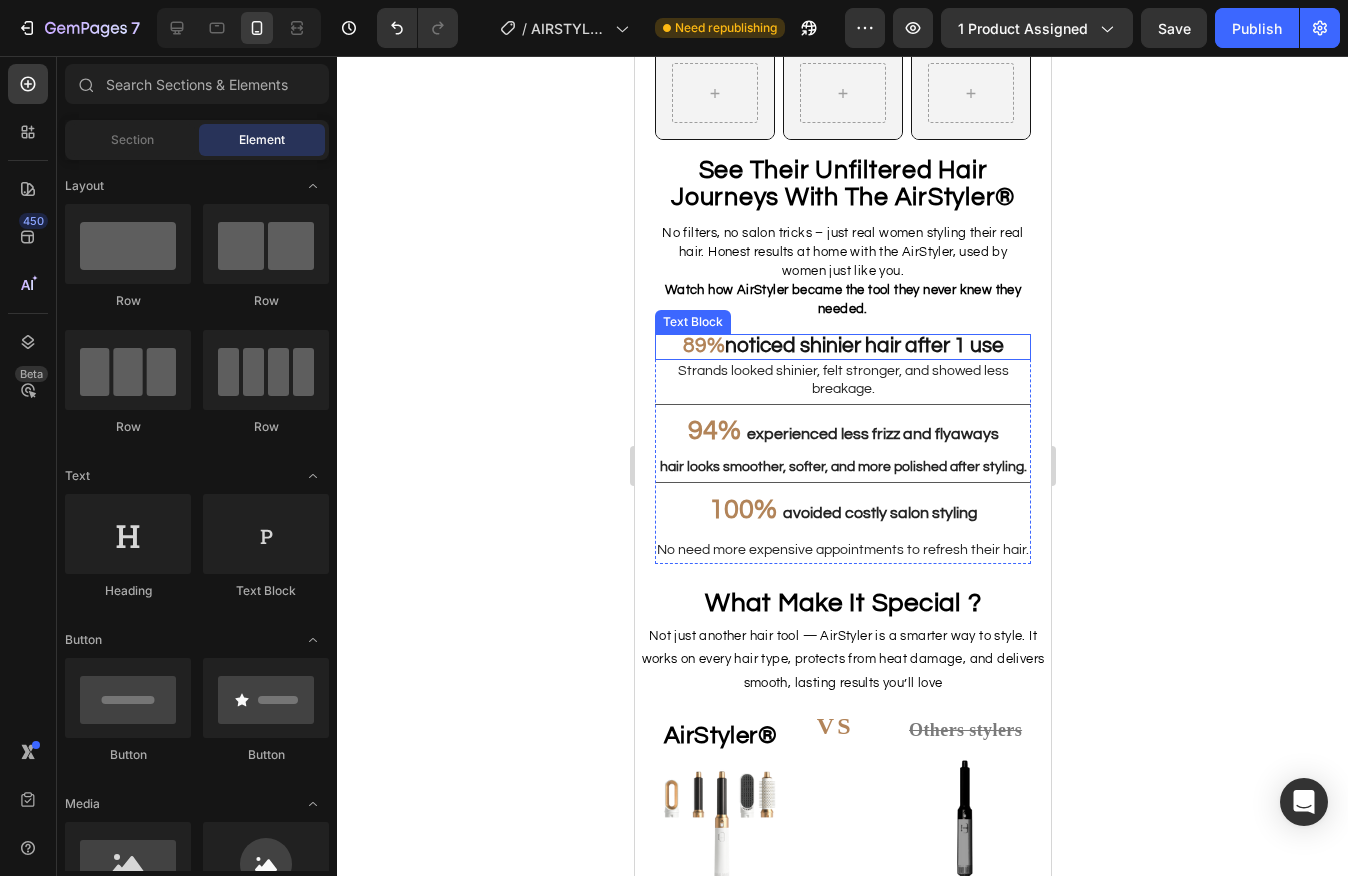 click on "noticed shinier hair after 1 use" at bounding box center (863, 345) 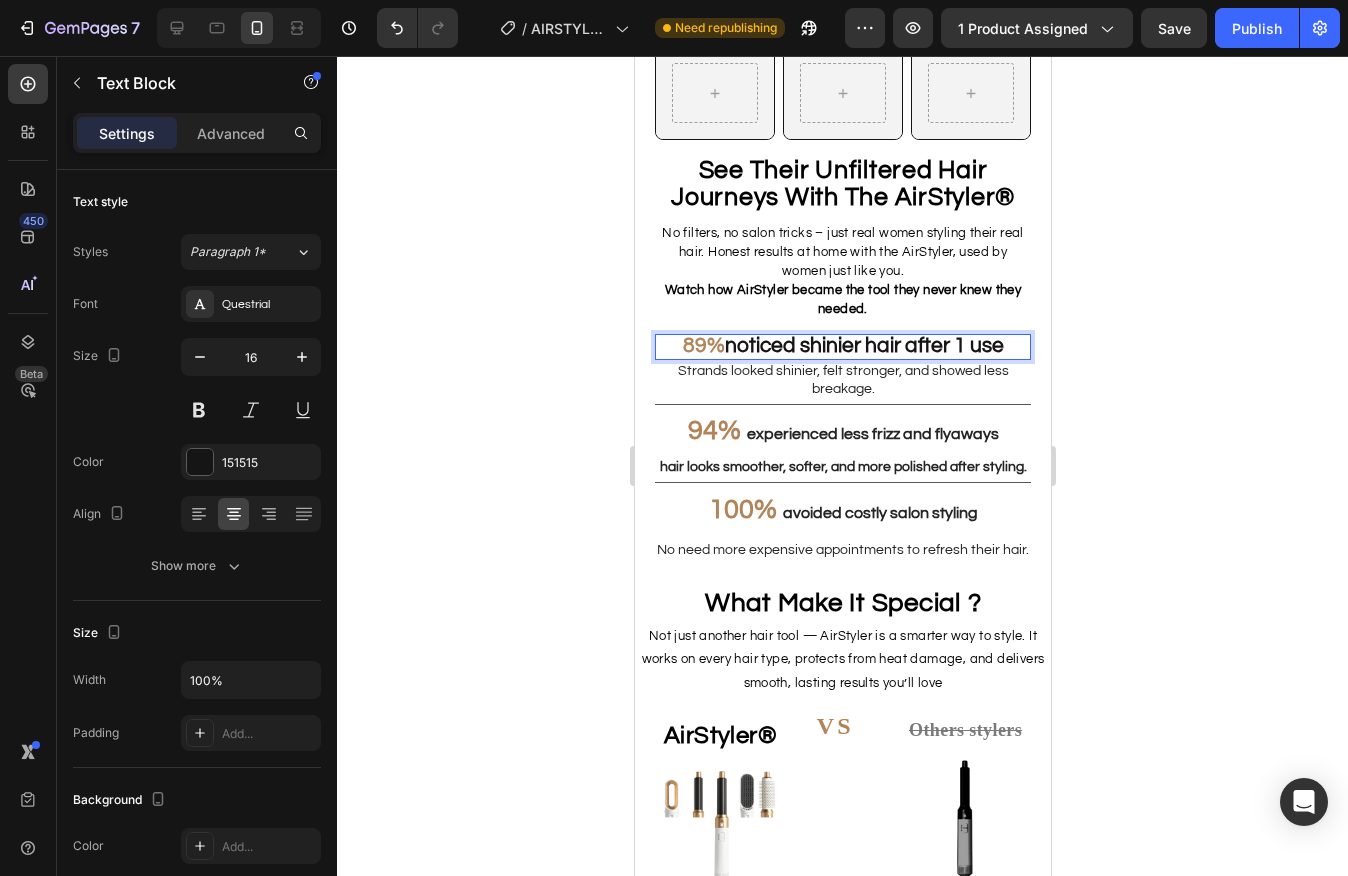 click on "noticed shinier hair after 1 use" at bounding box center [863, 345] 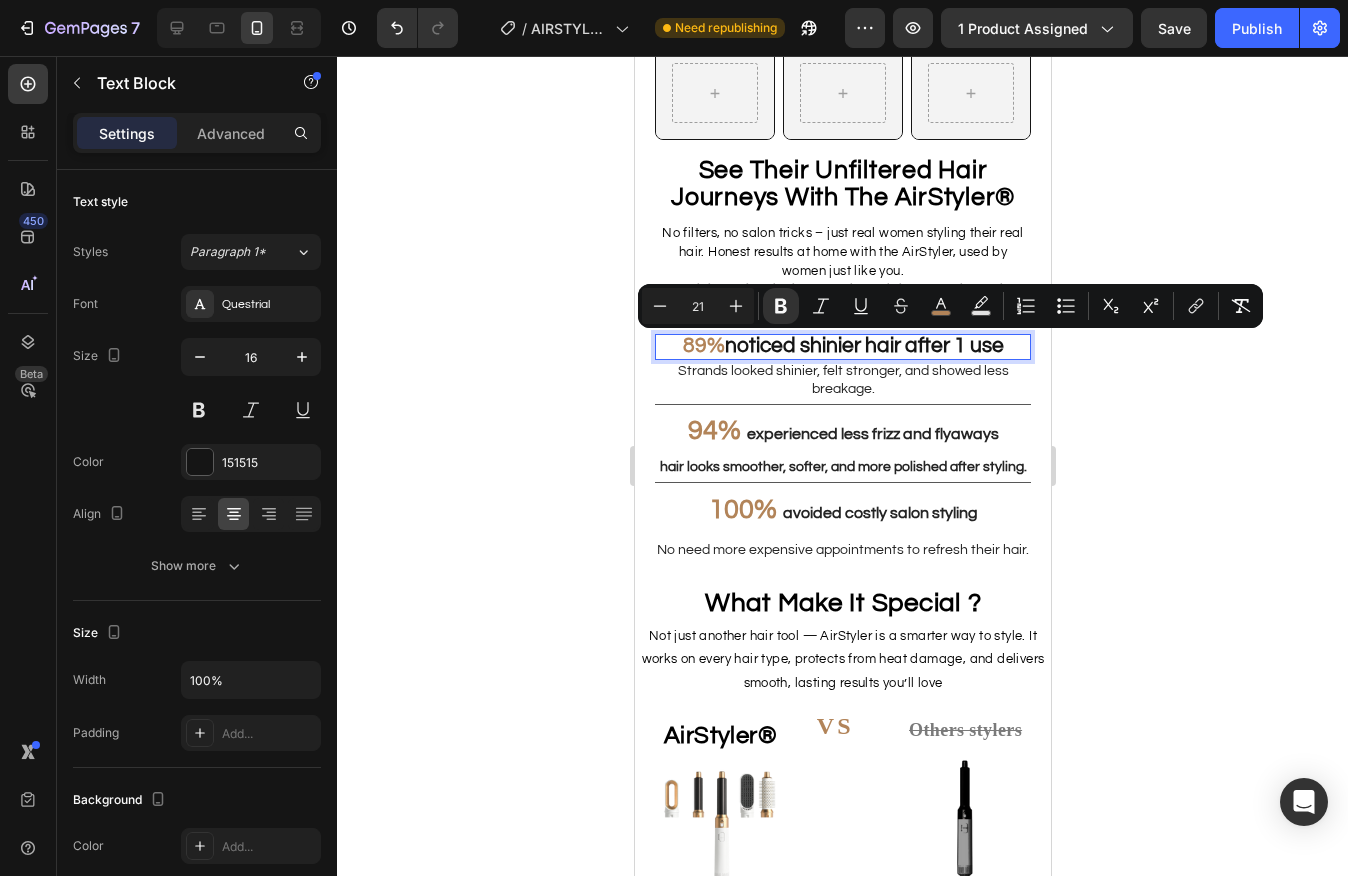 click on "noticed shinier hair after 1 use" at bounding box center (863, 345) 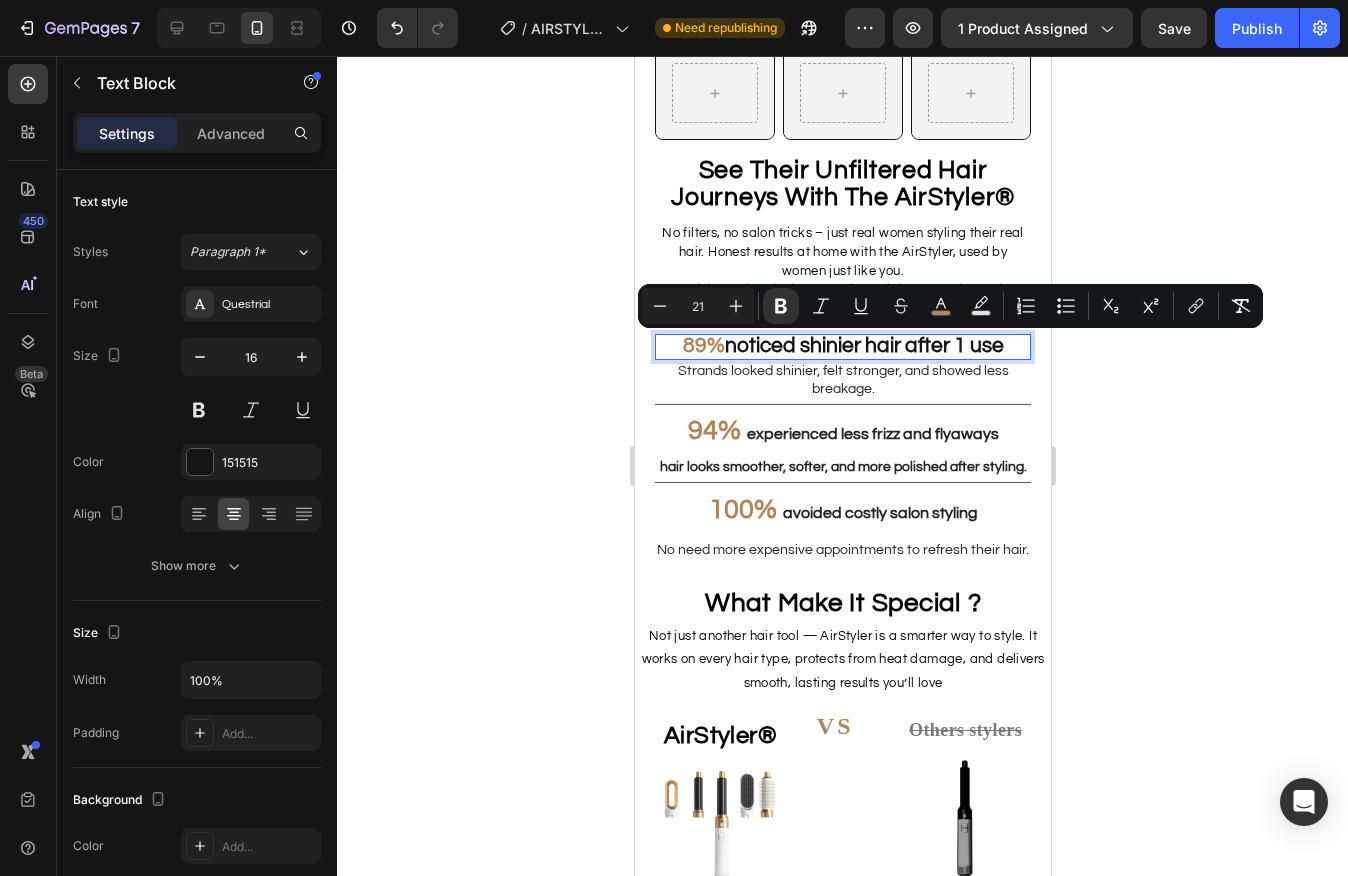 click 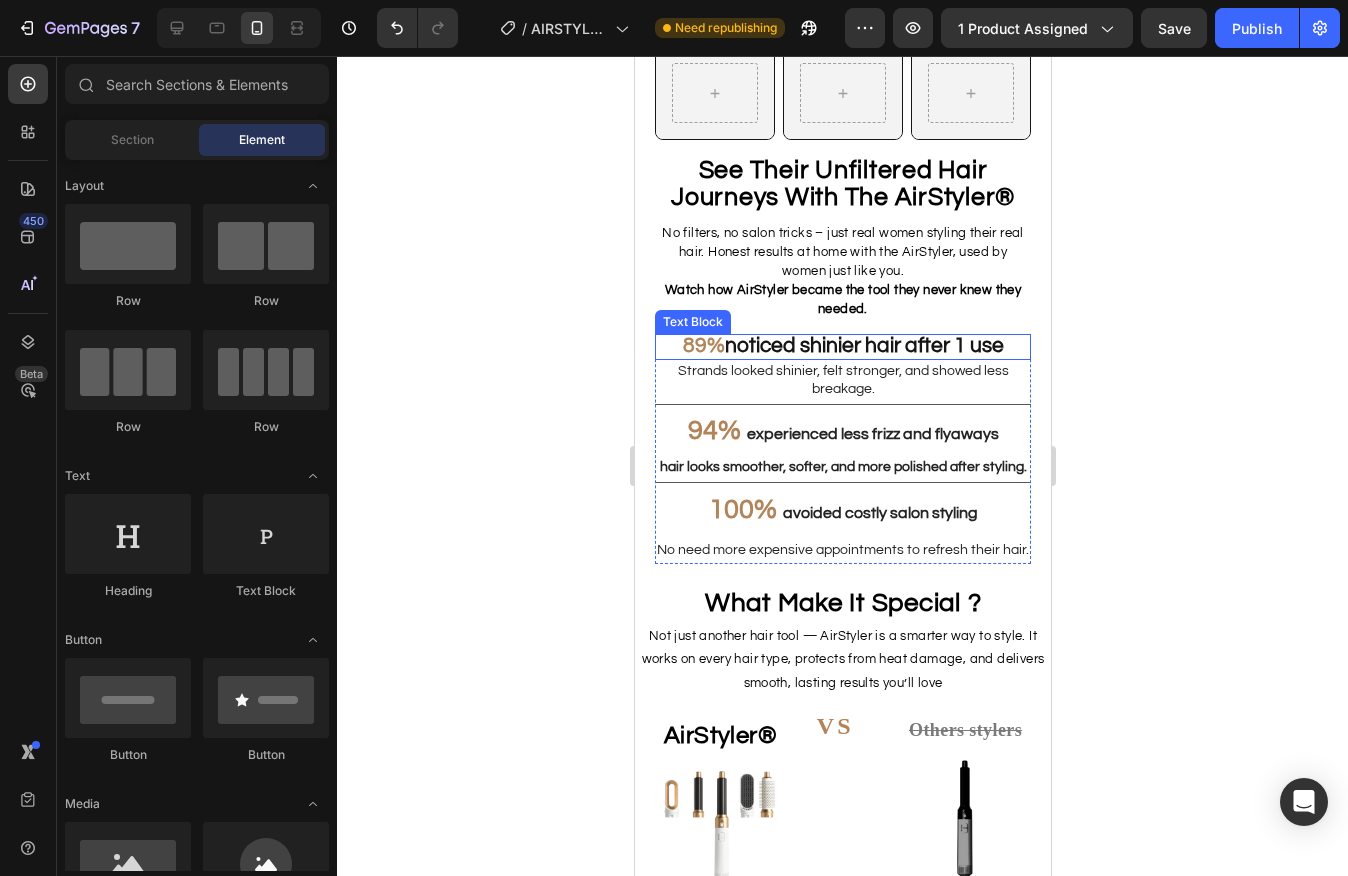 click on "noticed shinier hair after 1 use" at bounding box center (863, 345) 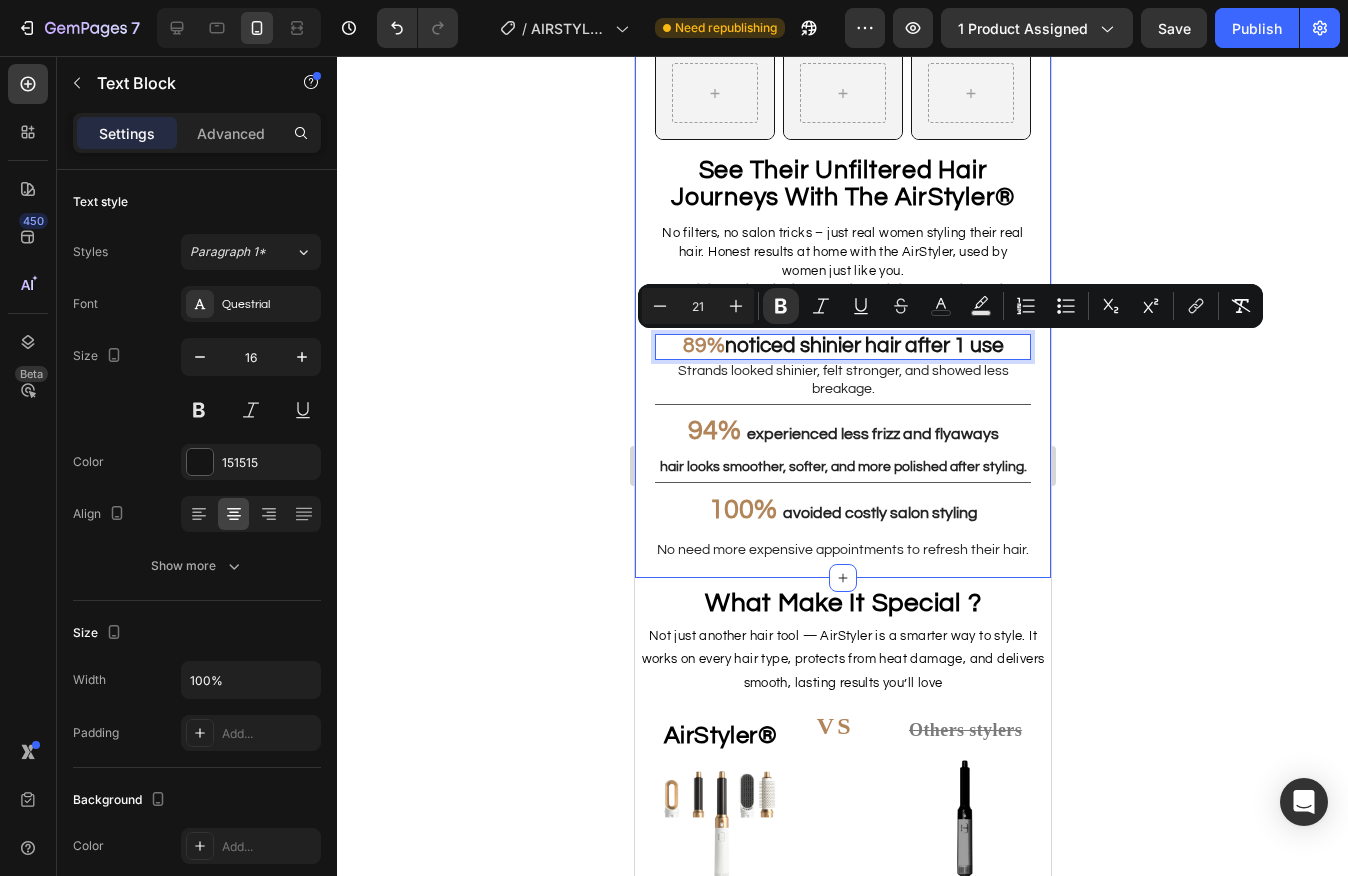 drag, startPoint x: 726, startPoint y: 352, endPoint x: 1042, endPoint y: 358, distance: 316.05695 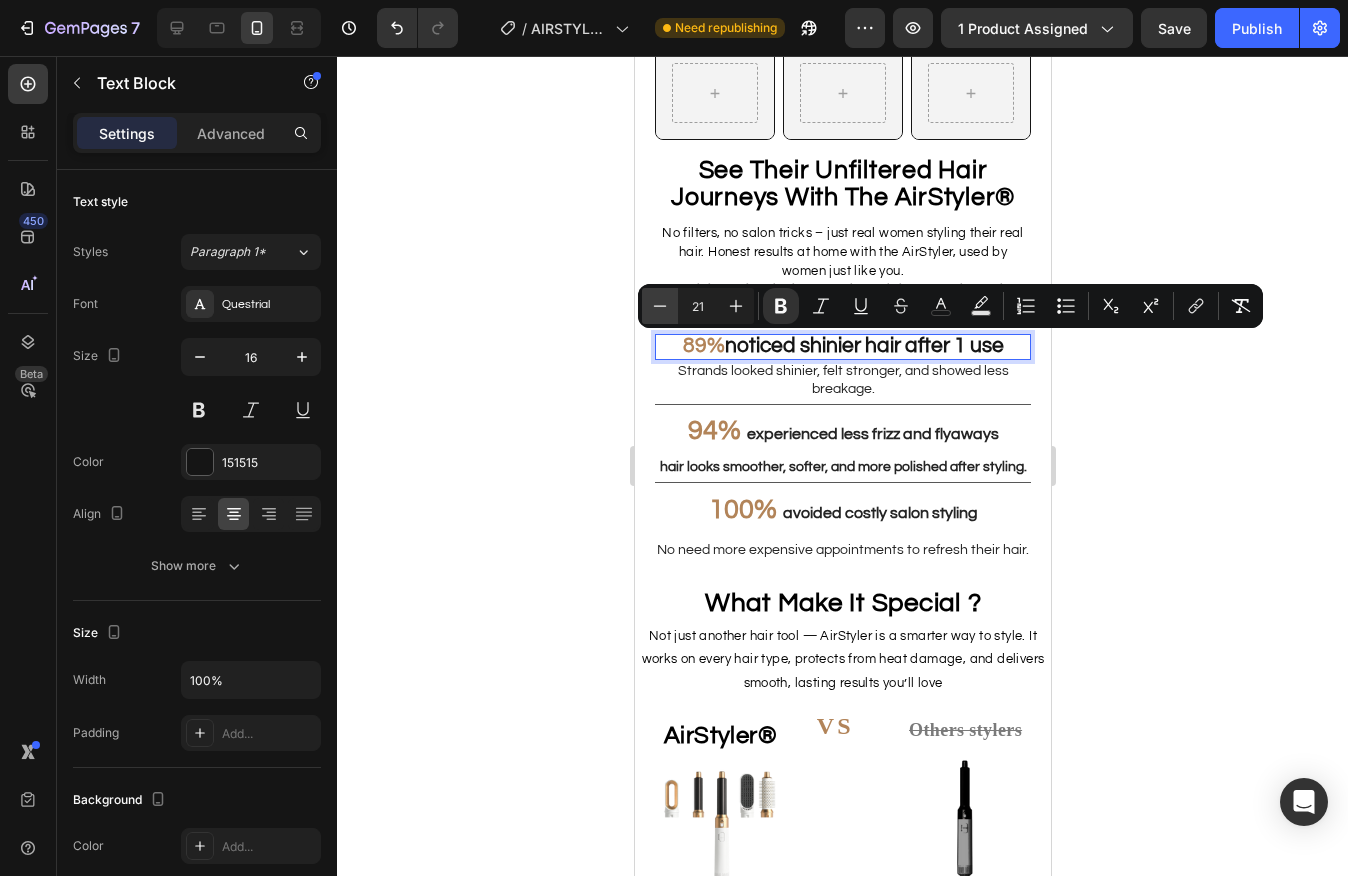 click 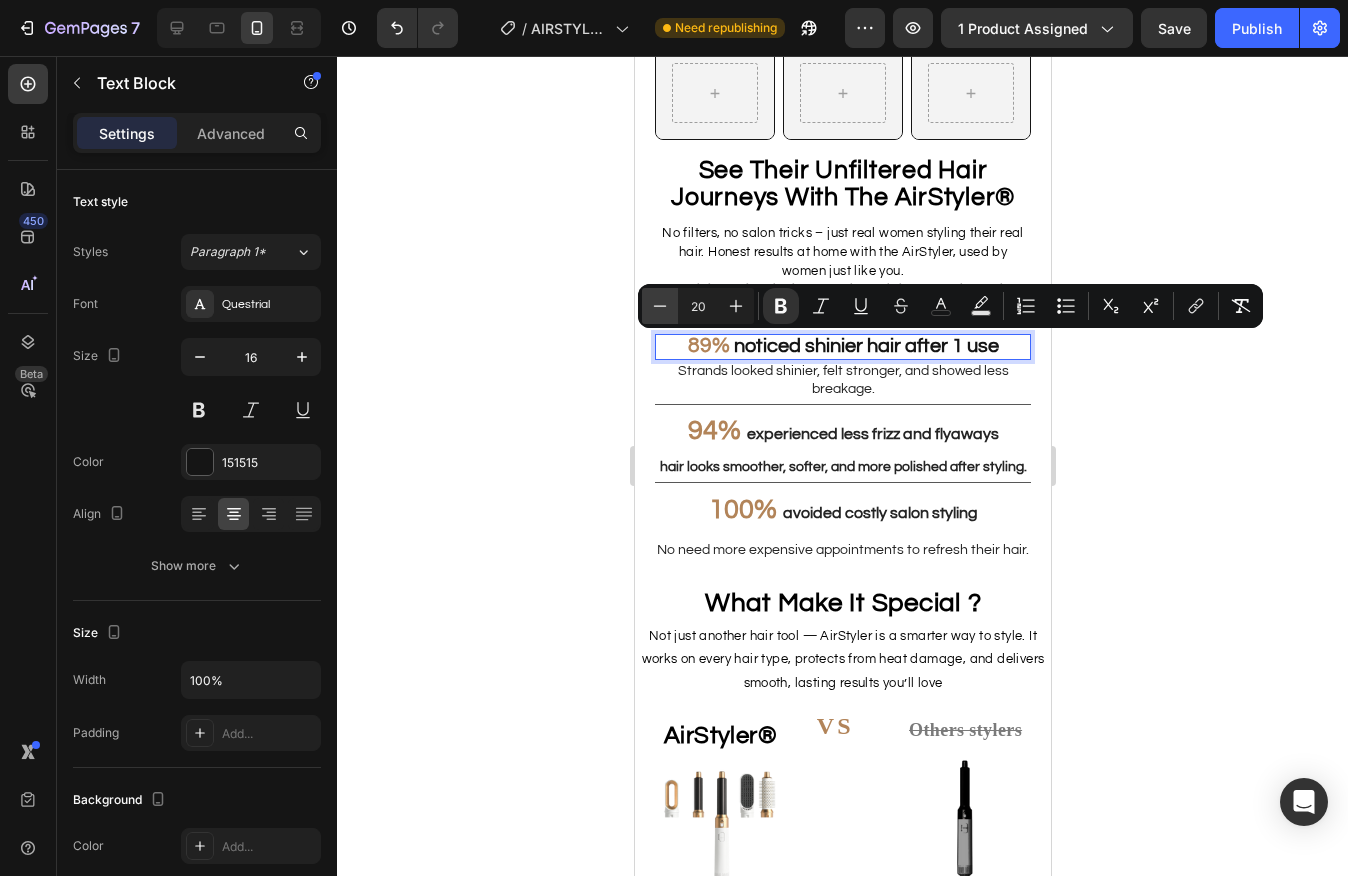 click 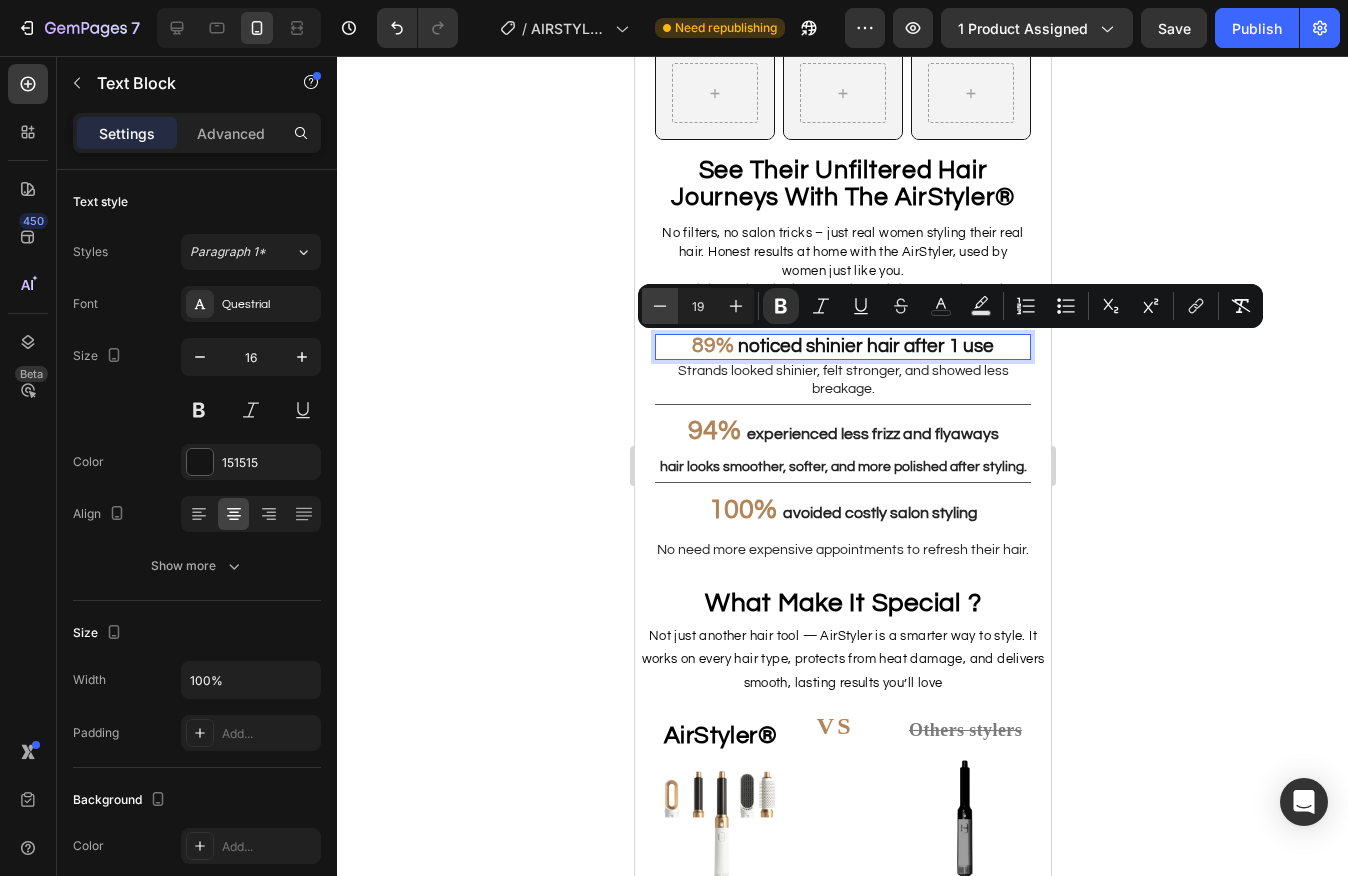 click 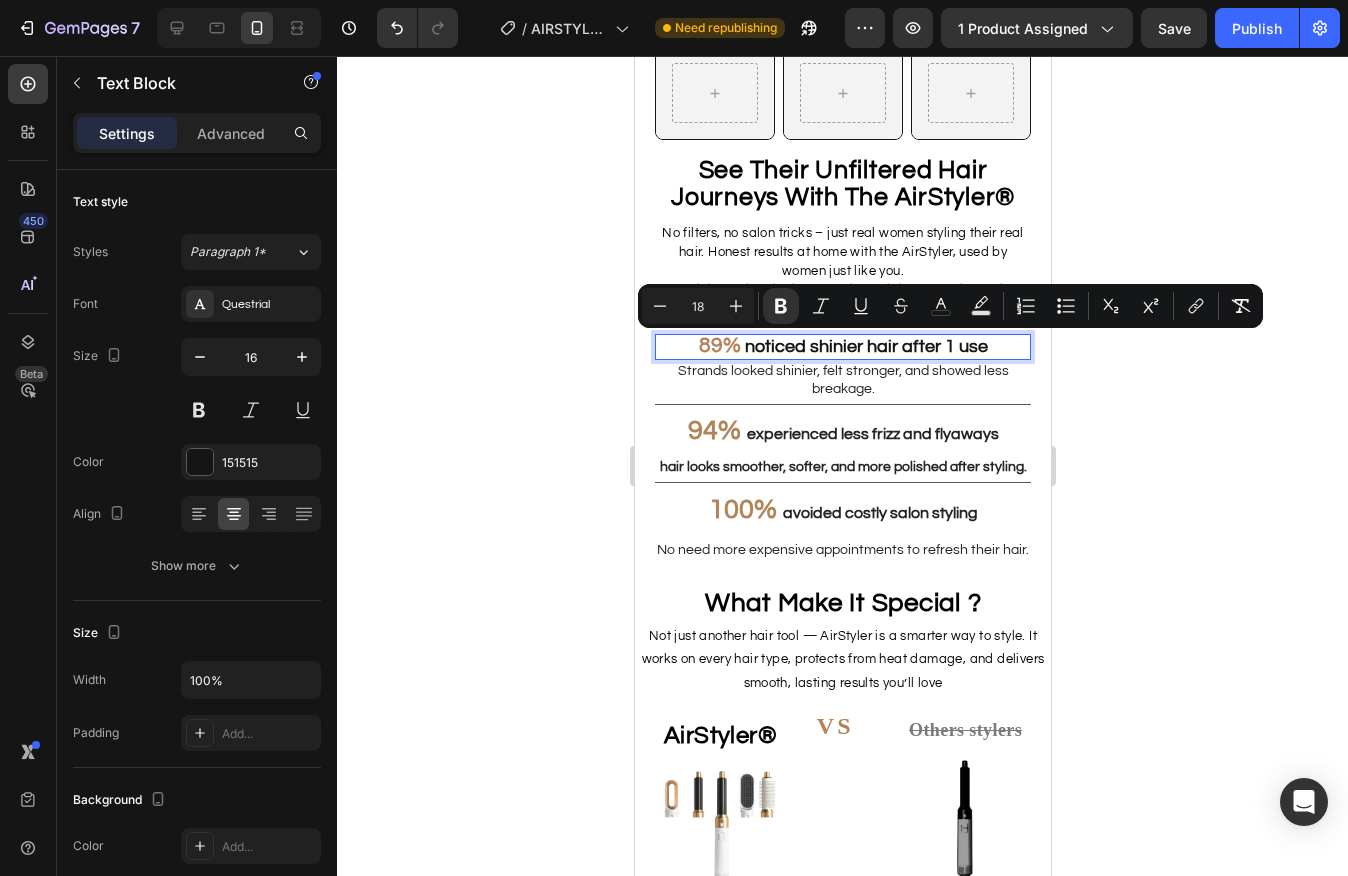 click 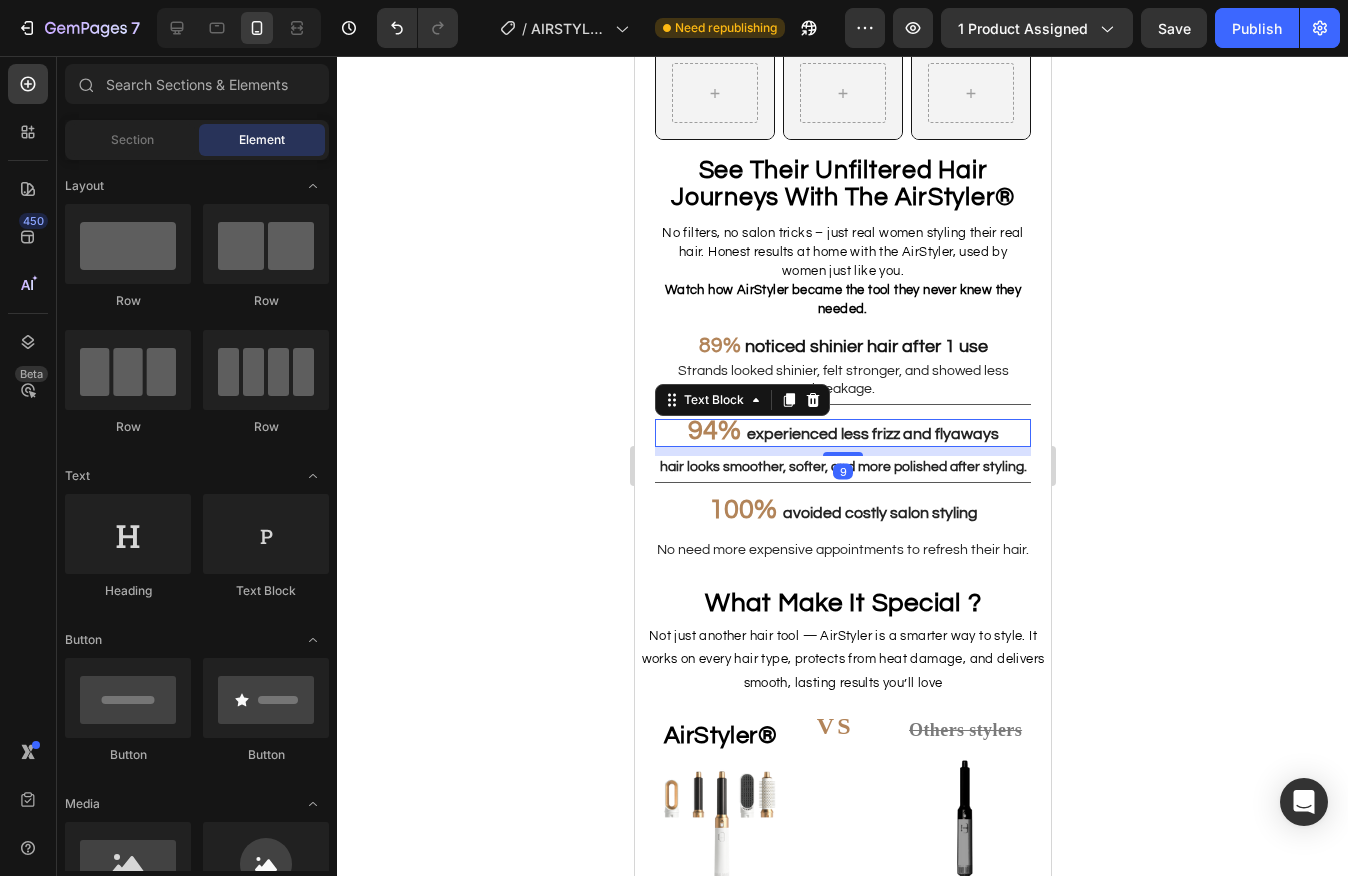 click on "experienced less frizz and flyaways" at bounding box center [872, 434] 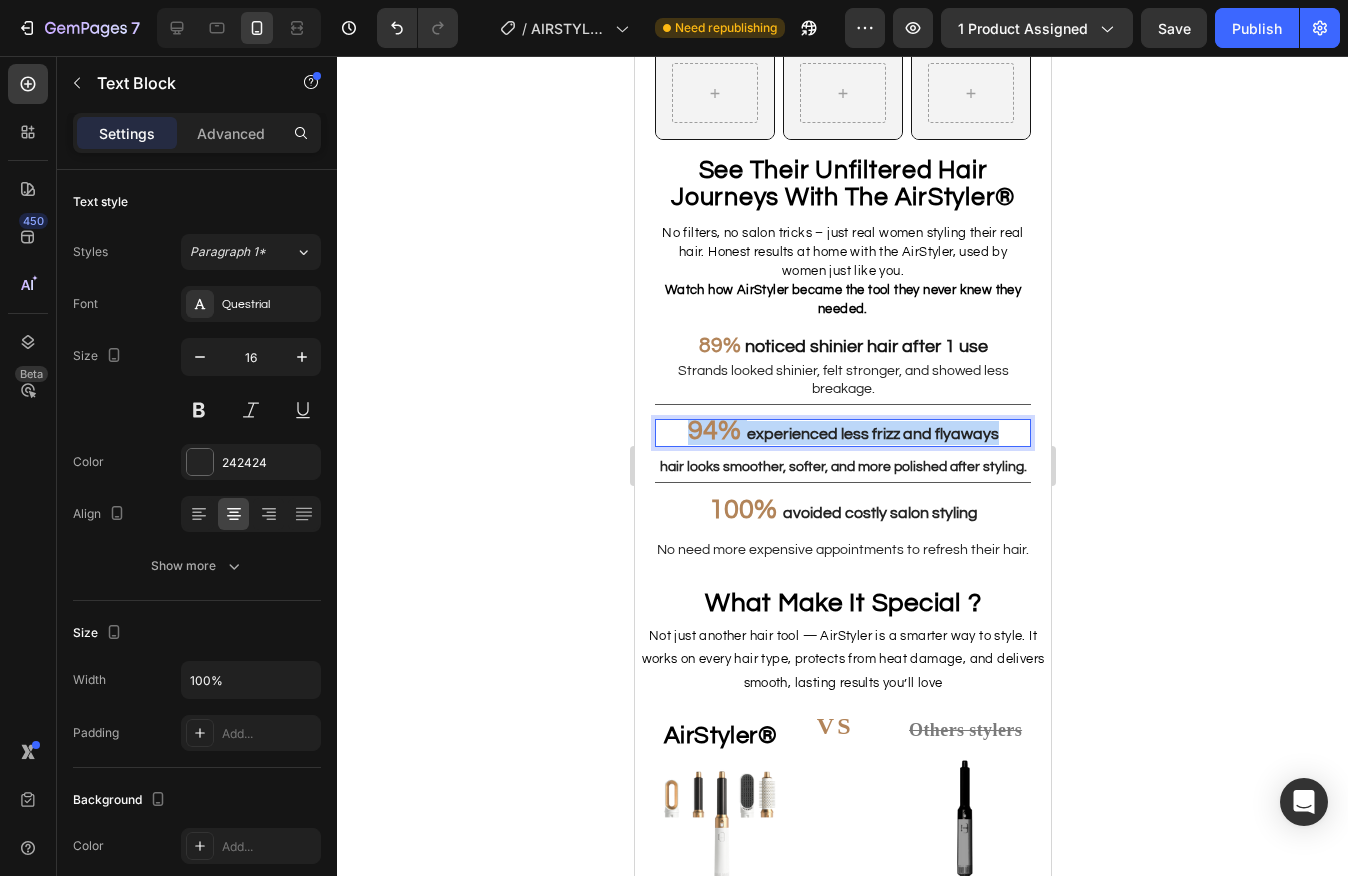 click on "experienced less frizz and flyaways" at bounding box center (872, 434) 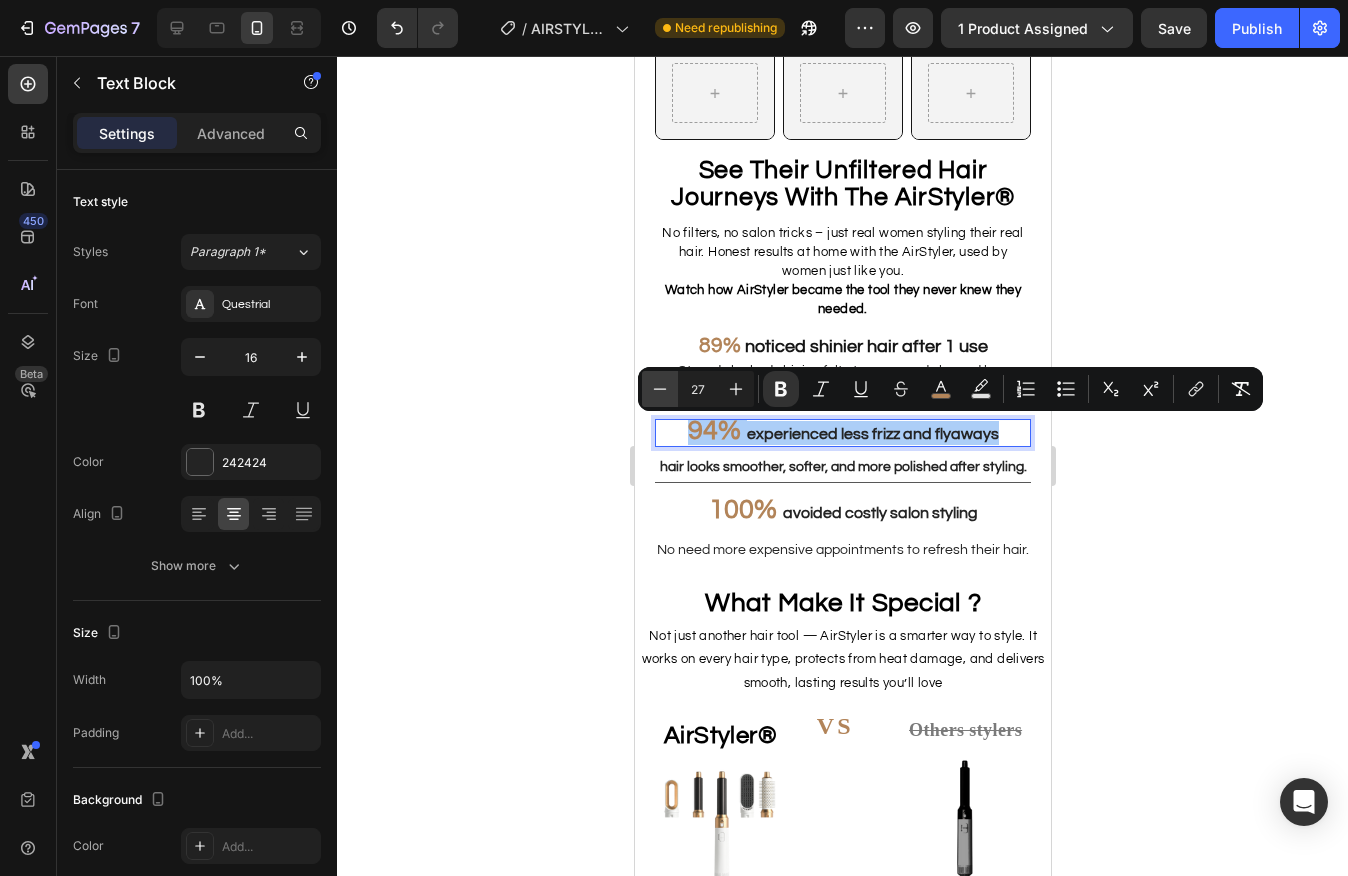 click 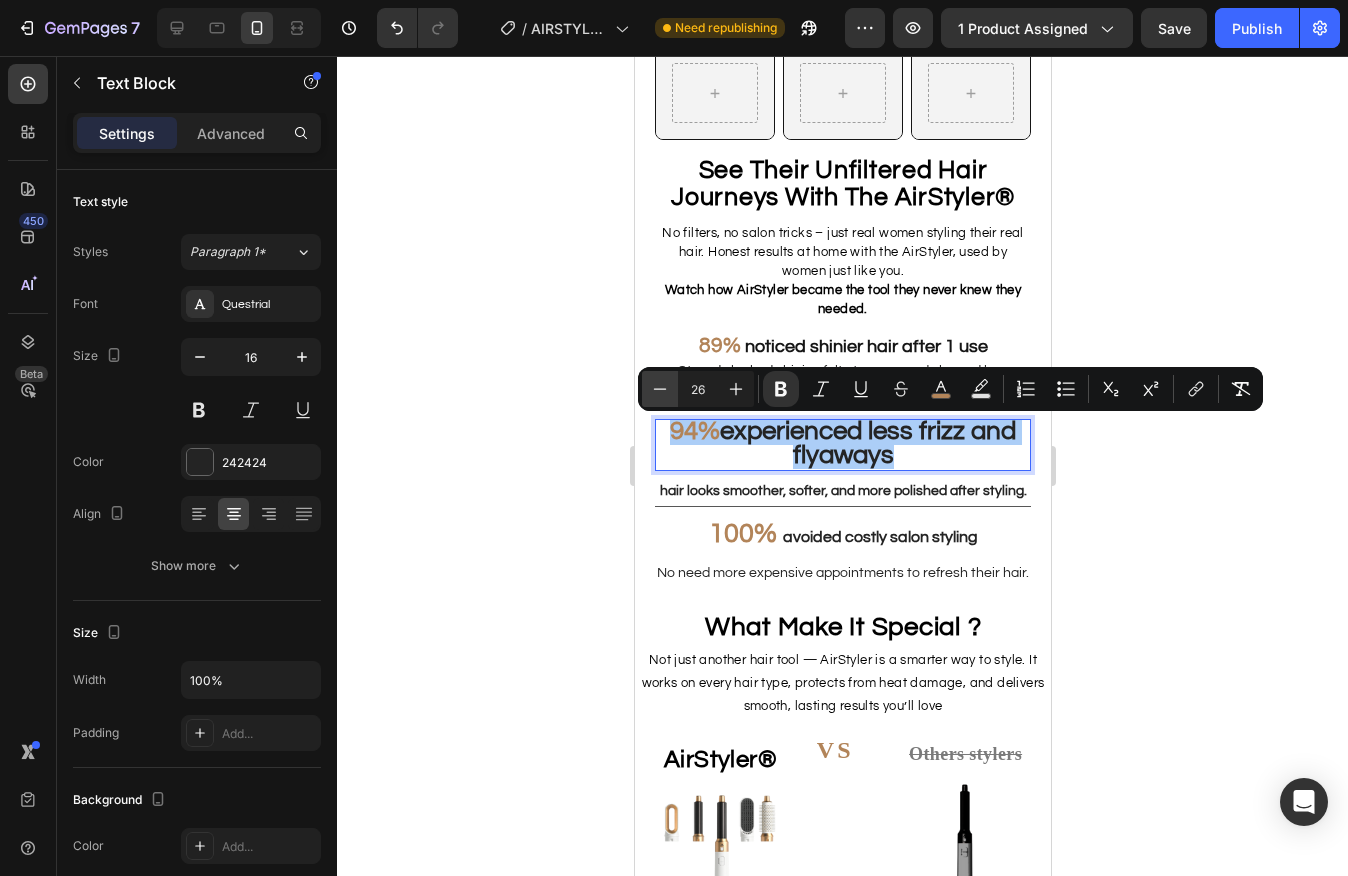 click 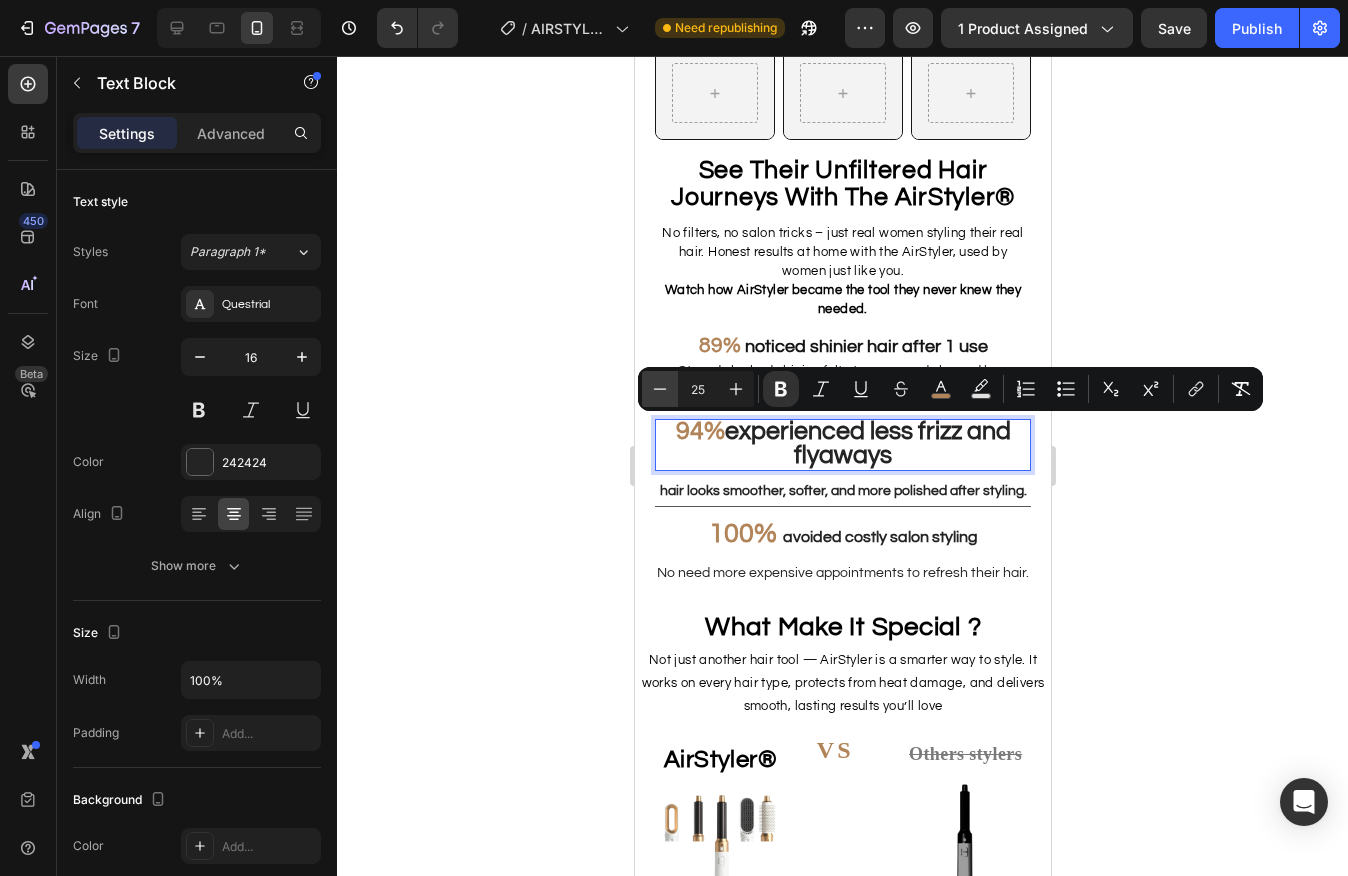 click 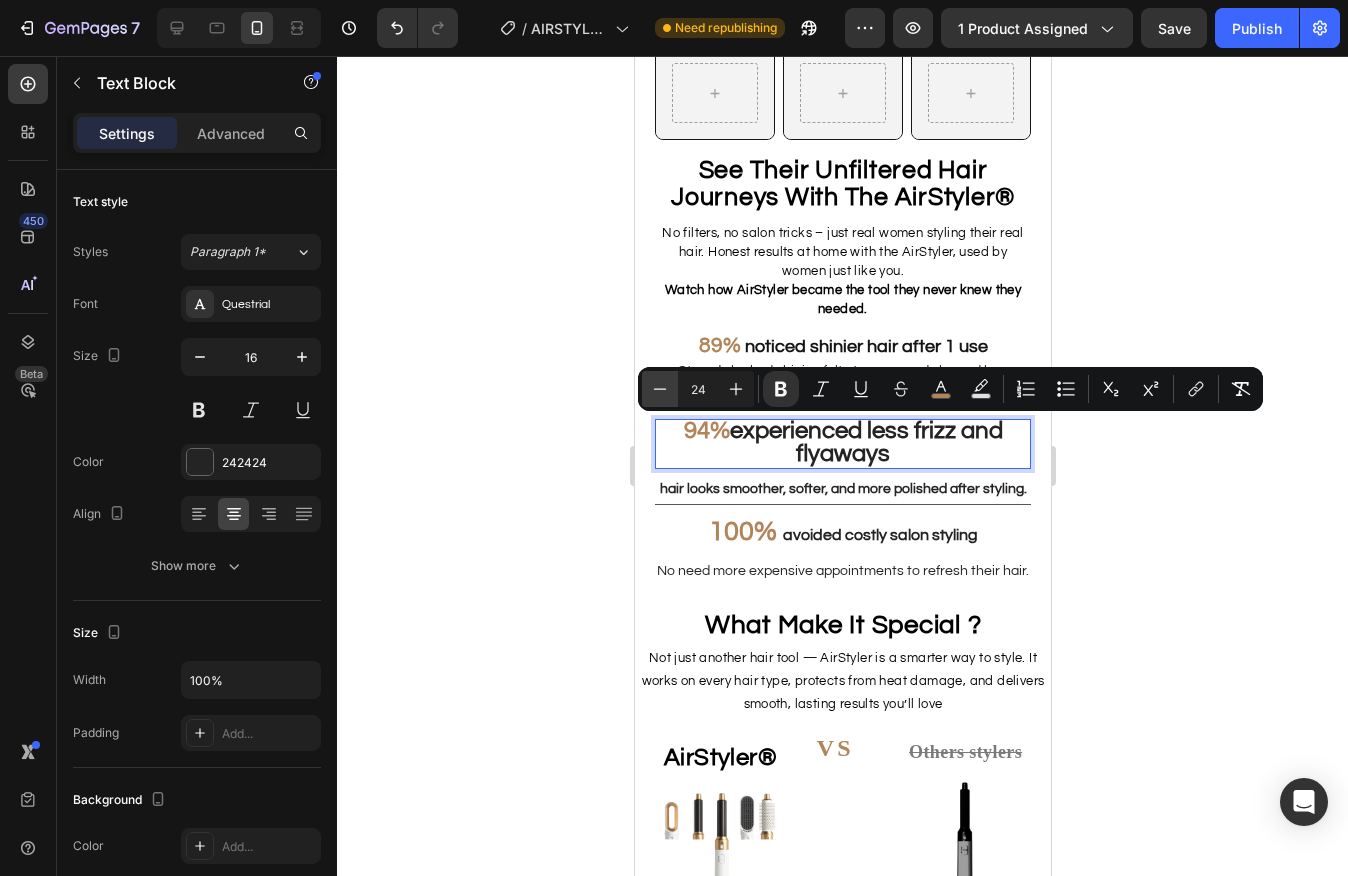 click 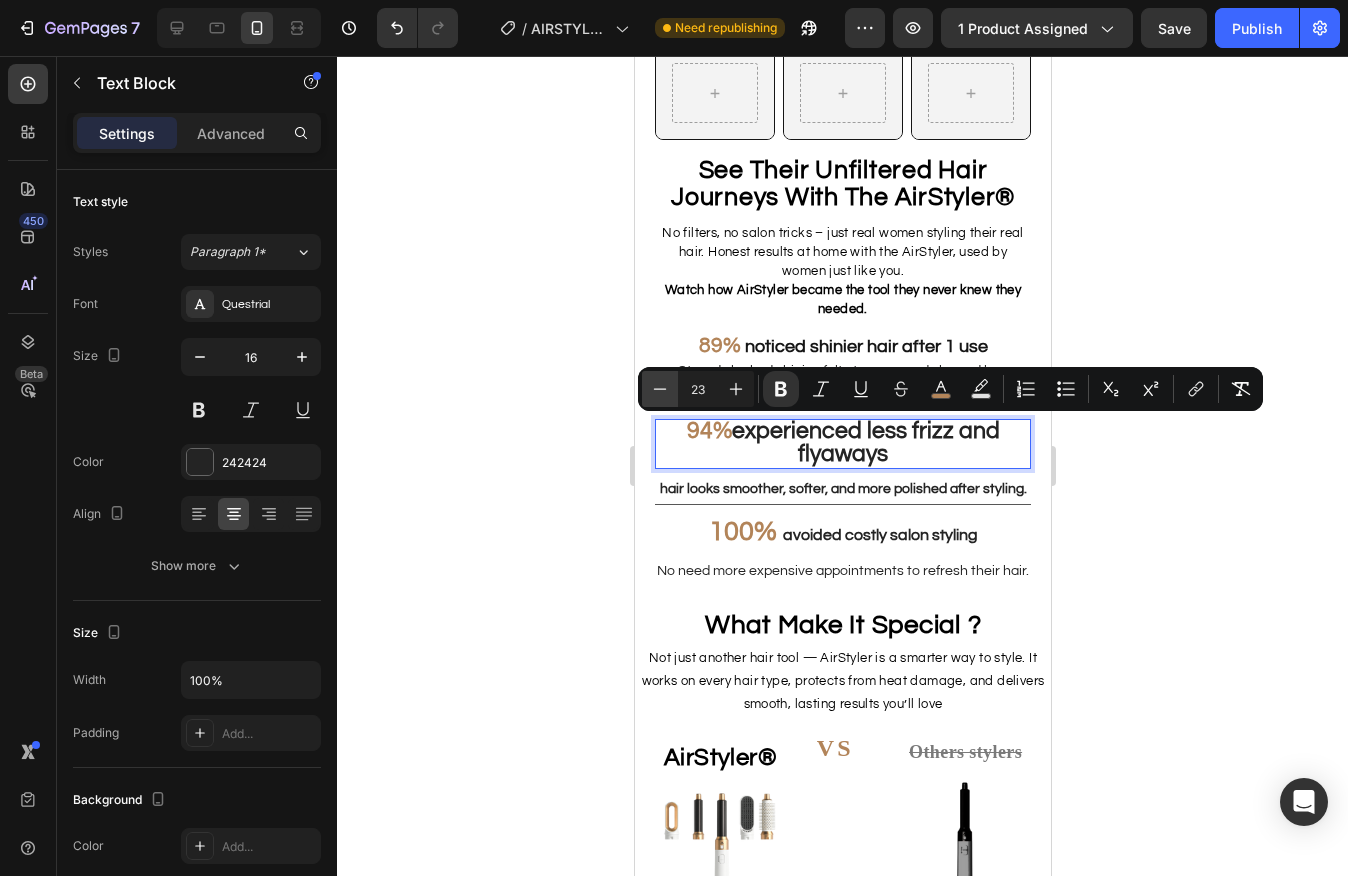 click 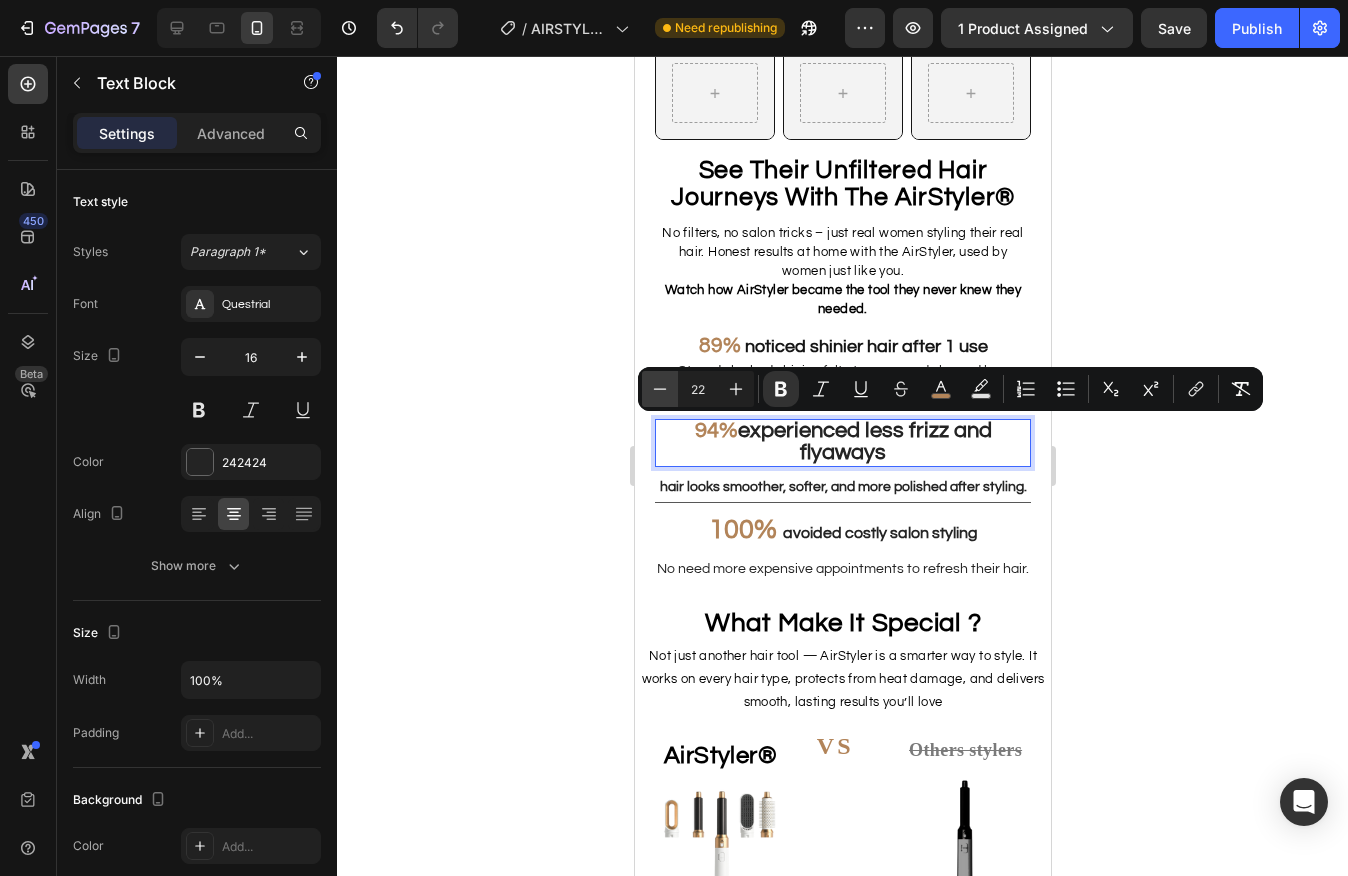 click 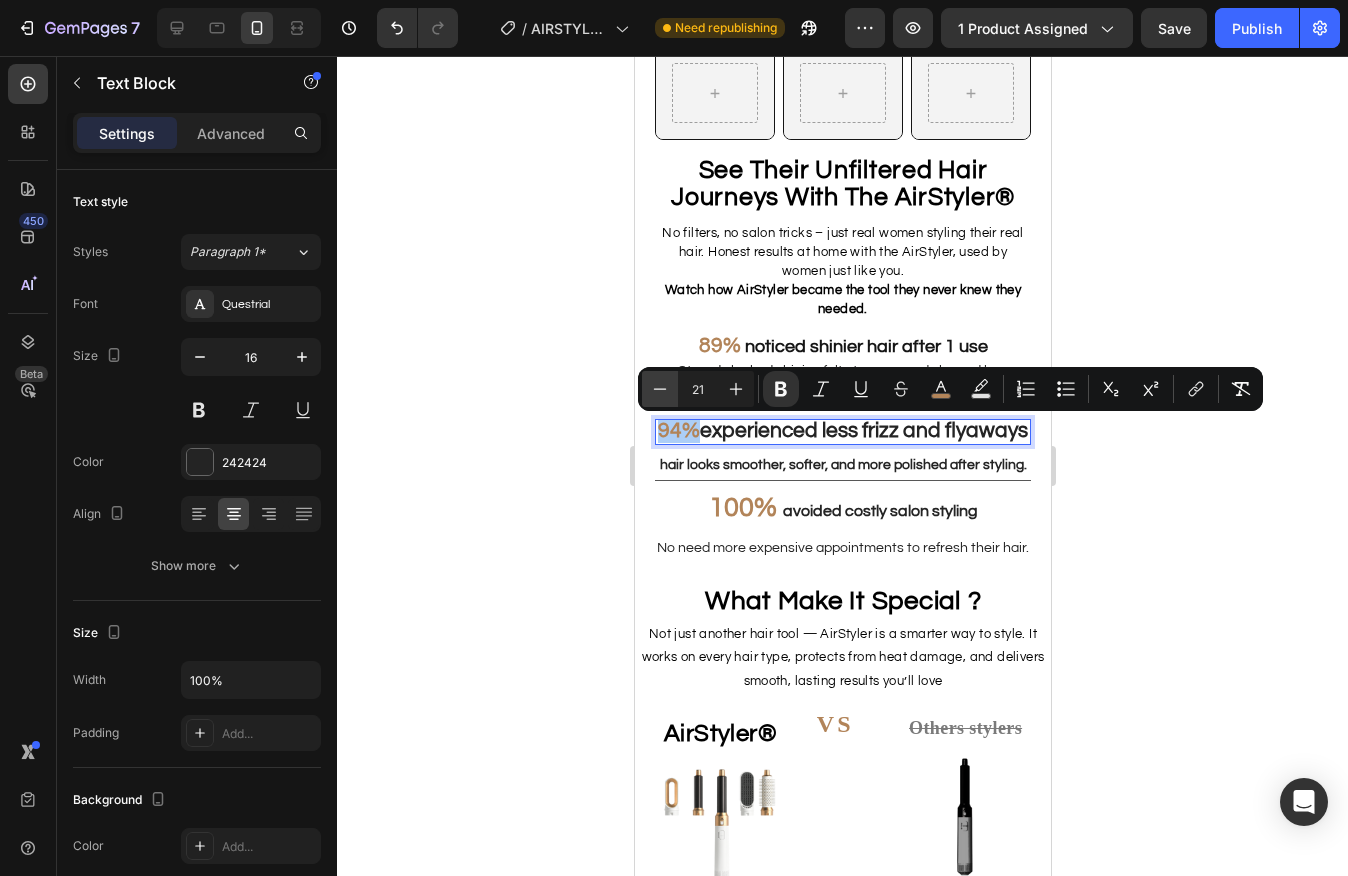 click 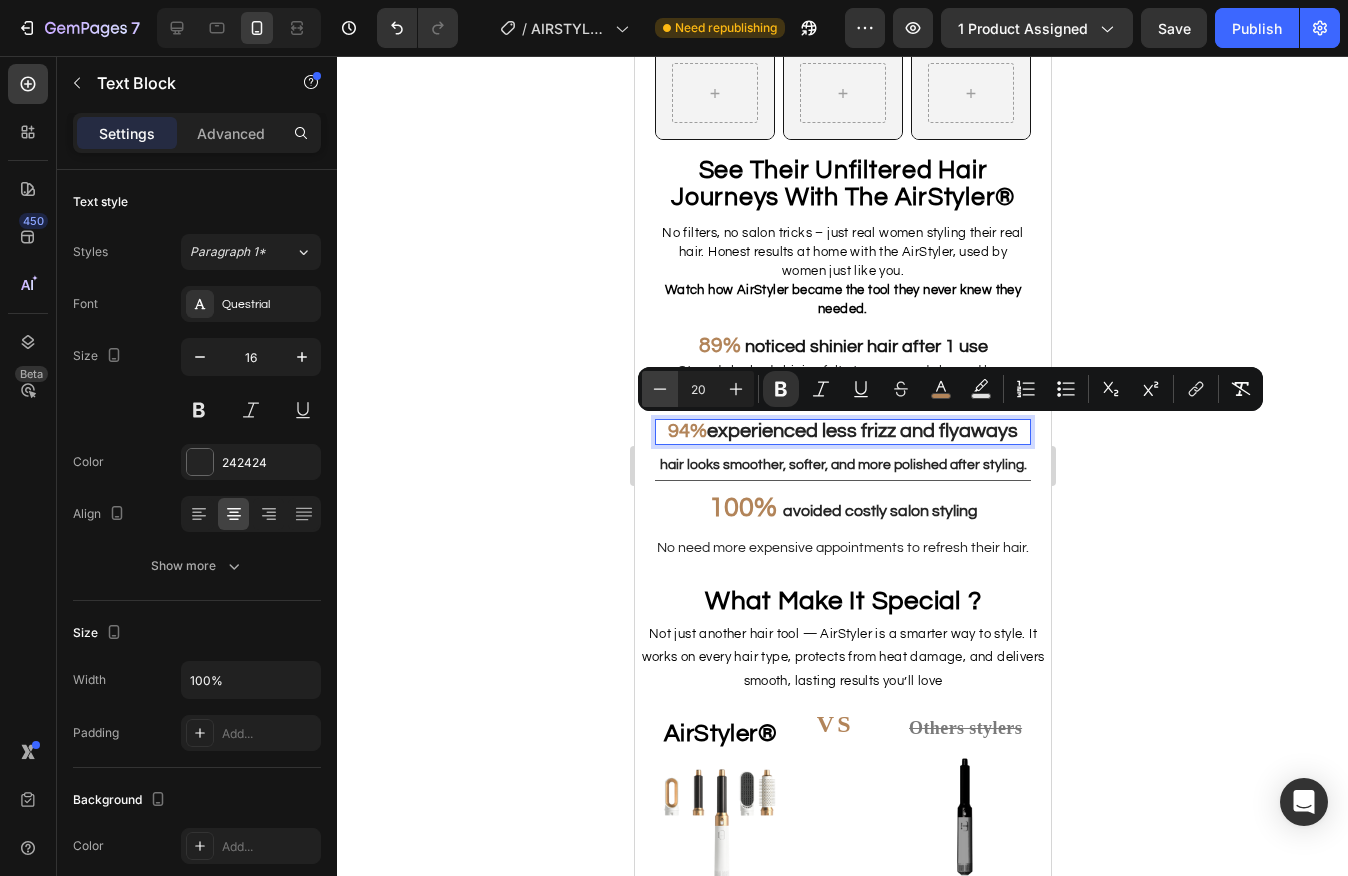 click 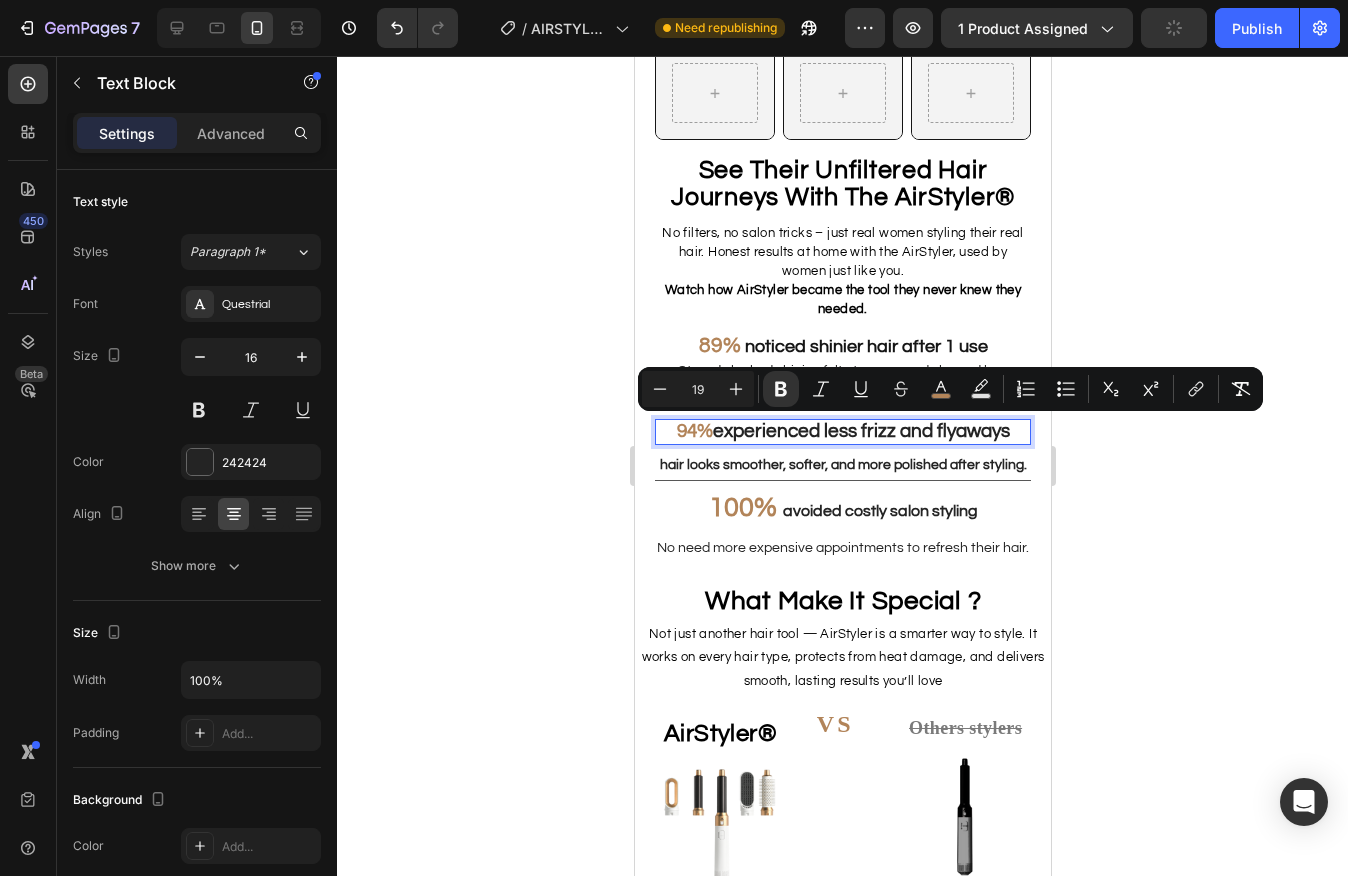 click on "experienced less frizz and flyaways" at bounding box center (860, 431) 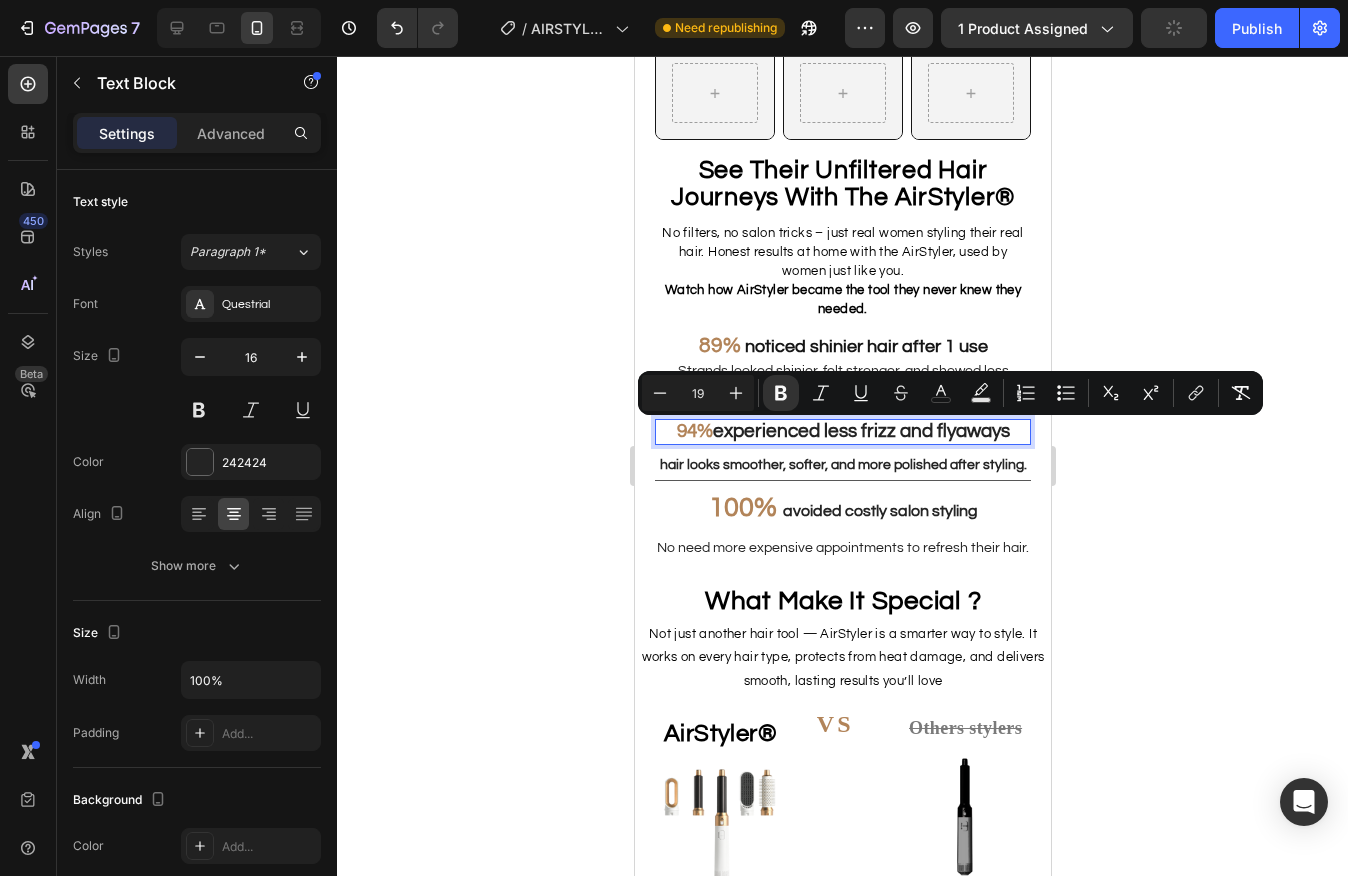 drag, startPoint x: 716, startPoint y: 435, endPoint x: 1014, endPoint y: 444, distance: 298.13586 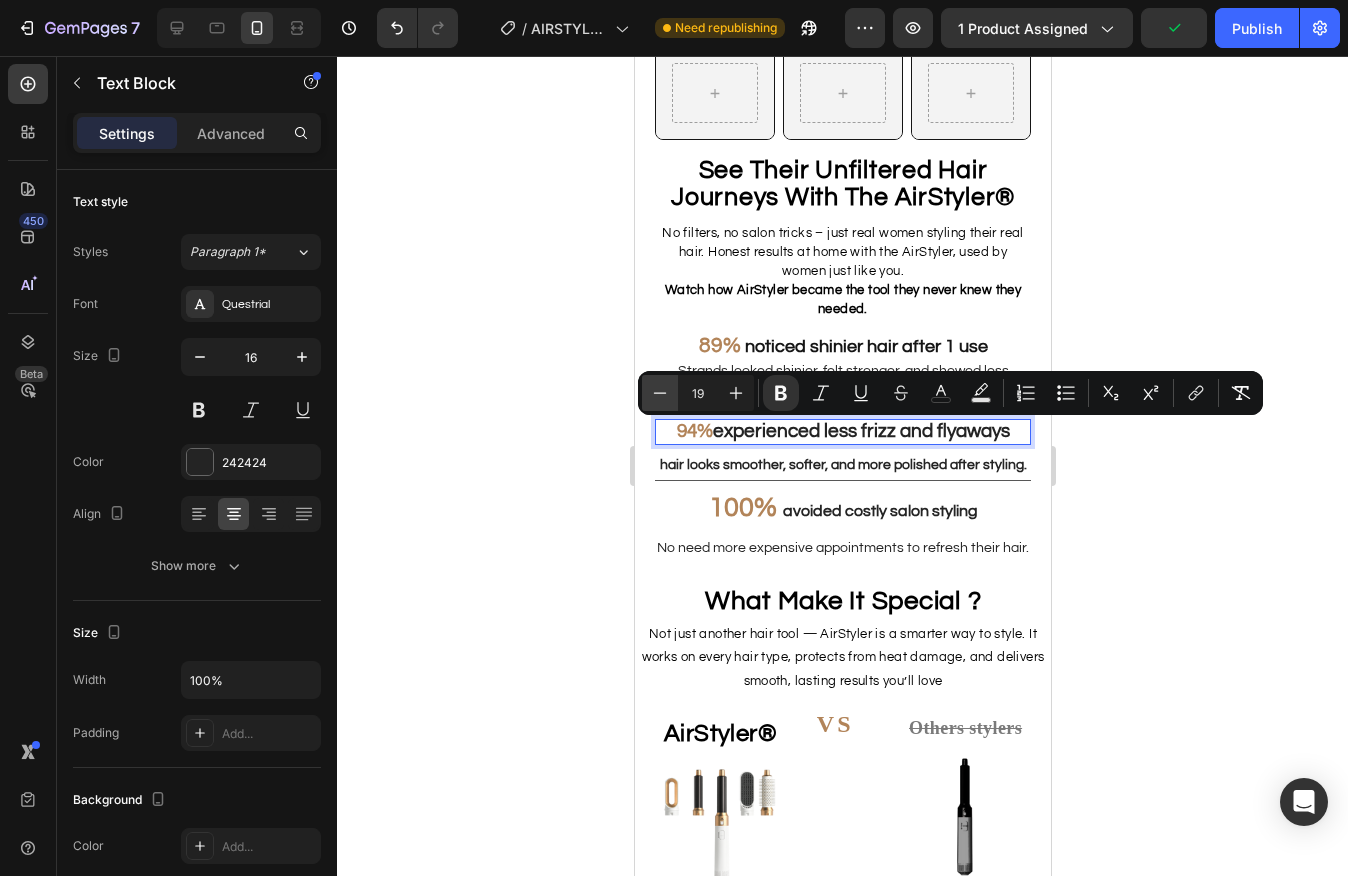 click 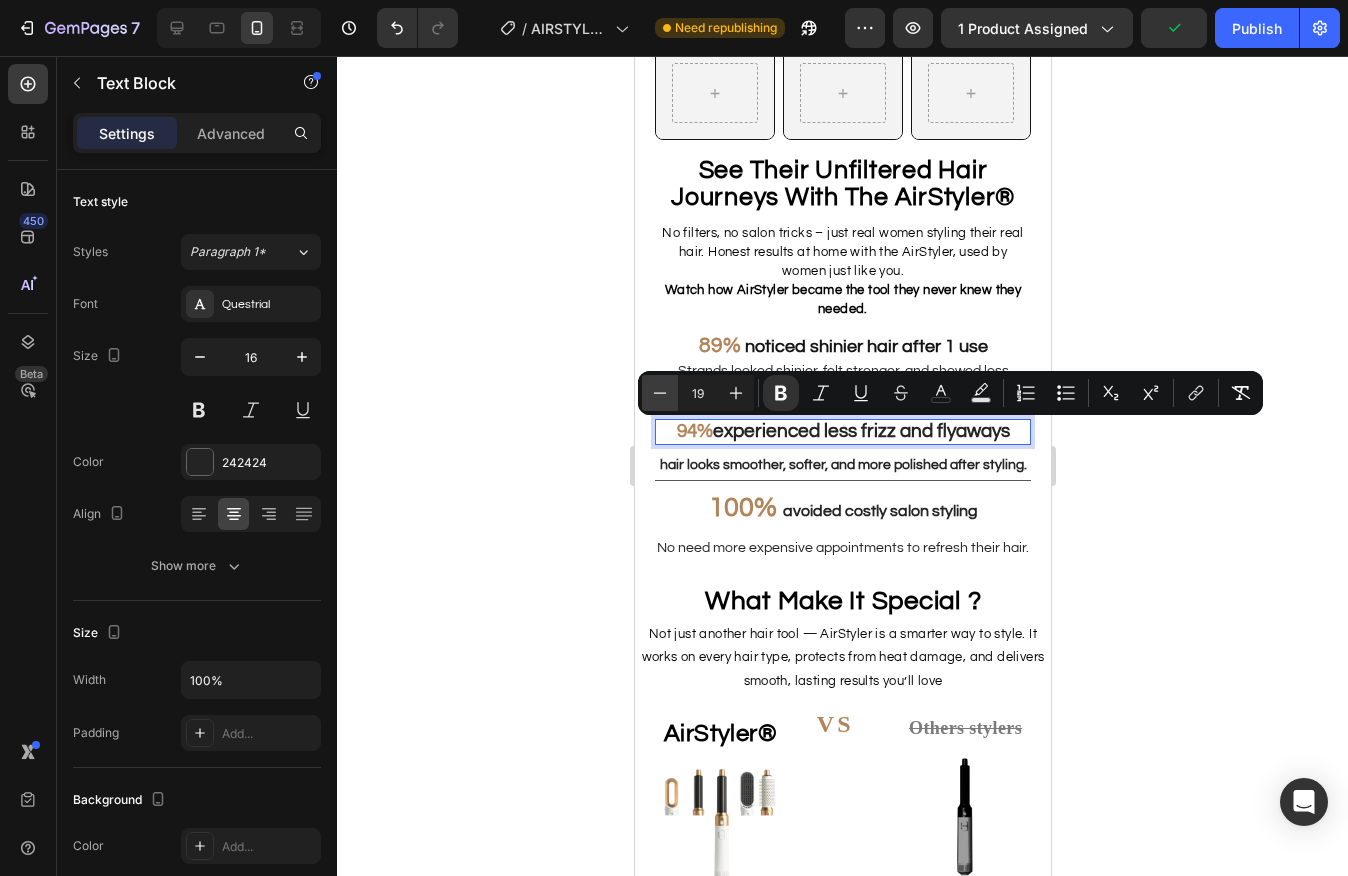 type on "18" 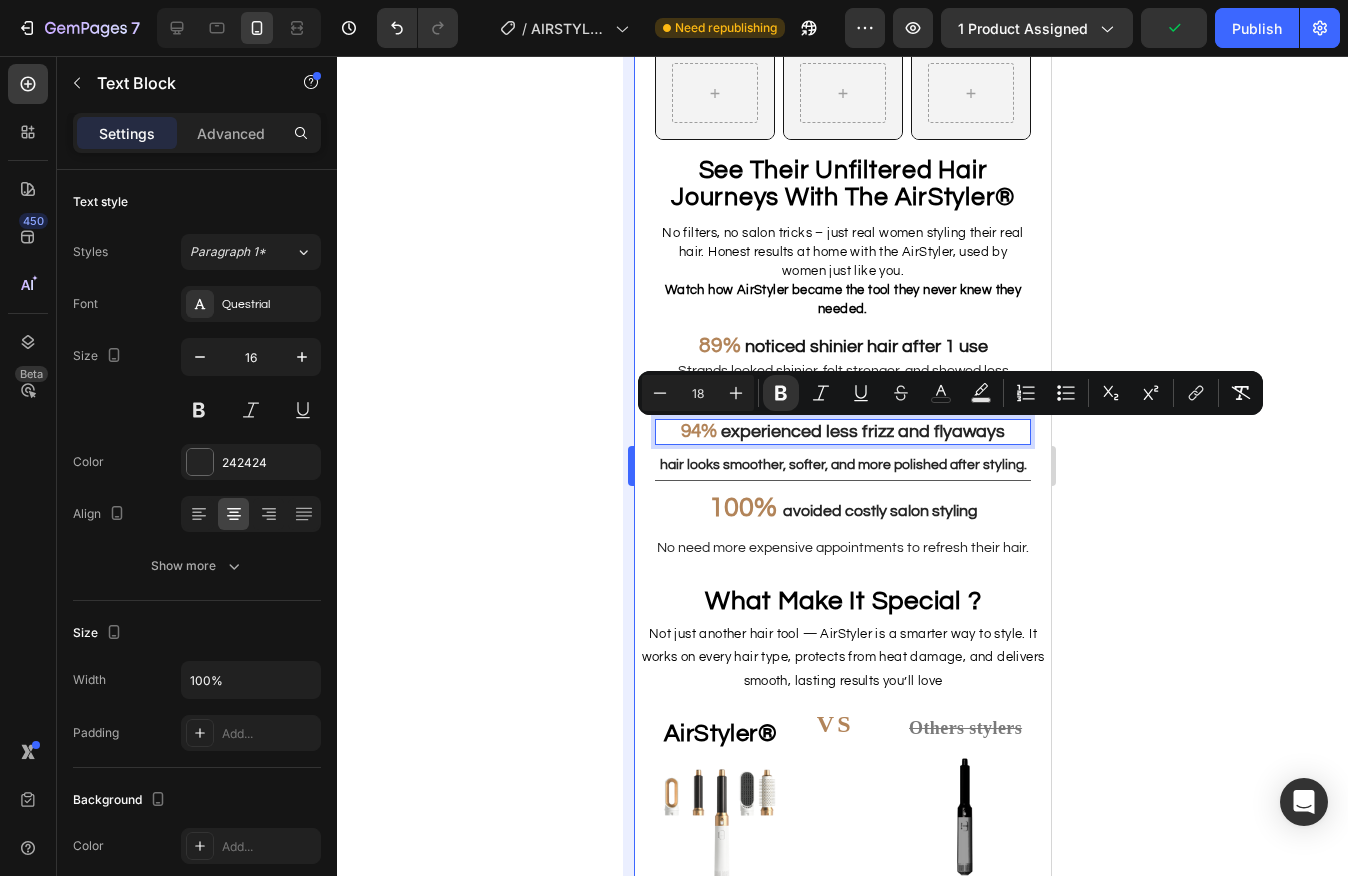 drag, startPoint x: 608, startPoint y: 414, endPoint x: 626, endPoint y: 412, distance: 18.110771 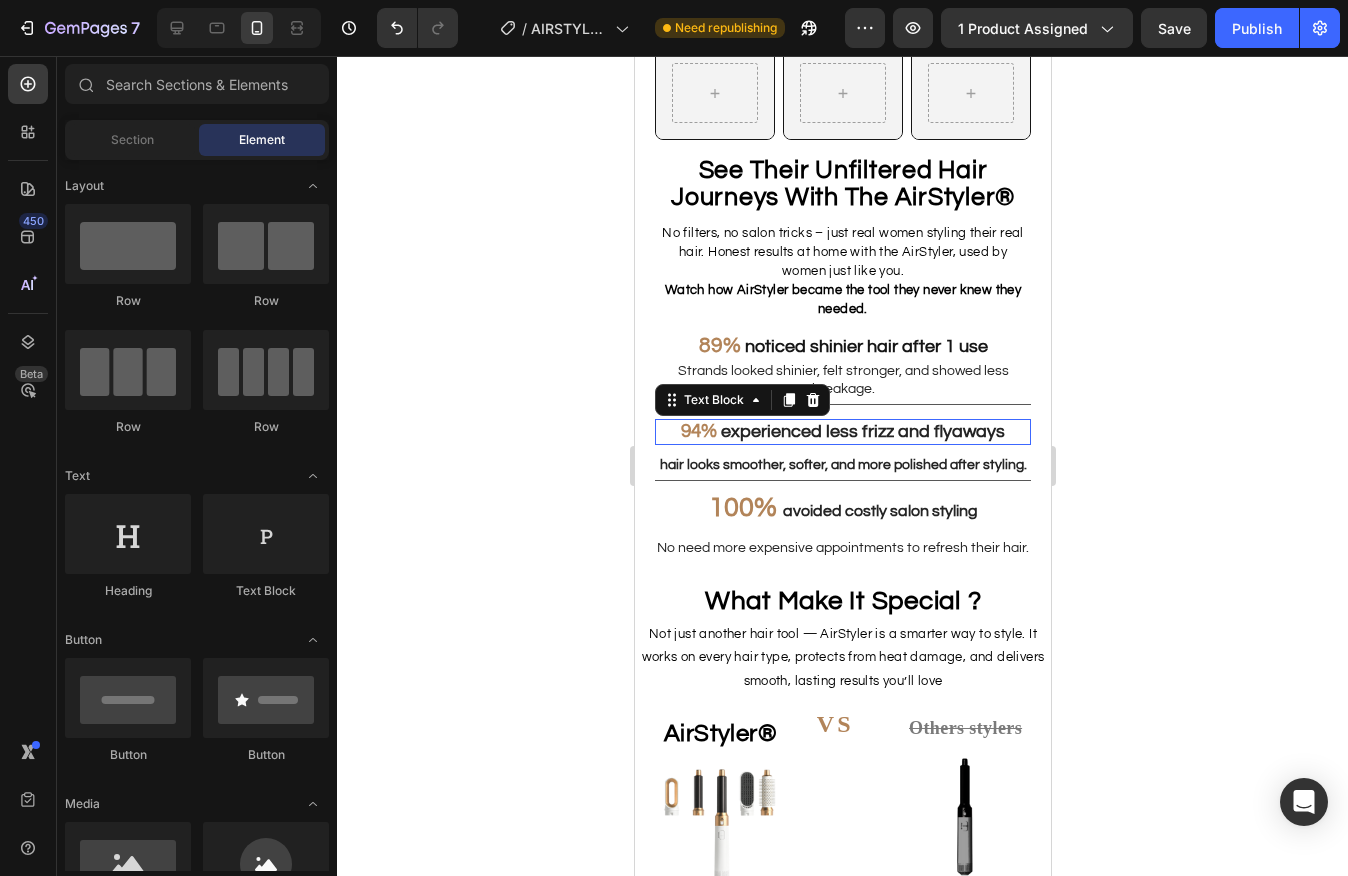 click on "94%" at bounding box center [698, 431] 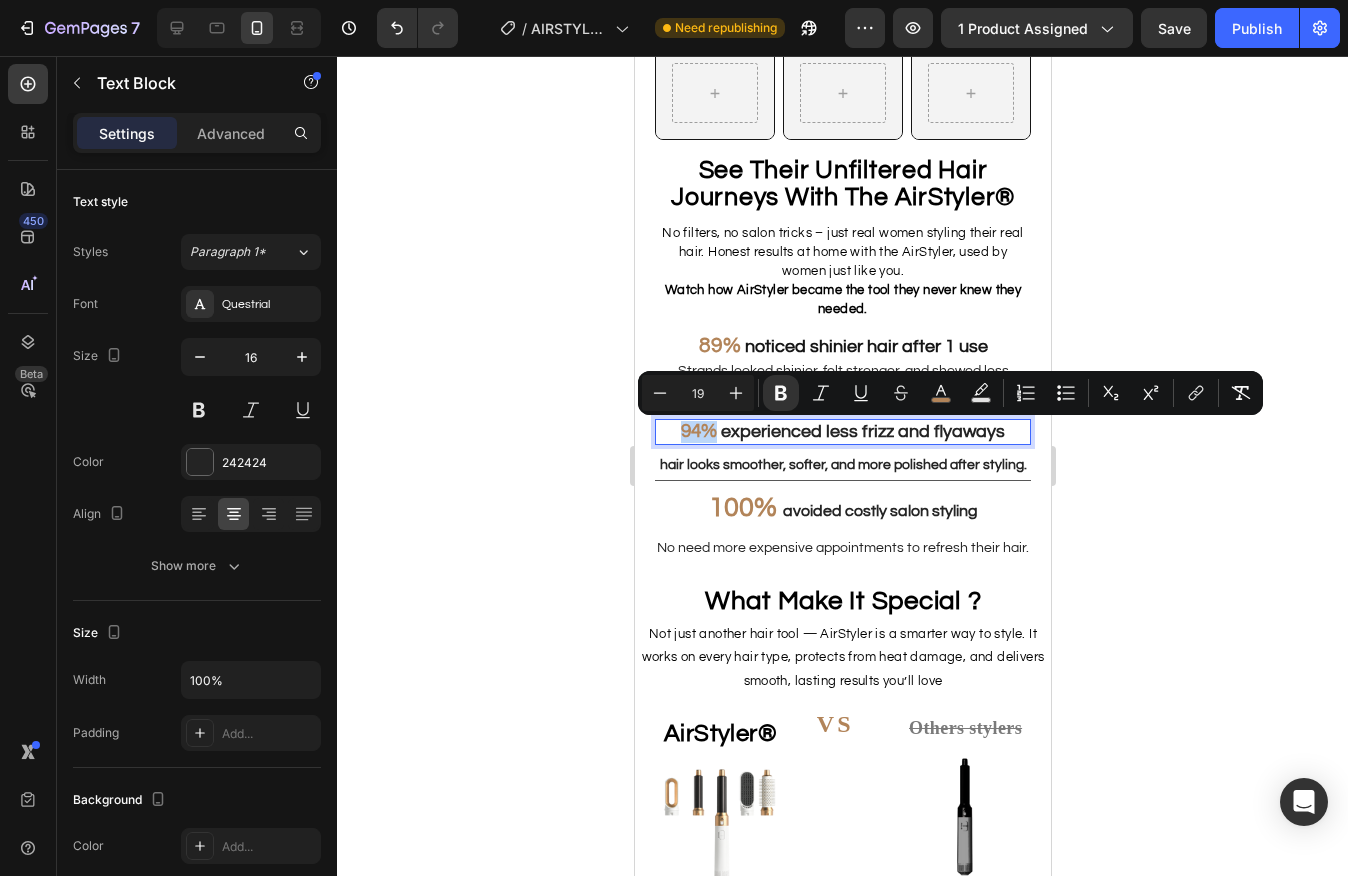 drag, startPoint x: 685, startPoint y: 432, endPoint x: 719, endPoint y: 431, distance: 34.0147 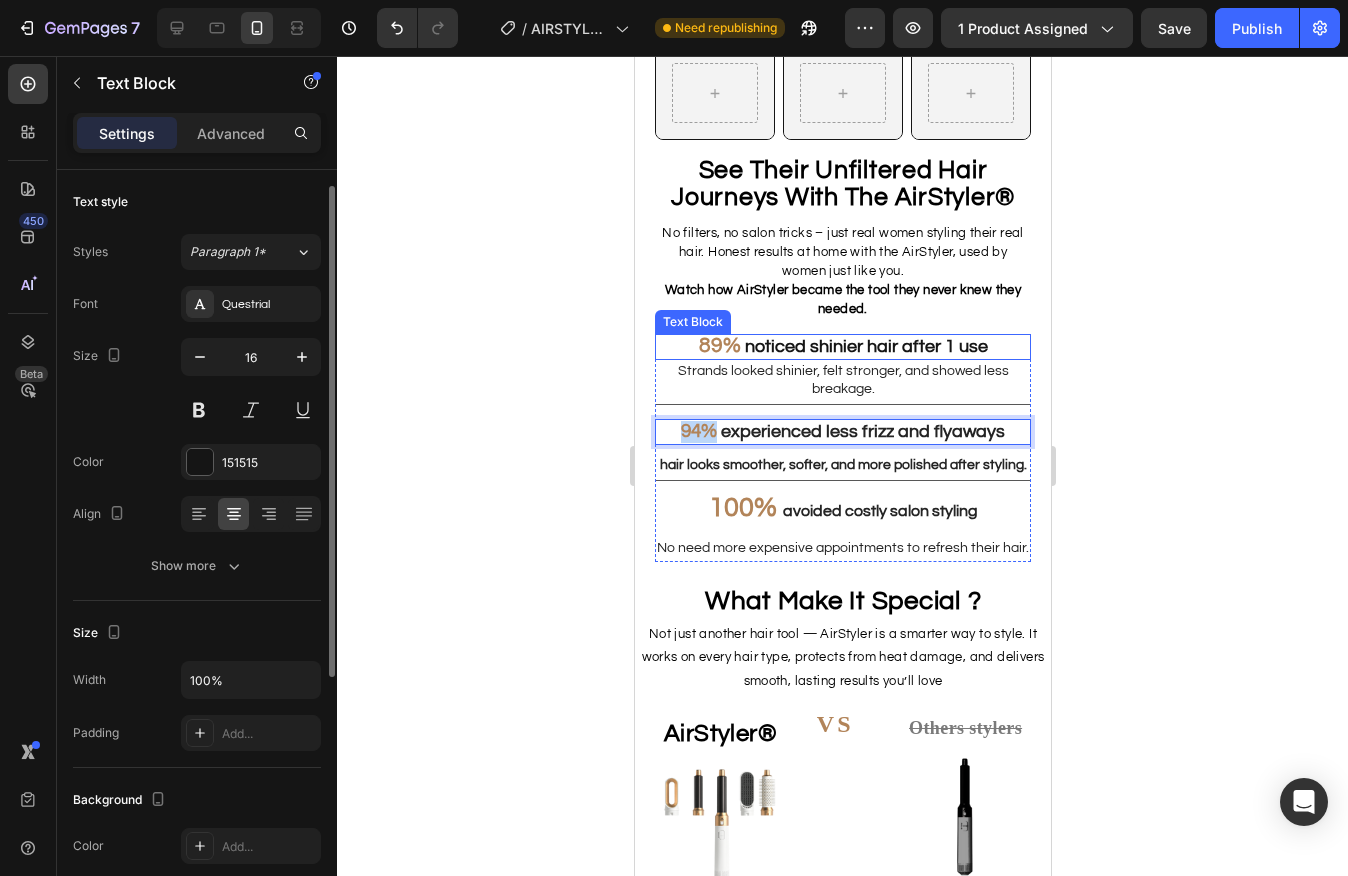 click on "89%  noticed shinier hair after 1 use" at bounding box center [842, 347] 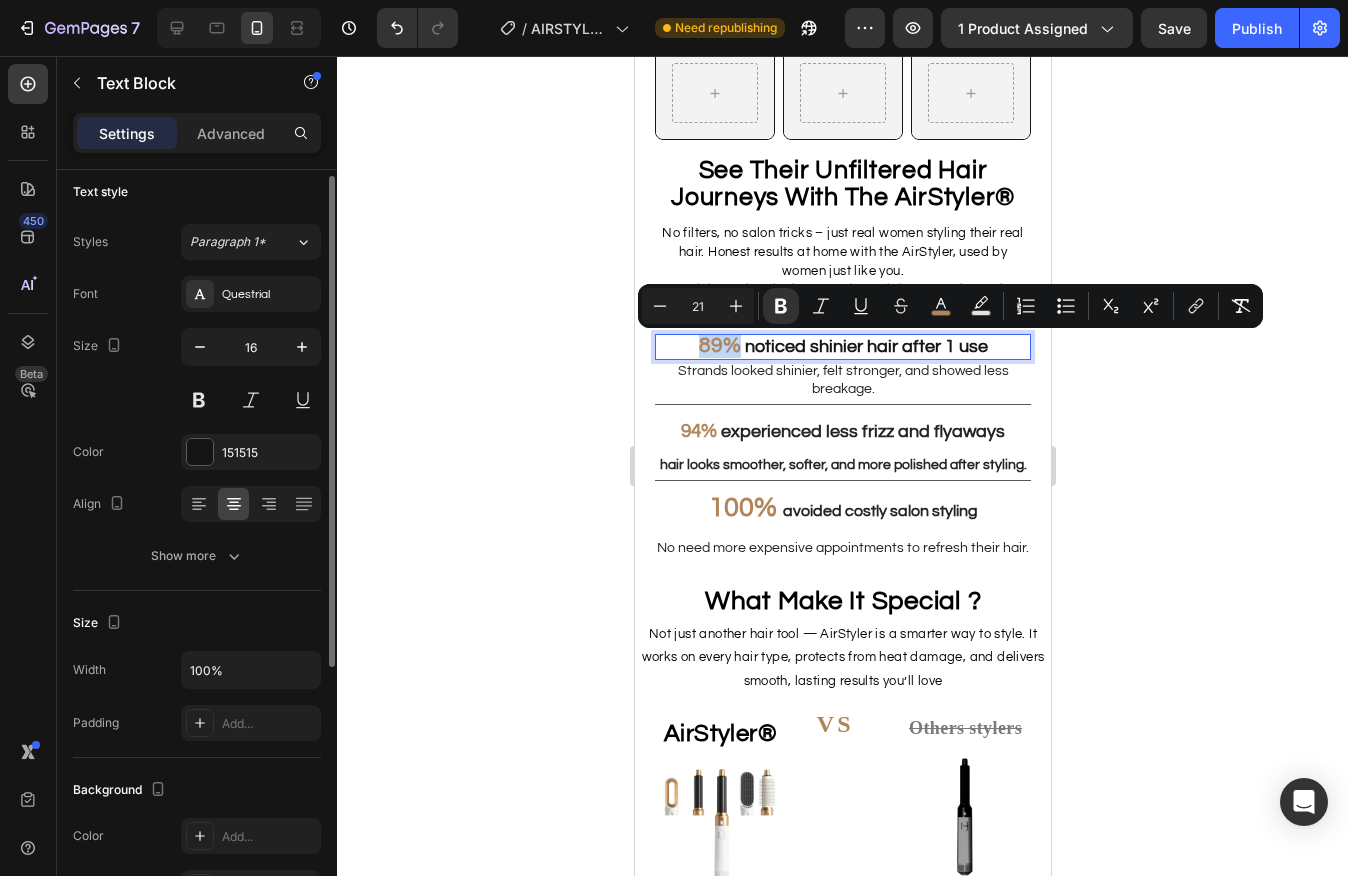 drag, startPoint x: 694, startPoint y: 350, endPoint x: 730, endPoint y: 345, distance: 36.345562 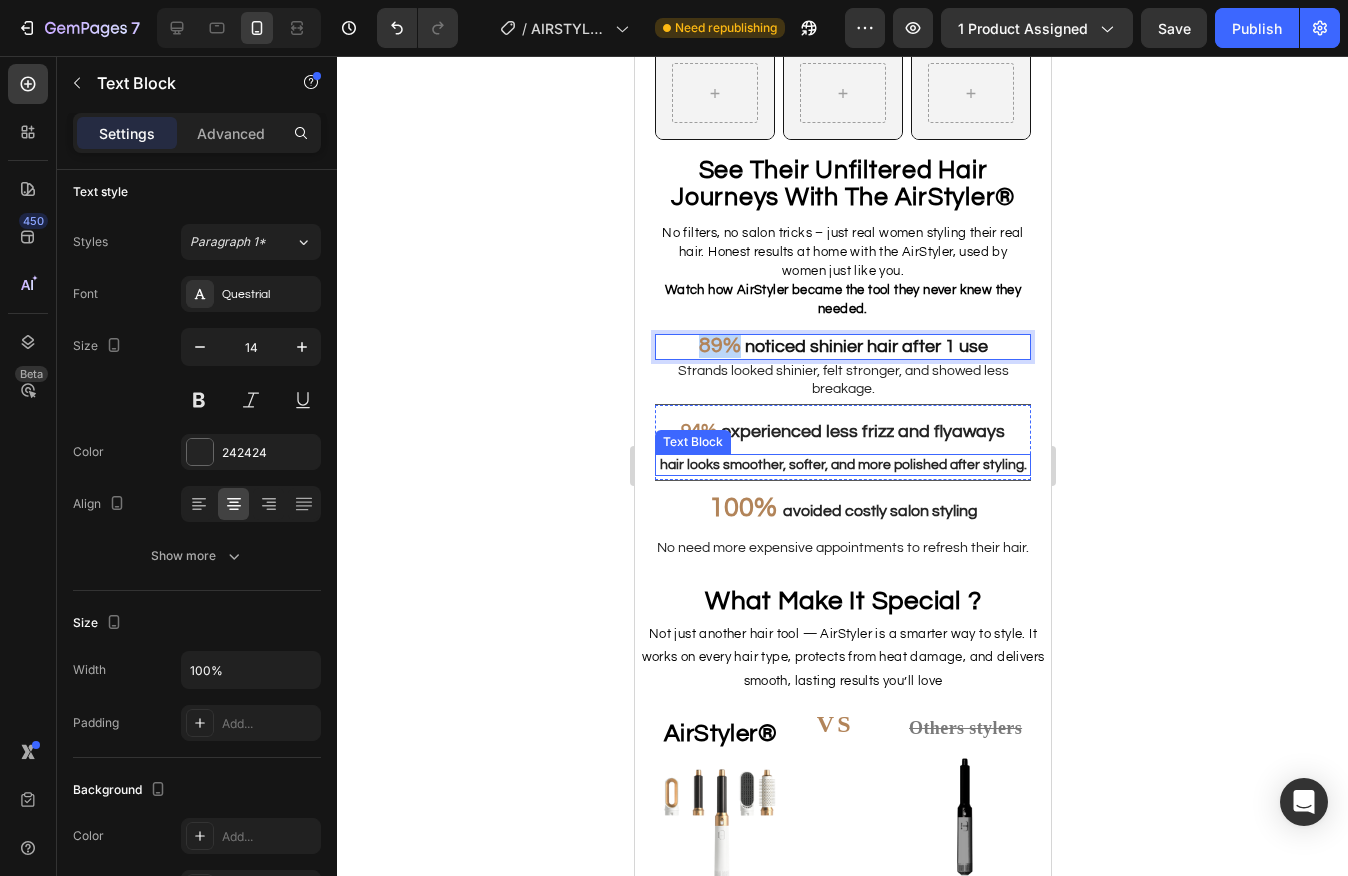 click on "Text Block" at bounding box center [692, 442] 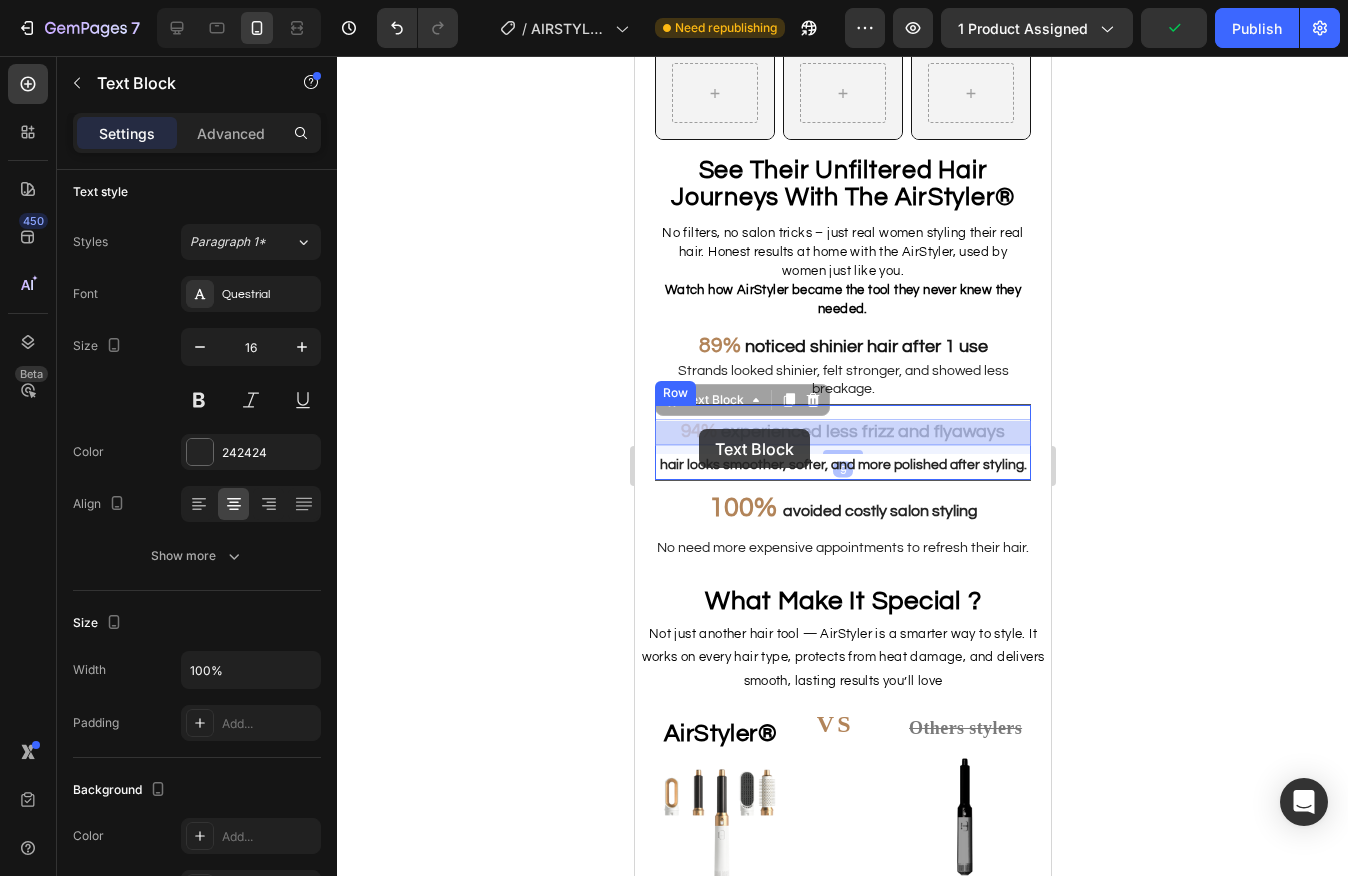 drag, startPoint x: 678, startPoint y: 431, endPoint x: 697, endPoint y: 429, distance: 19.104973 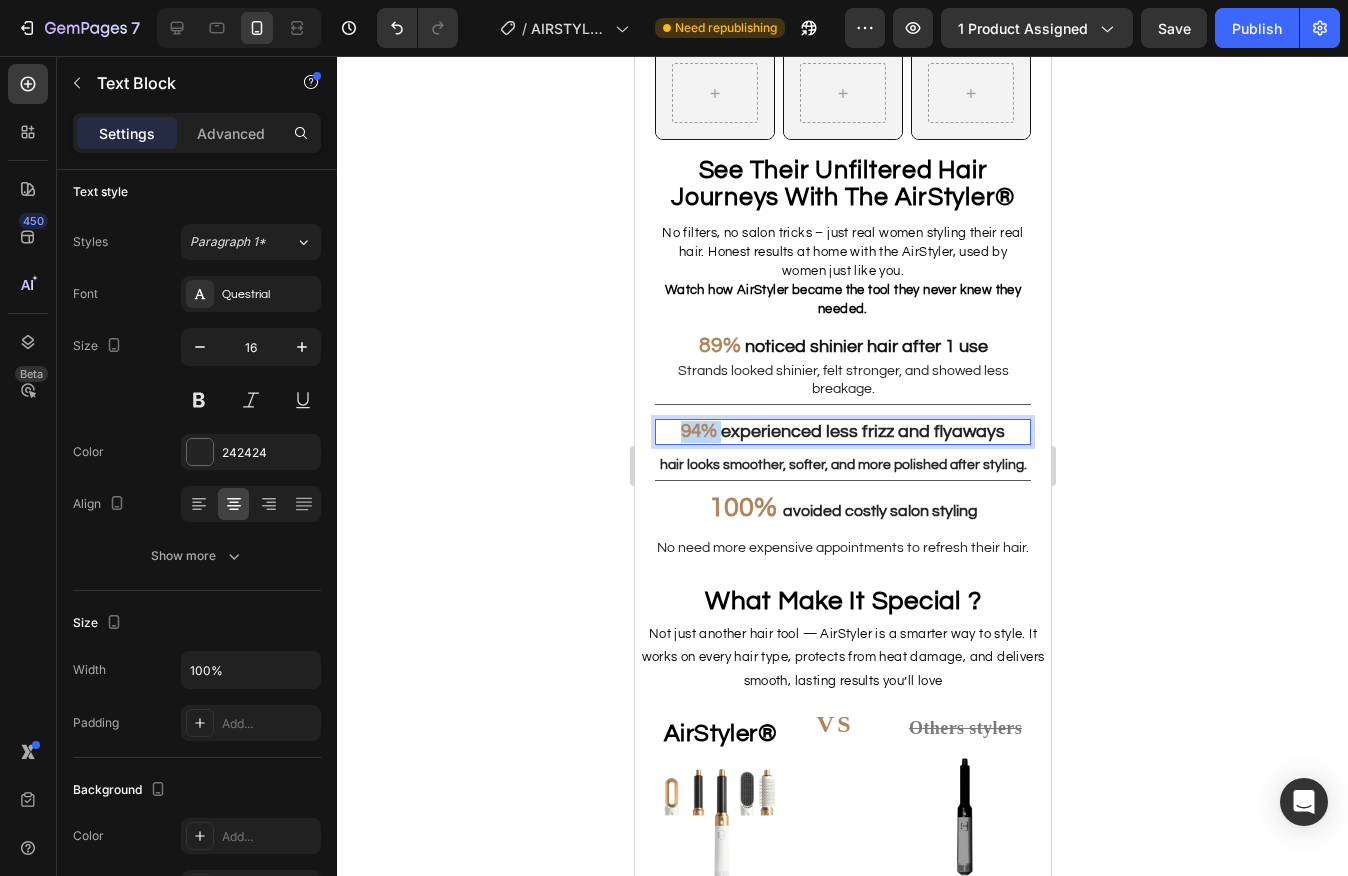 drag, startPoint x: 684, startPoint y: 432, endPoint x: 713, endPoint y: 430, distance: 29.068884 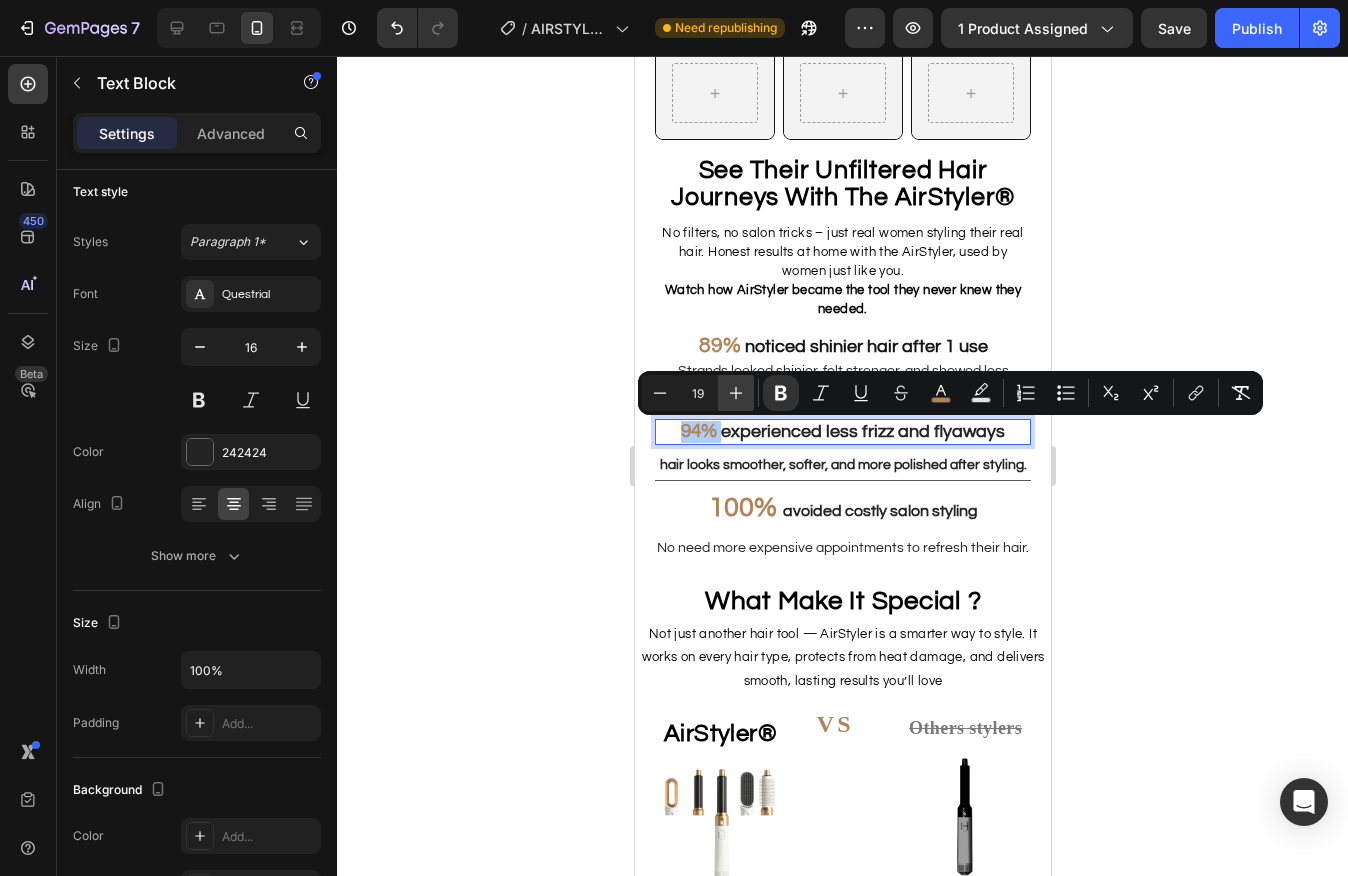 click 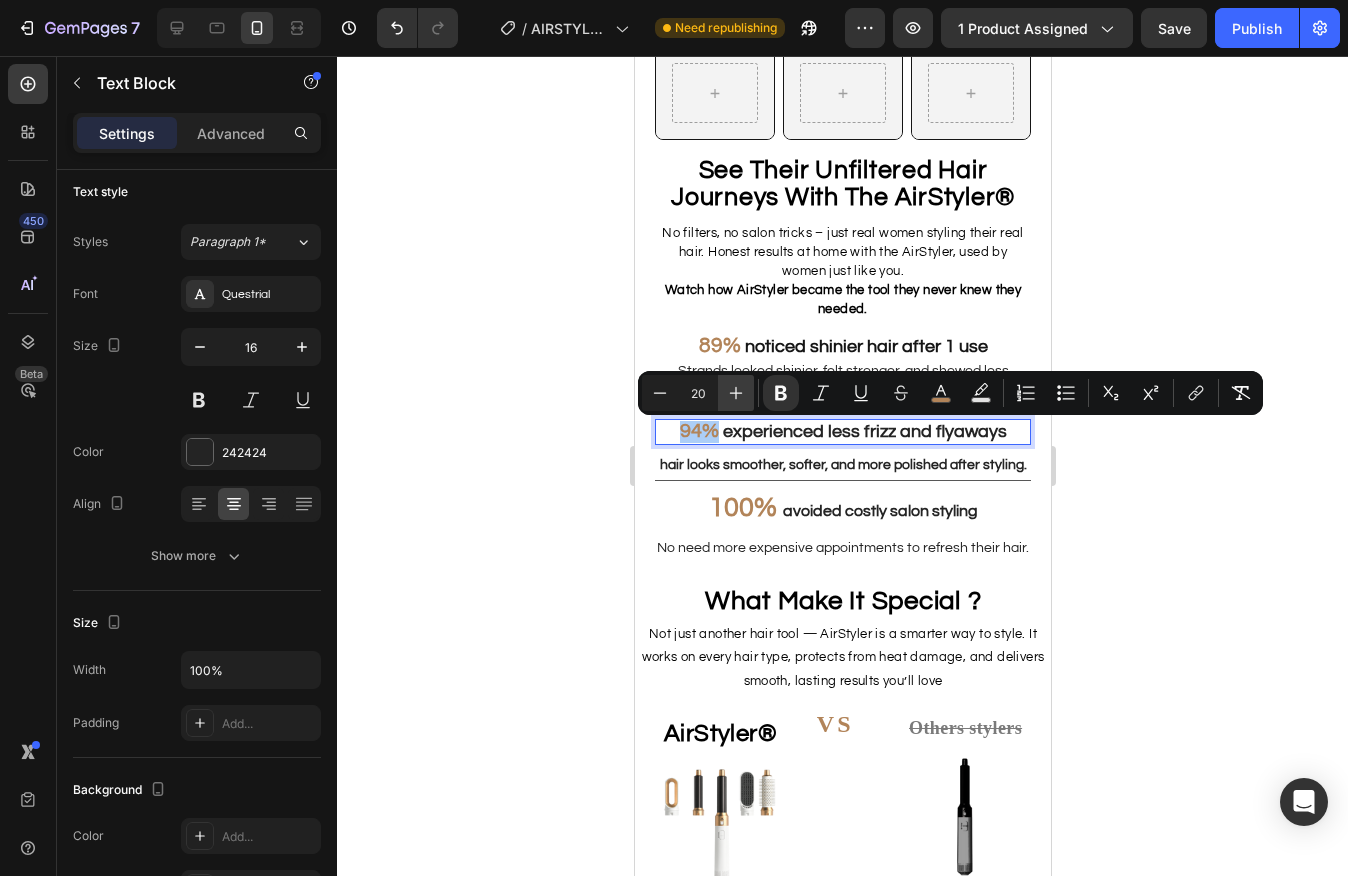 click 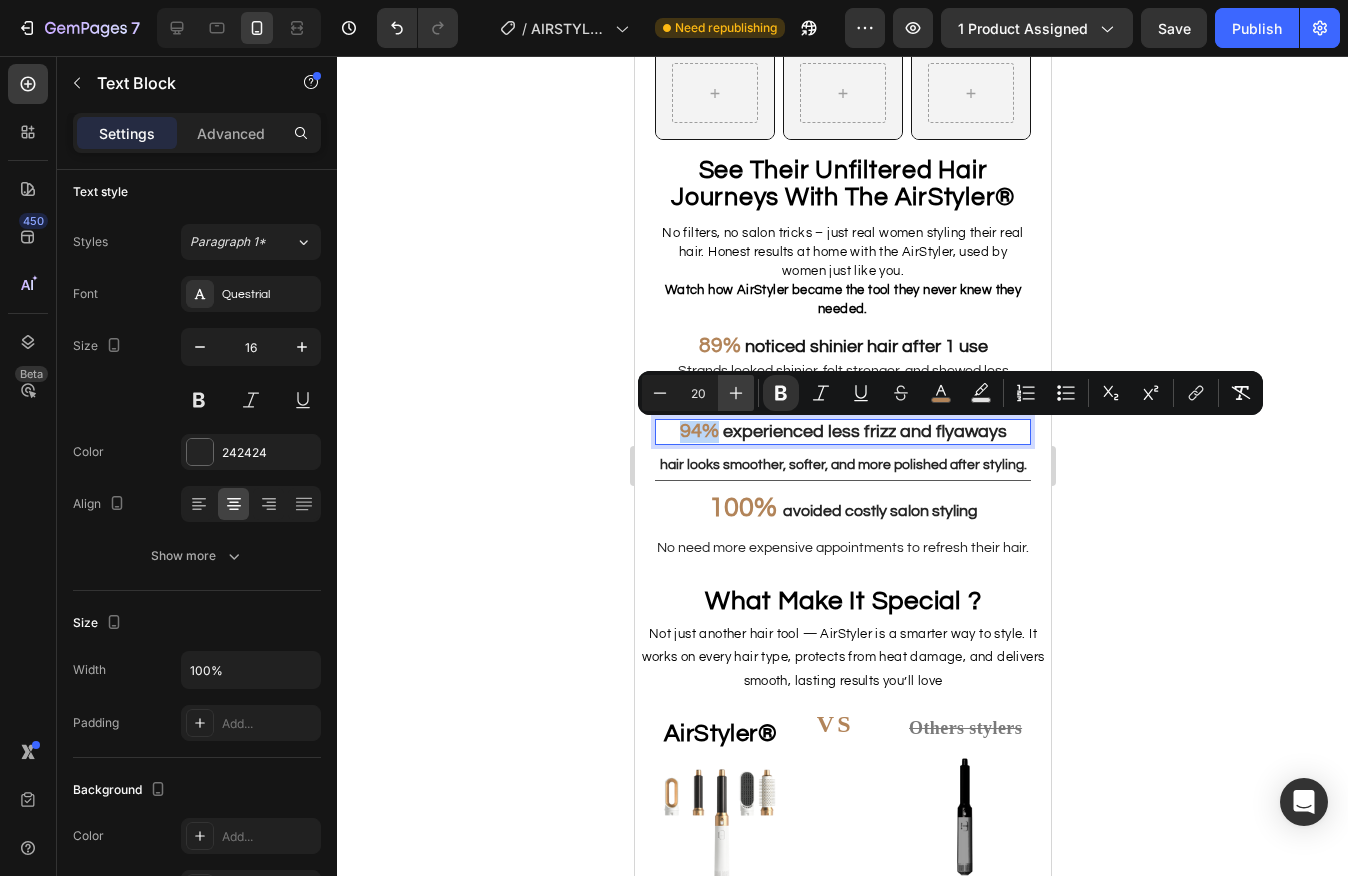 type on "21" 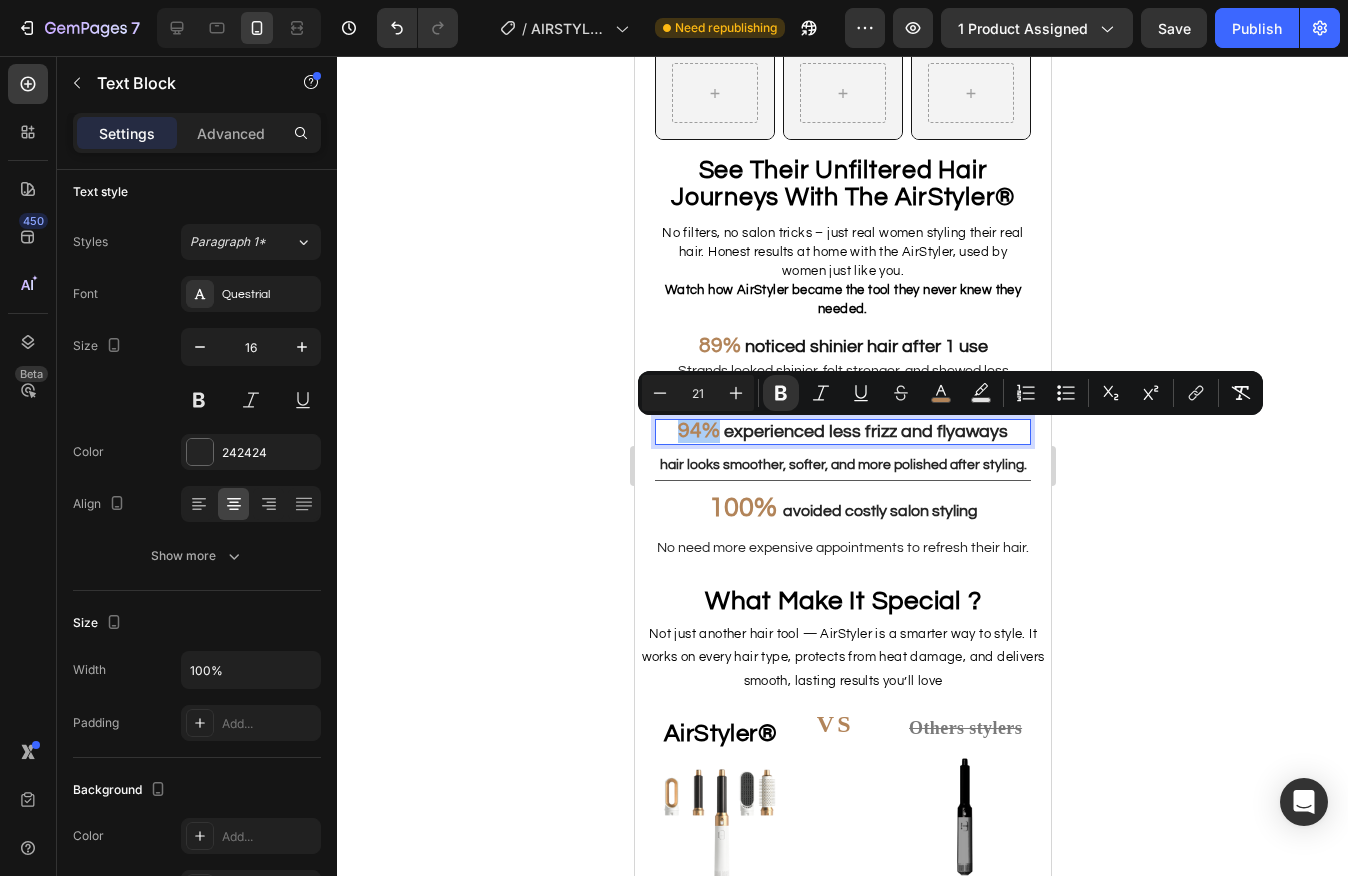 click 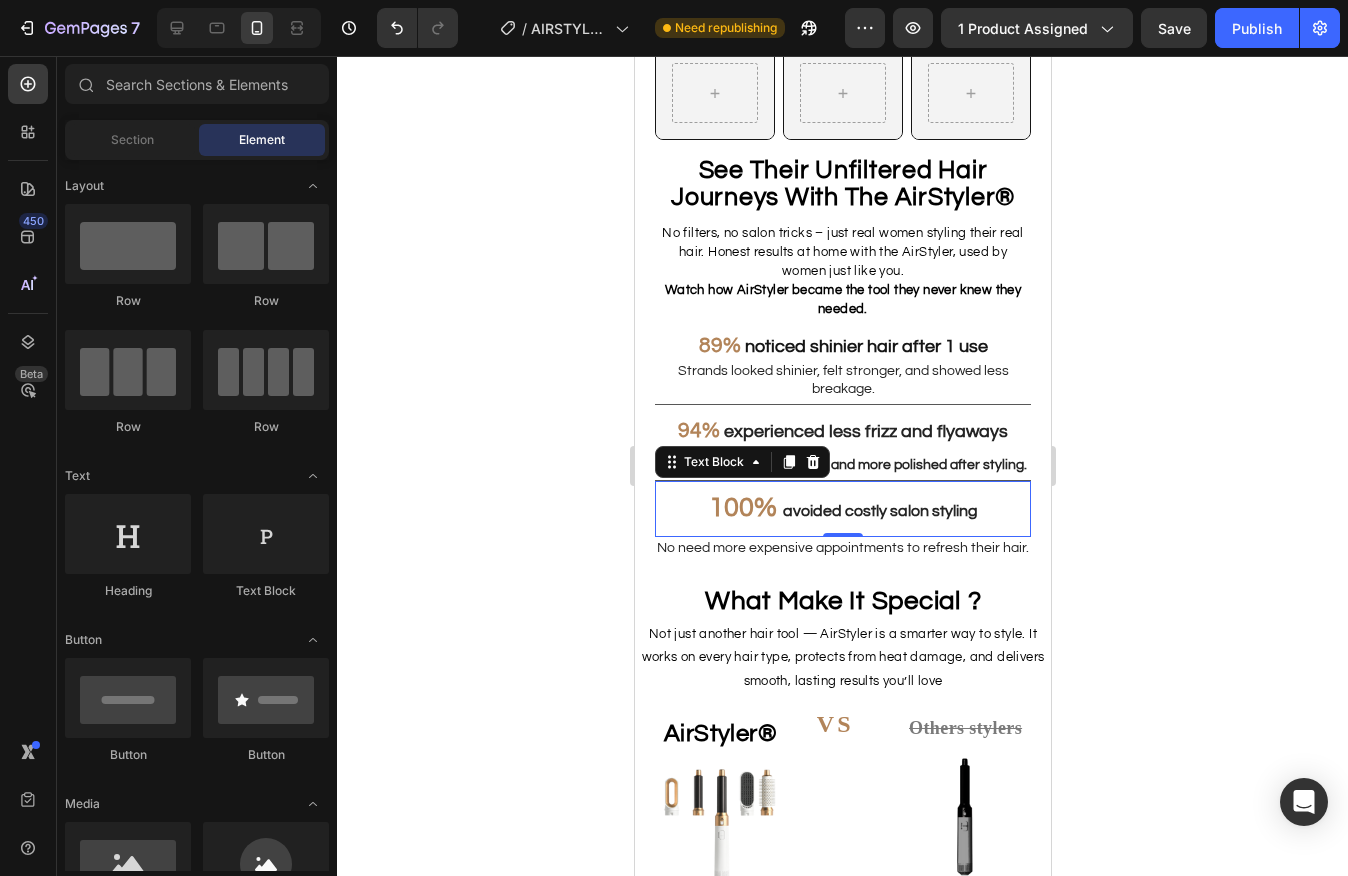 click on "100%" at bounding box center [742, 508] 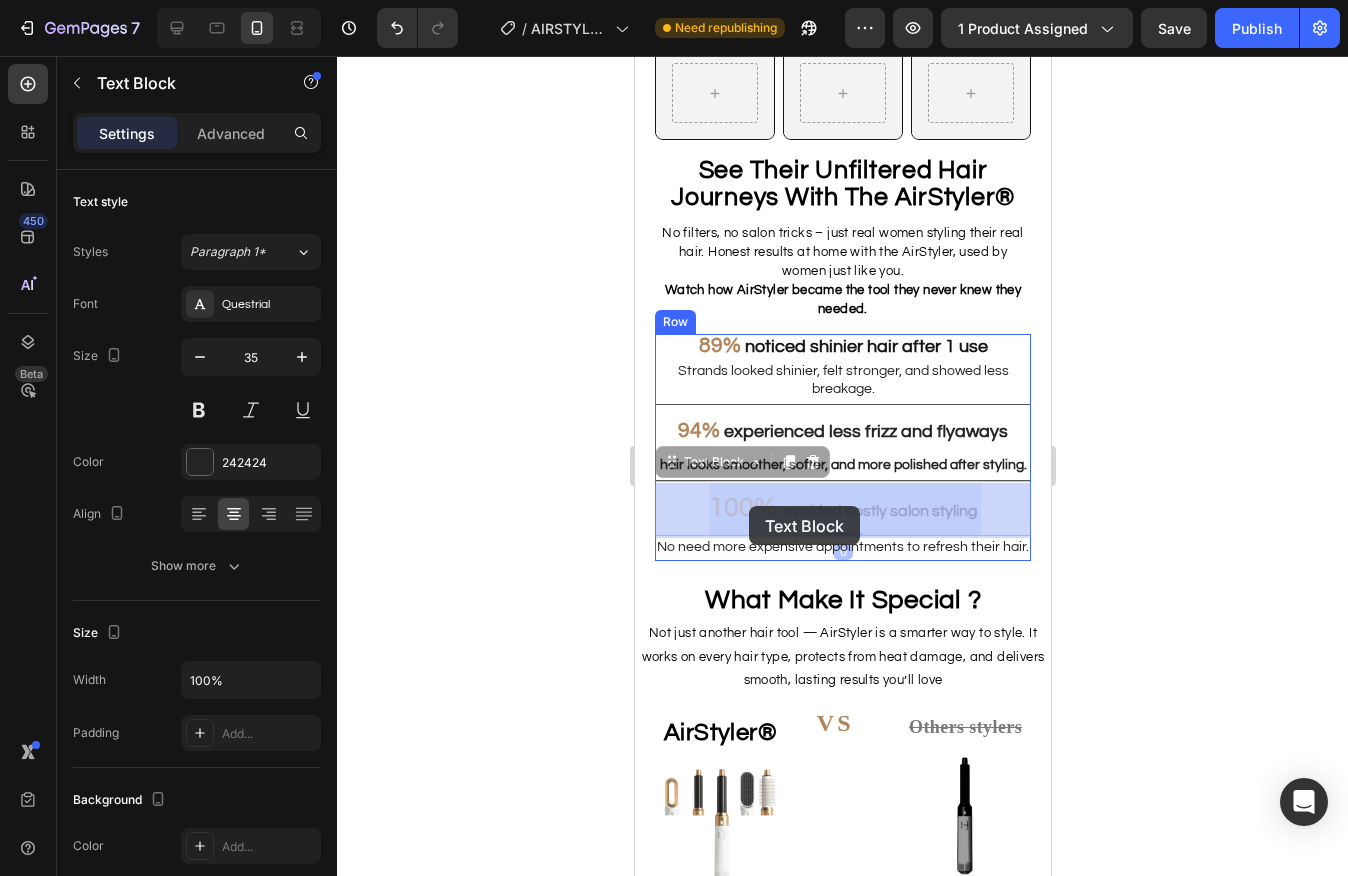 drag, startPoint x: 713, startPoint y: 511, endPoint x: 748, endPoint y: 506, distance: 35.35534 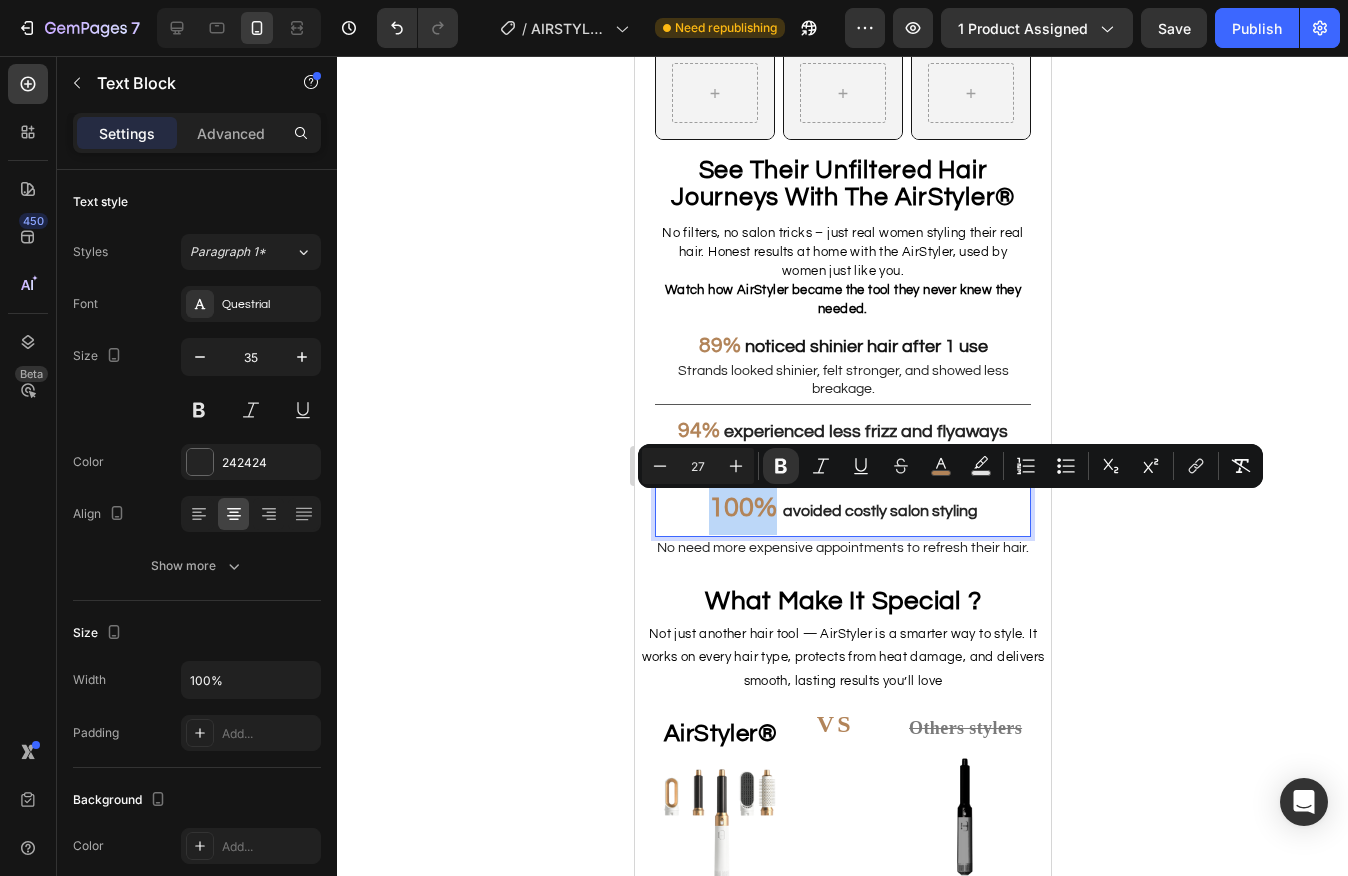 drag, startPoint x: 710, startPoint y: 511, endPoint x: 768, endPoint y: 510, distance: 58.00862 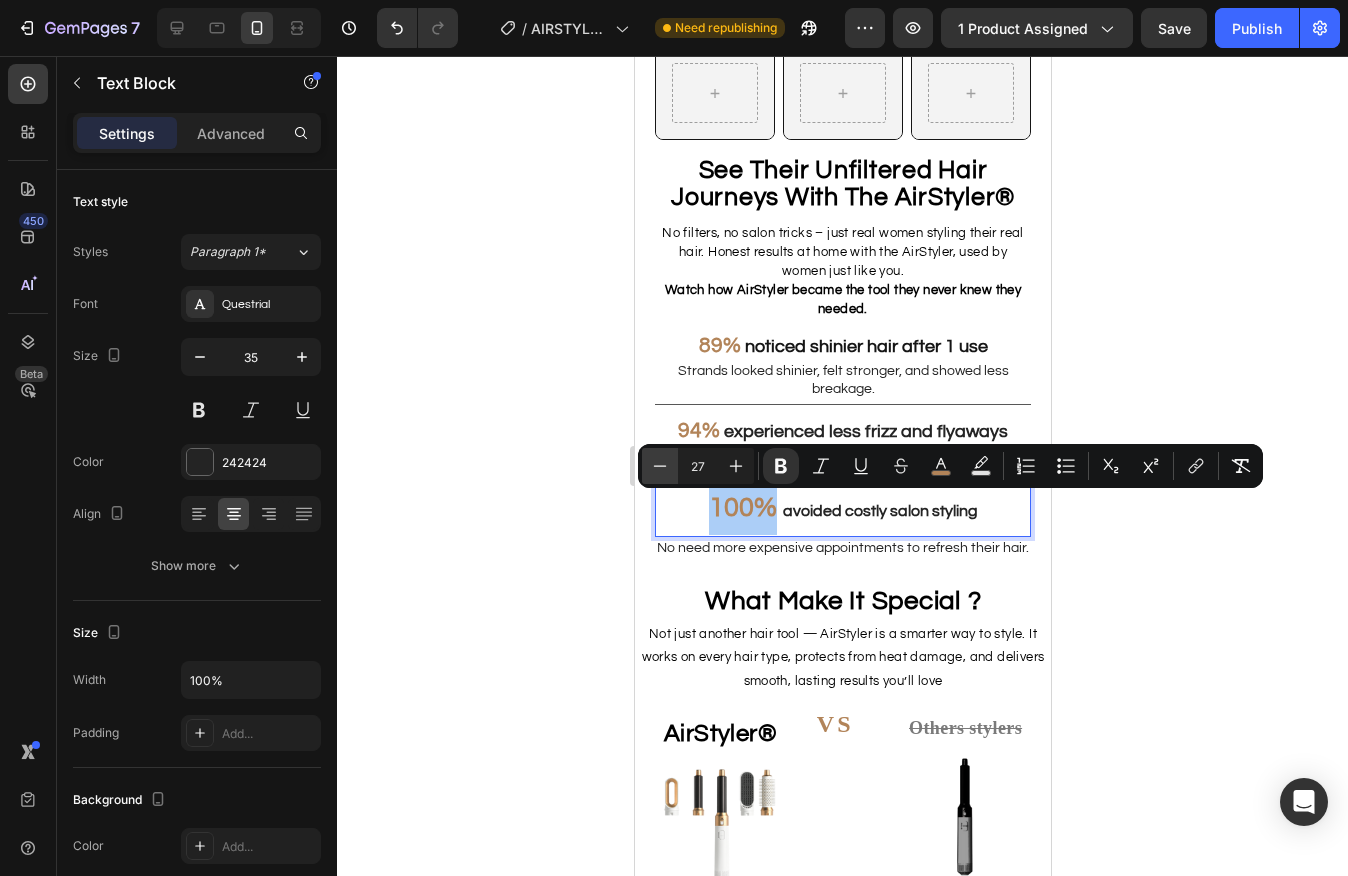 click 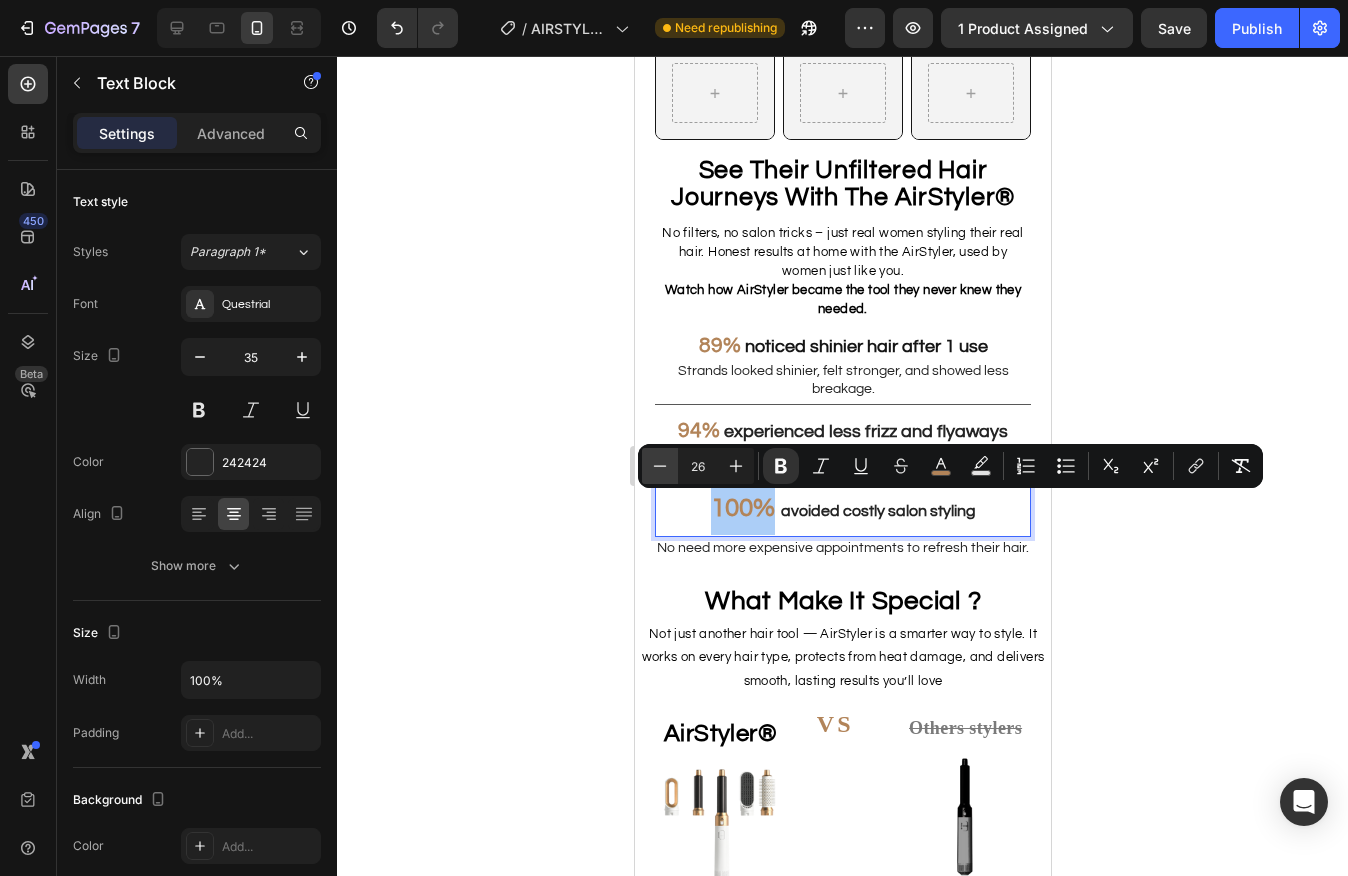 click 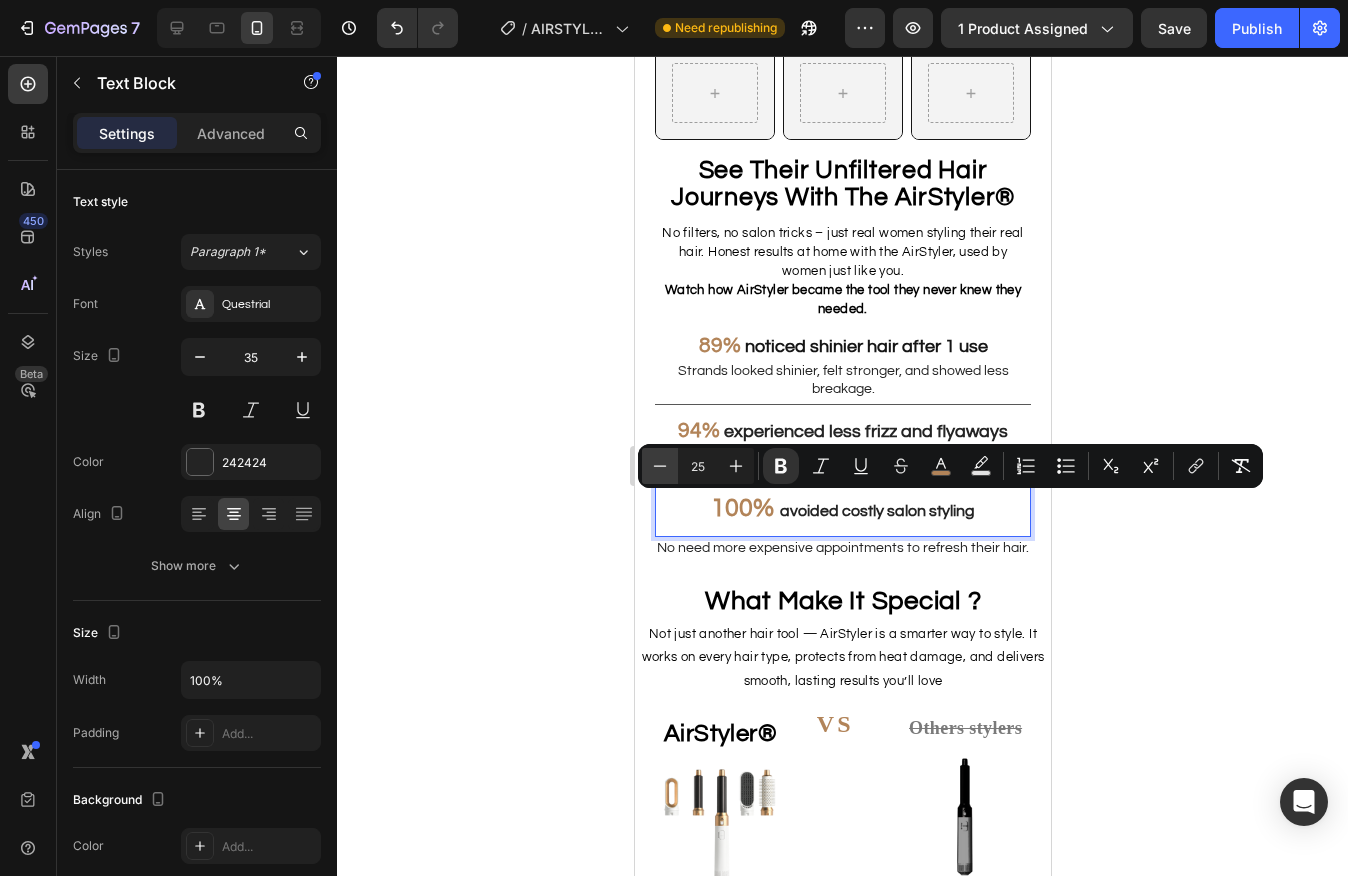 click 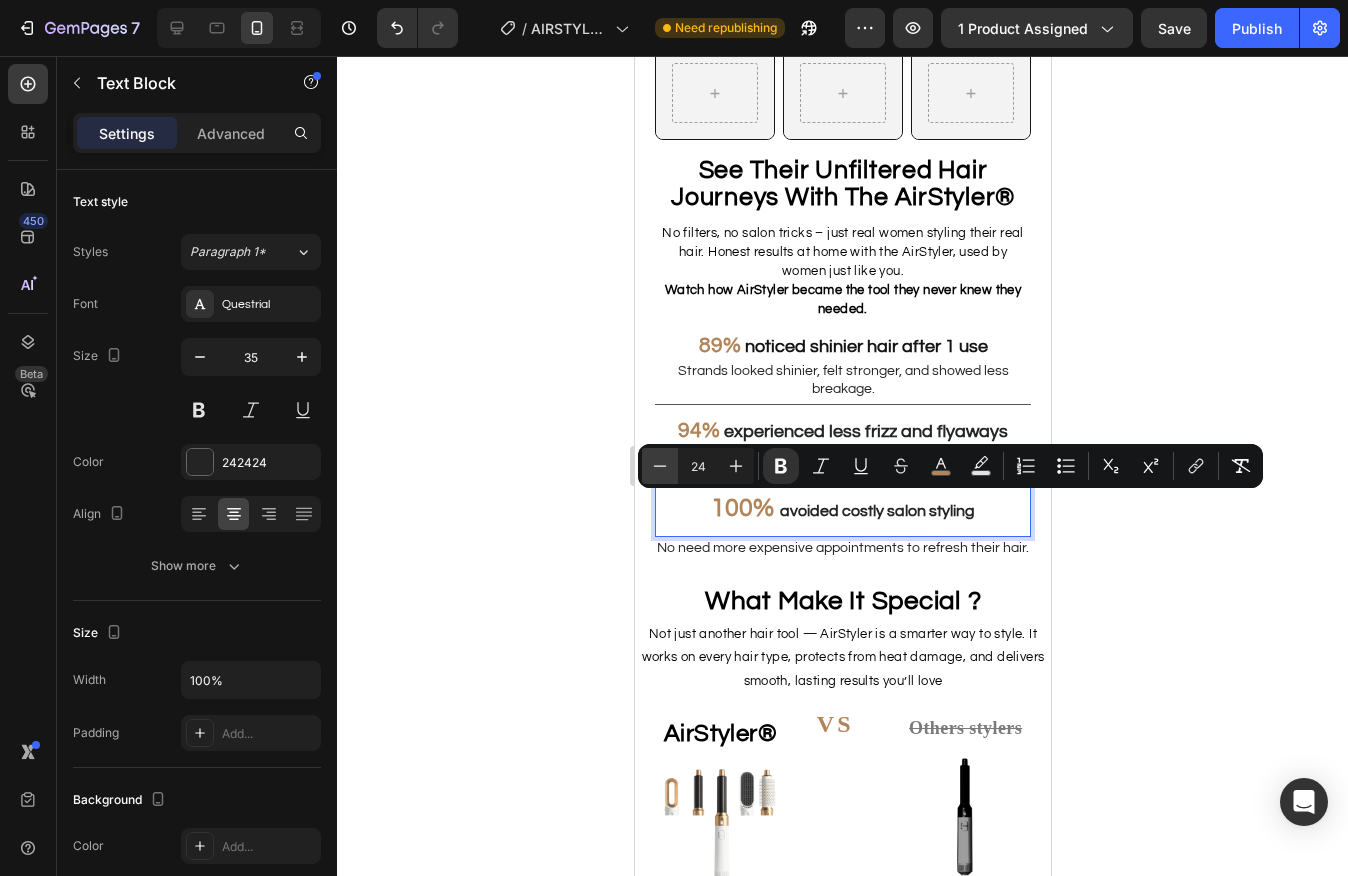 click 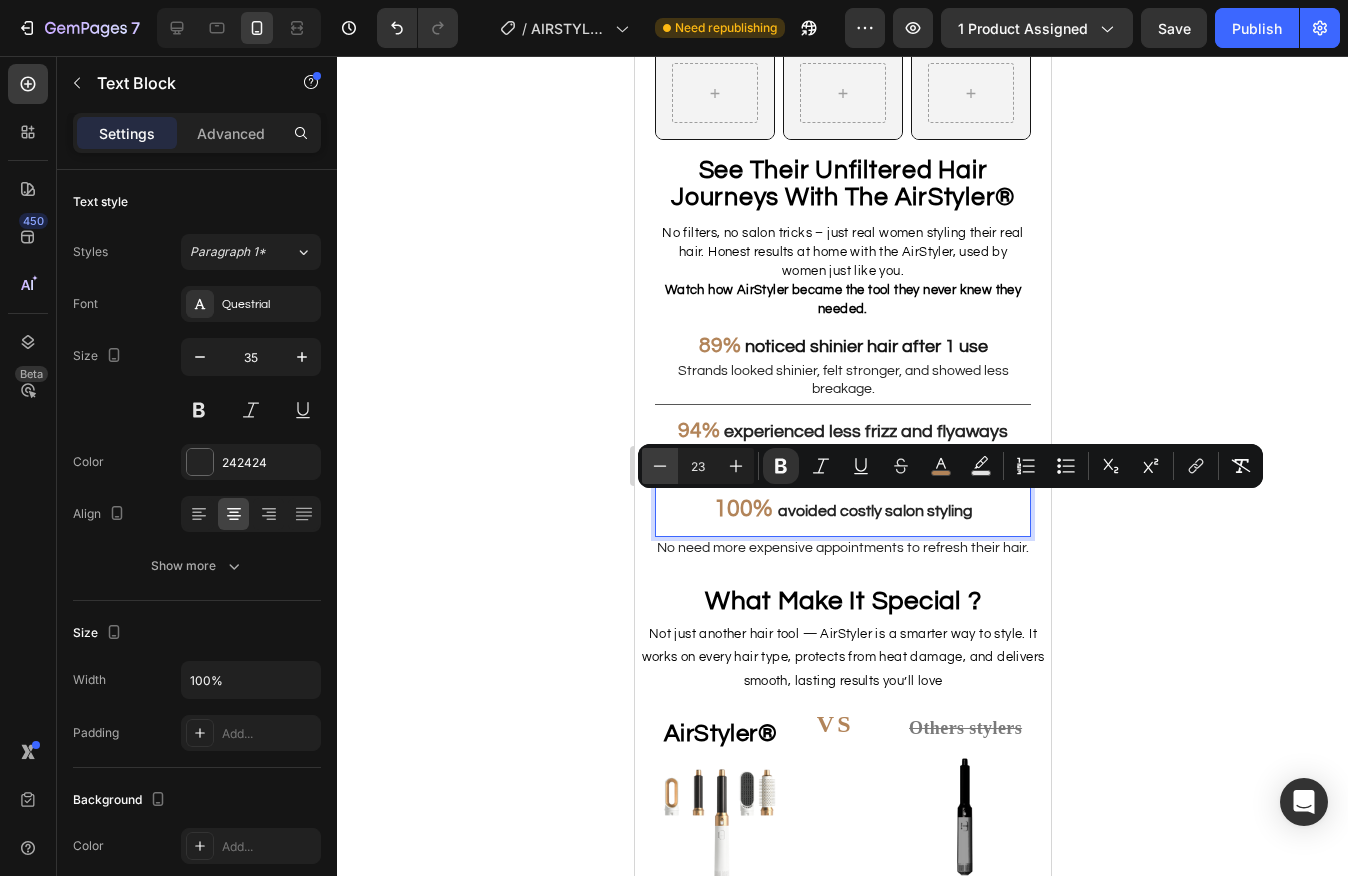 click 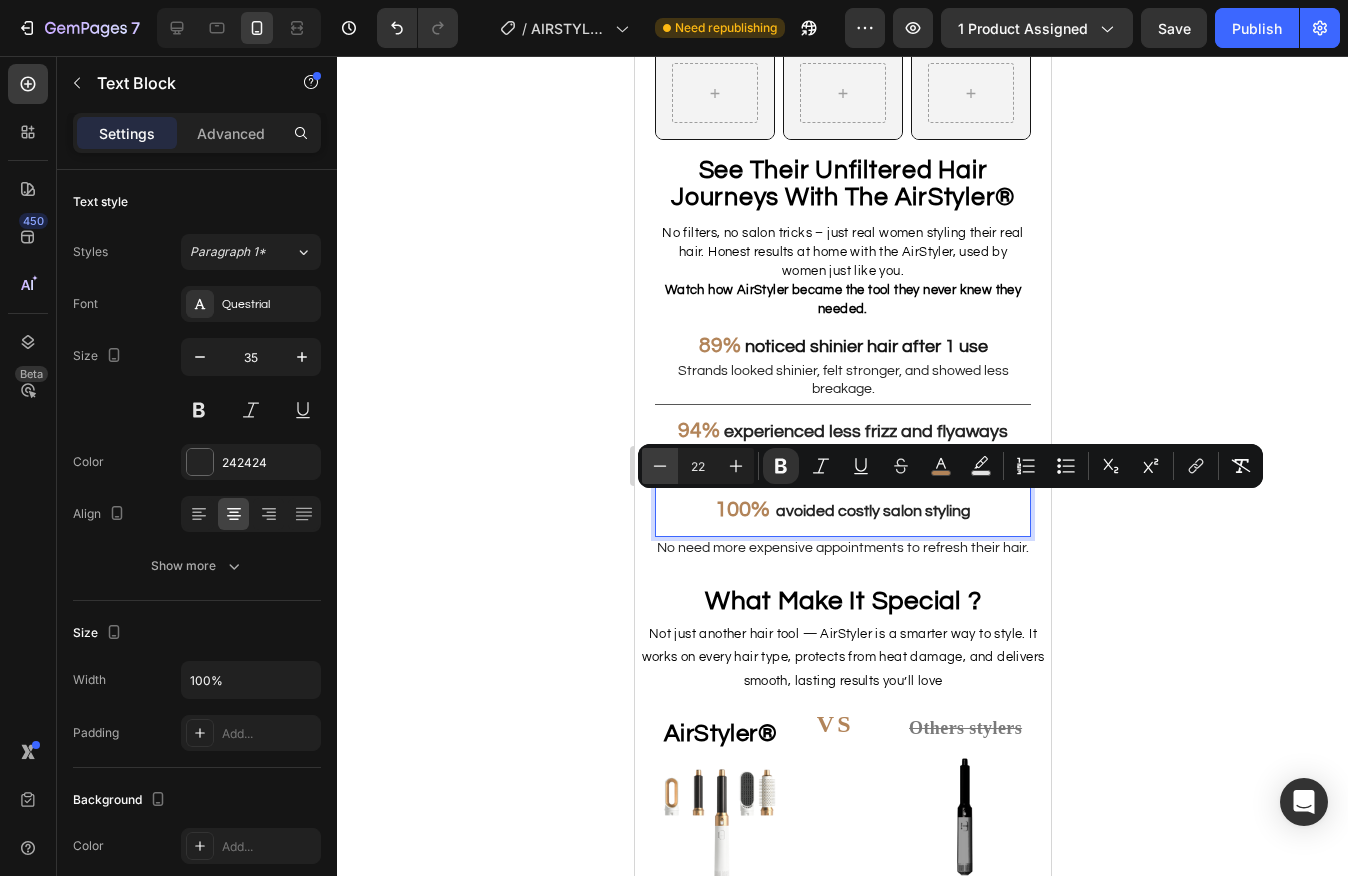 click 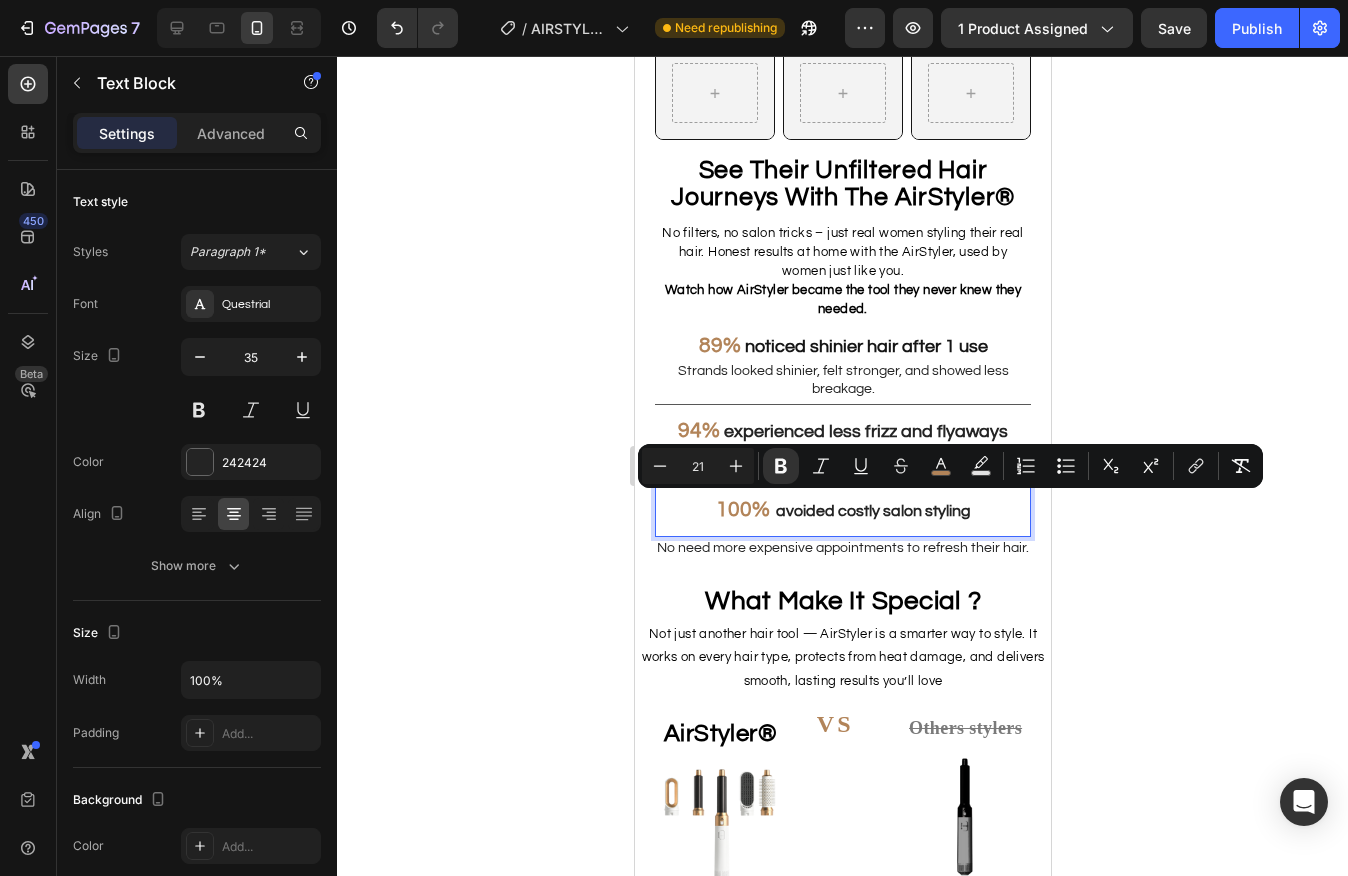 drag, startPoint x: 561, startPoint y: 498, endPoint x: 594, endPoint y: 493, distance: 33.37664 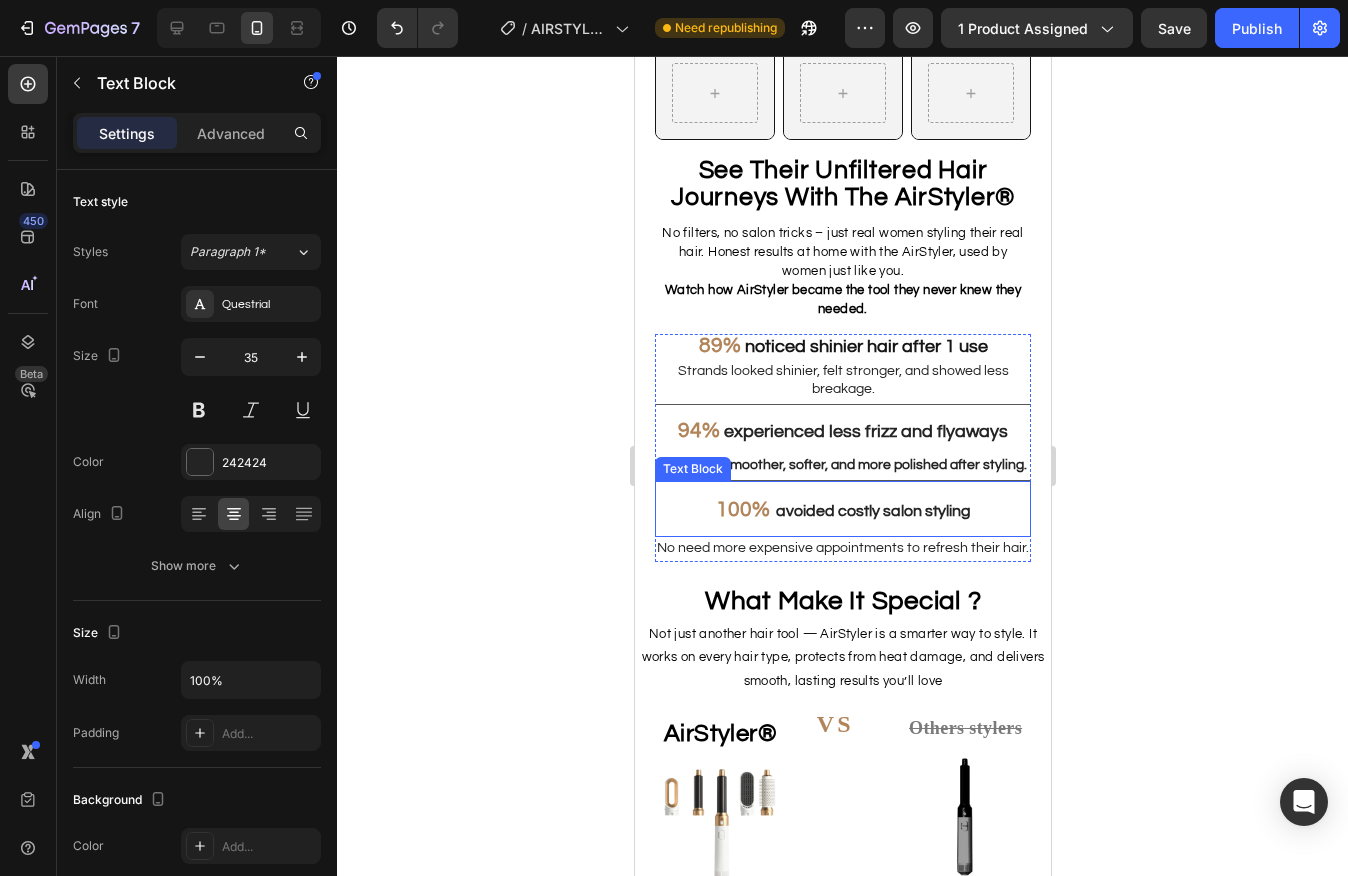 click on "avoided costly salon styling" at bounding box center [872, 511] 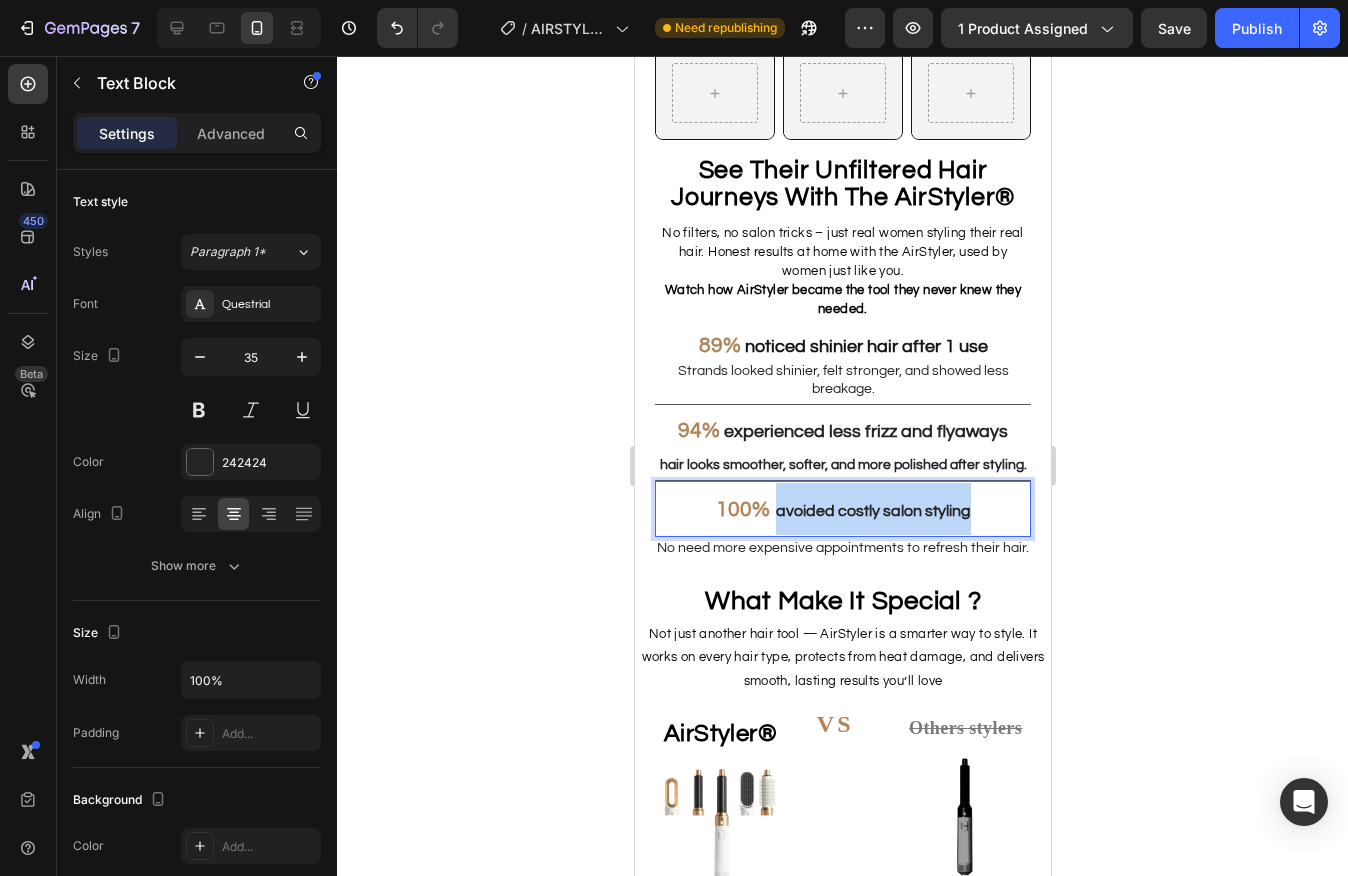 drag, startPoint x: 776, startPoint y: 514, endPoint x: 970, endPoint y: 513, distance: 194.00258 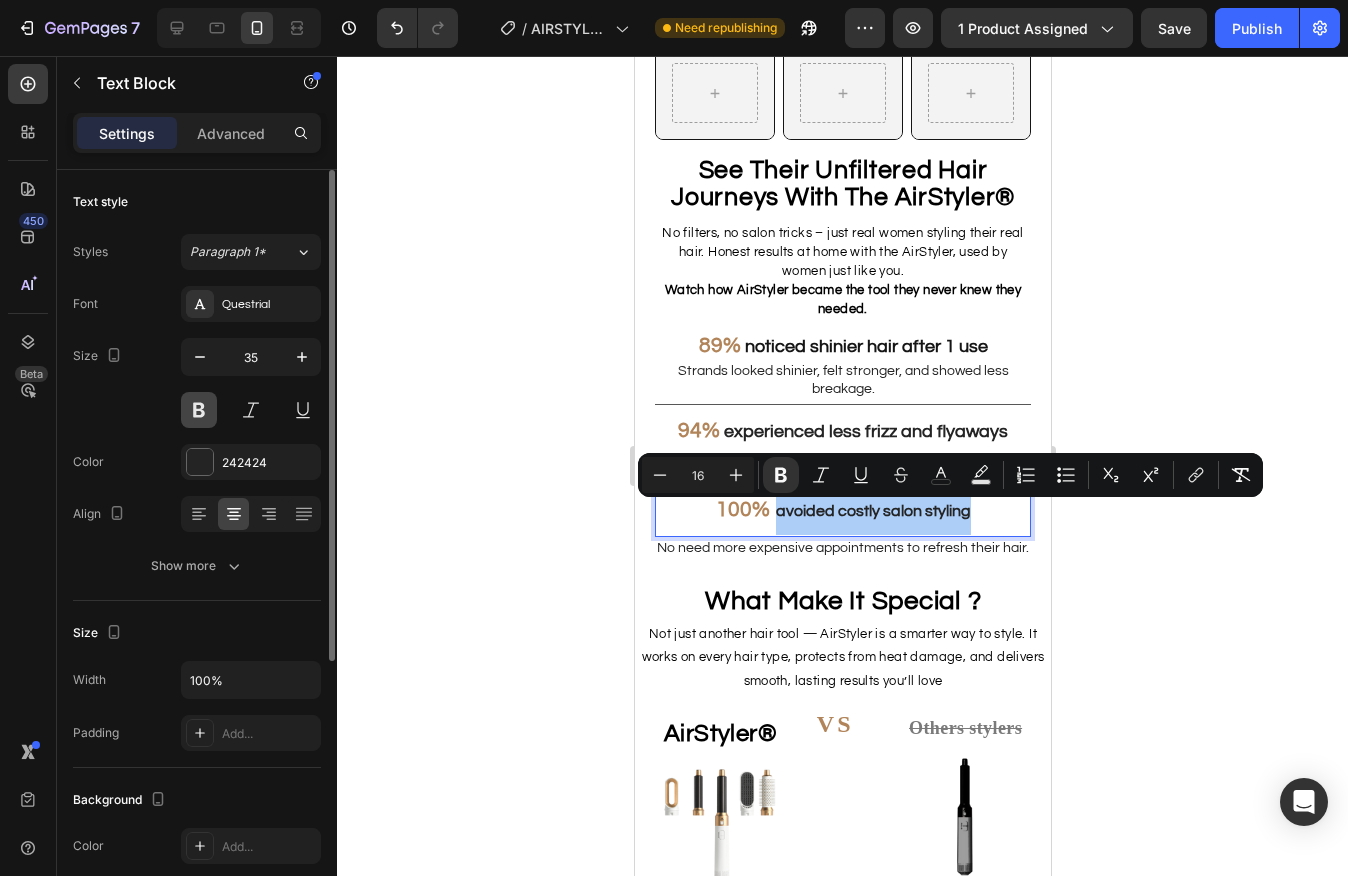 click at bounding box center [199, 410] 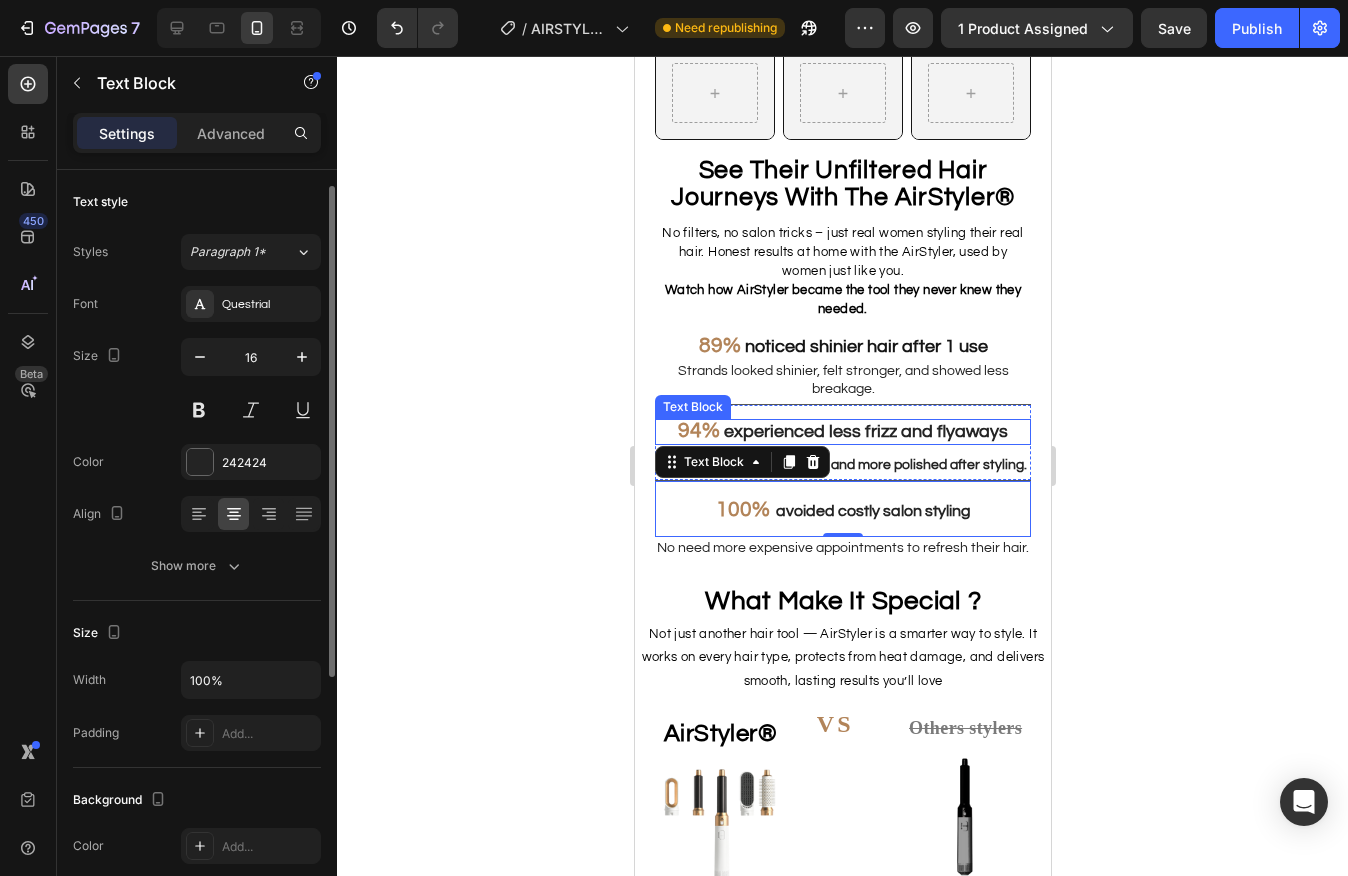 click on "experienced less frizz and flyaways" at bounding box center [865, 431] 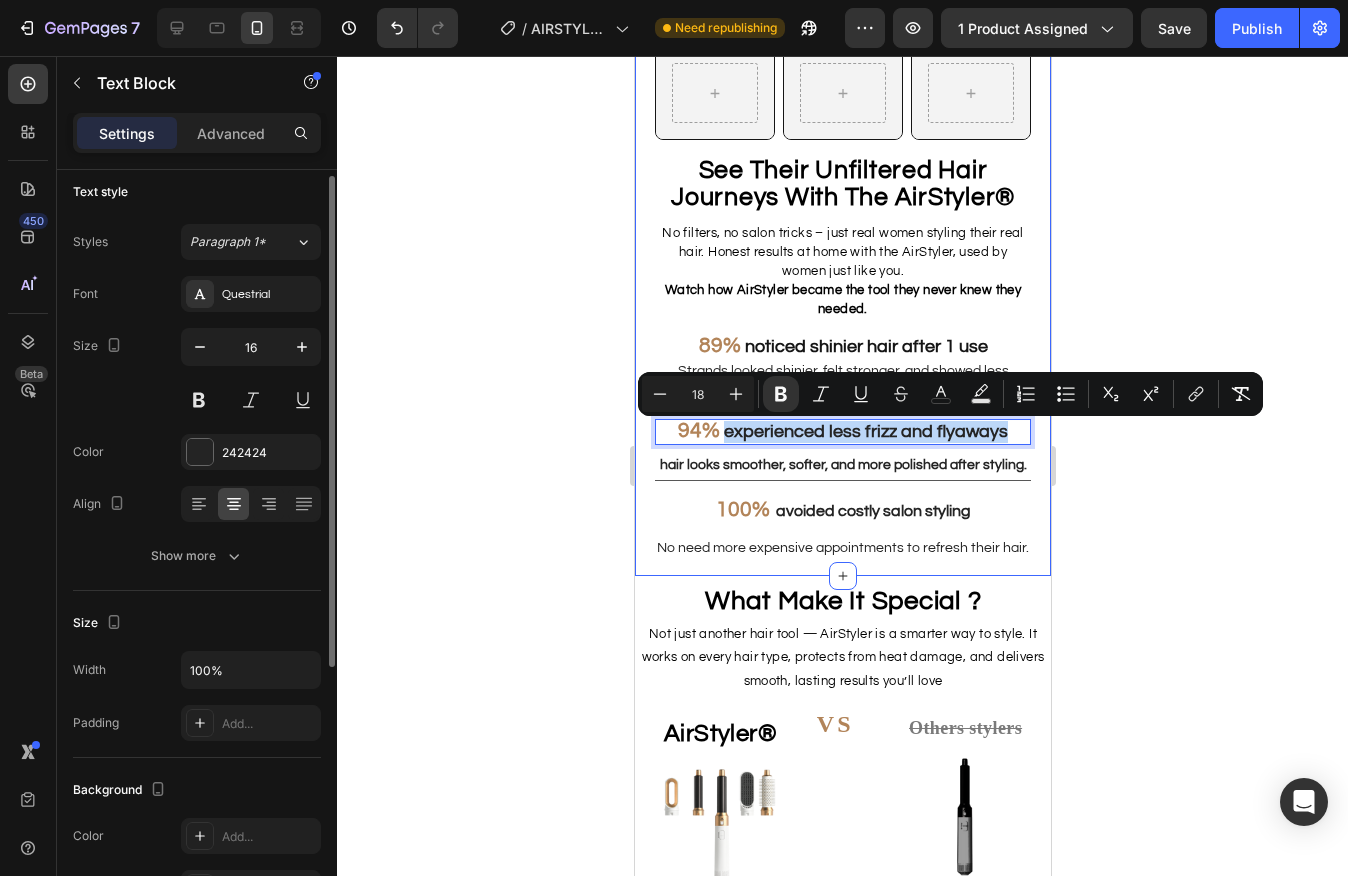 drag, startPoint x: 729, startPoint y: 437, endPoint x: 1049, endPoint y: 442, distance: 320.03906 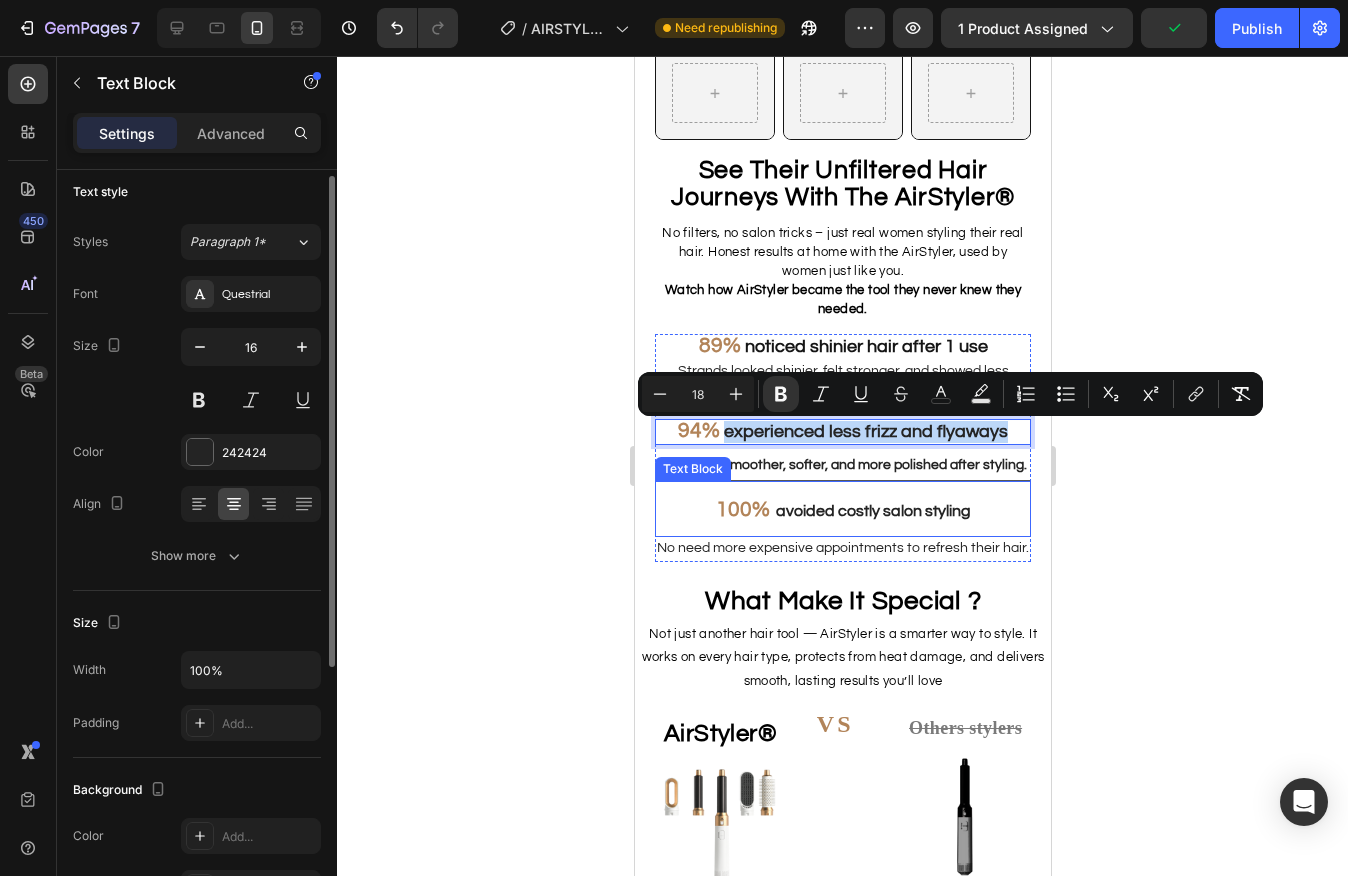 click on "avoided costly salon styling" at bounding box center [872, 511] 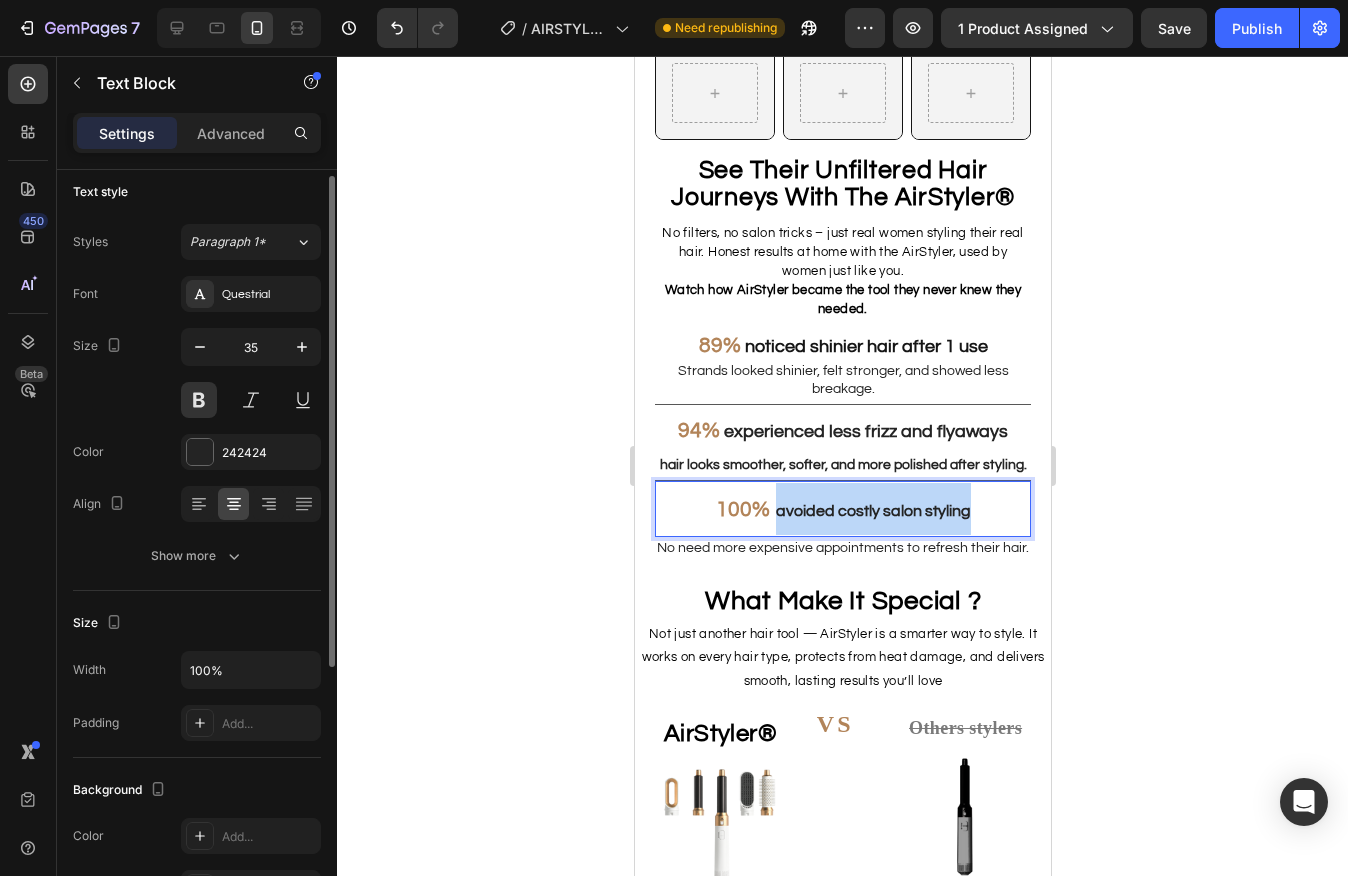 drag, startPoint x: 774, startPoint y: 515, endPoint x: 1013, endPoint y: 515, distance: 239 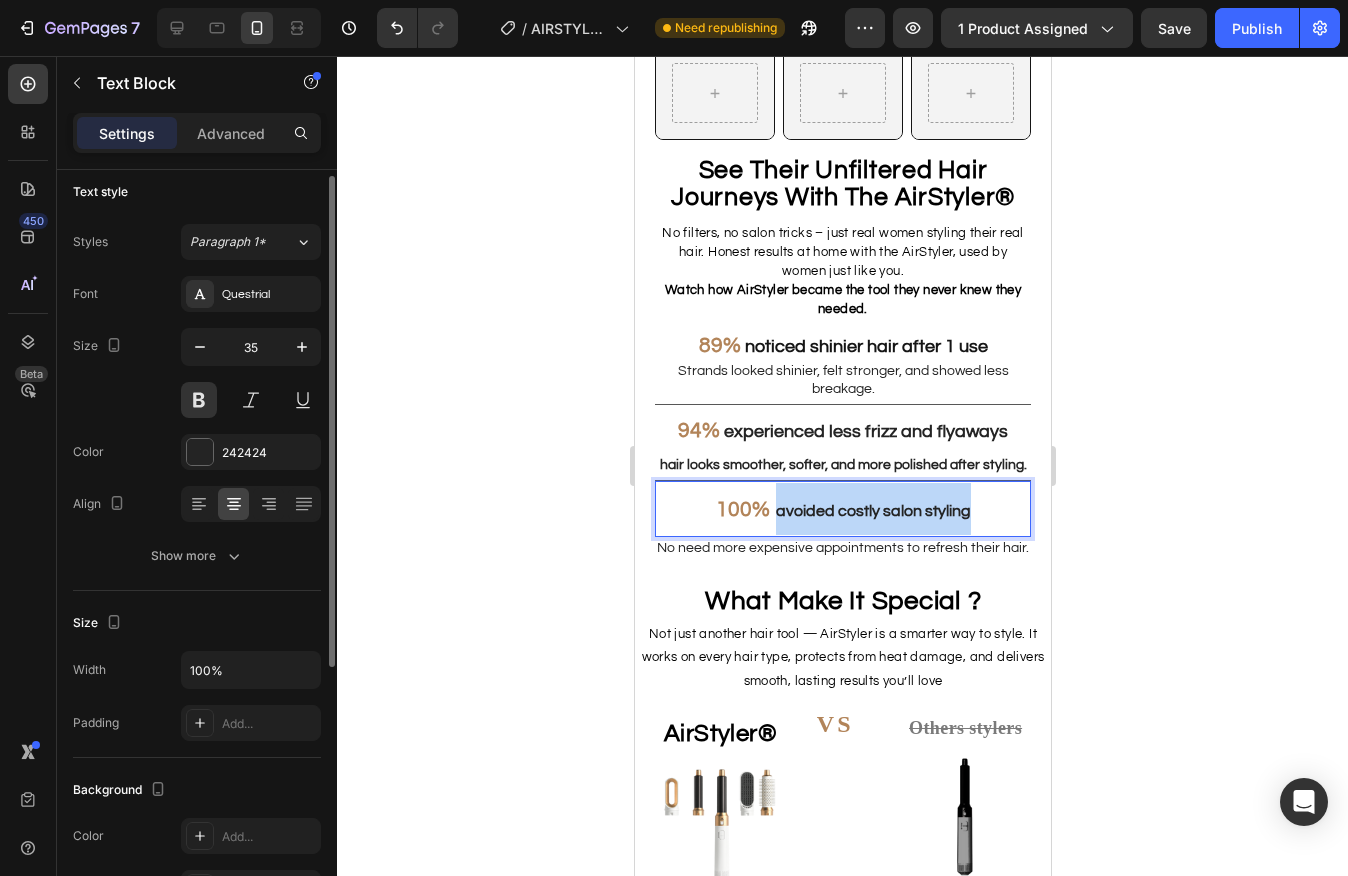 click on "100%  avoided costly salon styling" at bounding box center (842, 509) 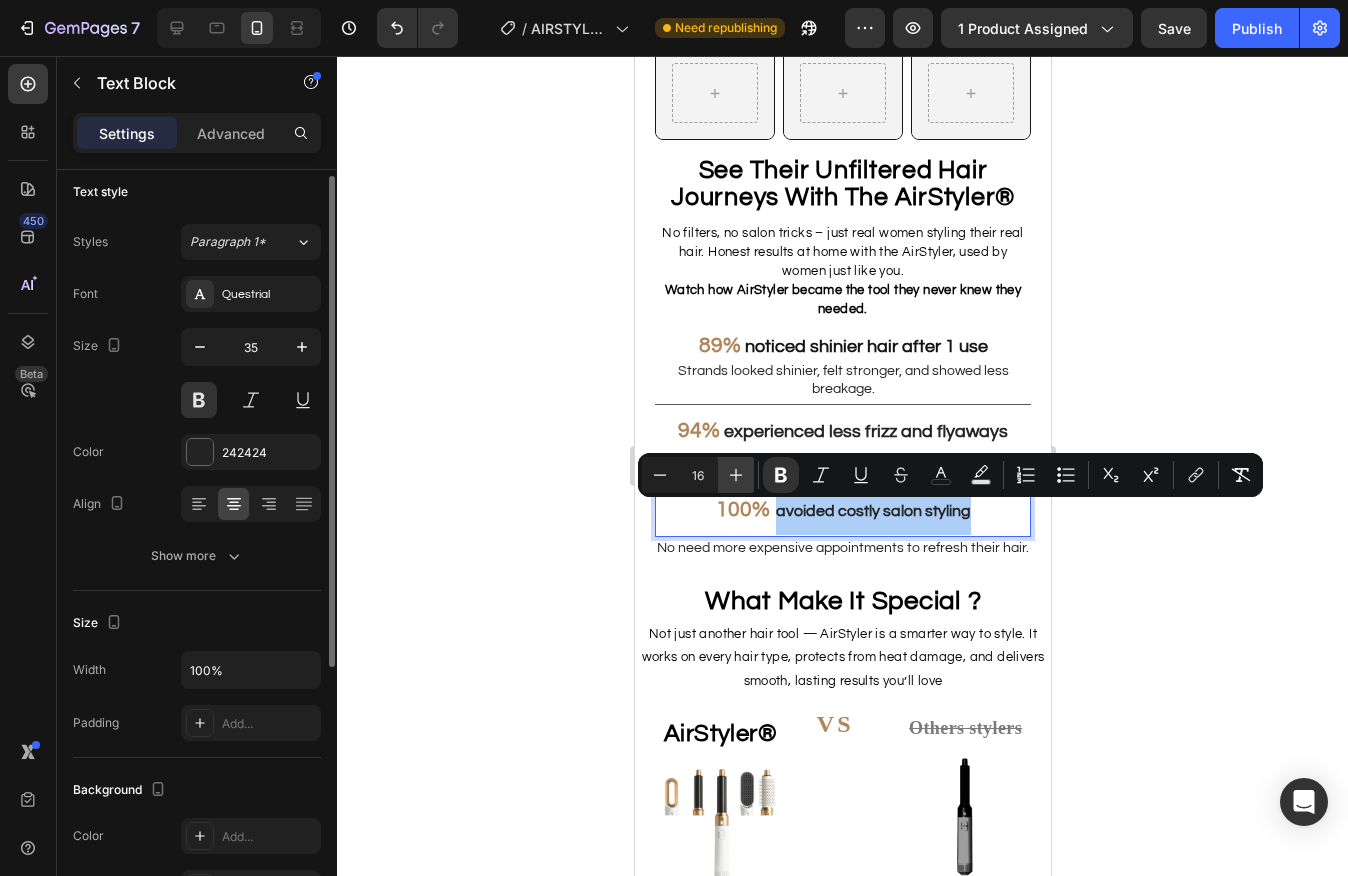 click 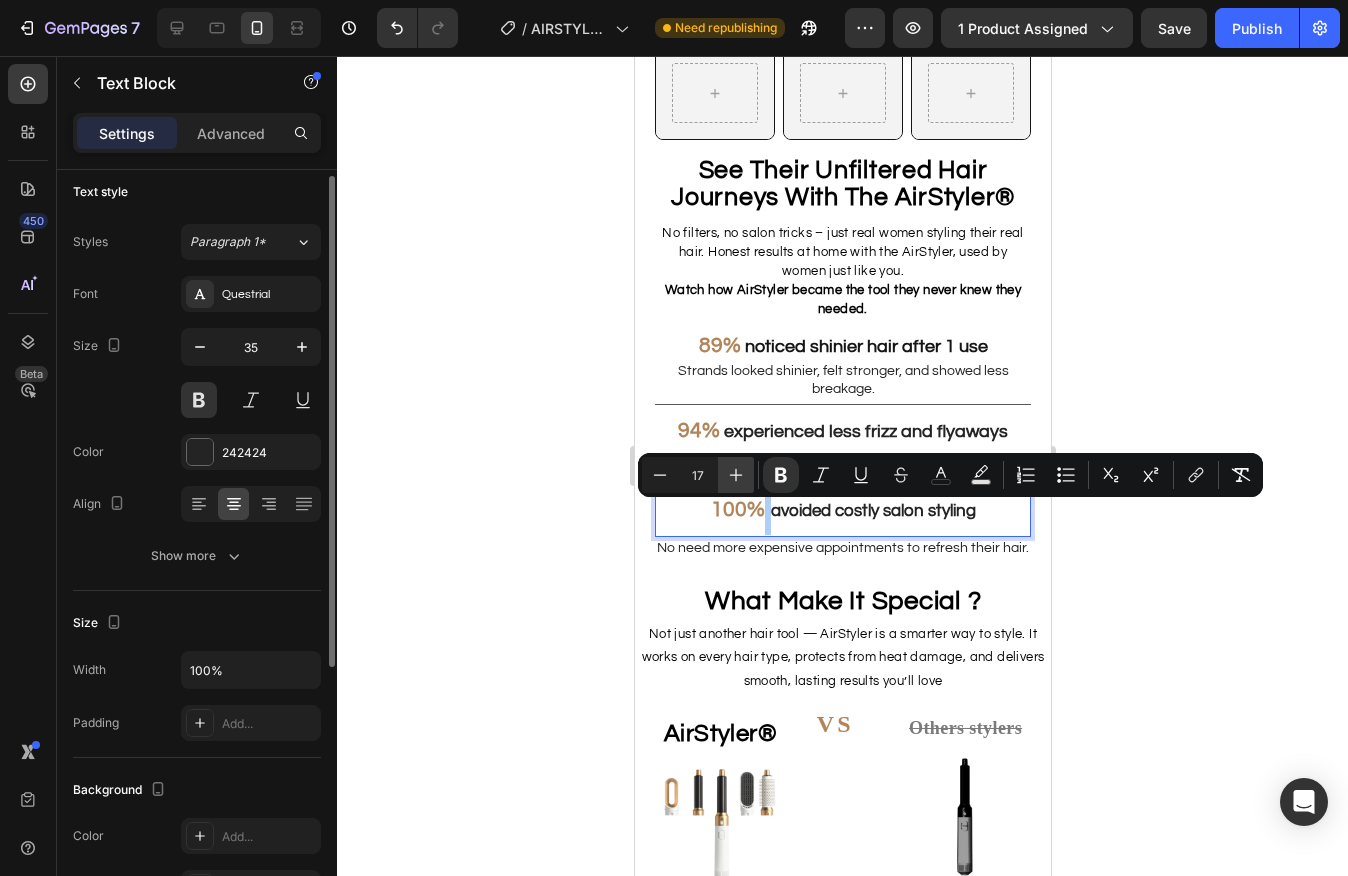 click 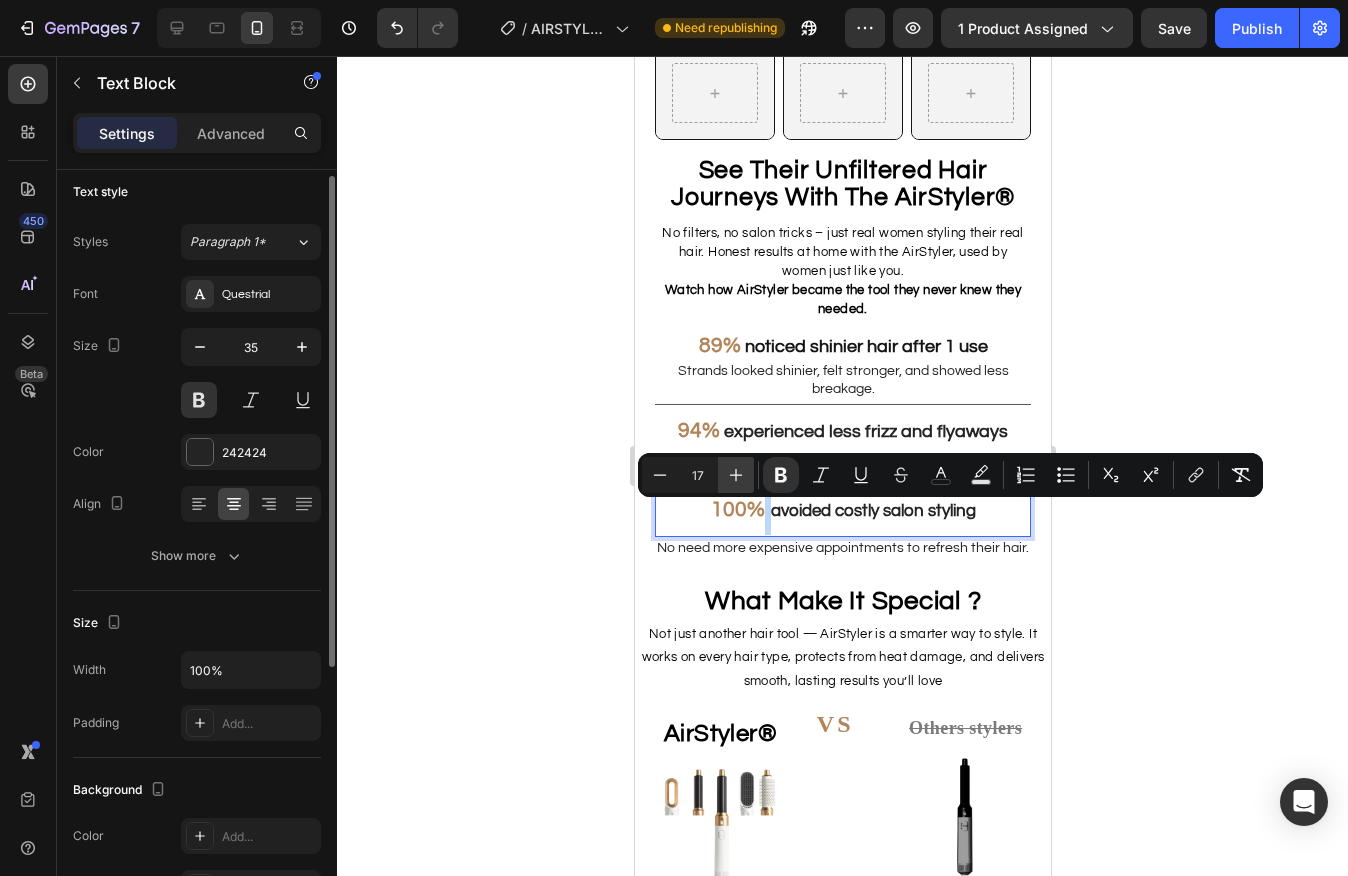 type on "18" 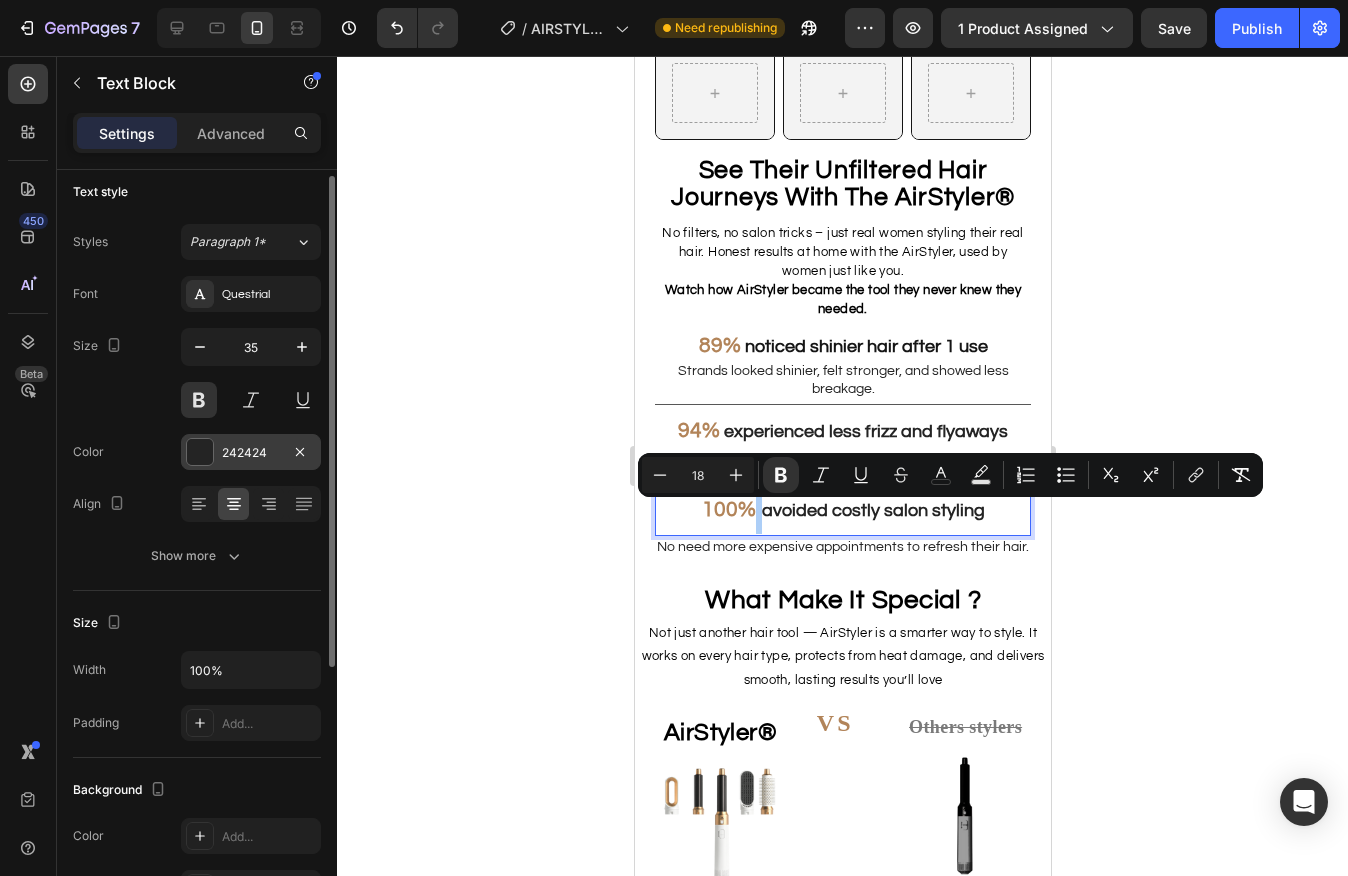 click on "242424" at bounding box center (251, 452) 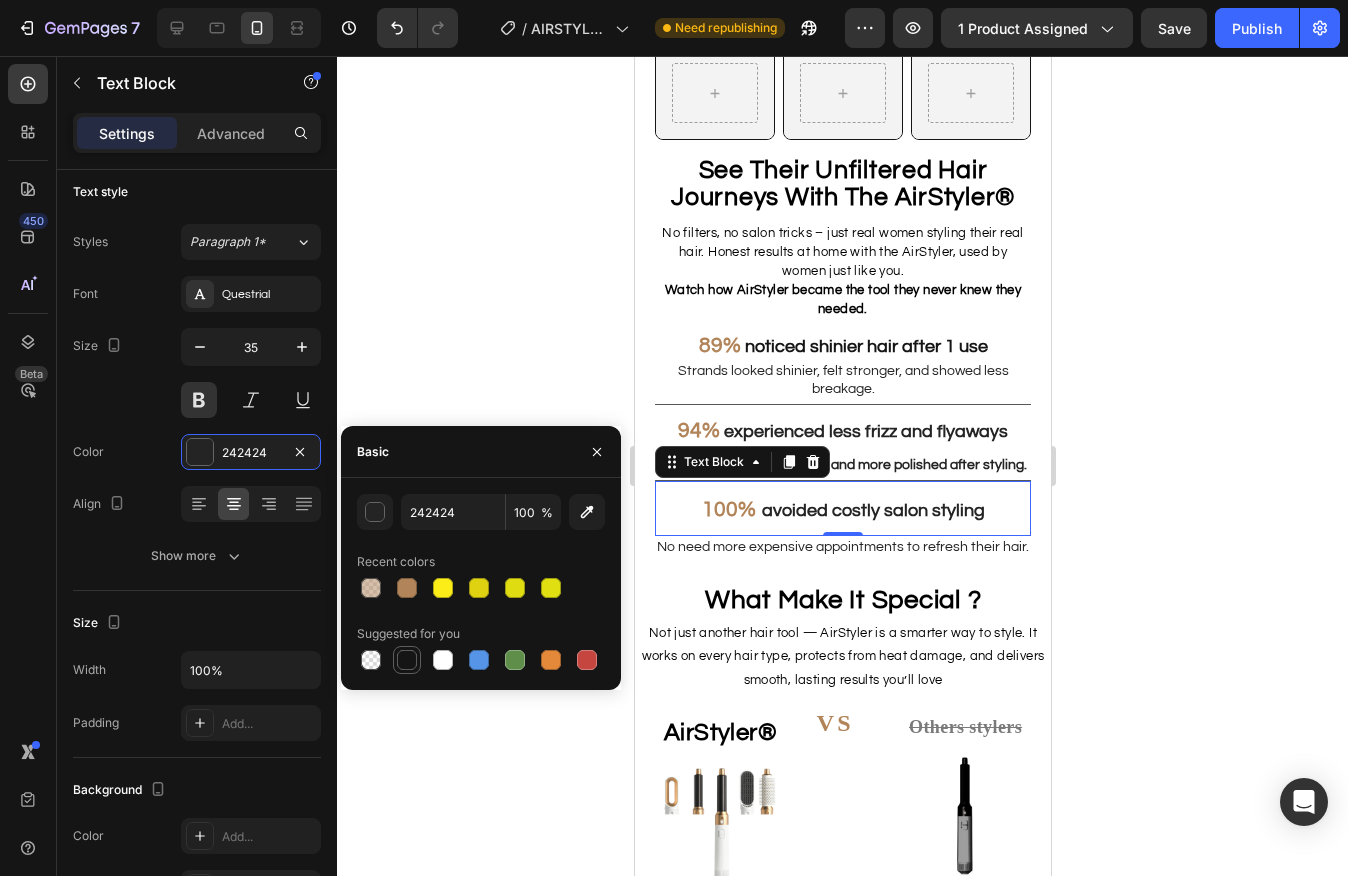 click at bounding box center [407, 660] 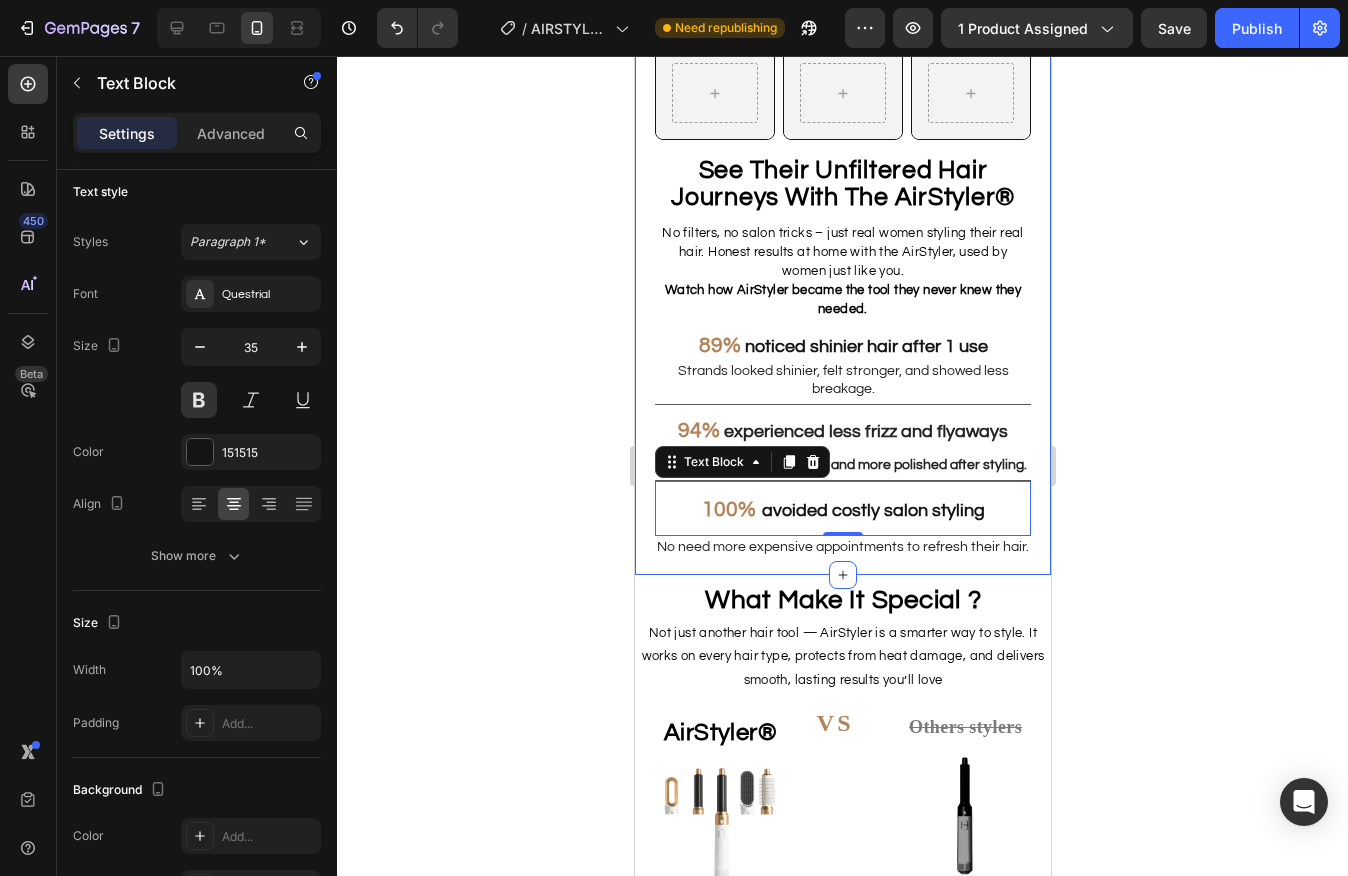 click 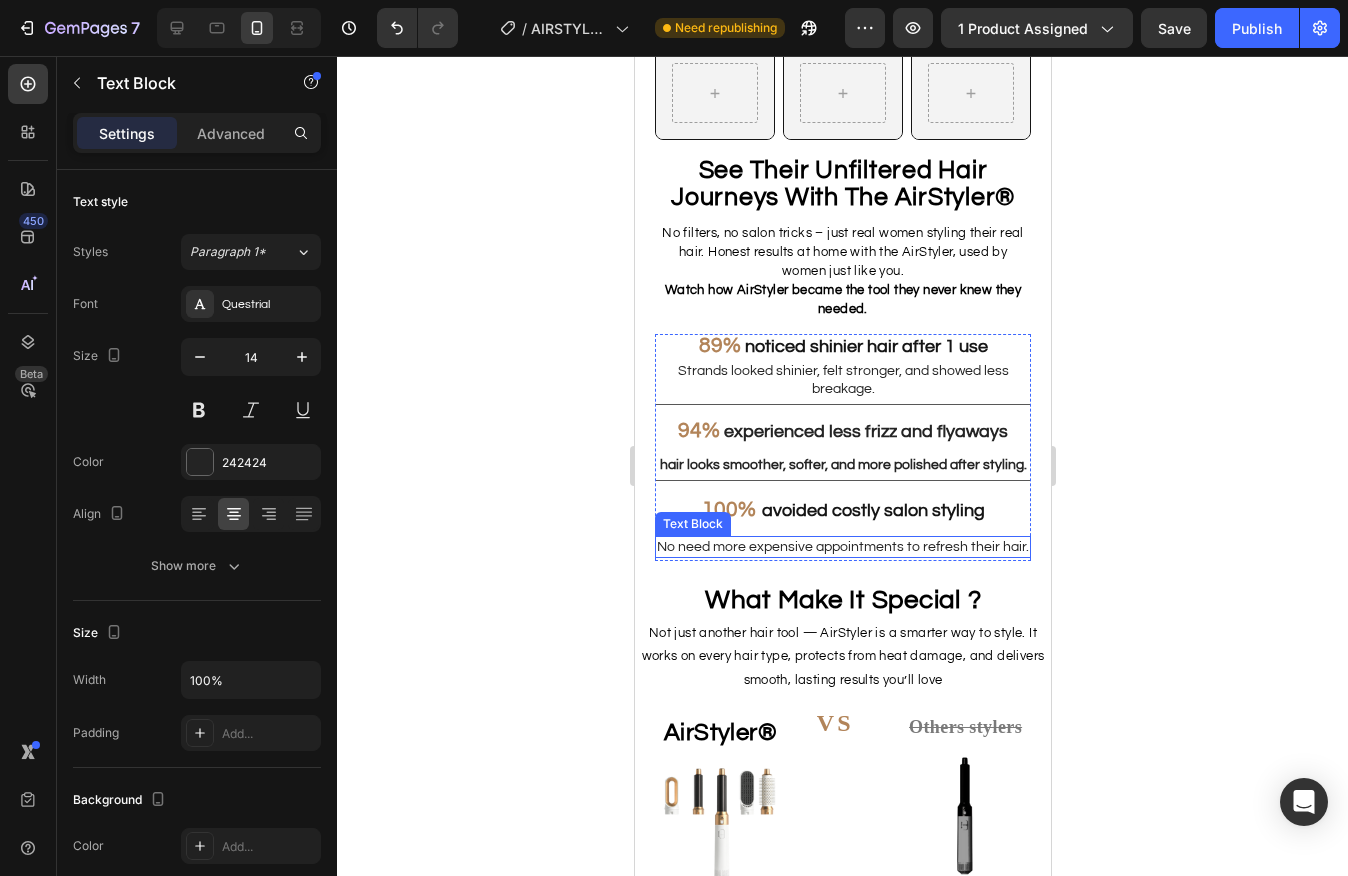 click on "No need more expensive appointments to refresh their hair." at bounding box center [842, 547] 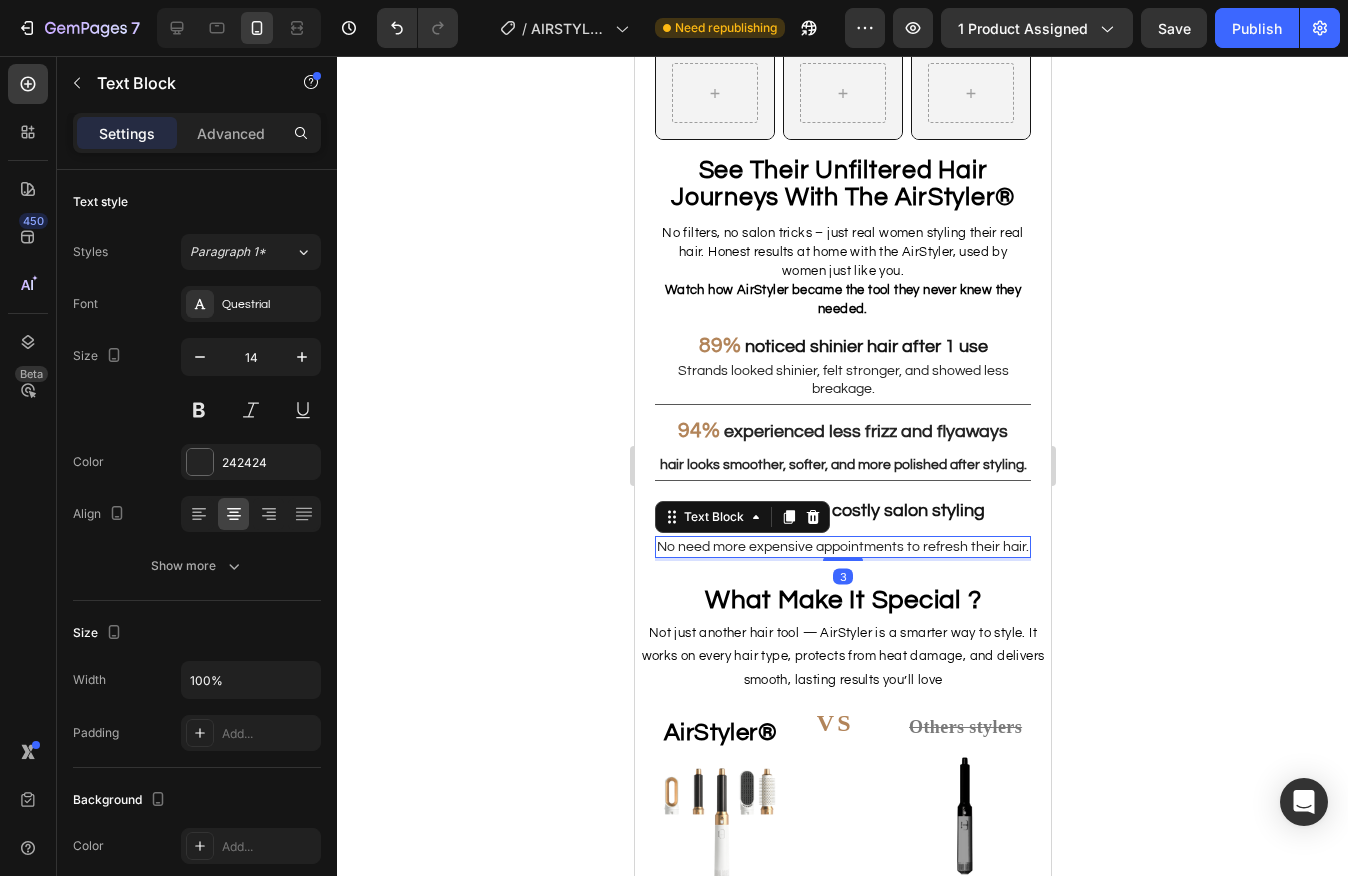 click on "No need more expensive appointments to refresh their hair." at bounding box center (842, 547) 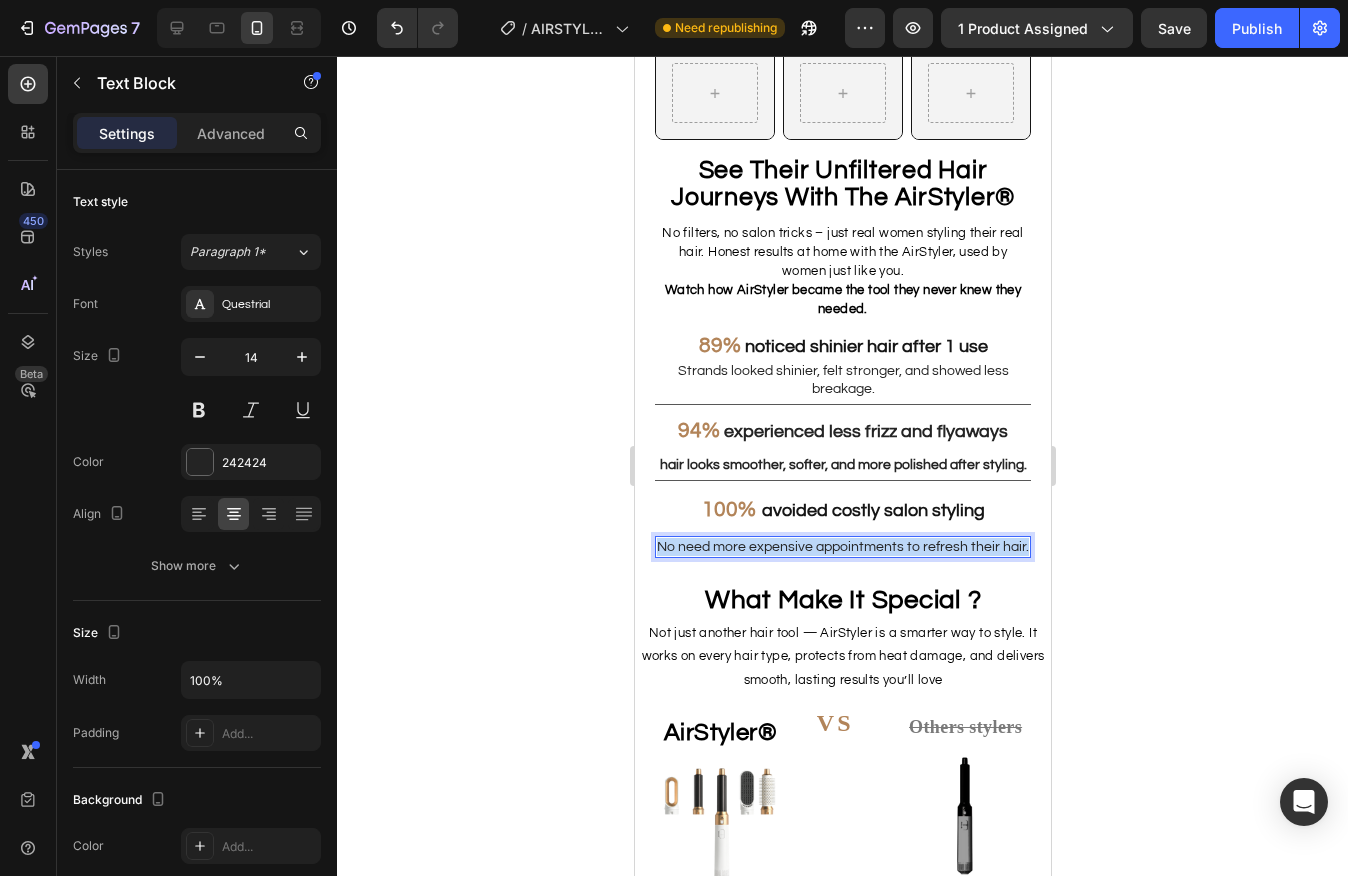 click on "No need more expensive appointments to refresh their hair." at bounding box center [842, 547] 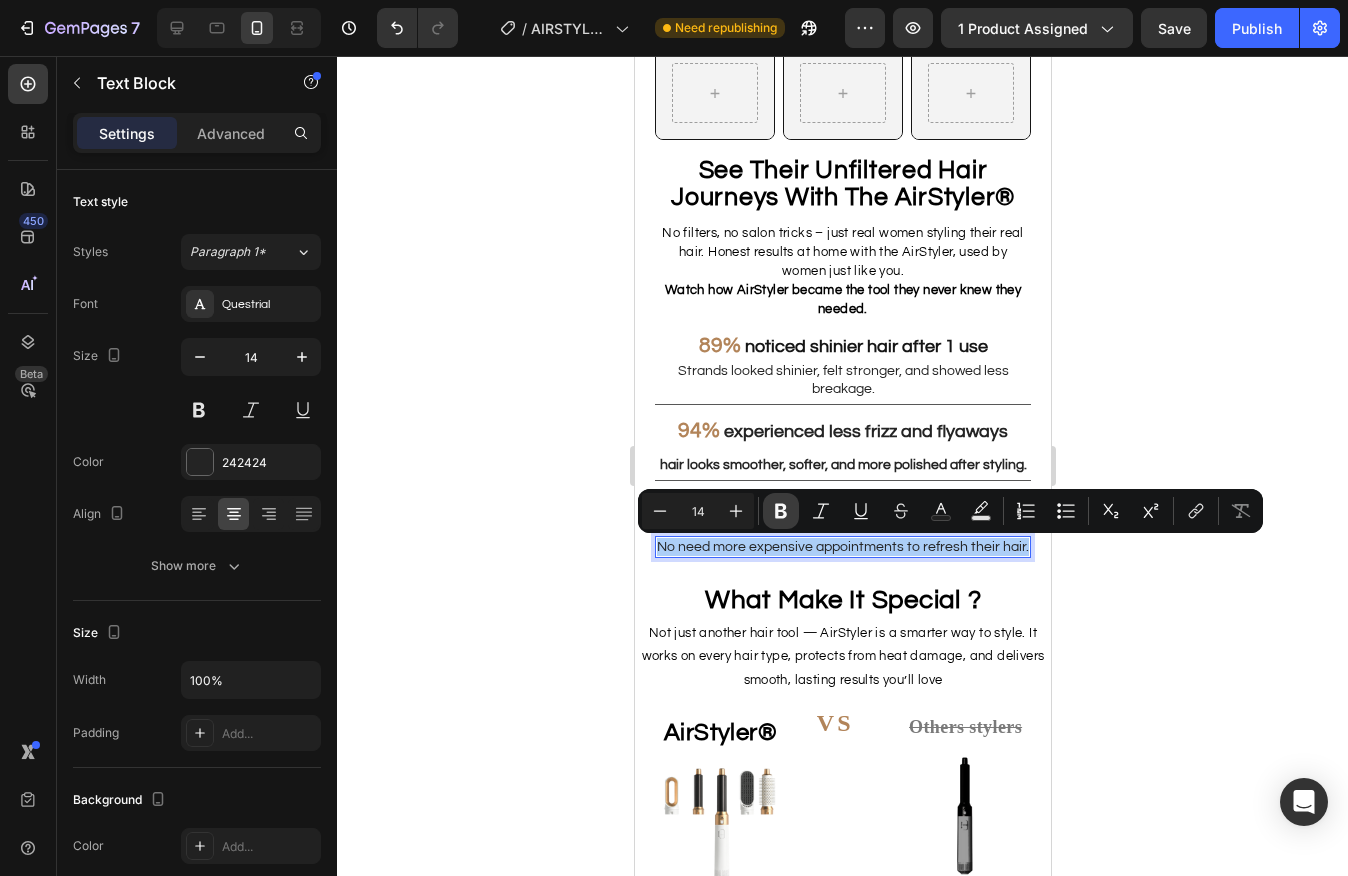 click 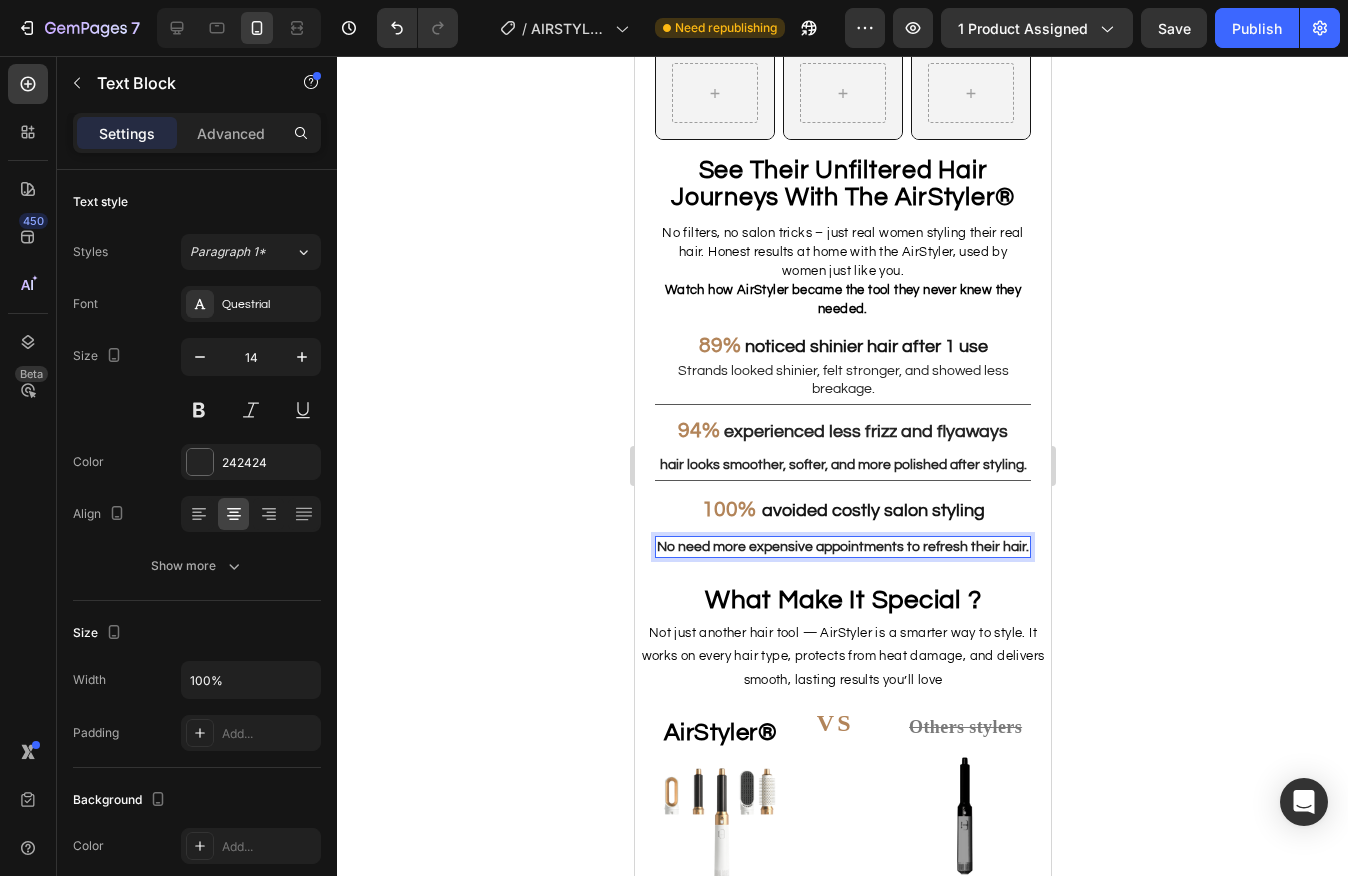 click 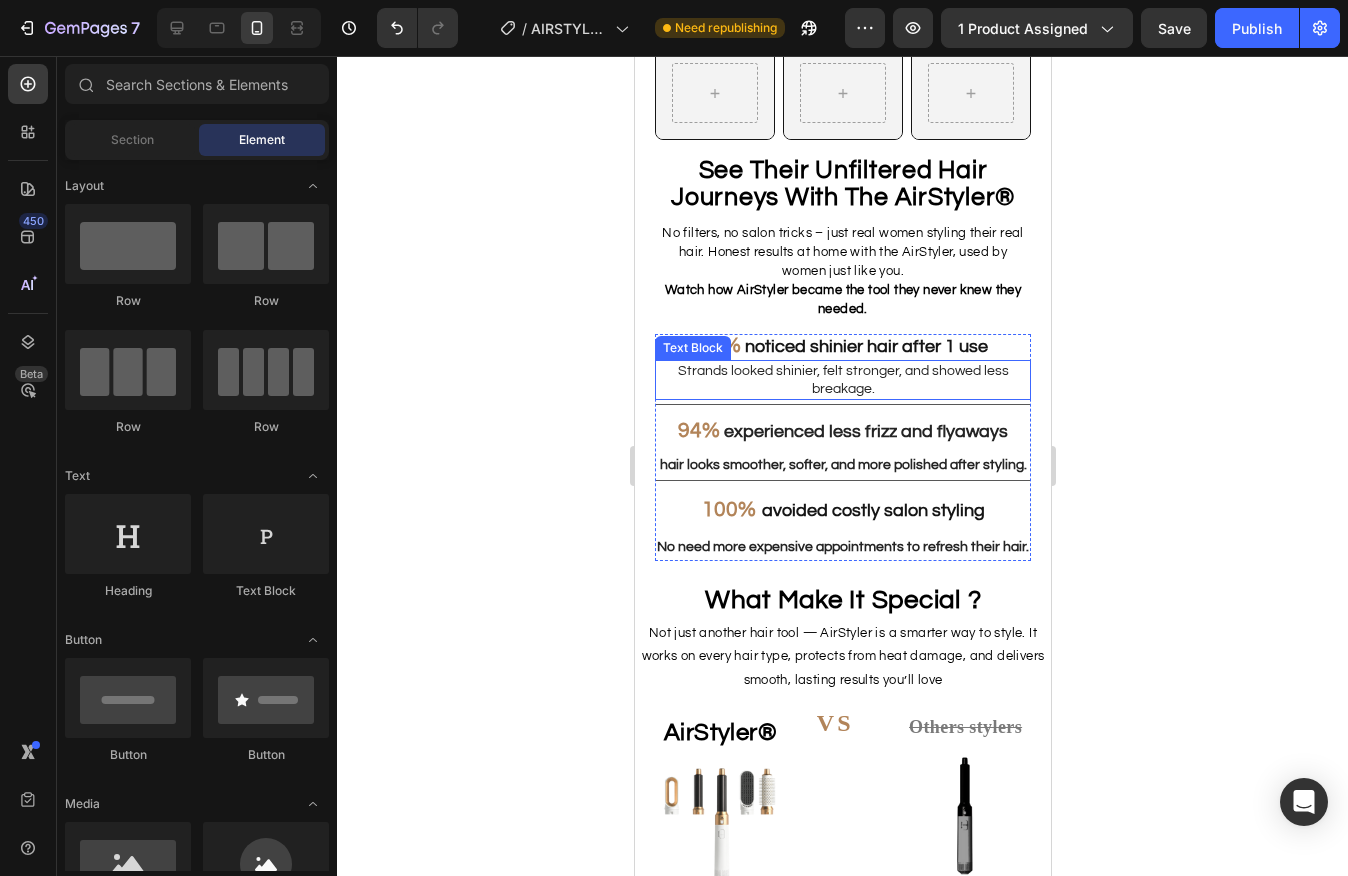 click on "Strands looked shinier, felt stronger, and showed less breakage." at bounding box center [842, 380] 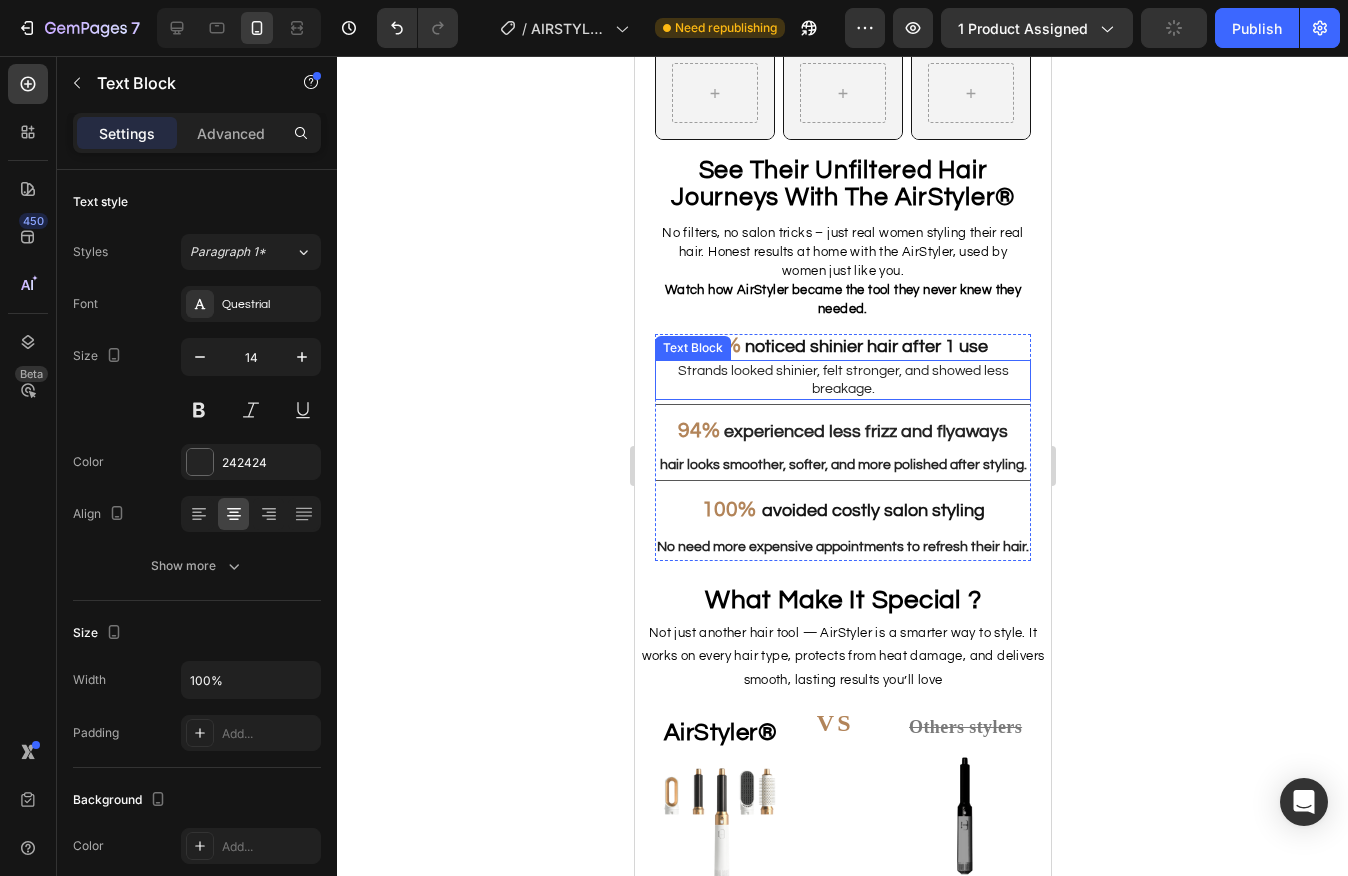 click on "Strands looked shinier, felt stronger, and showed less breakage." at bounding box center [842, 380] 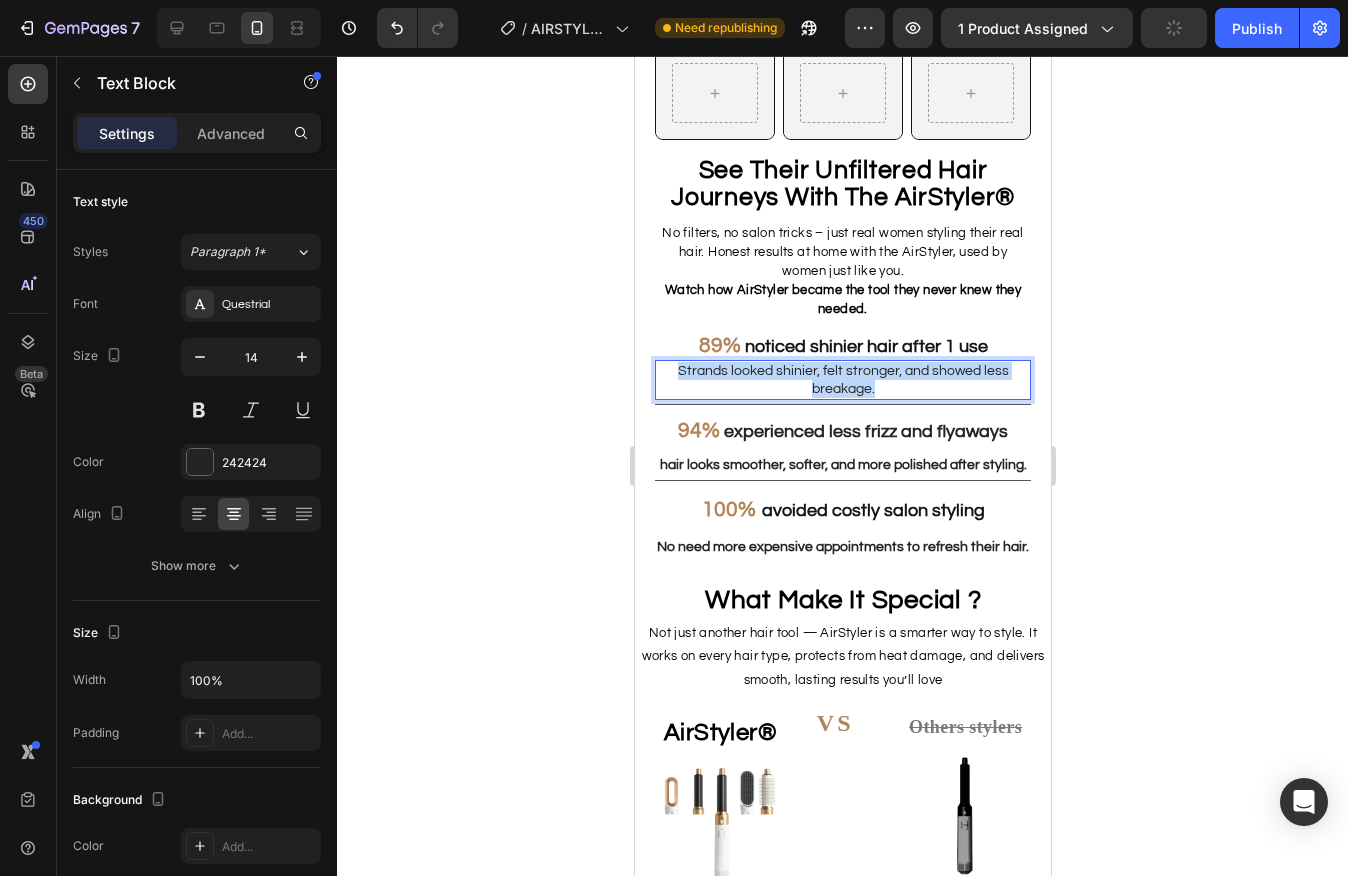 click on "Strands looked shinier, felt stronger, and showed less breakage." at bounding box center (842, 380) 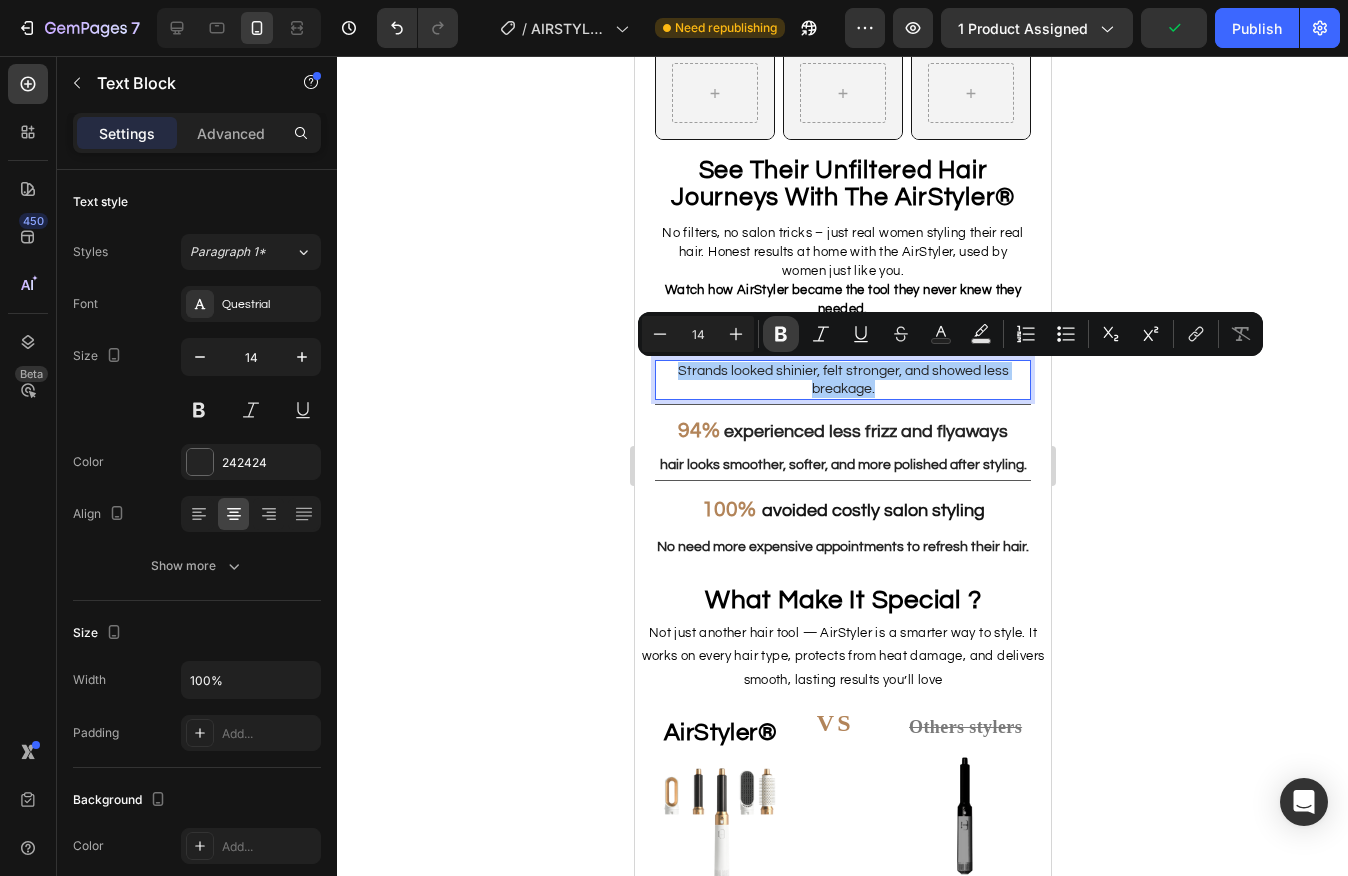 drag, startPoint x: 784, startPoint y: 333, endPoint x: 750, endPoint y: 339, distance: 34.525352 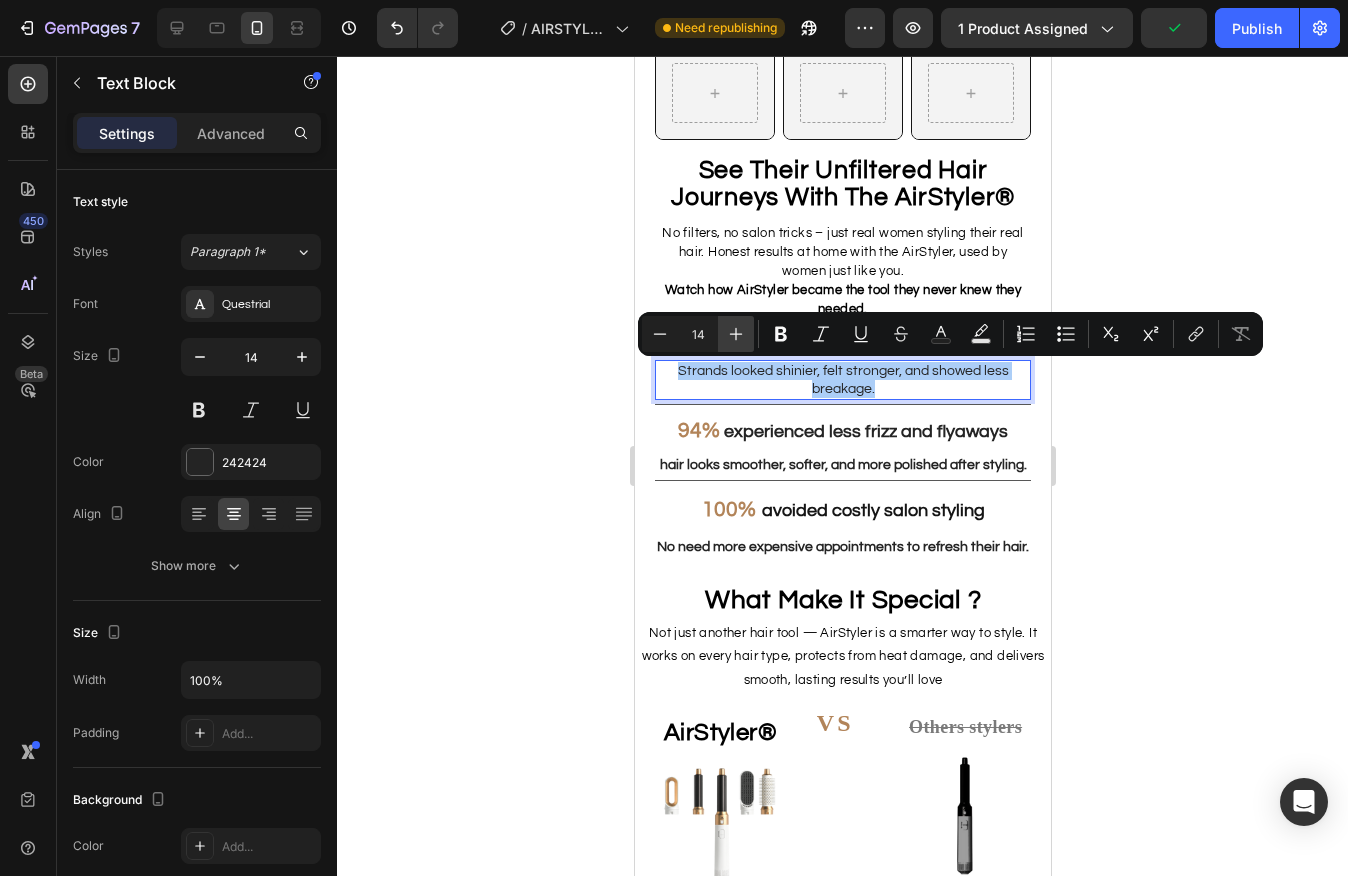 click 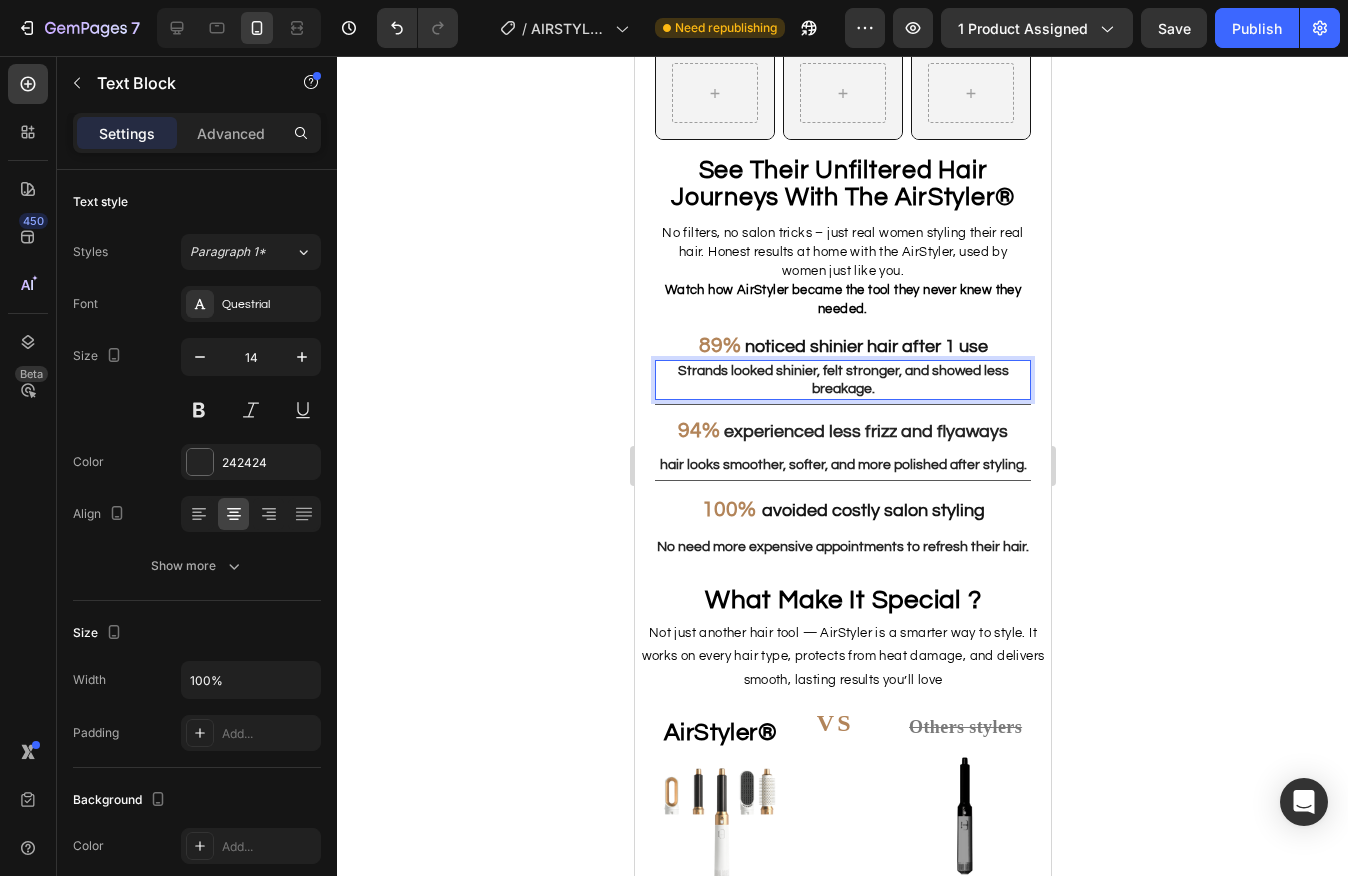 click 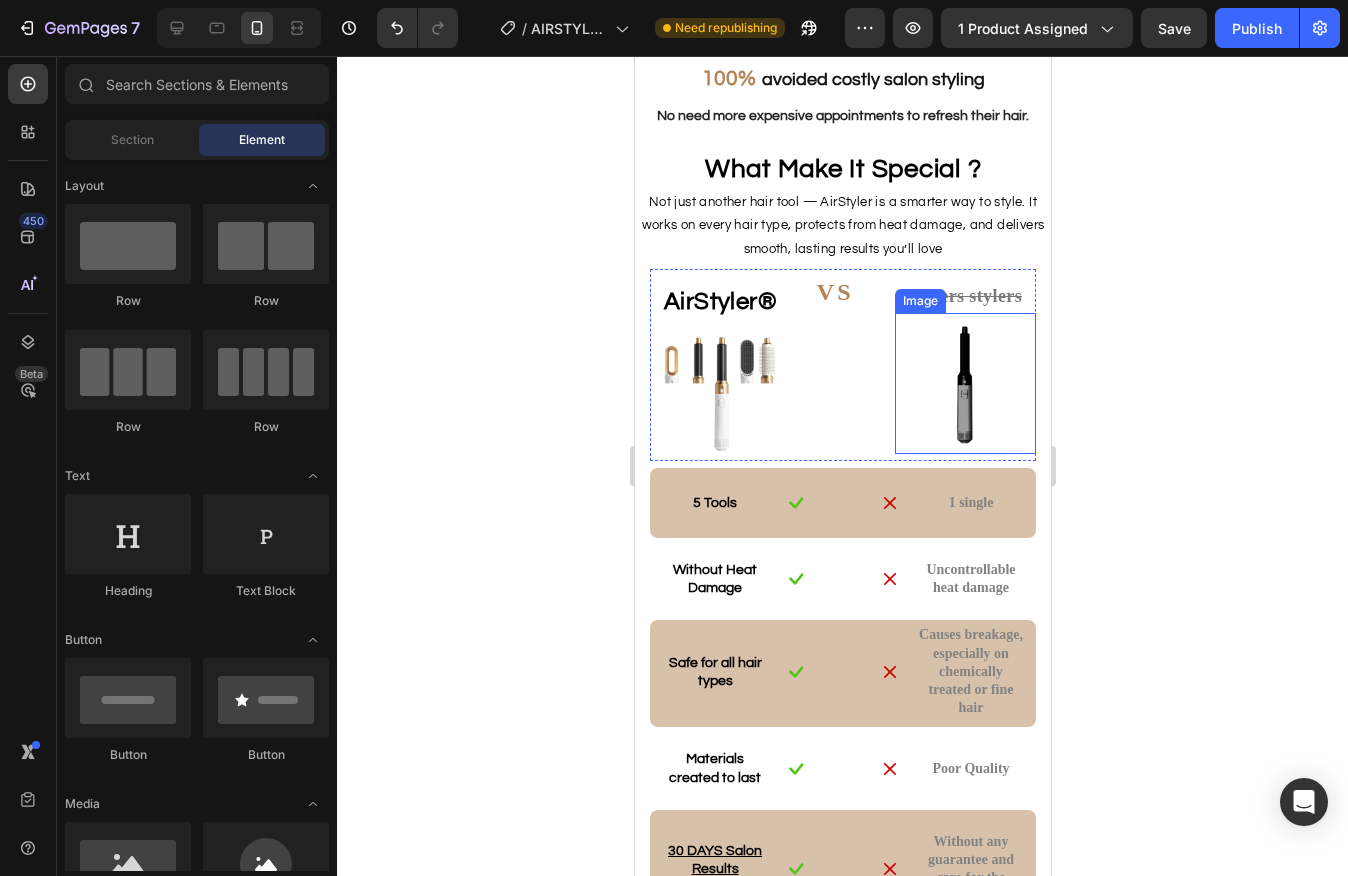 scroll, scrollTop: 2508, scrollLeft: 0, axis: vertical 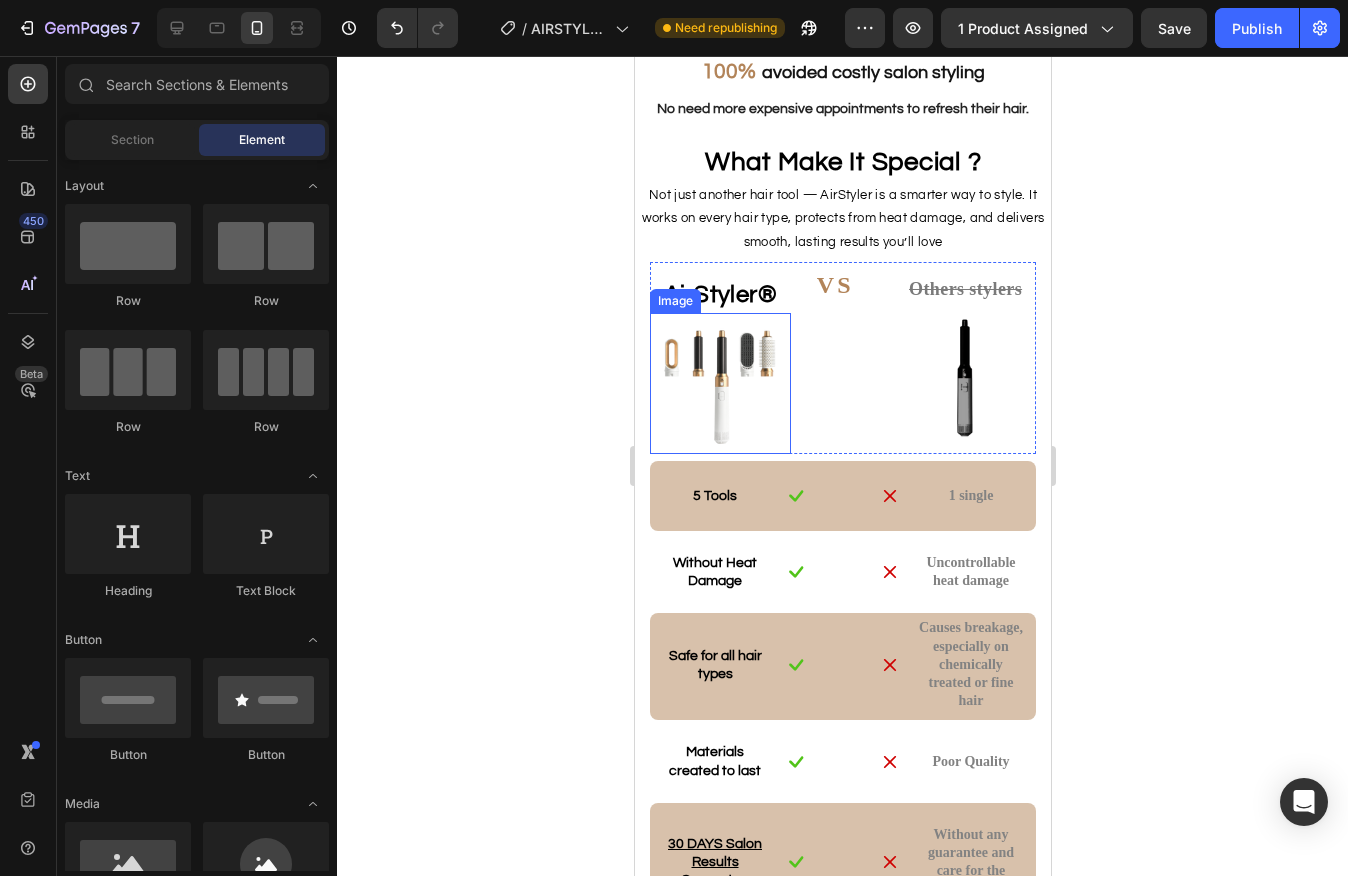 click at bounding box center [719, 383] 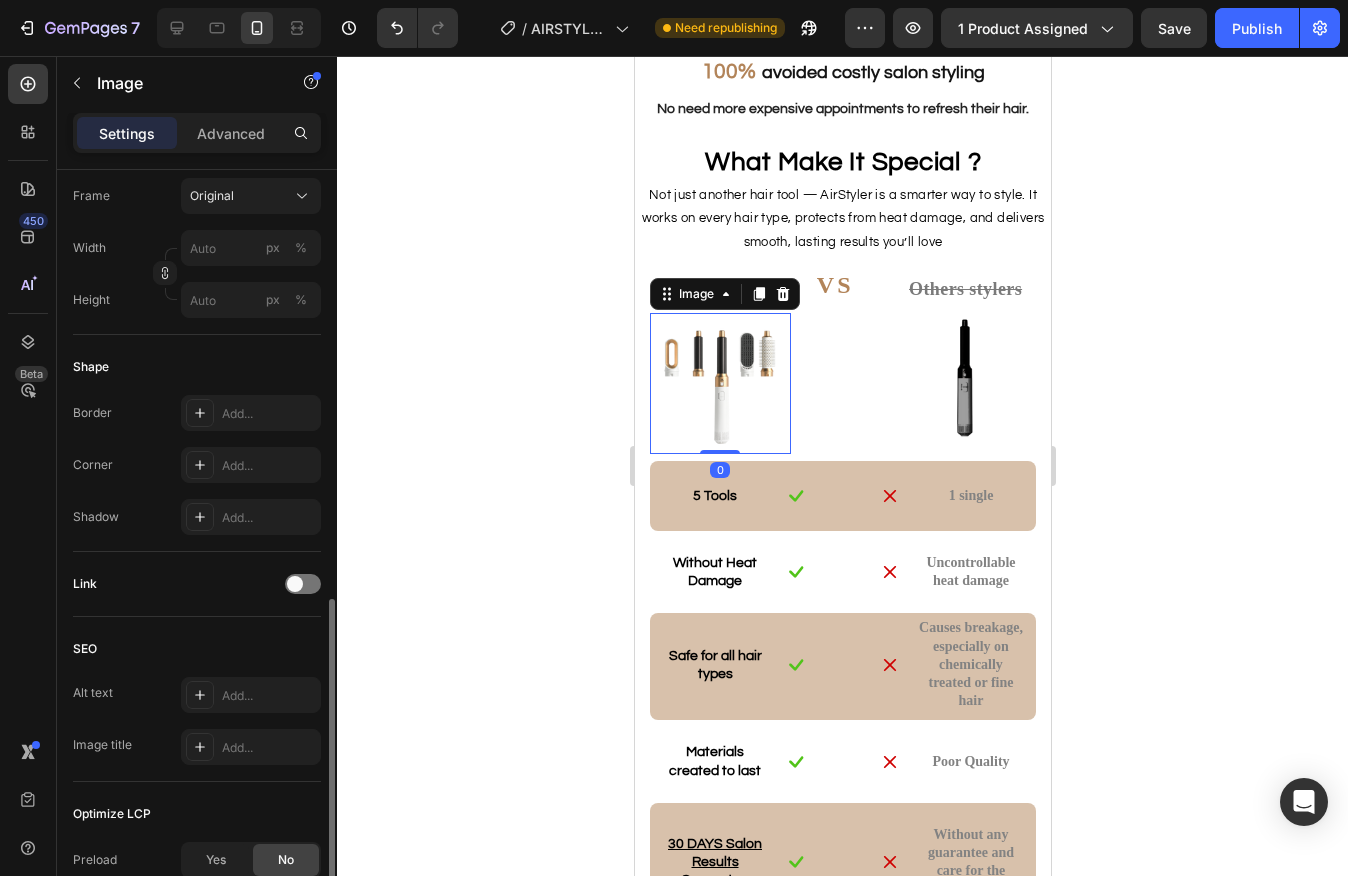 scroll, scrollTop: 747, scrollLeft: 0, axis: vertical 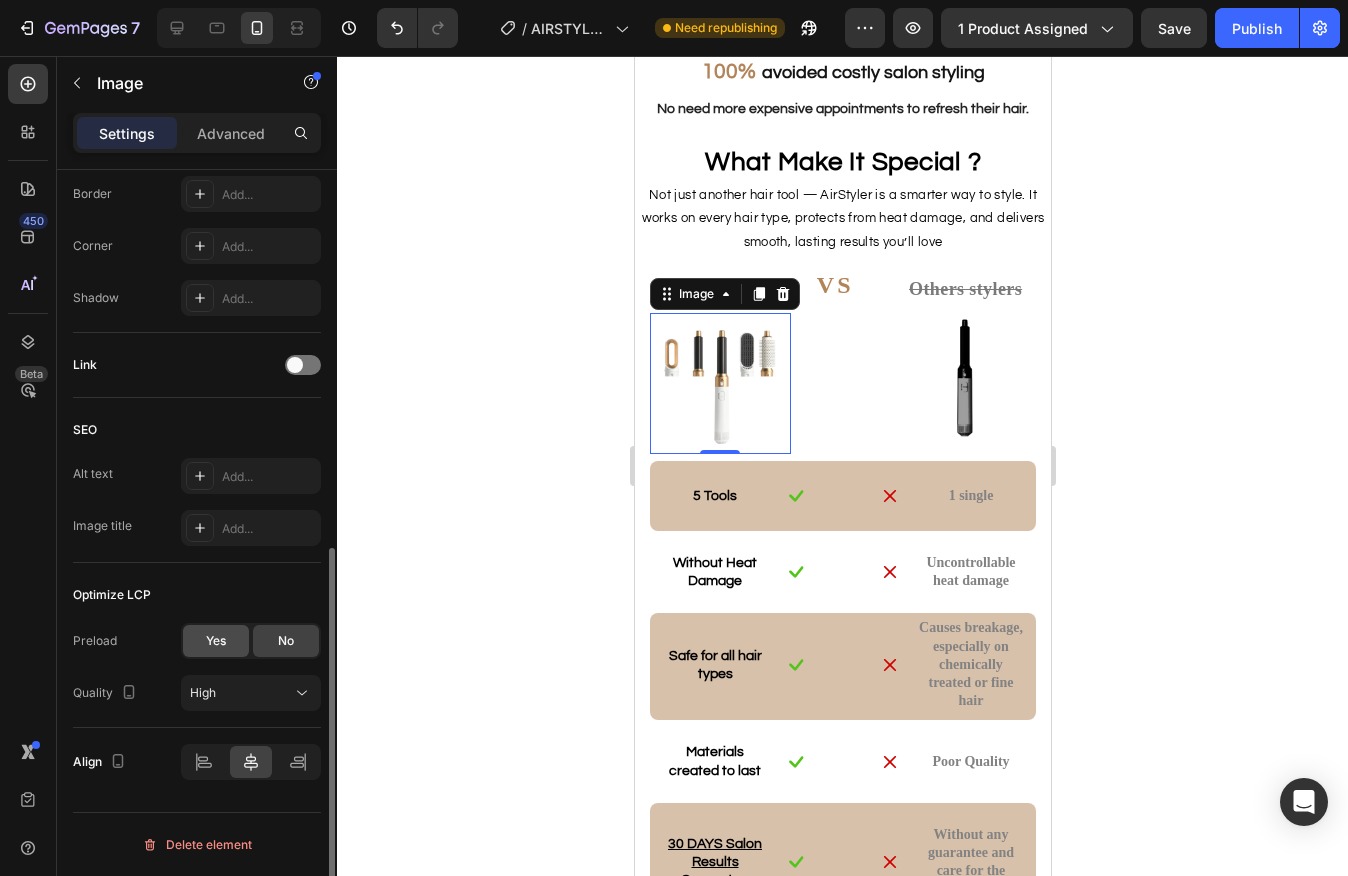 click on "Yes" 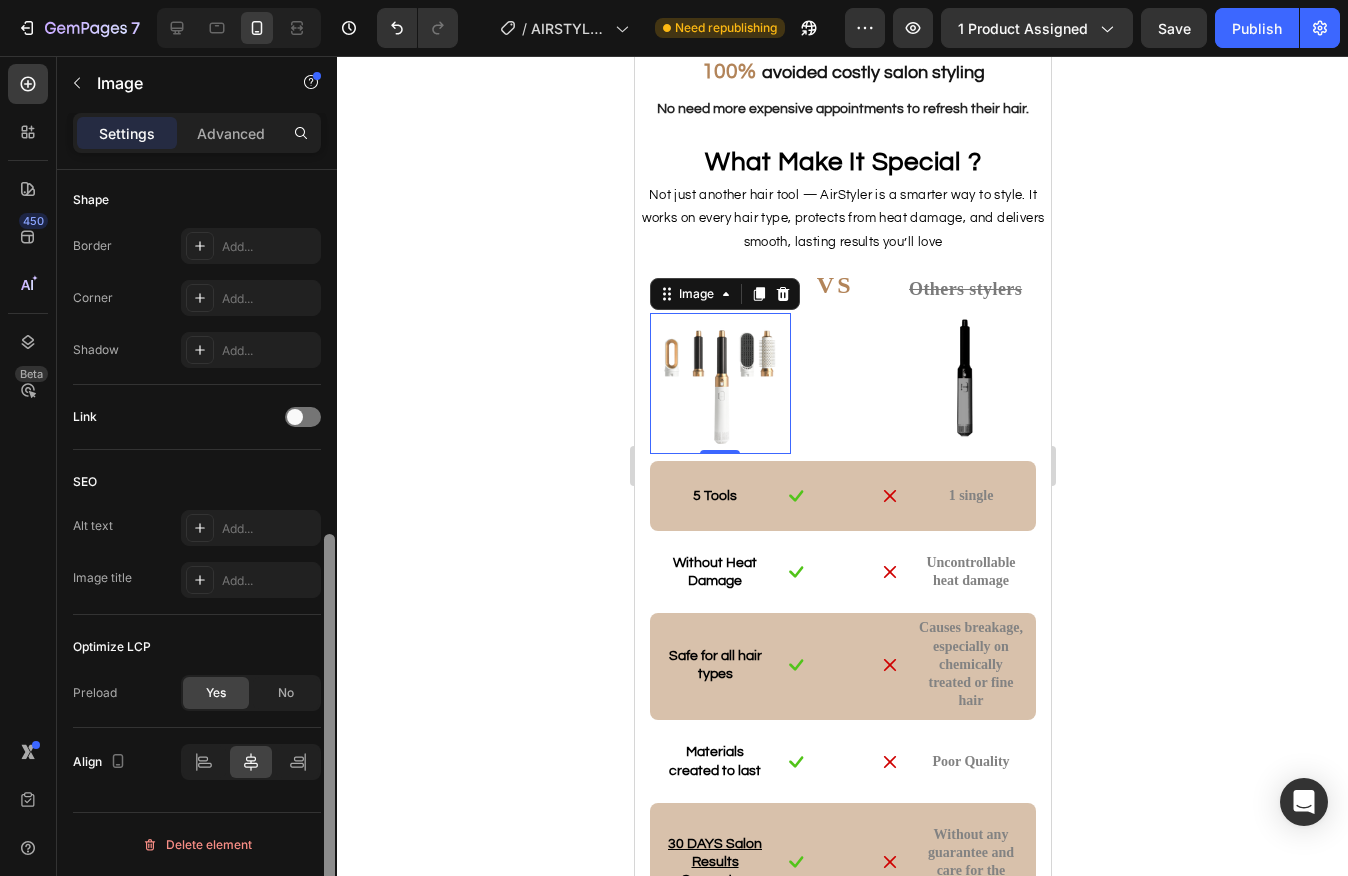 scroll, scrollTop: 695, scrollLeft: 0, axis: vertical 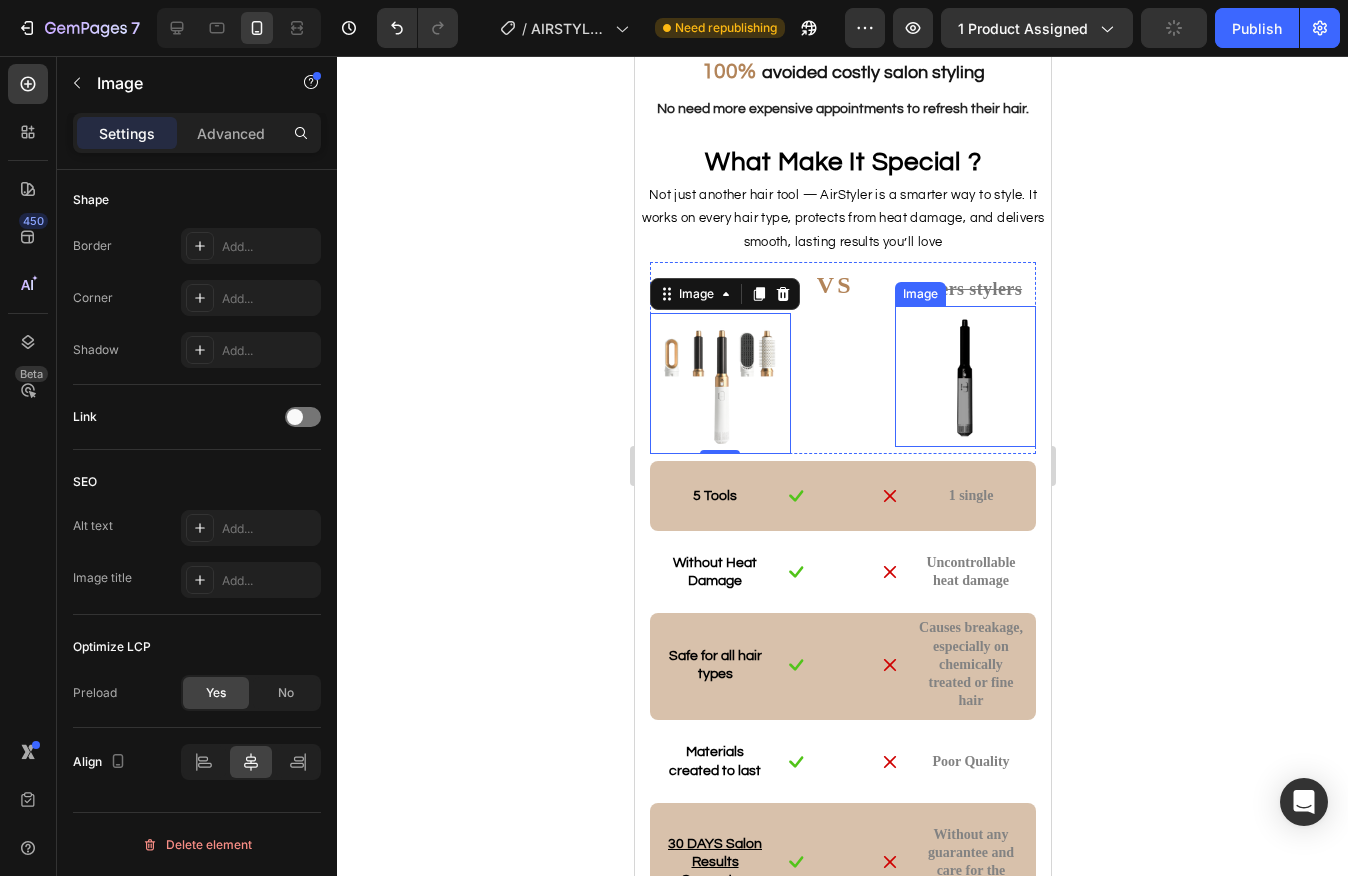 click at bounding box center [964, 376] 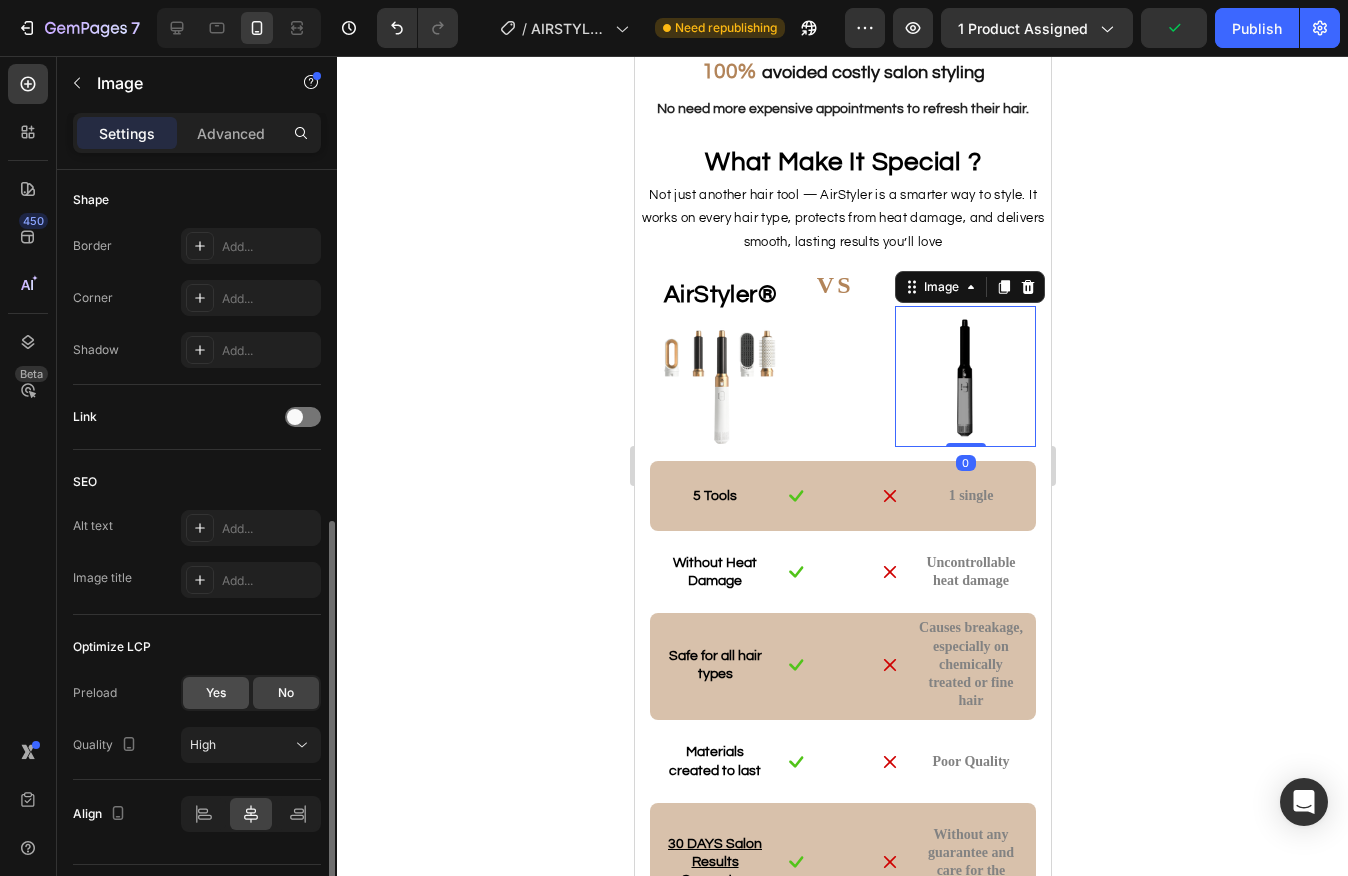 drag, startPoint x: 203, startPoint y: 690, endPoint x: 219, endPoint y: 687, distance: 16.27882 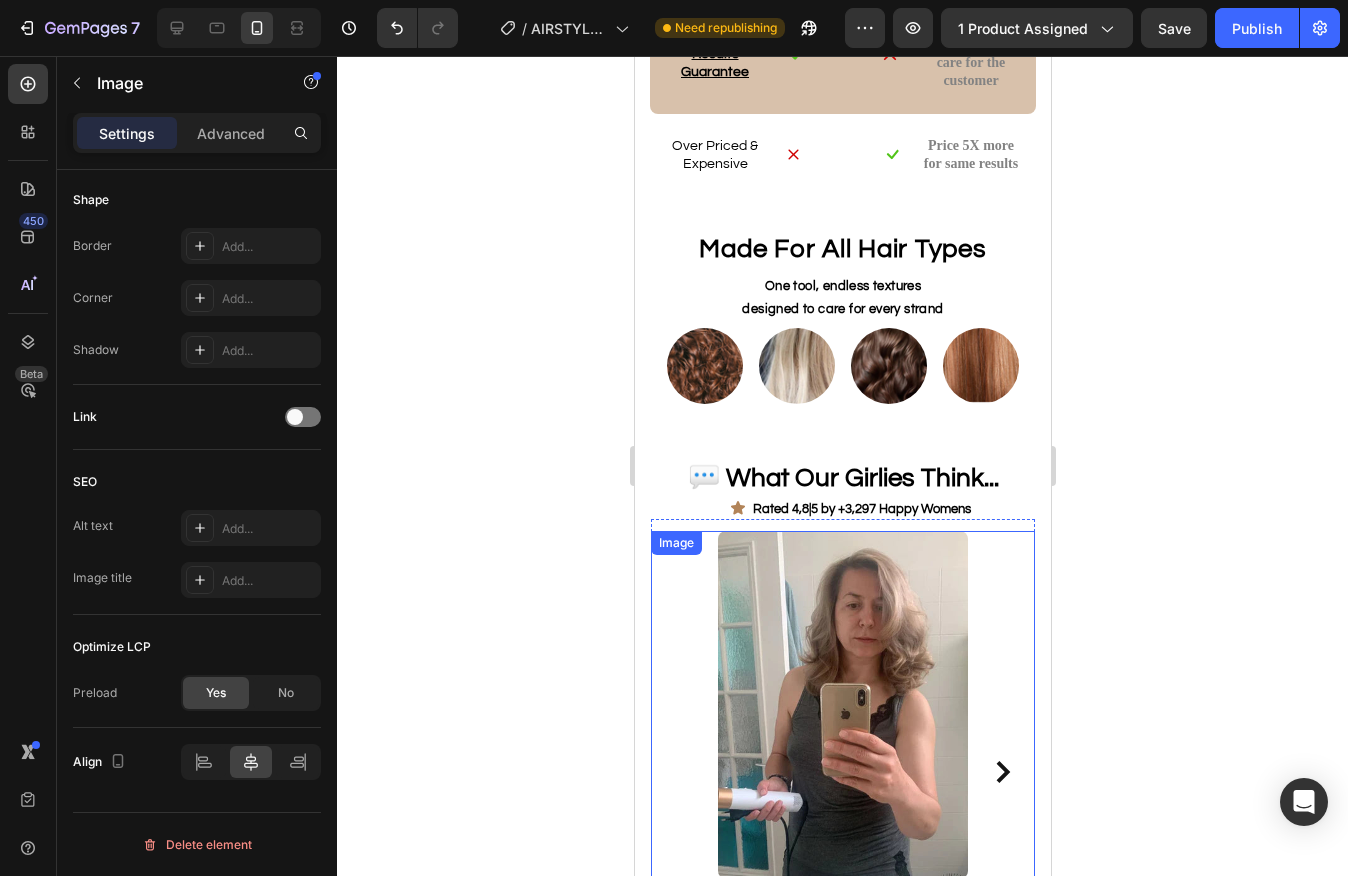 scroll, scrollTop: 3348, scrollLeft: 0, axis: vertical 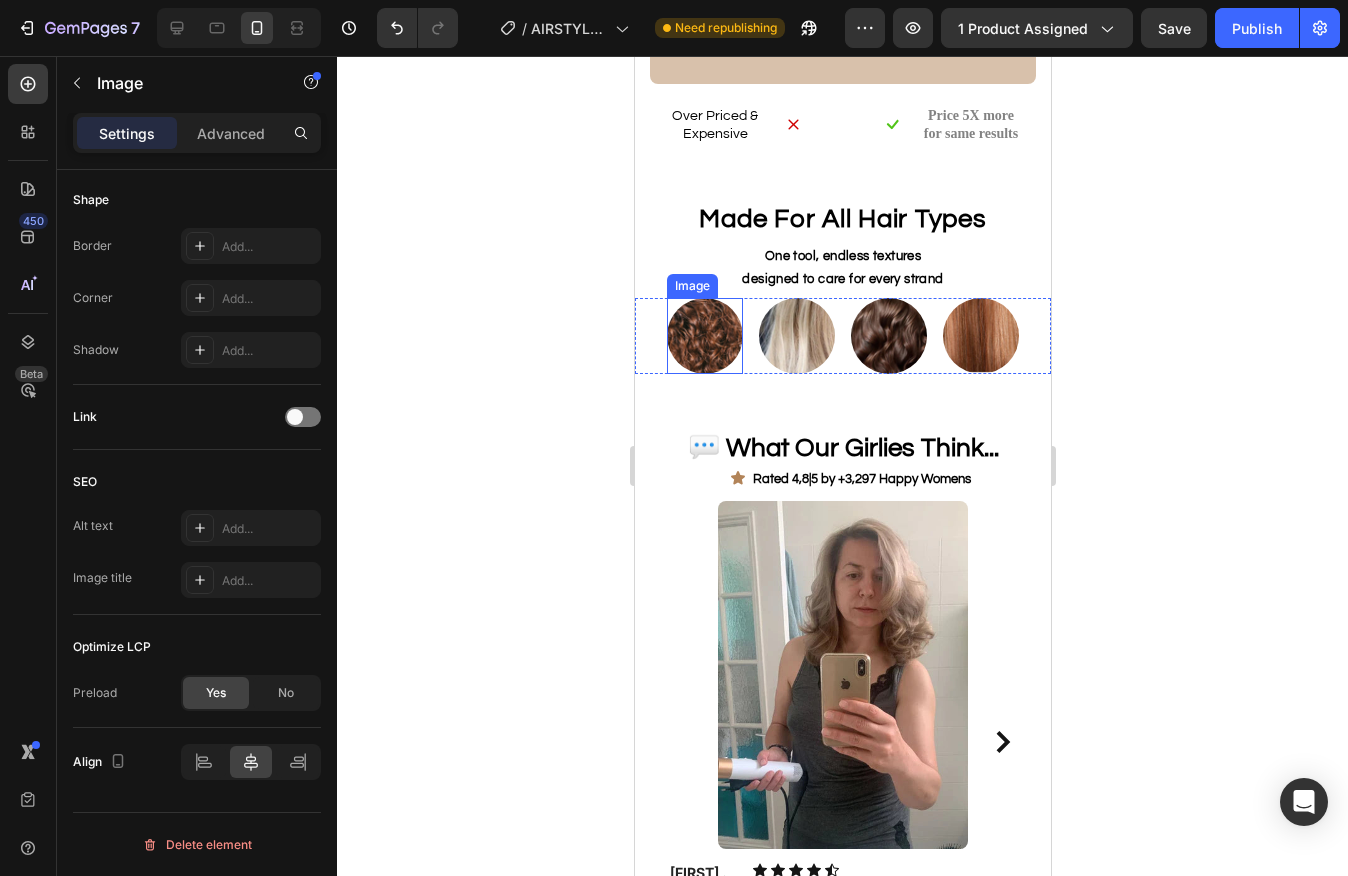 click at bounding box center [704, 336] 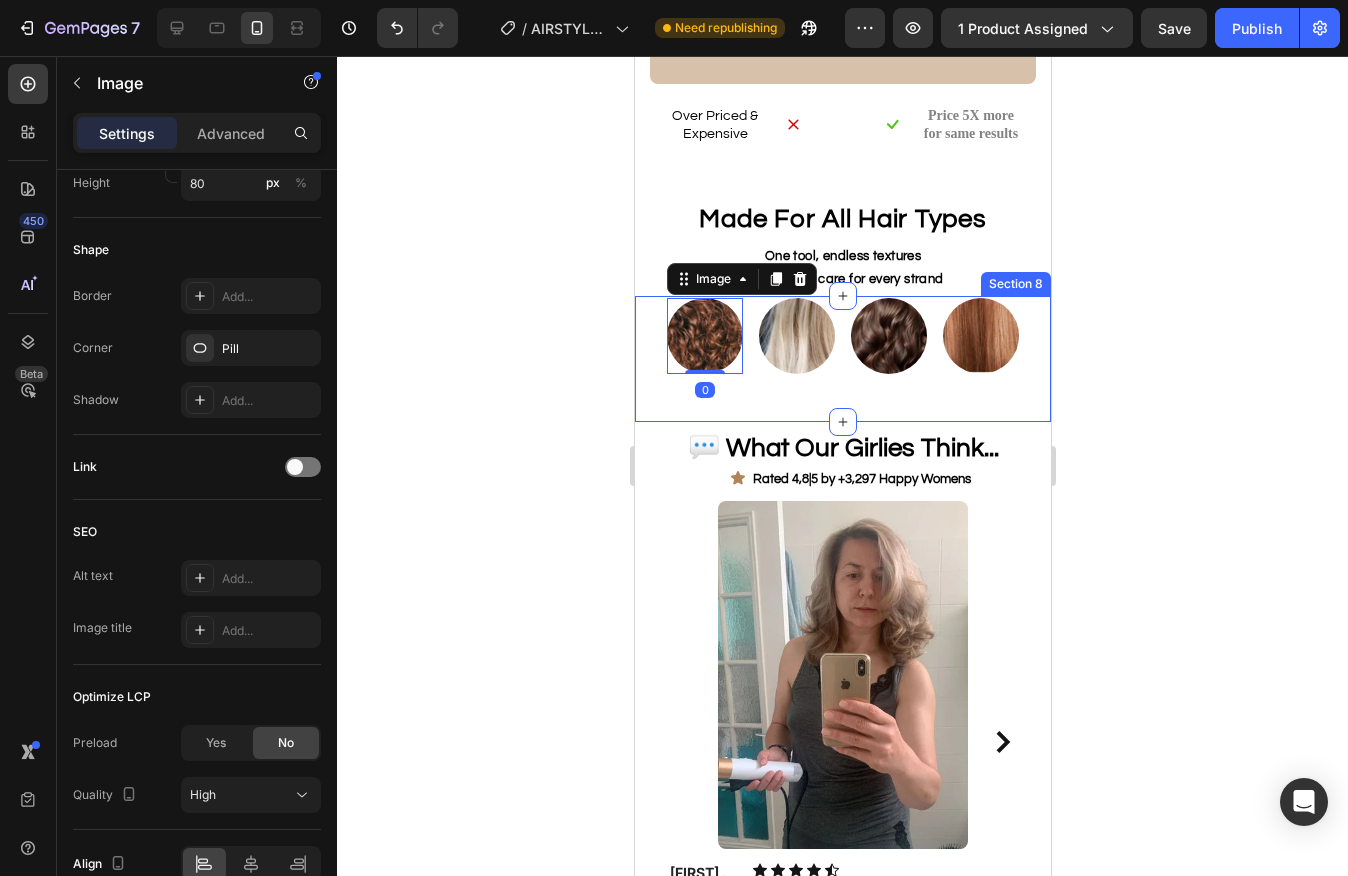 click on "Image   0 Image Image Image Row" at bounding box center [842, 344] 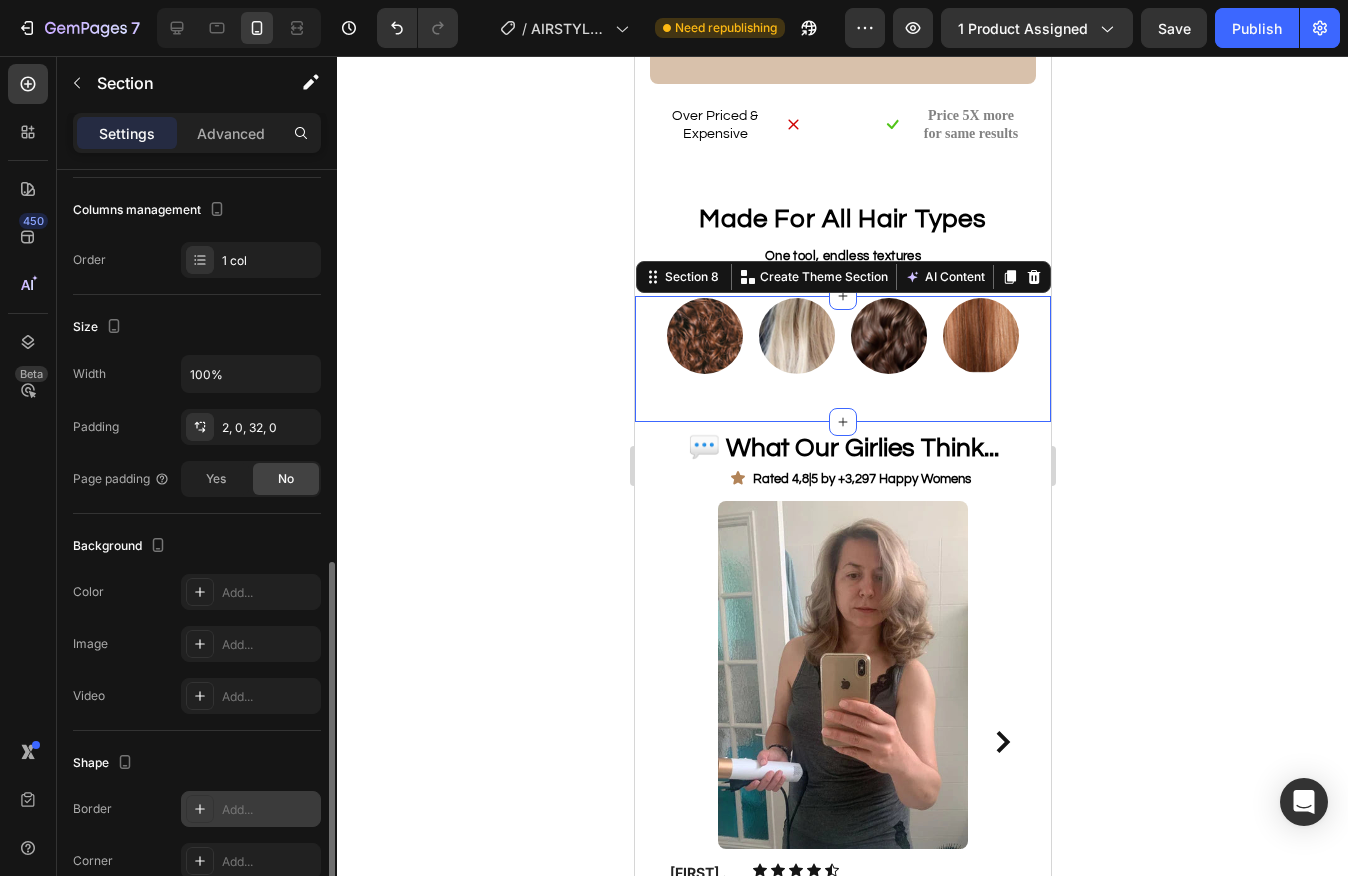 scroll, scrollTop: 0, scrollLeft: 0, axis: both 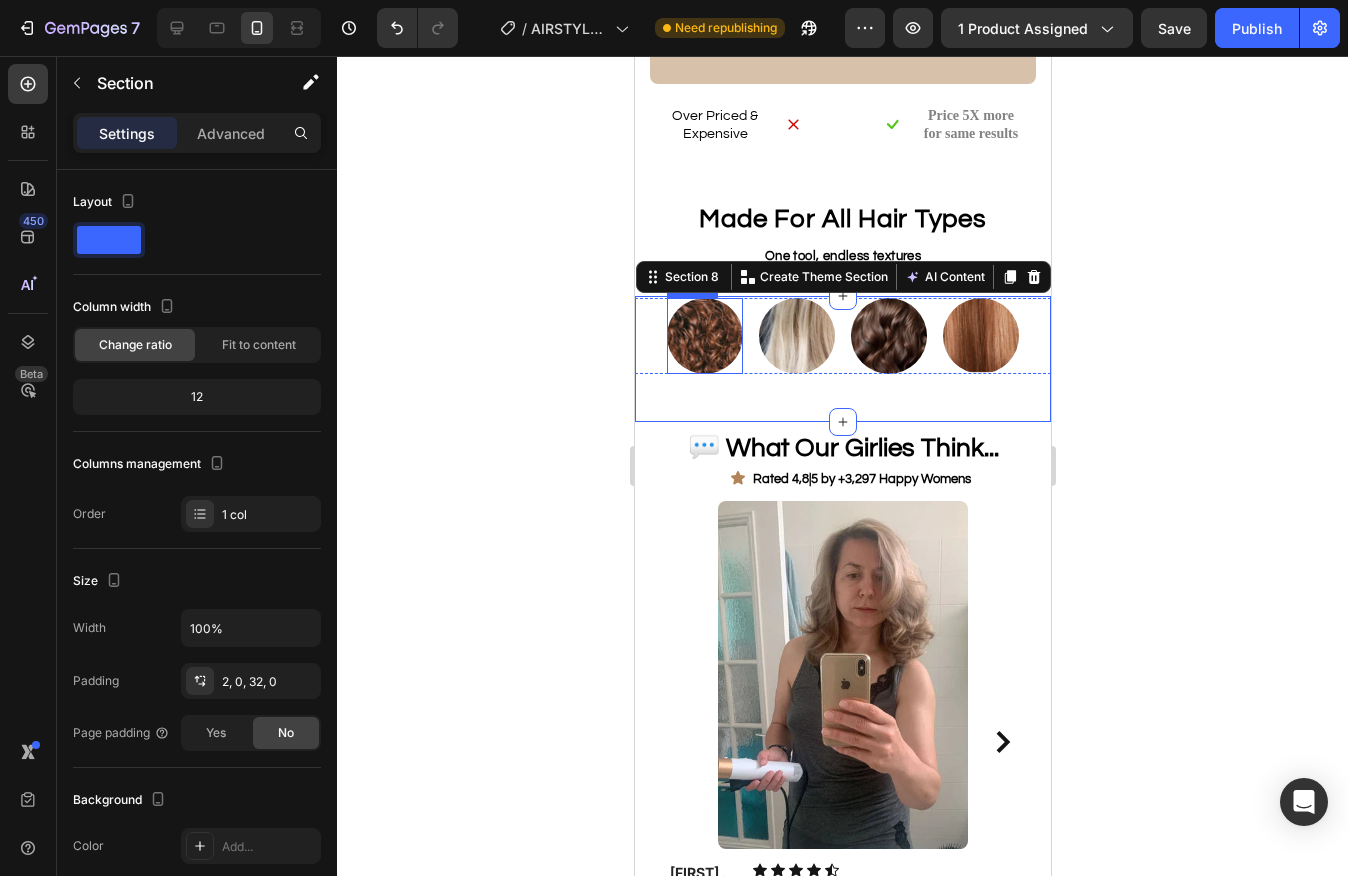 click at bounding box center [704, 336] 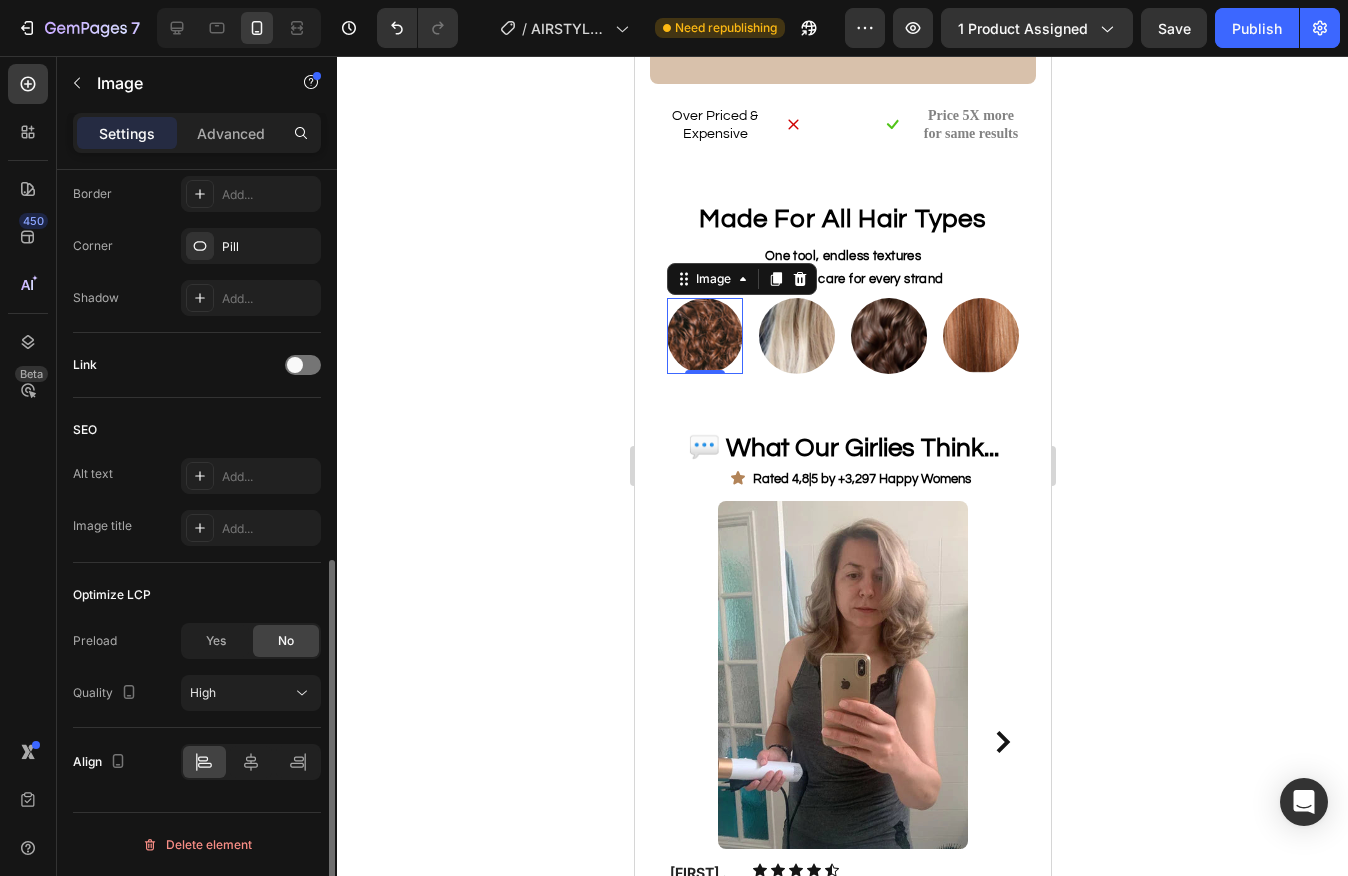click on "Yes" 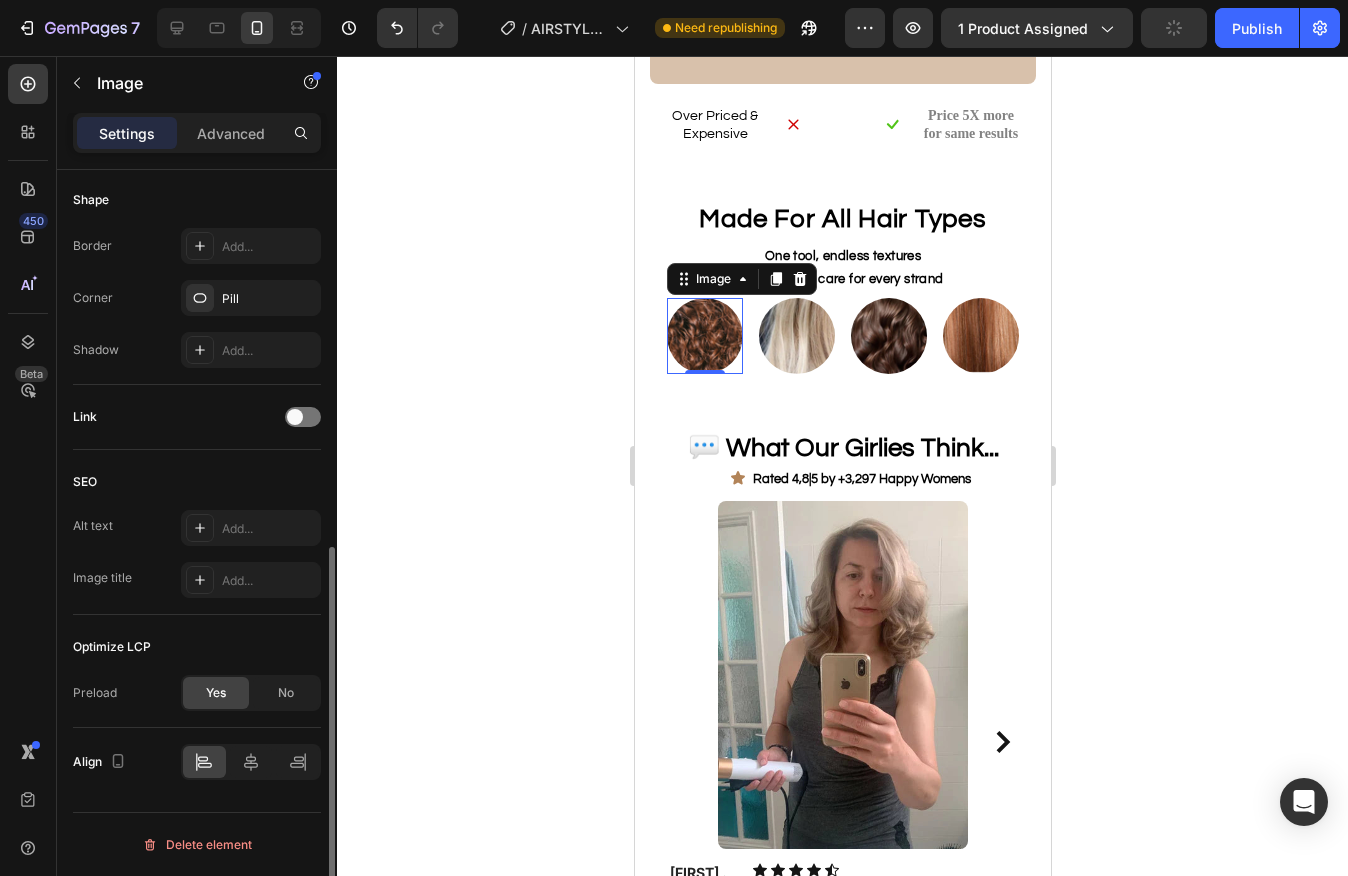 scroll, scrollTop: 745, scrollLeft: 0, axis: vertical 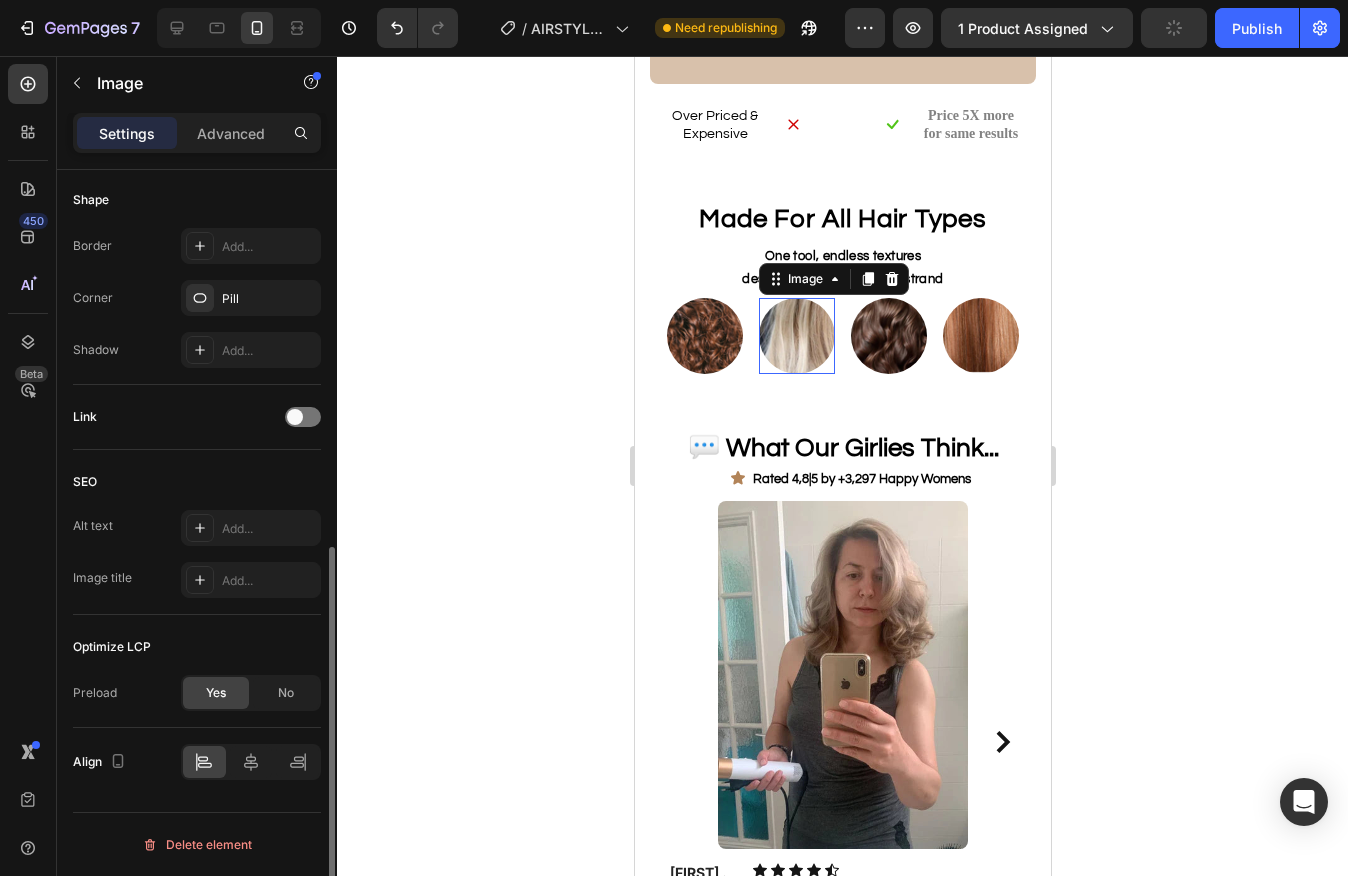 click at bounding box center (796, 336) 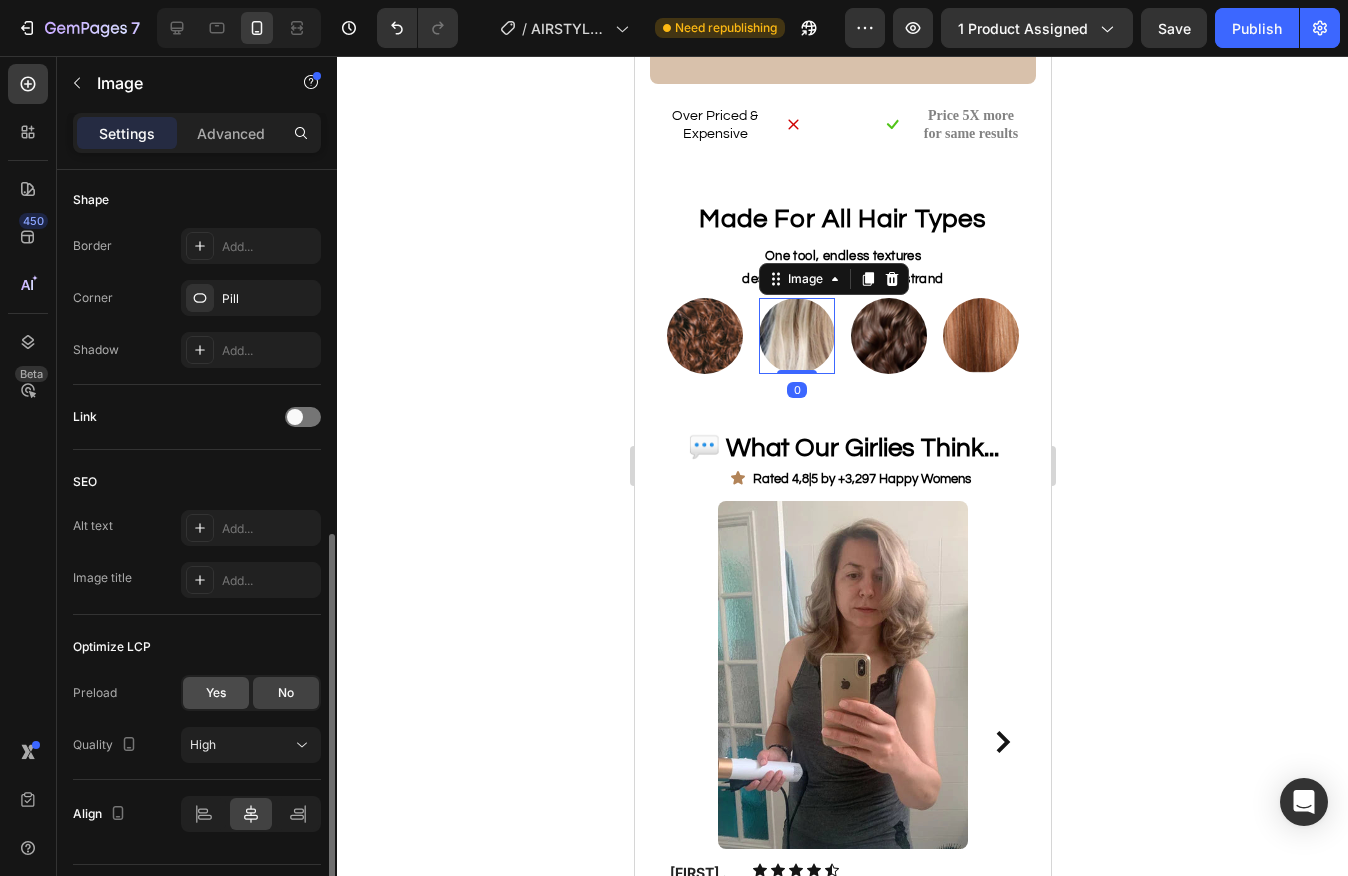 drag, startPoint x: 217, startPoint y: 696, endPoint x: 227, endPoint y: 692, distance: 10.770329 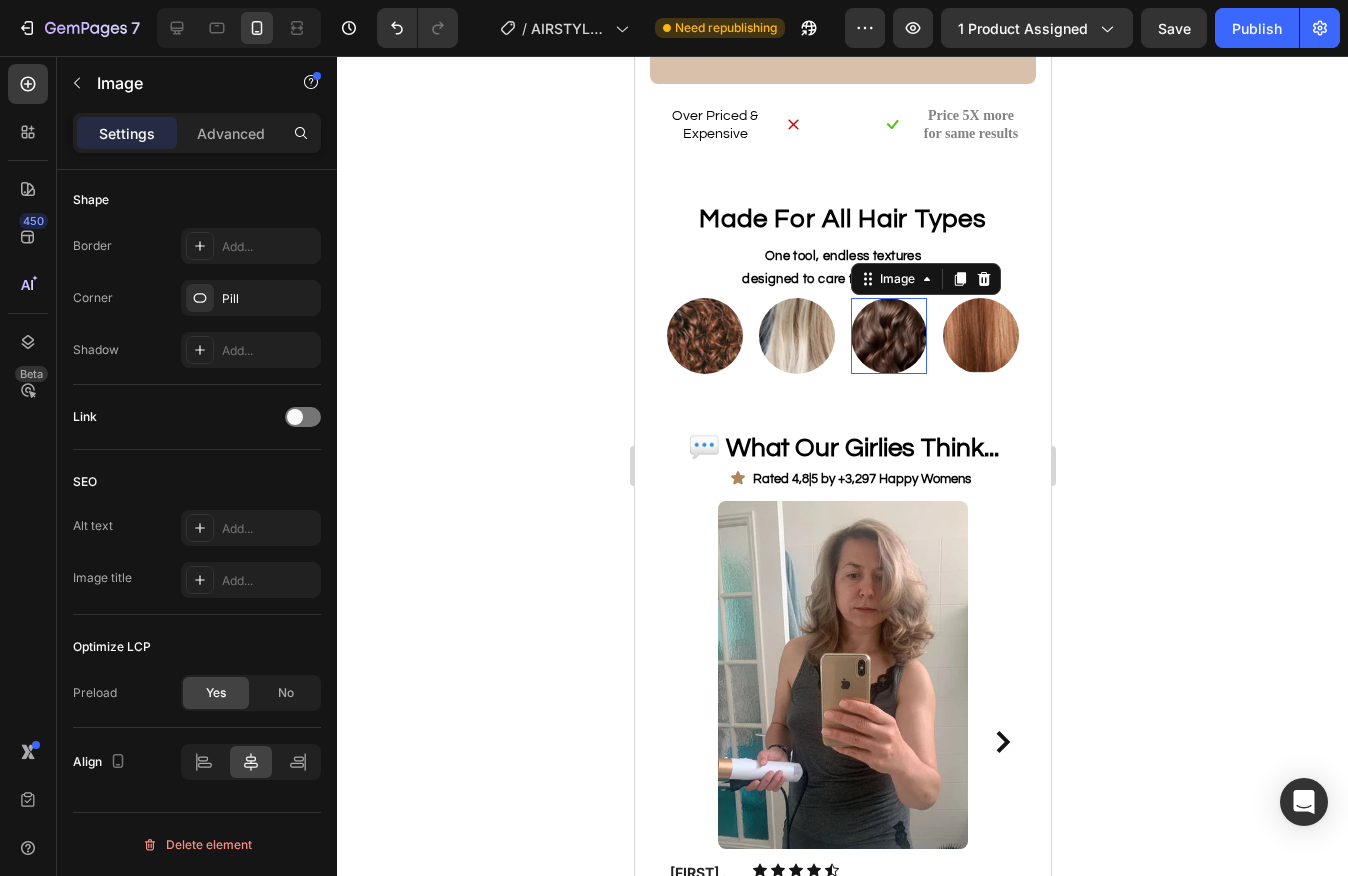 click at bounding box center (888, 336) 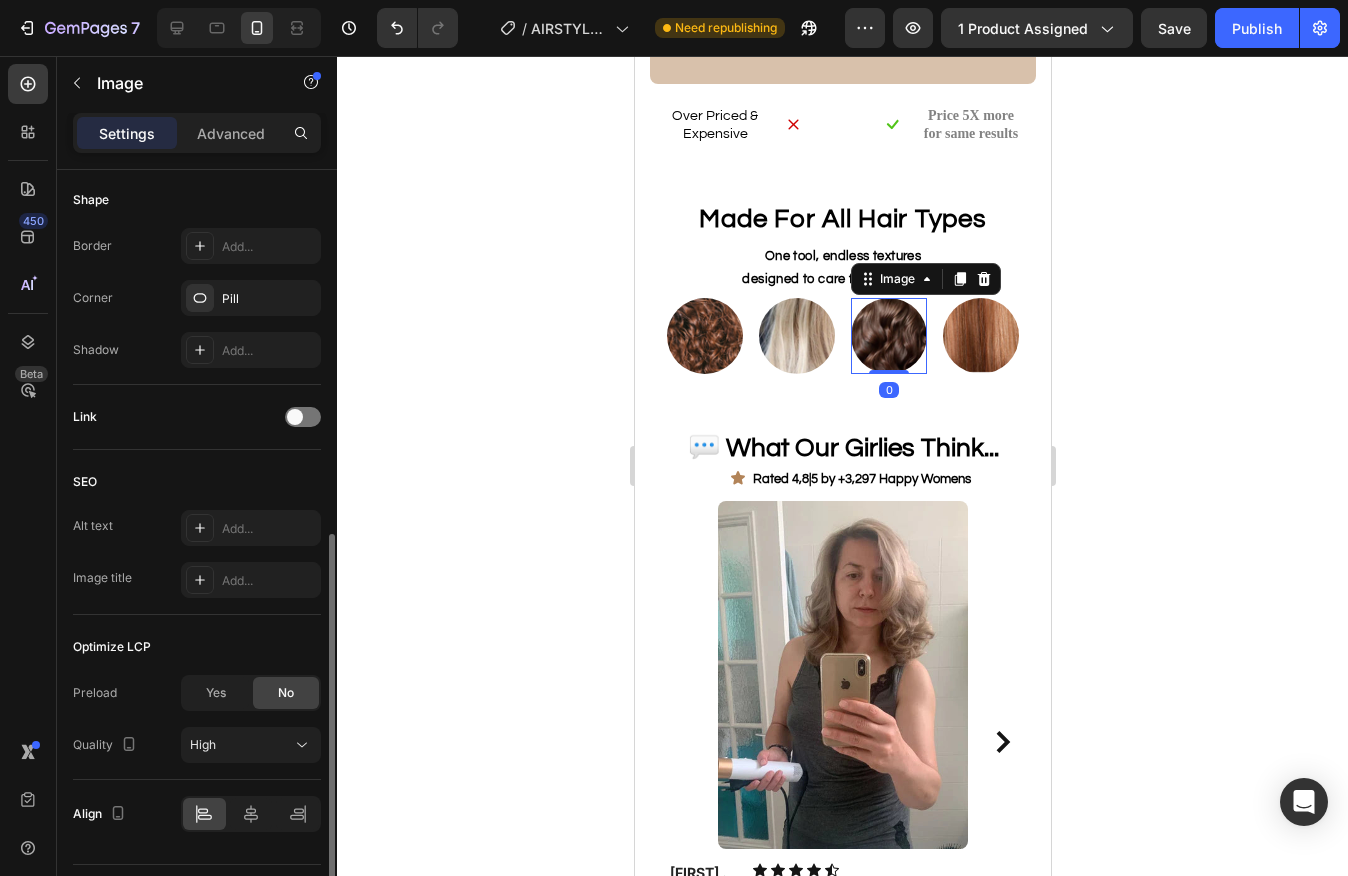 click on "Yes" 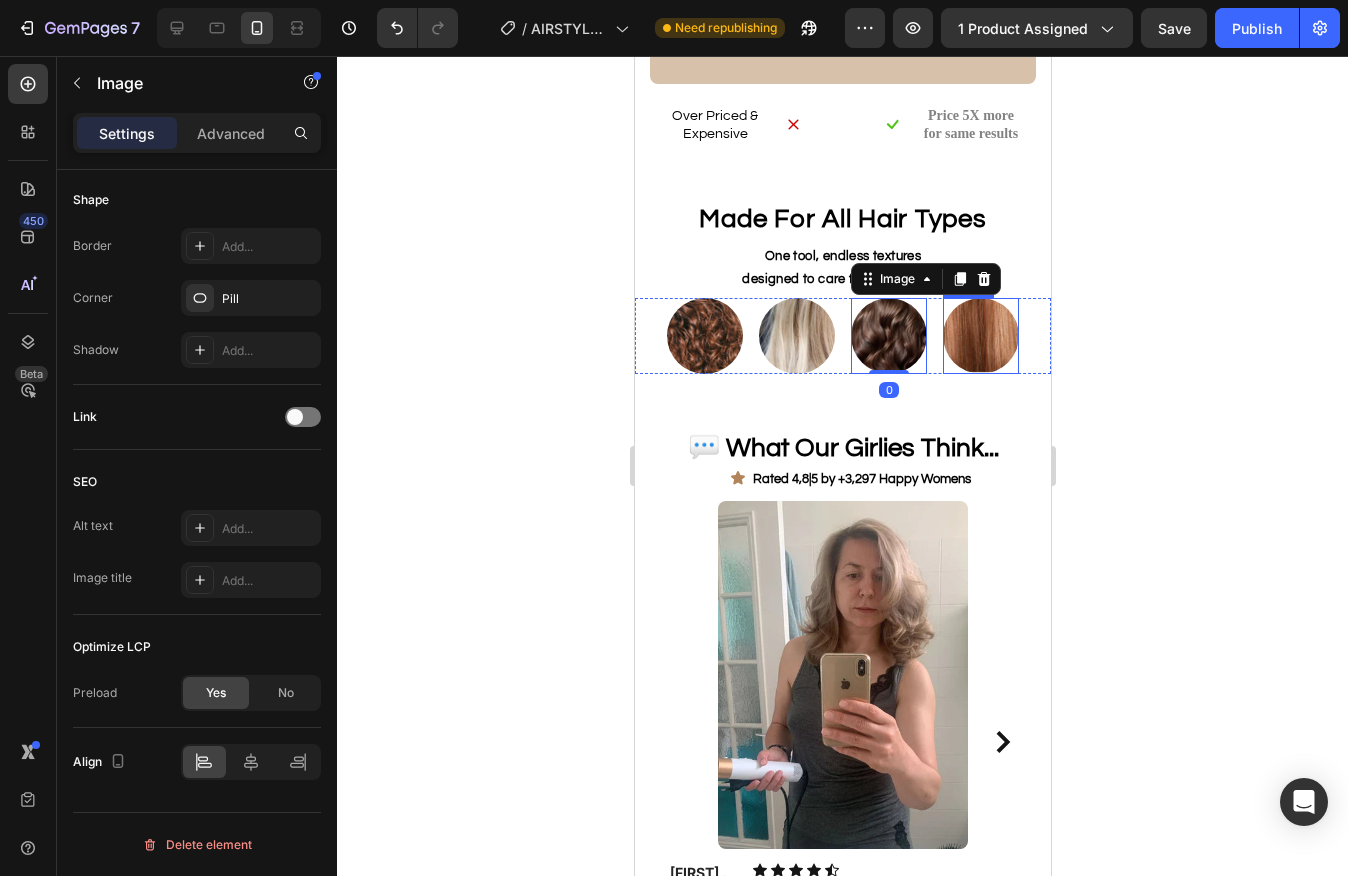 click at bounding box center [980, 336] 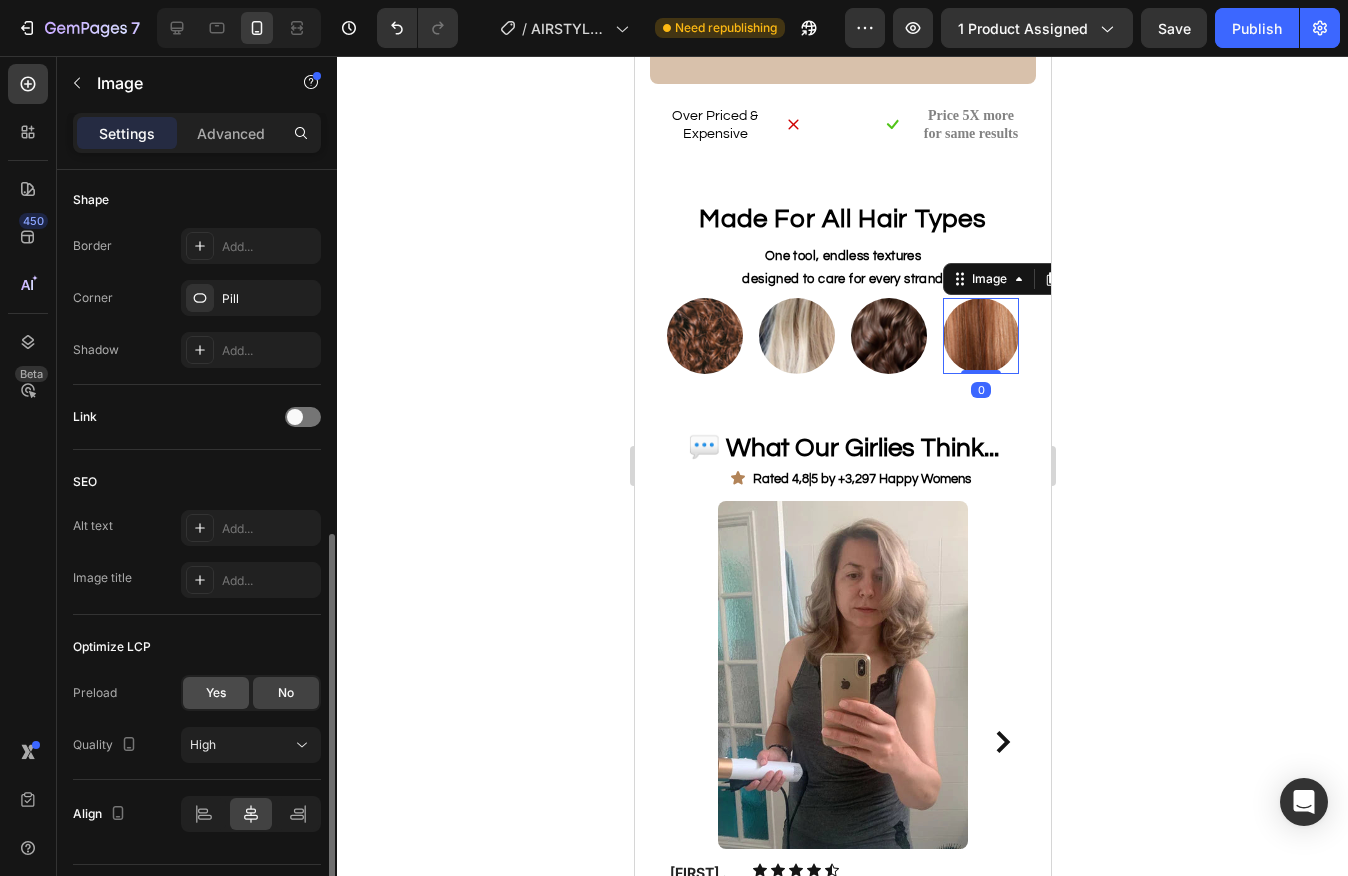 click on "Yes" 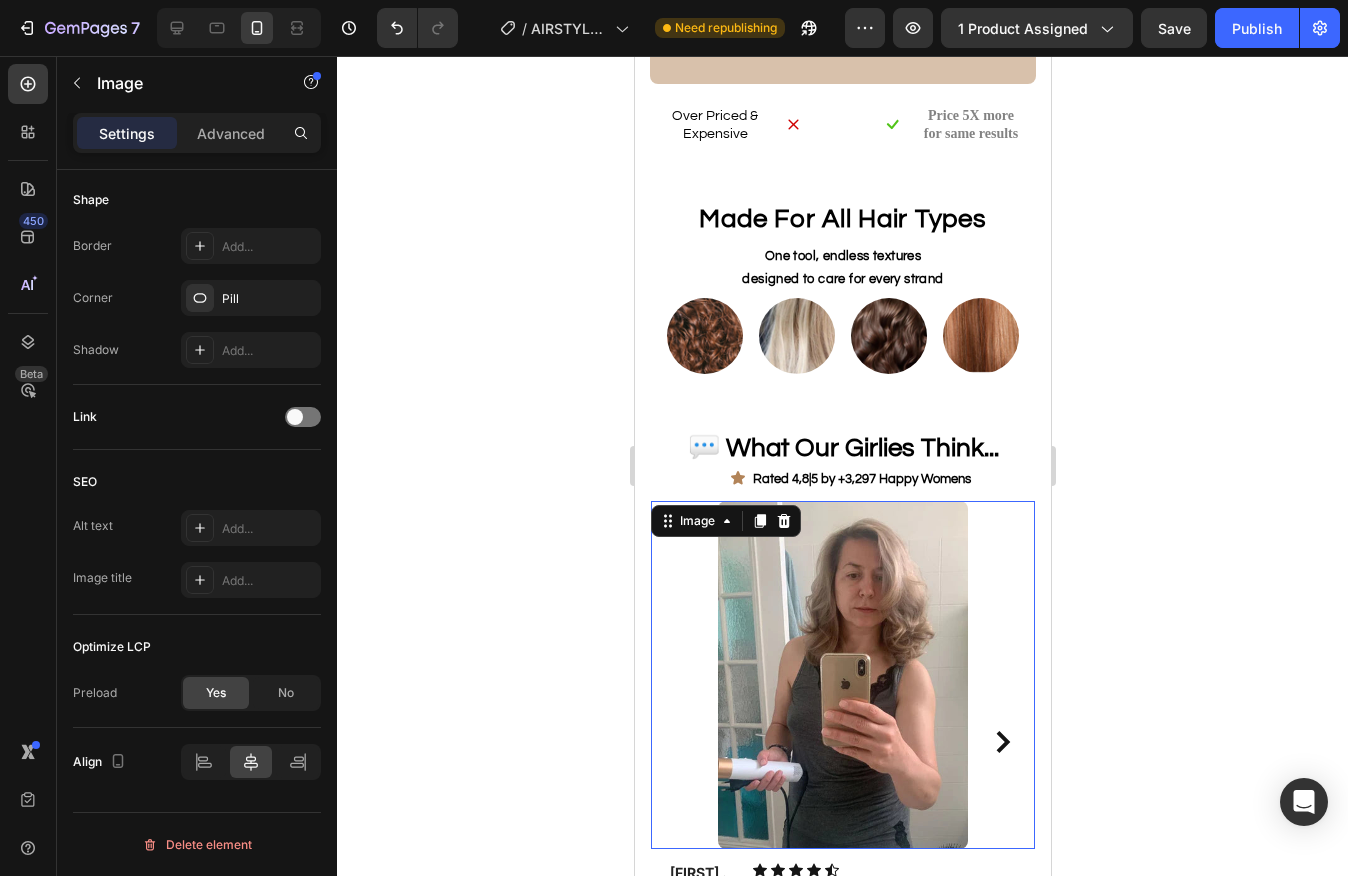 click at bounding box center [842, 675] 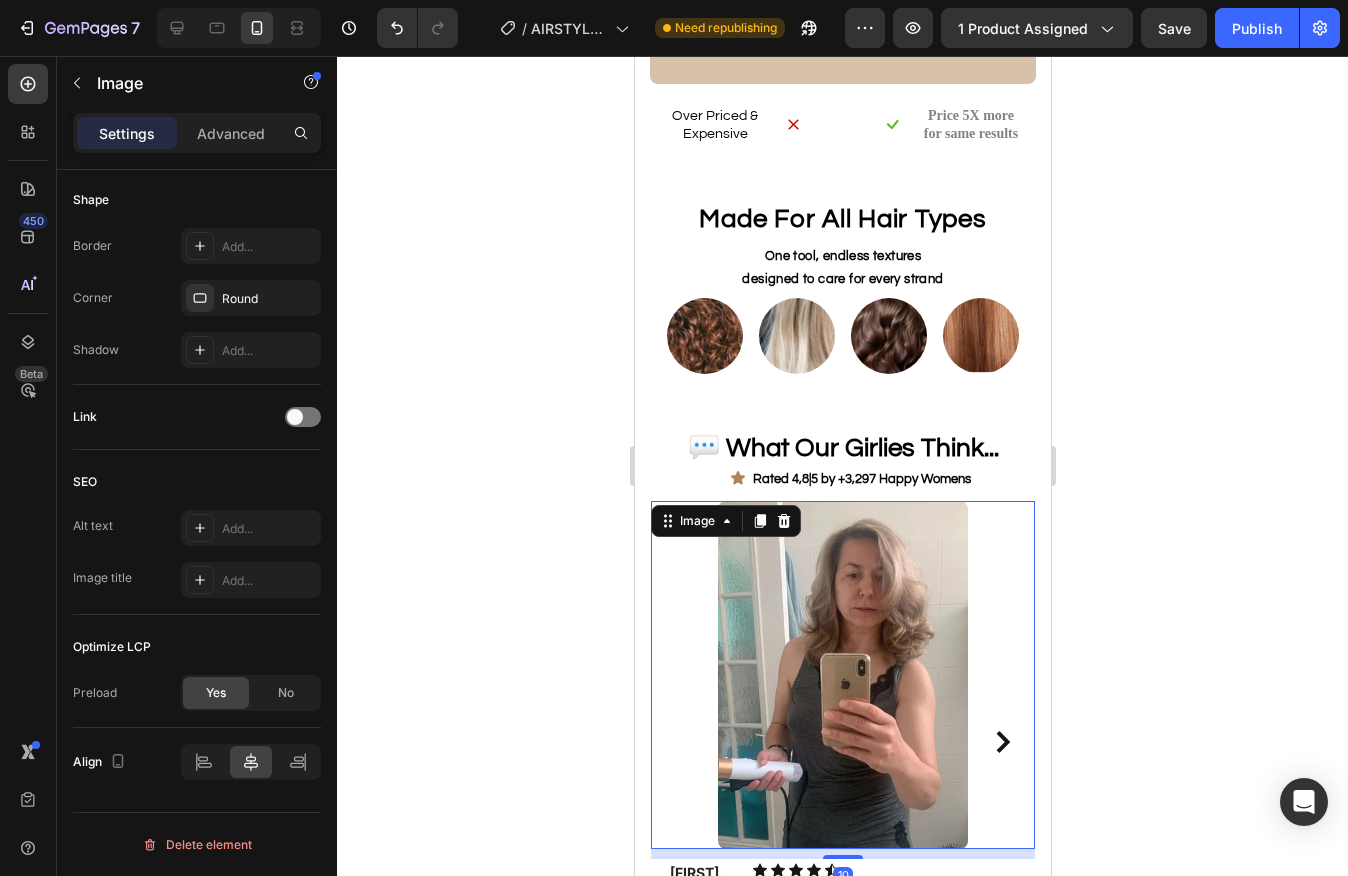 scroll, scrollTop: 3526, scrollLeft: 0, axis: vertical 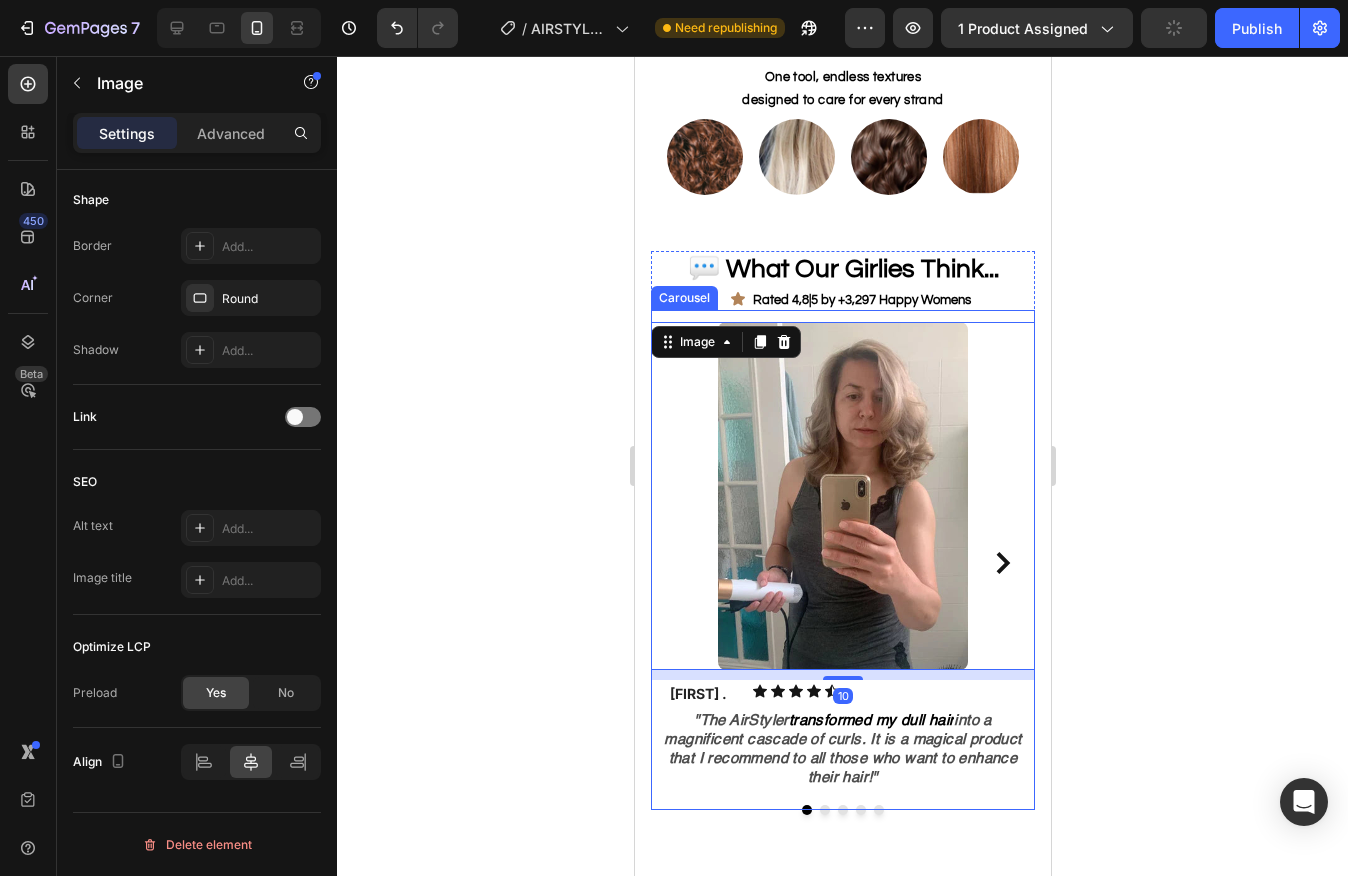 click 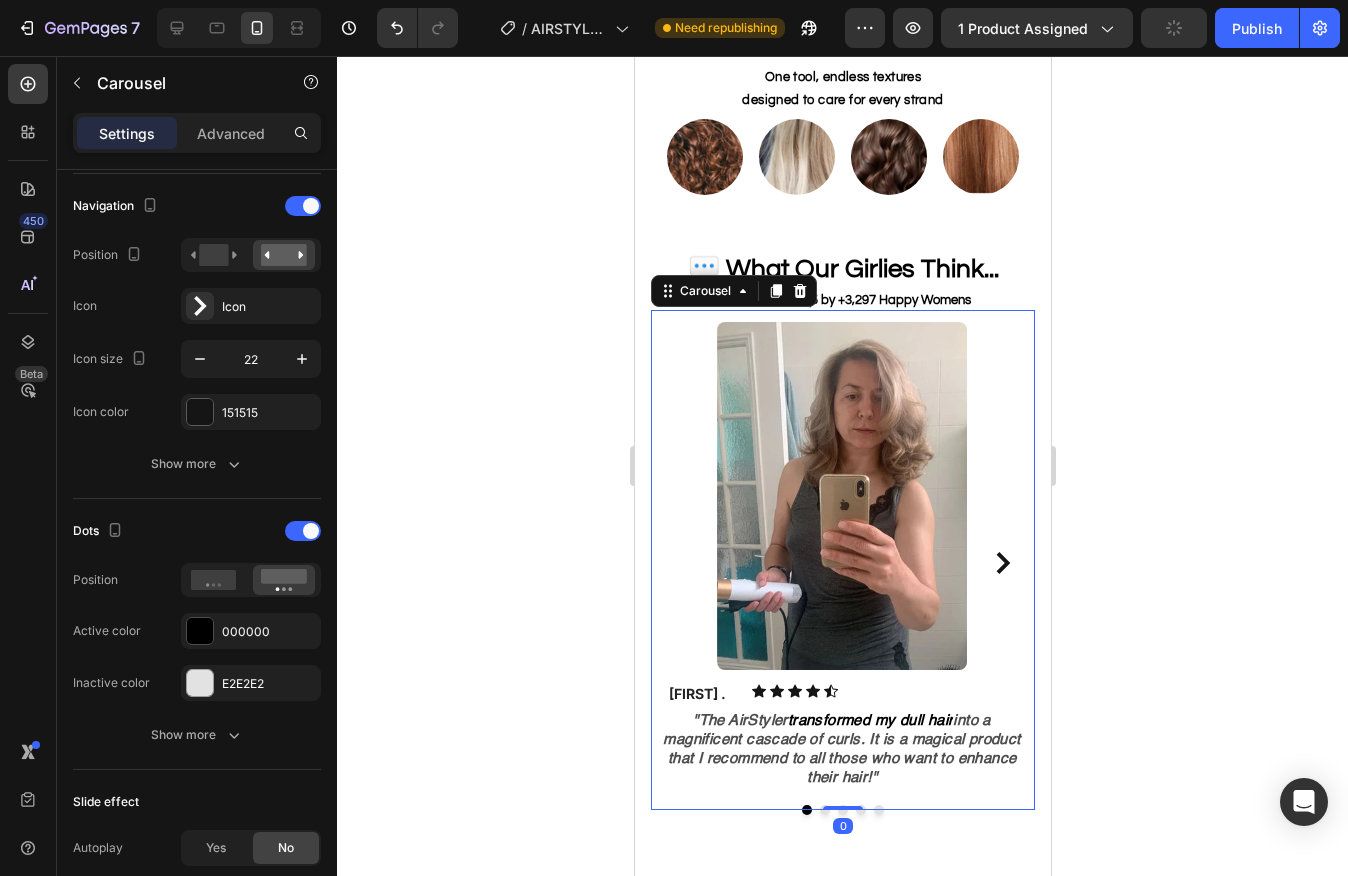 scroll, scrollTop: 0, scrollLeft: 0, axis: both 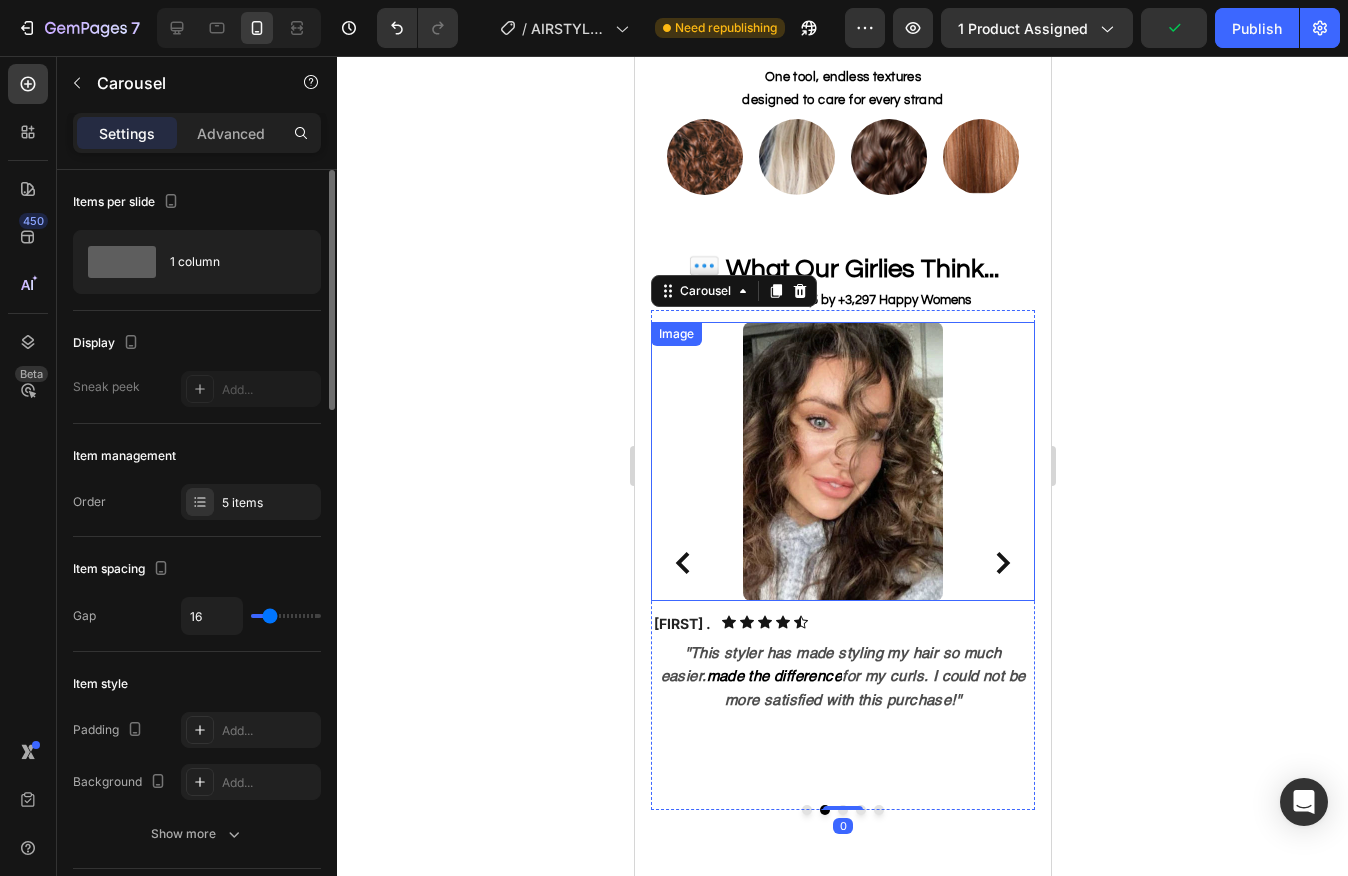 click at bounding box center (842, 461) 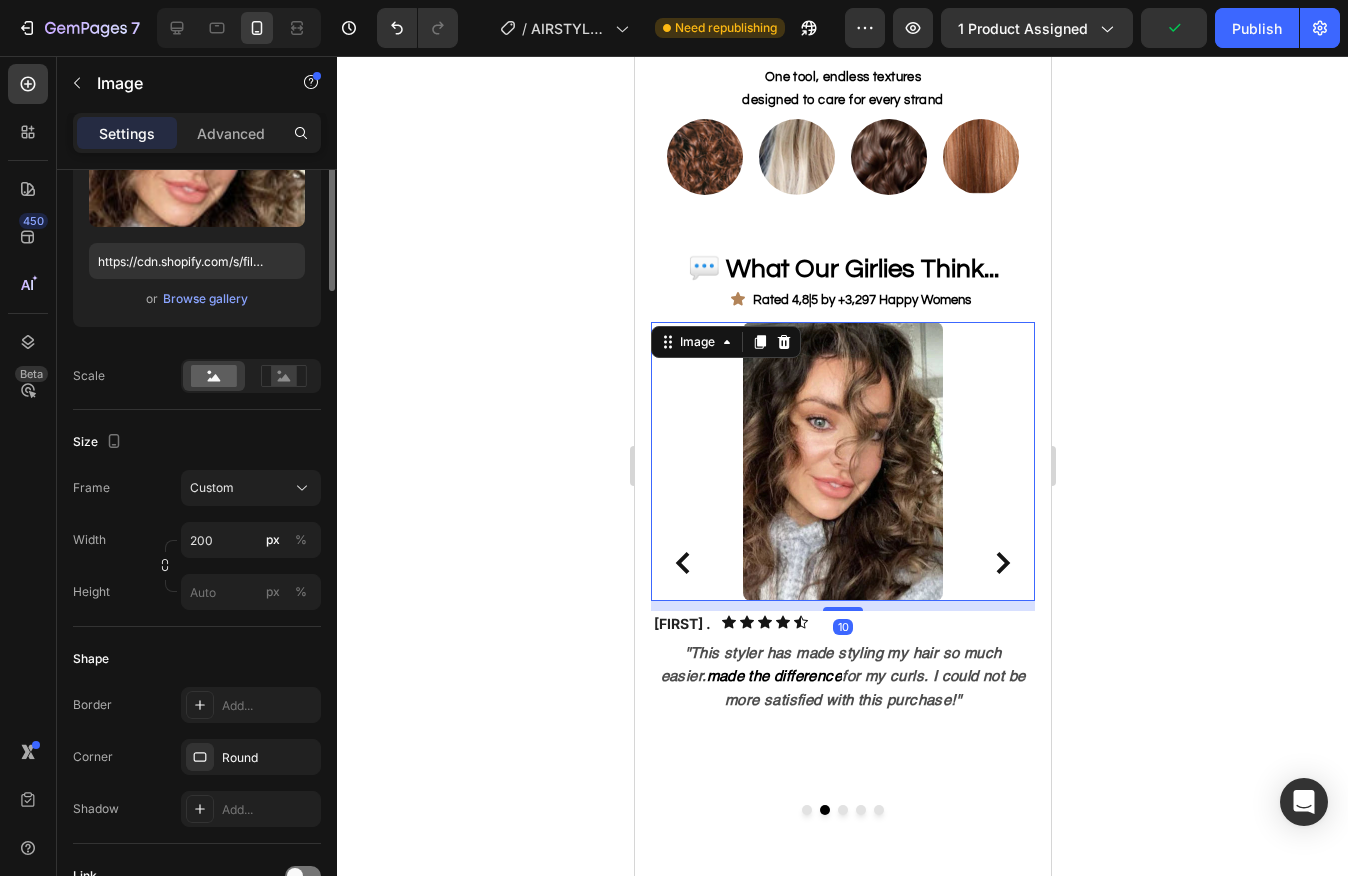 scroll, scrollTop: 797, scrollLeft: 0, axis: vertical 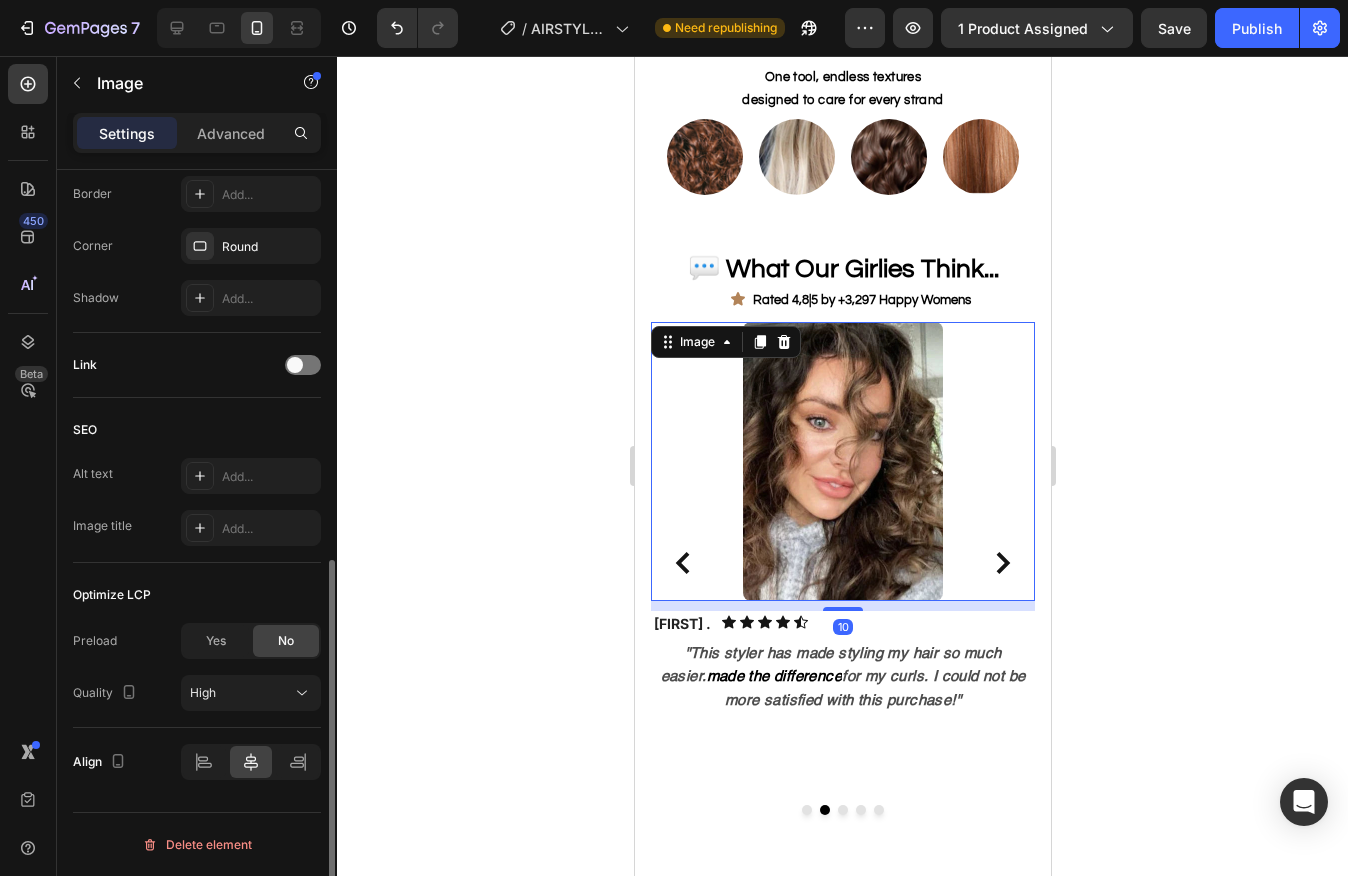 click on "Yes" 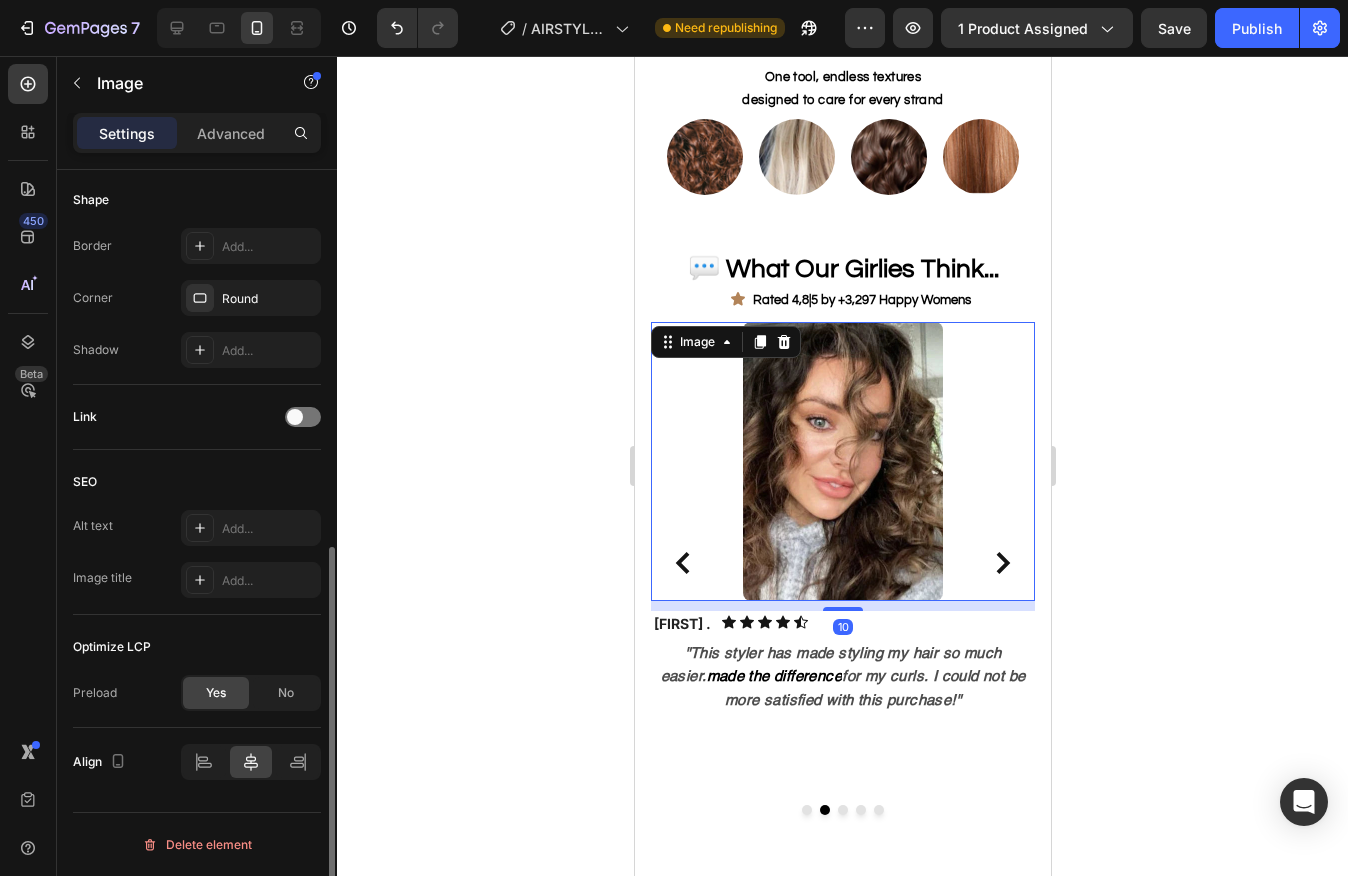 scroll, scrollTop: 745, scrollLeft: 0, axis: vertical 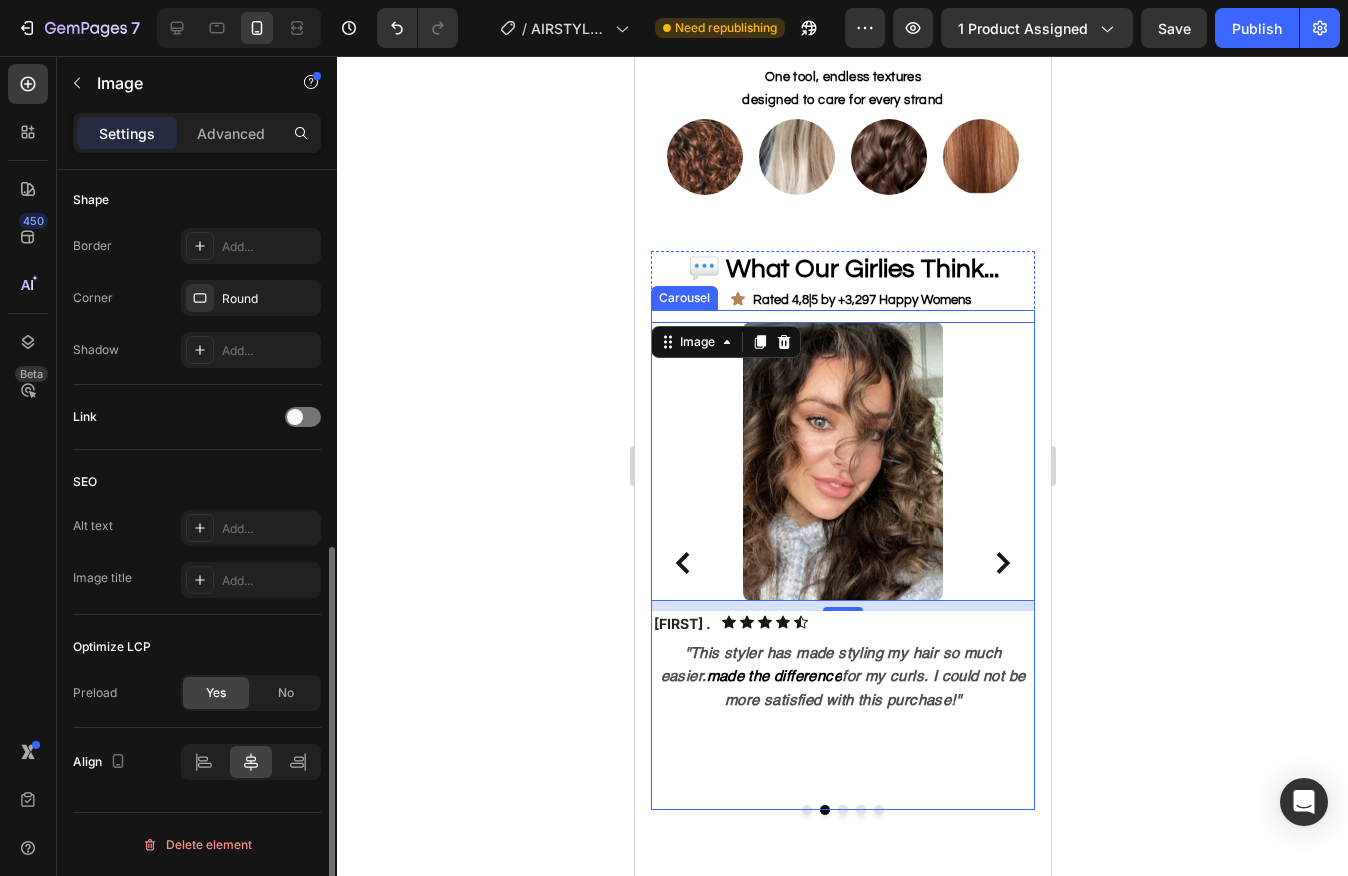 click 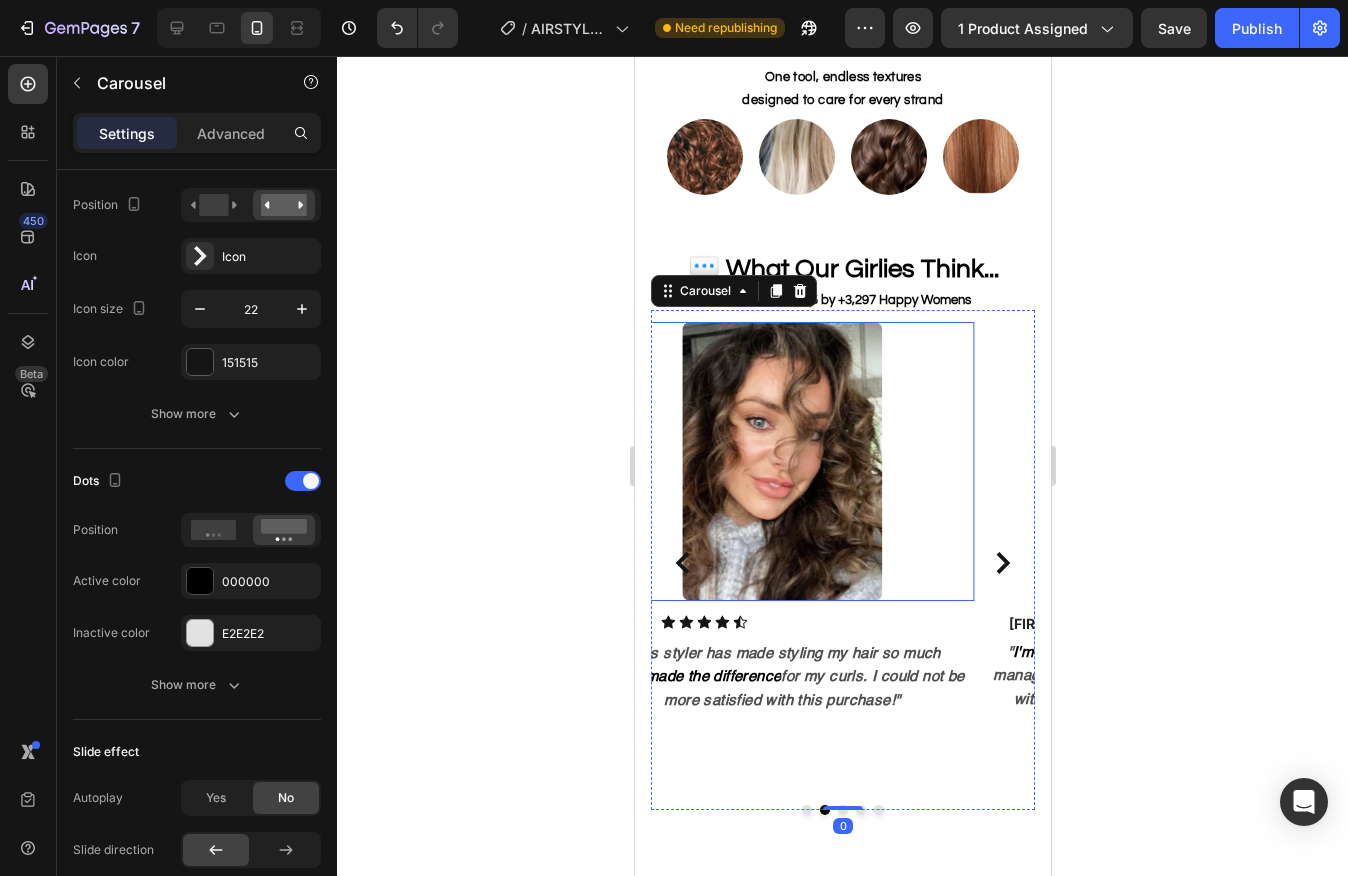 scroll, scrollTop: 0, scrollLeft: 0, axis: both 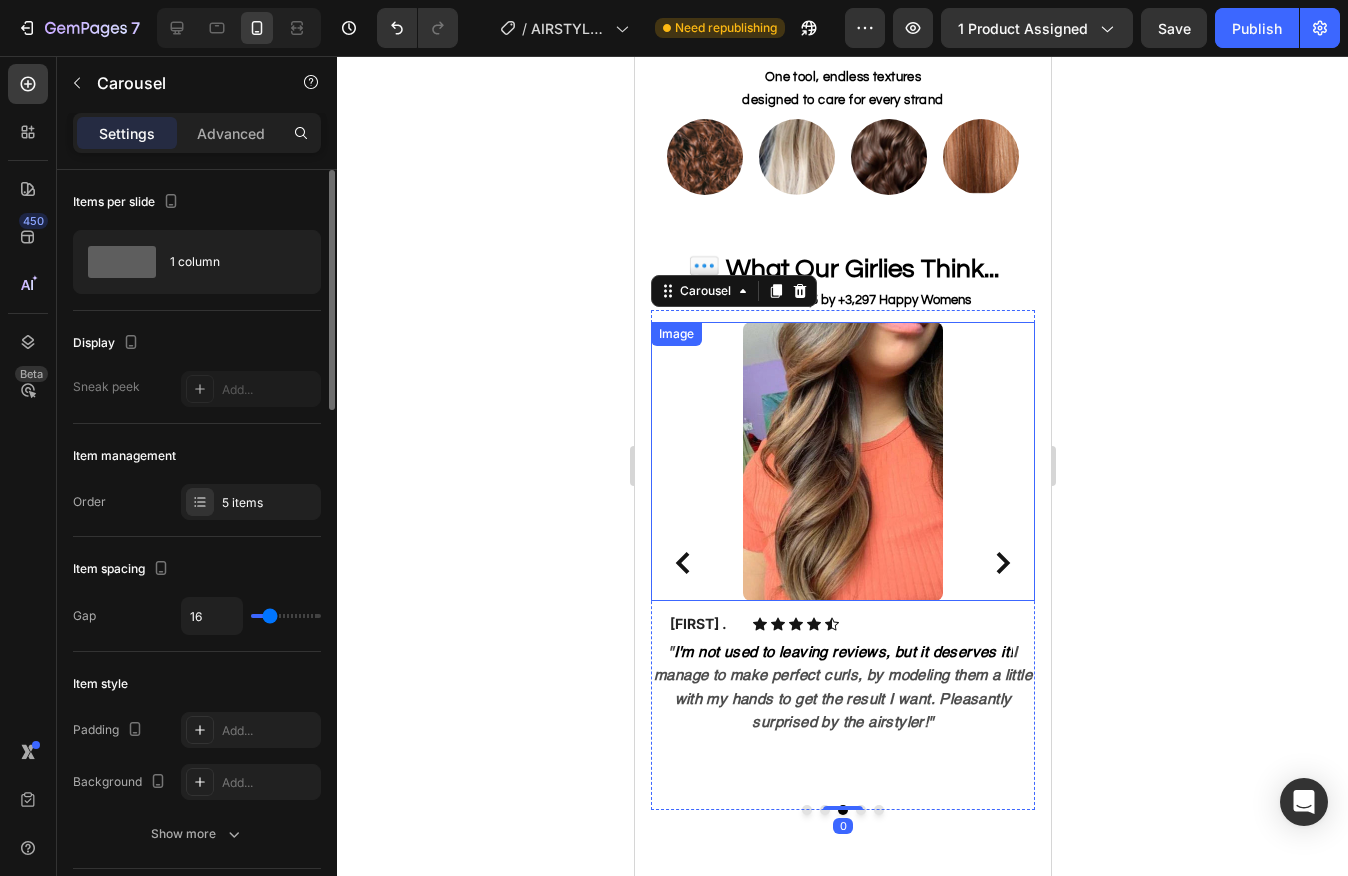 click at bounding box center (842, 461) 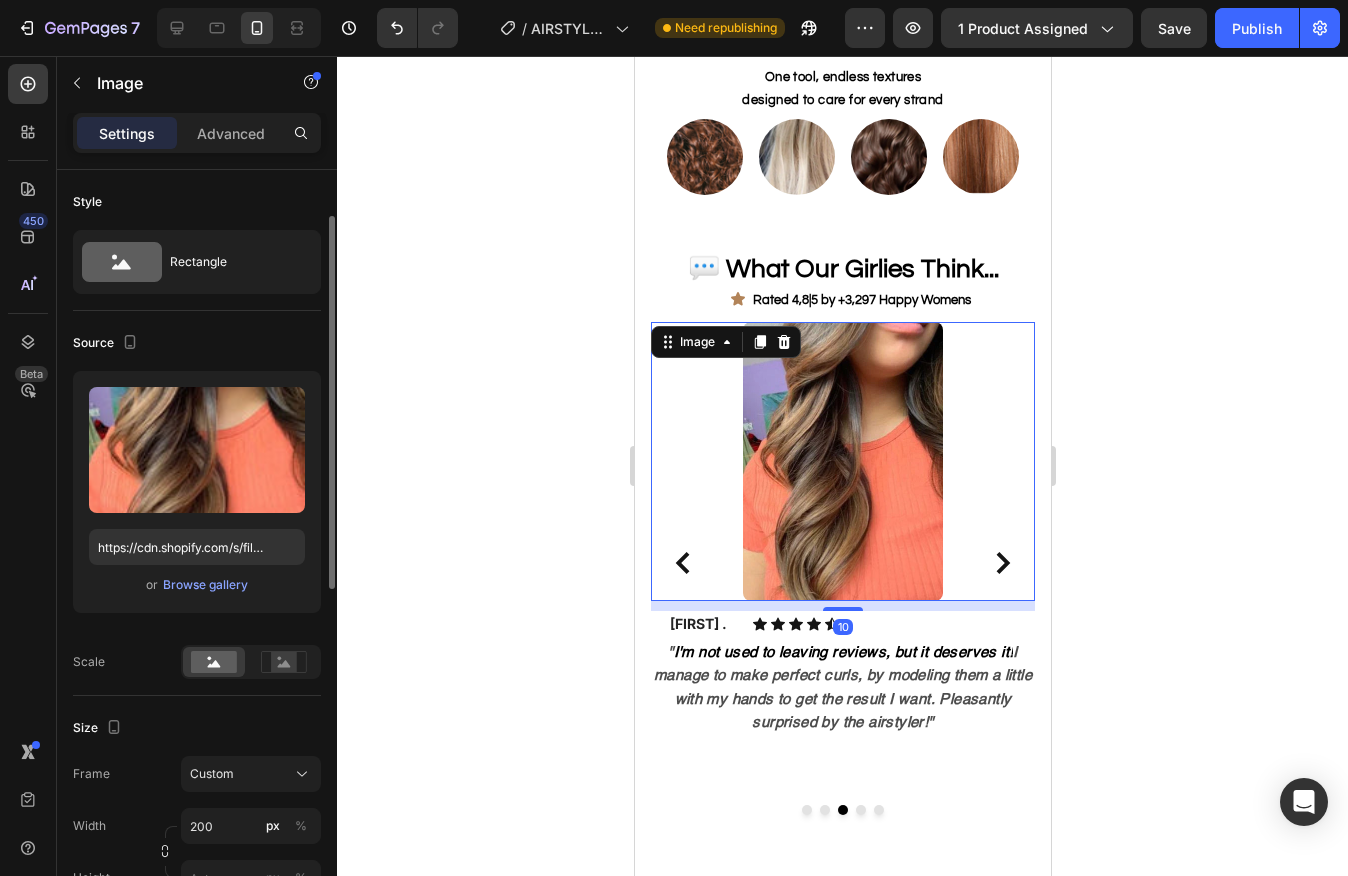 scroll, scrollTop: 797, scrollLeft: 0, axis: vertical 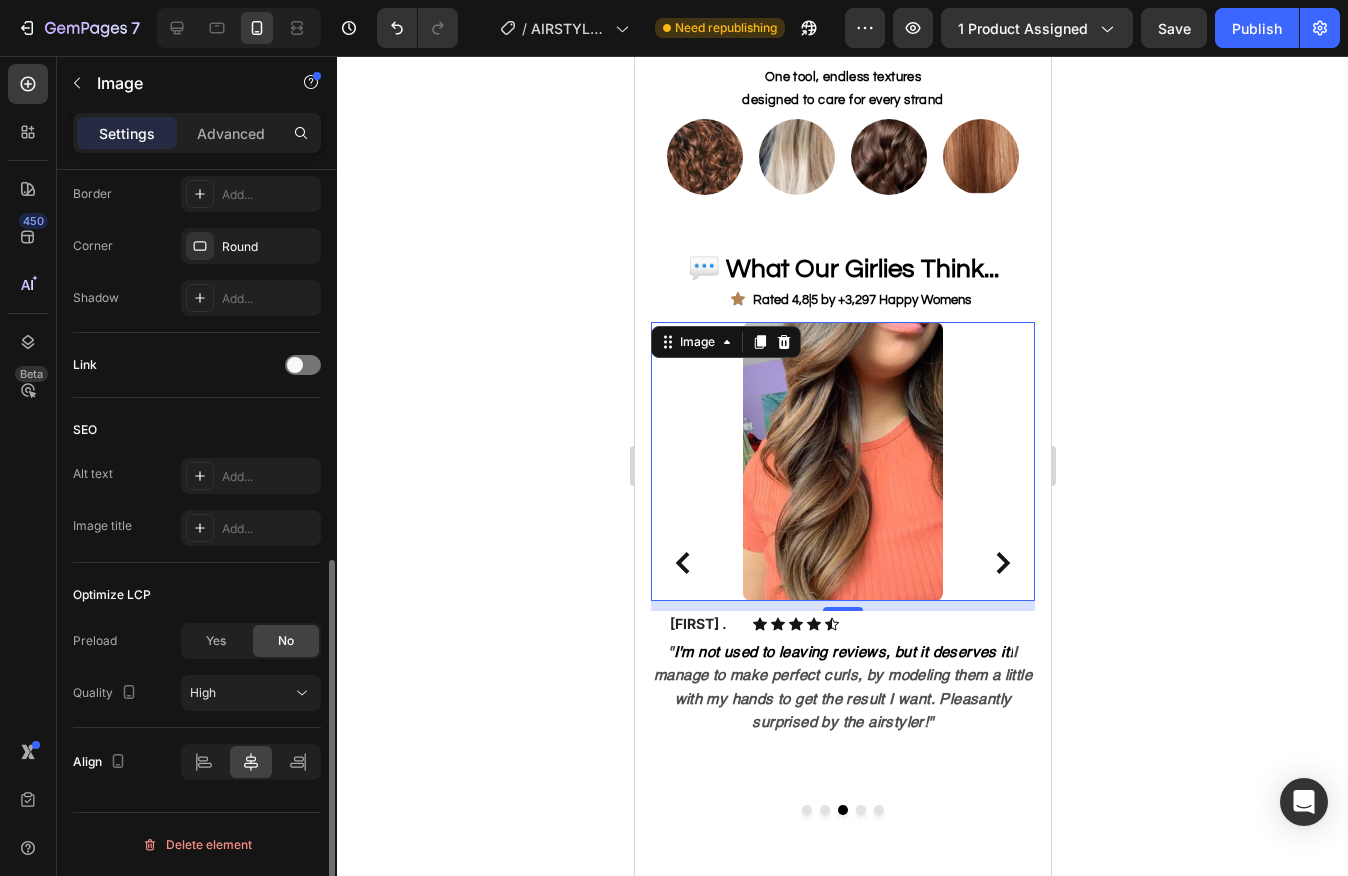 click on "Yes" 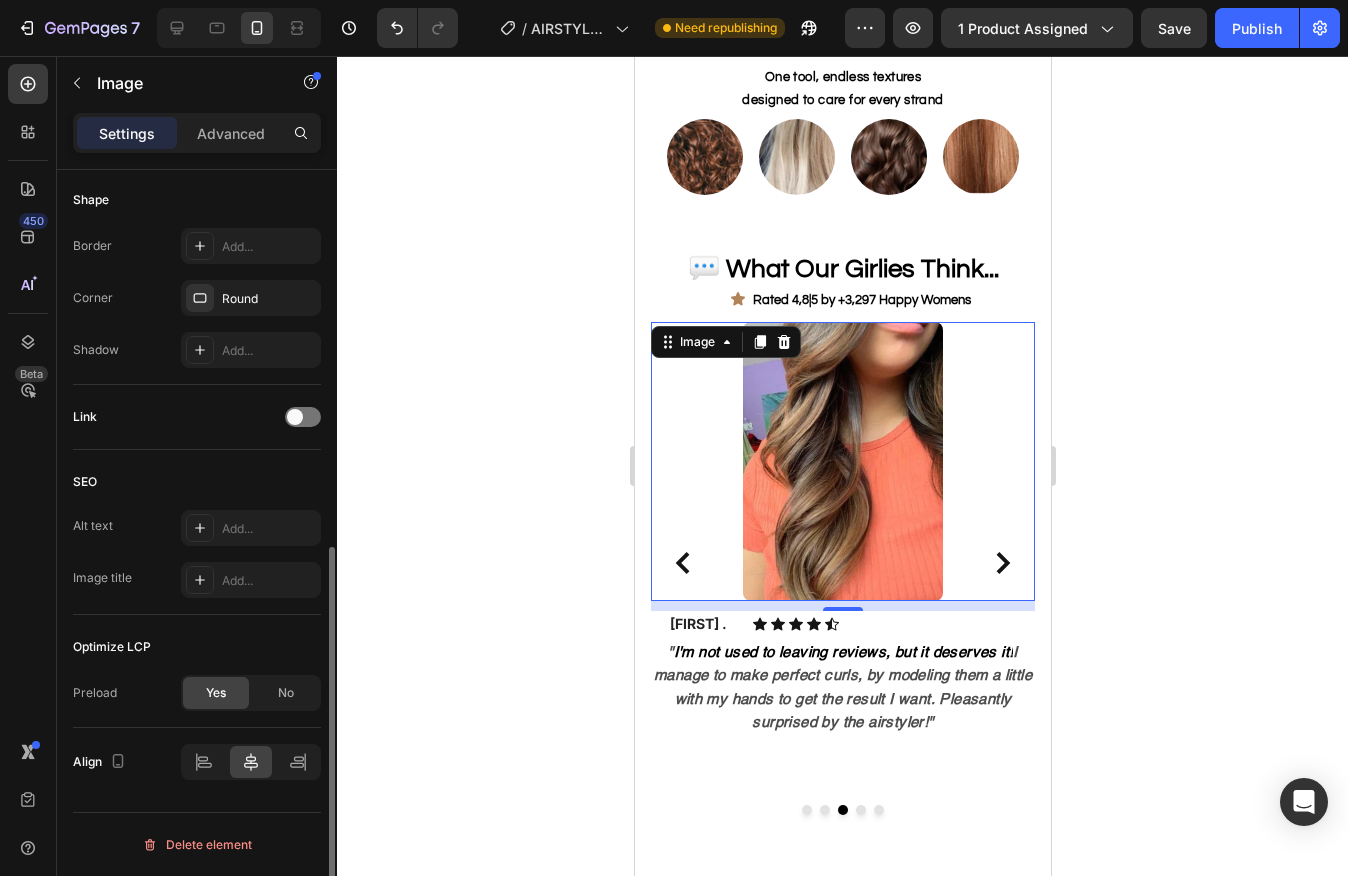 scroll, scrollTop: 745, scrollLeft: 0, axis: vertical 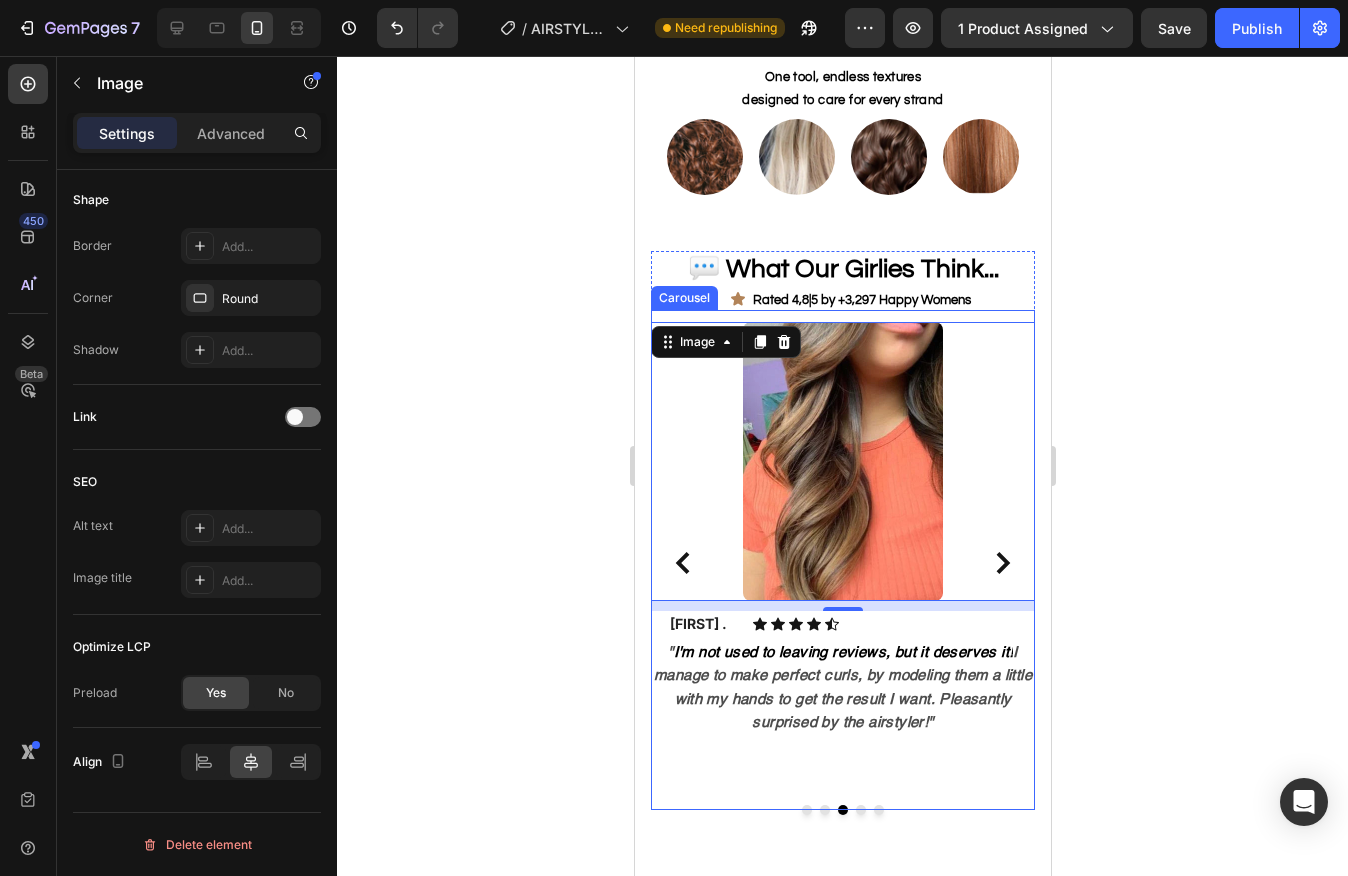 click 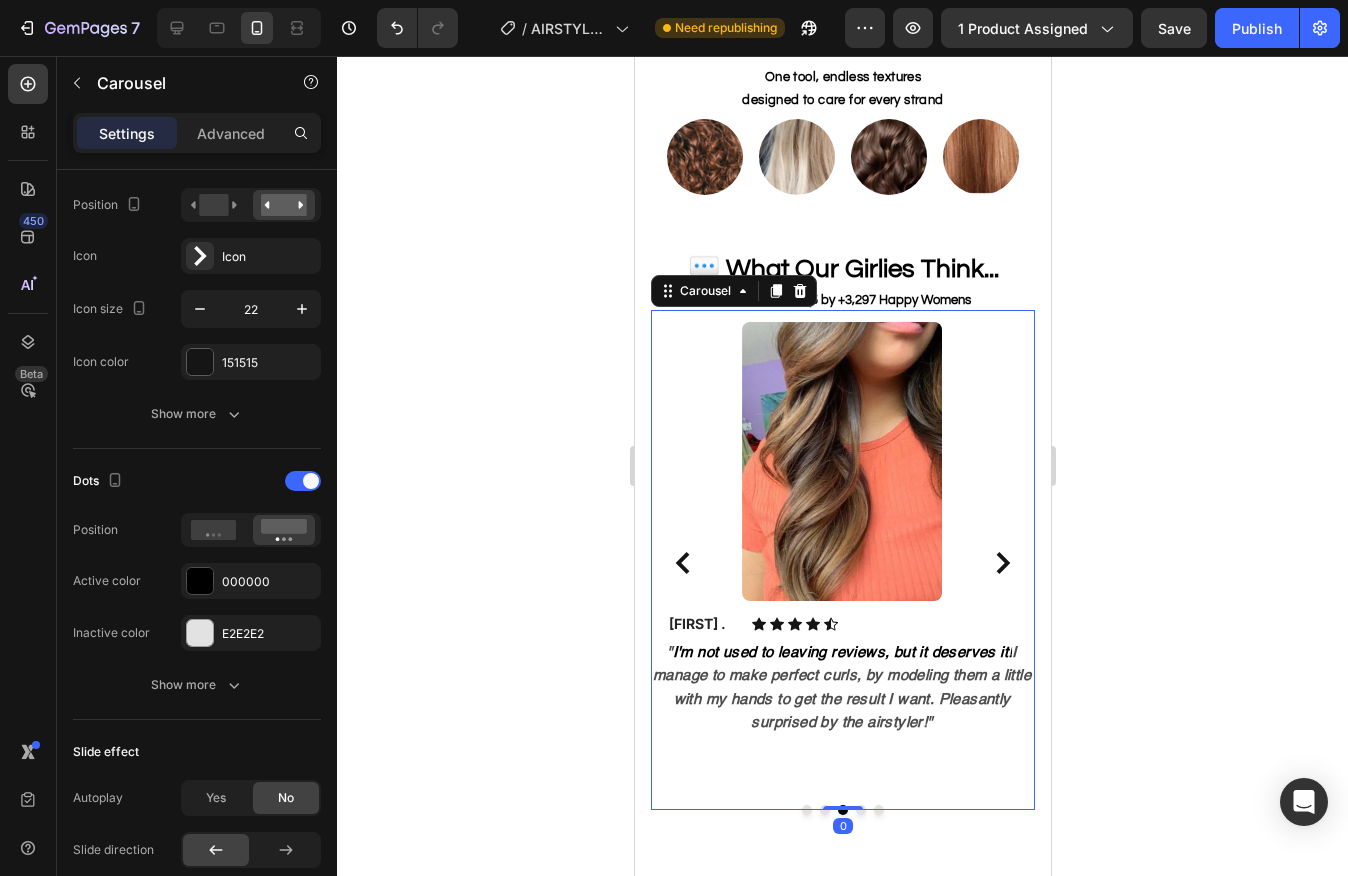 scroll, scrollTop: 0, scrollLeft: 0, axis: both 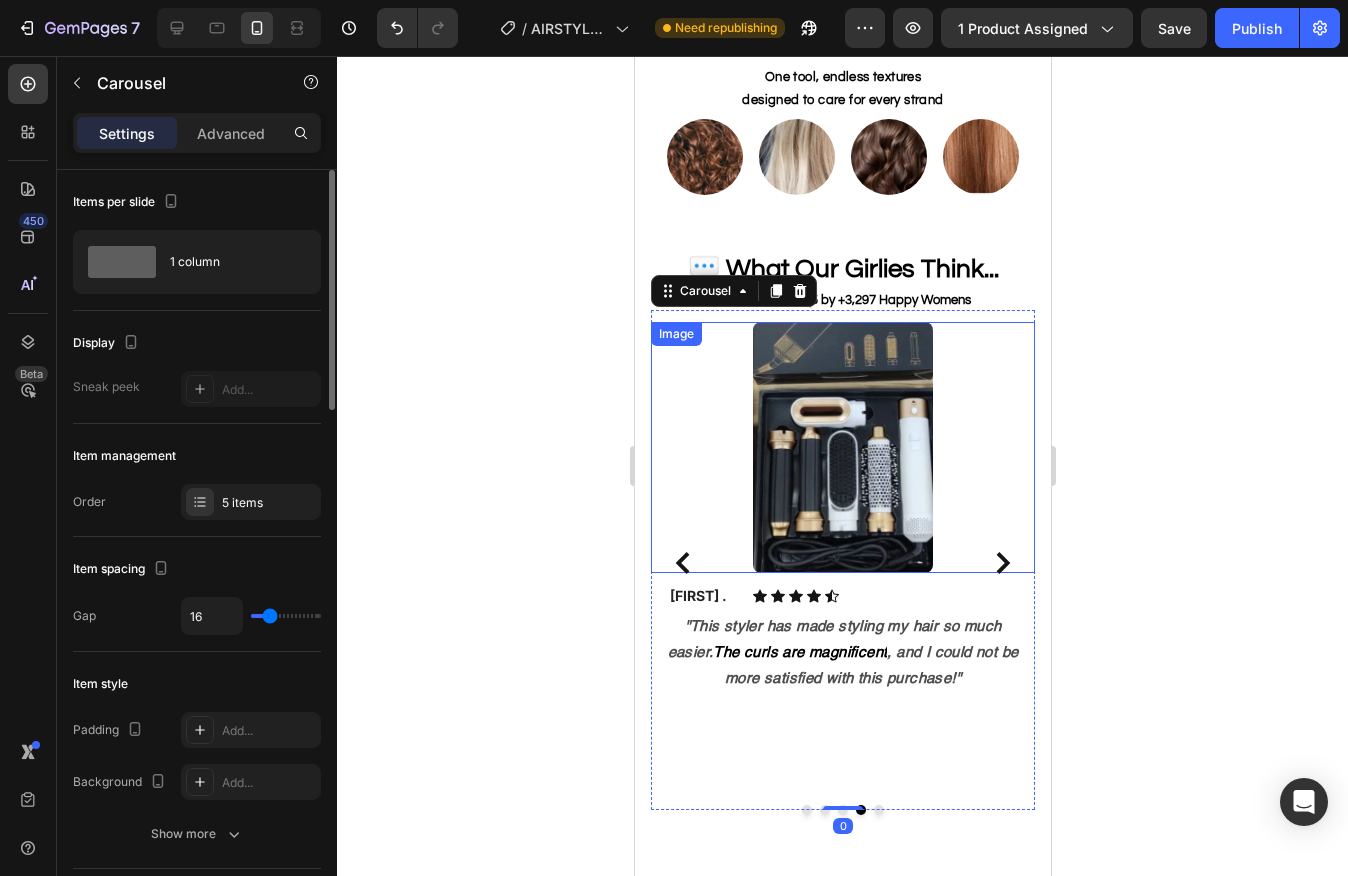 click at bounding box center [842, 447] 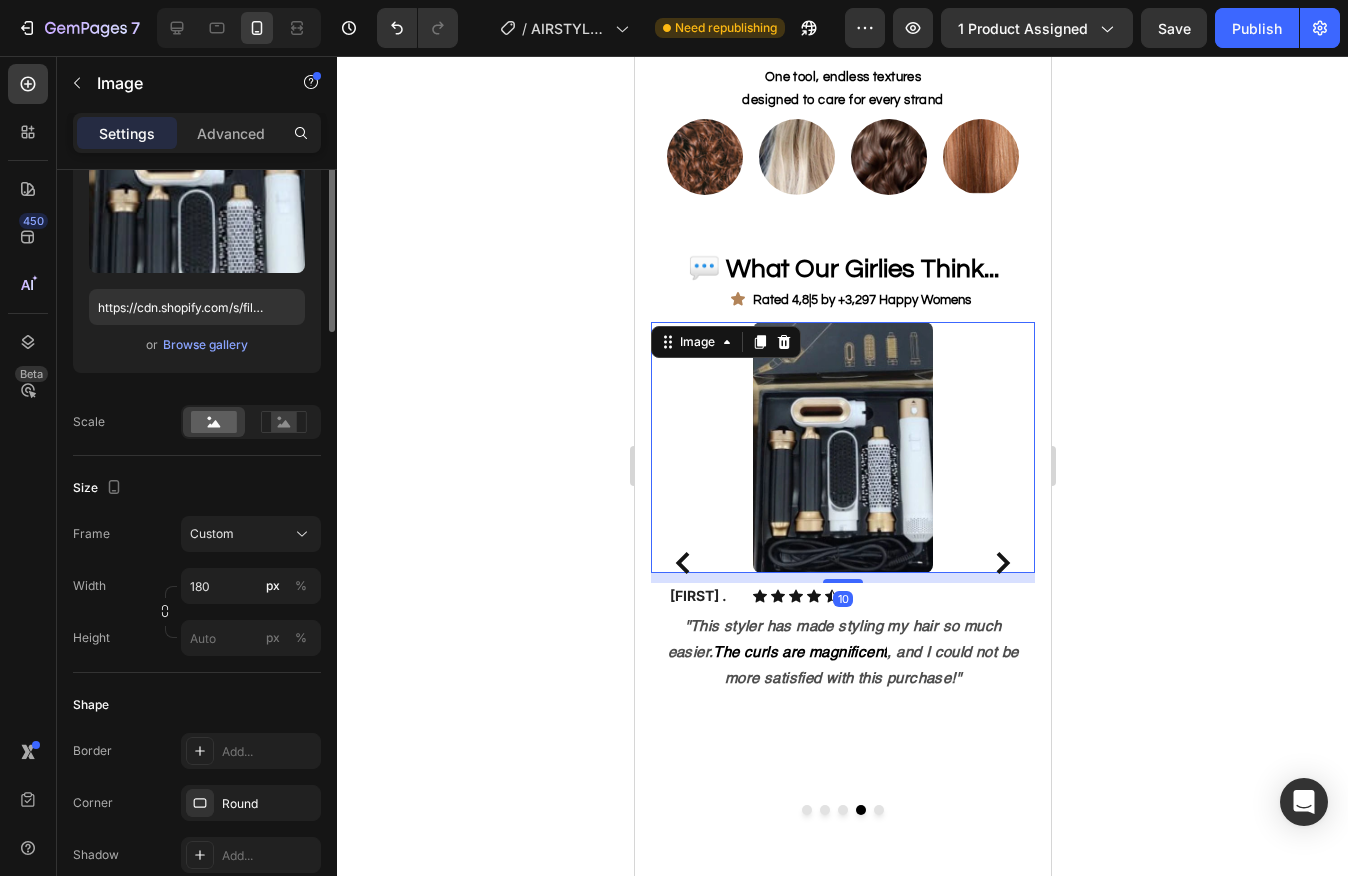 scroll, scrollTop: 797, scrollLeft: 0, axis: vertical 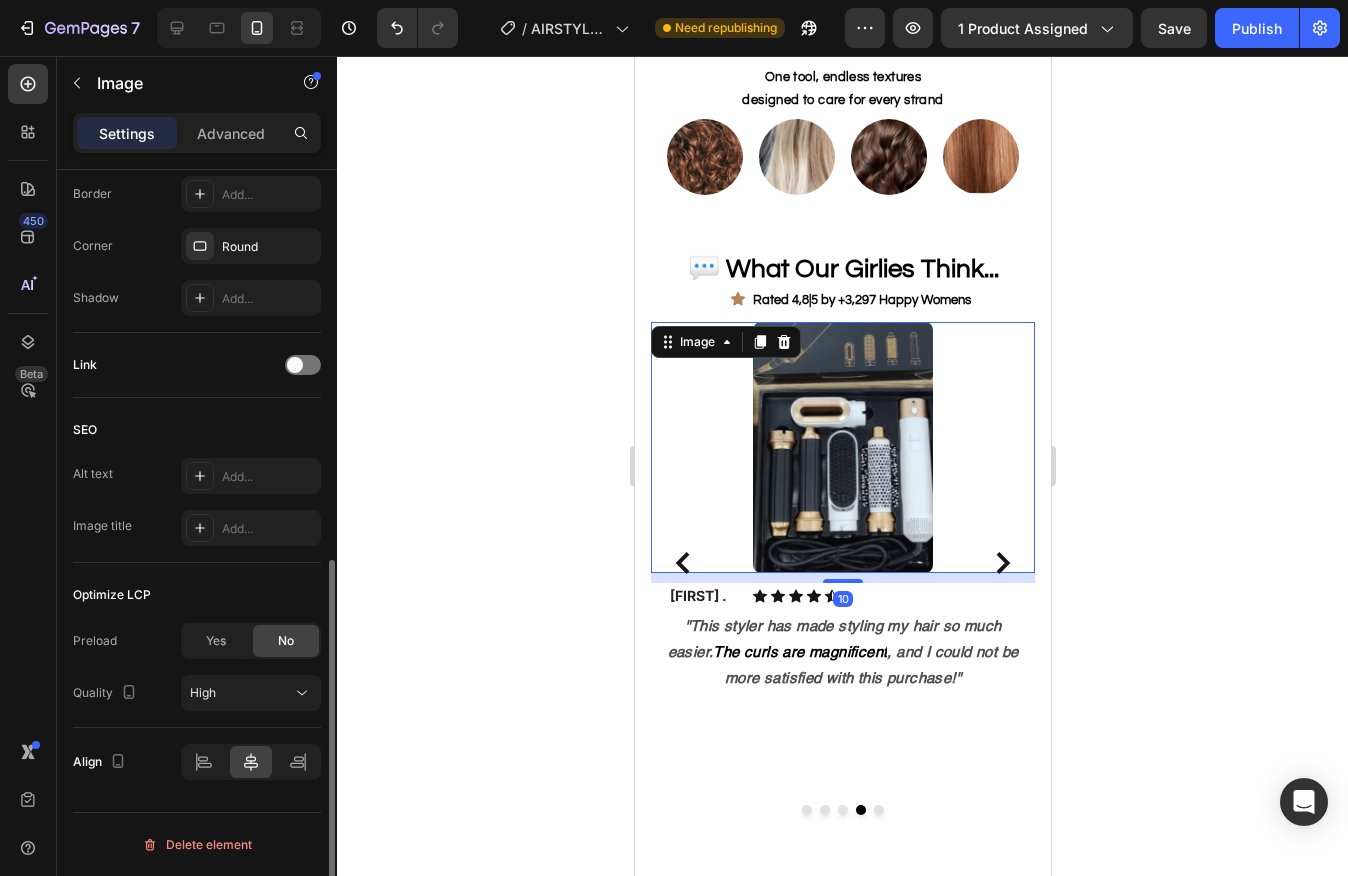 click on "Yes" 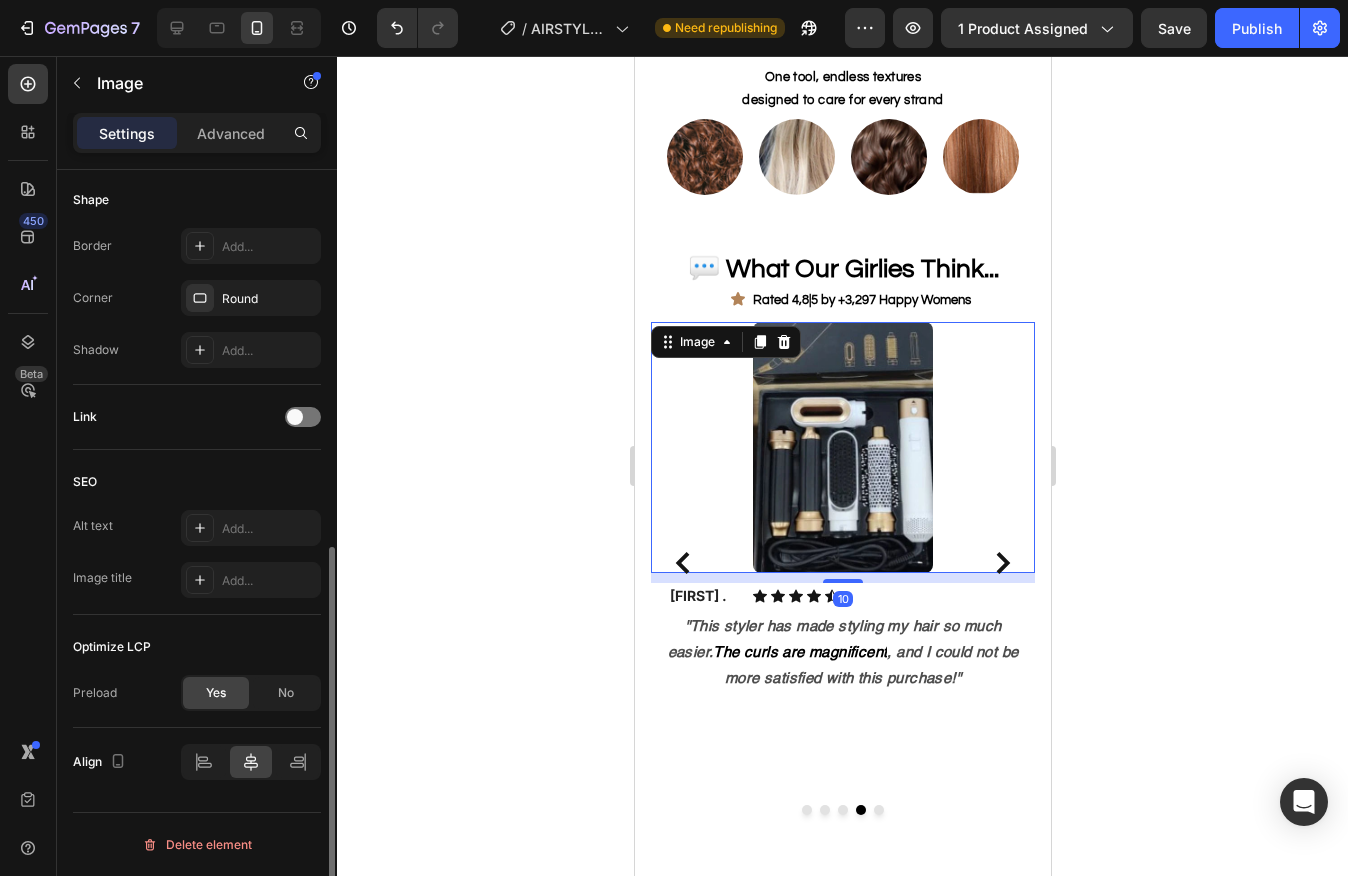 scroll, scrollTop: 745, scrollLeft: 0, axis: vertical 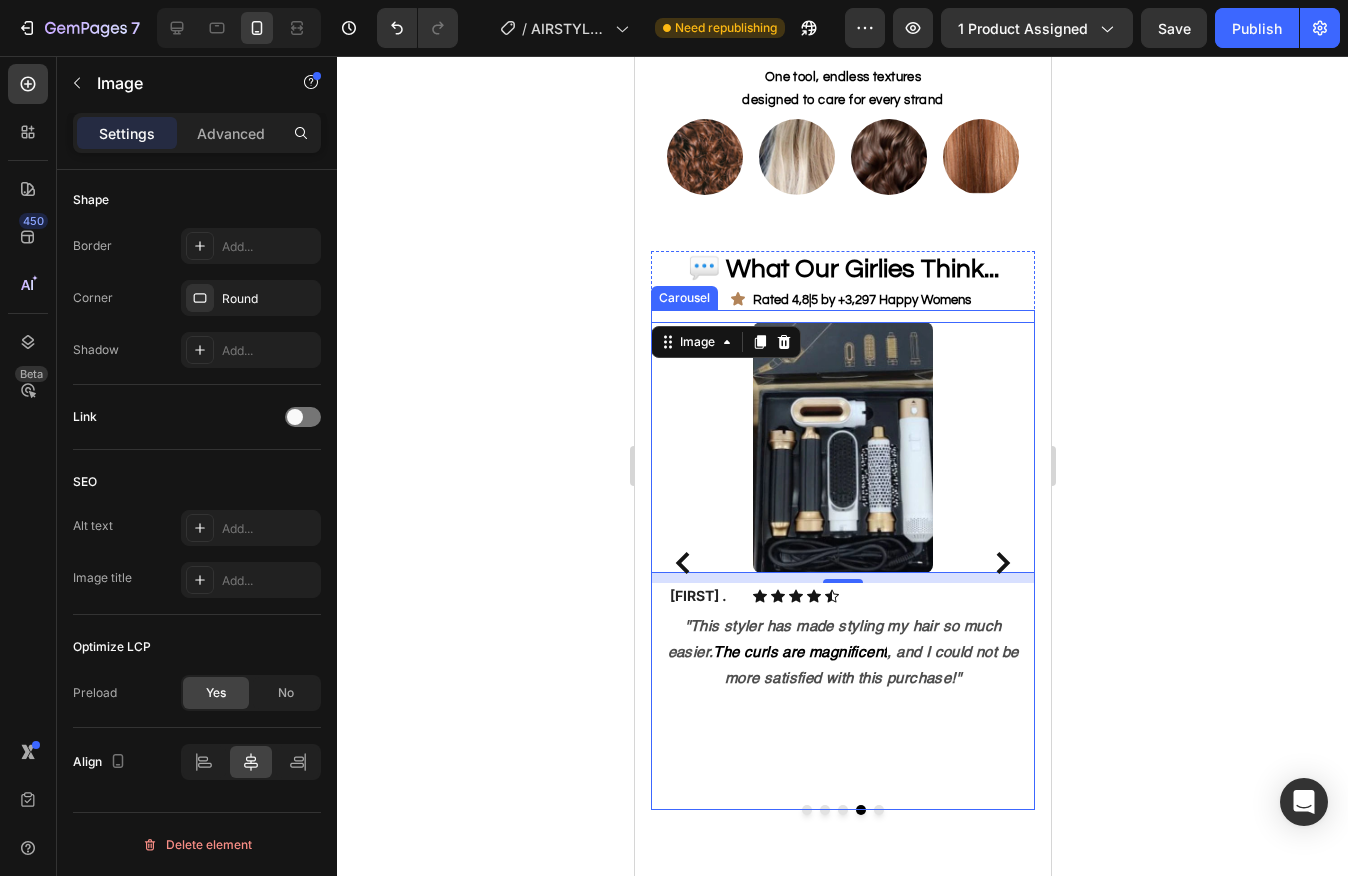 click 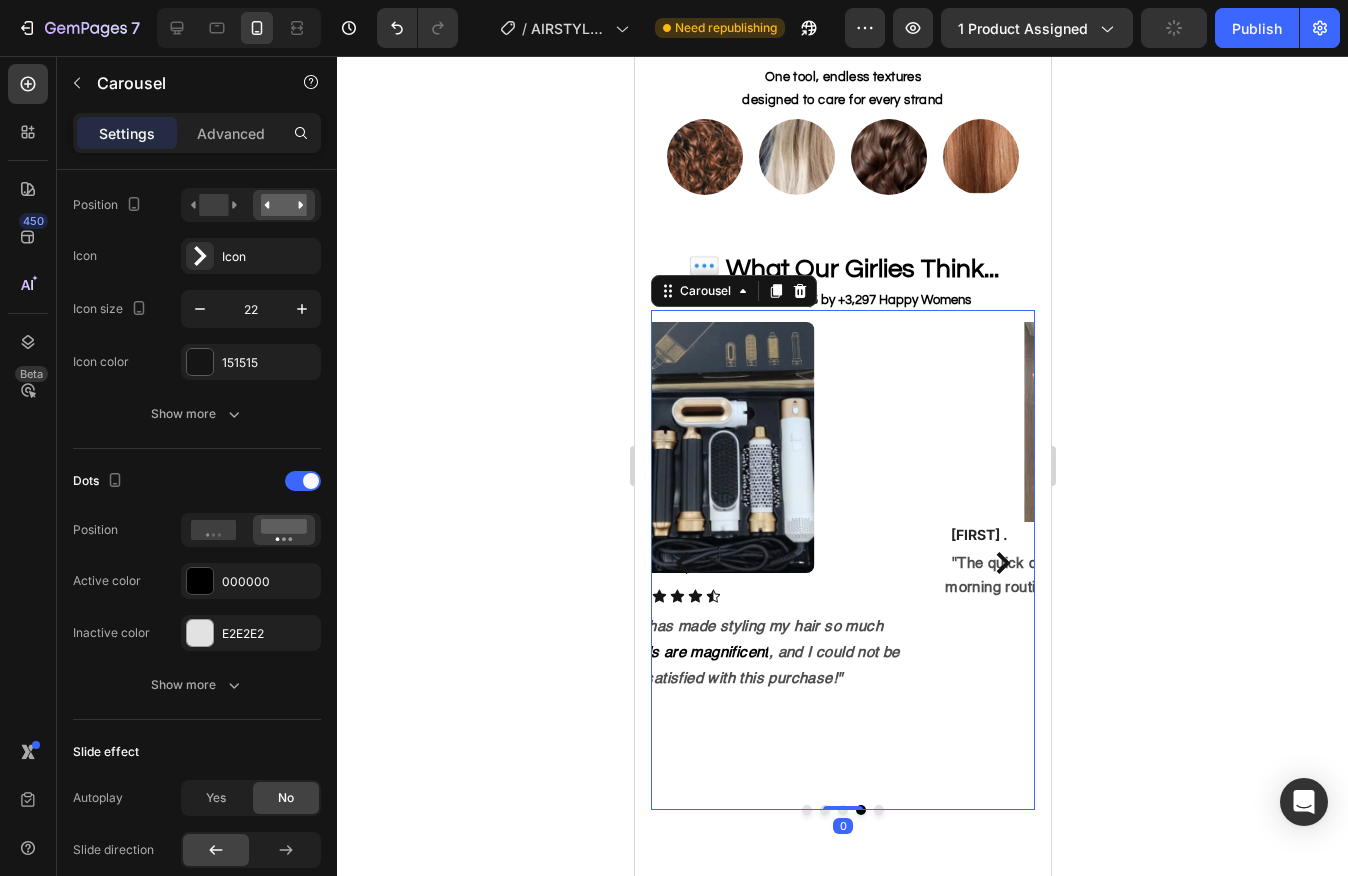 scroll, scrollTop: 0, scrollLeft: 0, axis: both 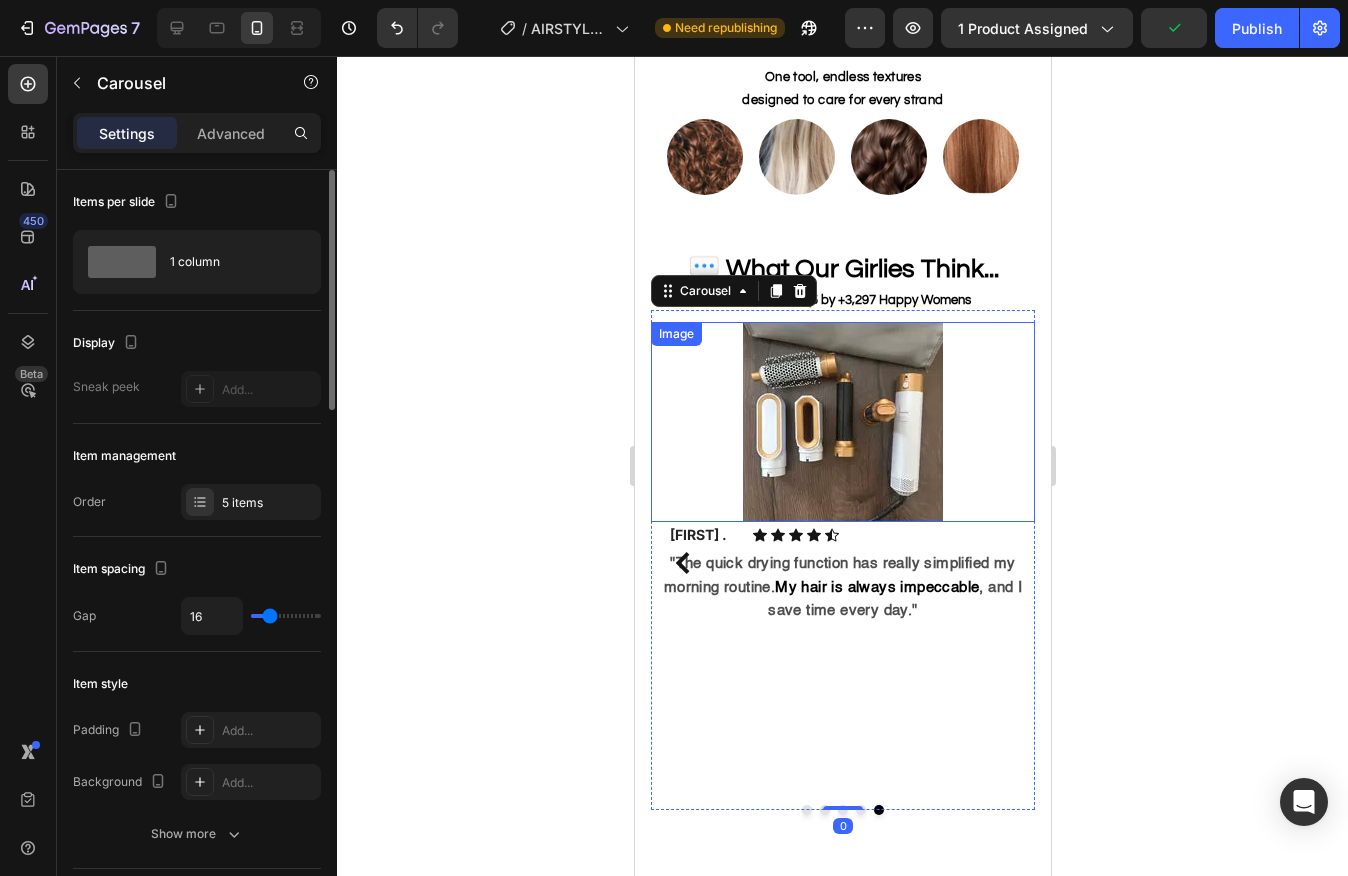 click at bounding box center [842, 422] 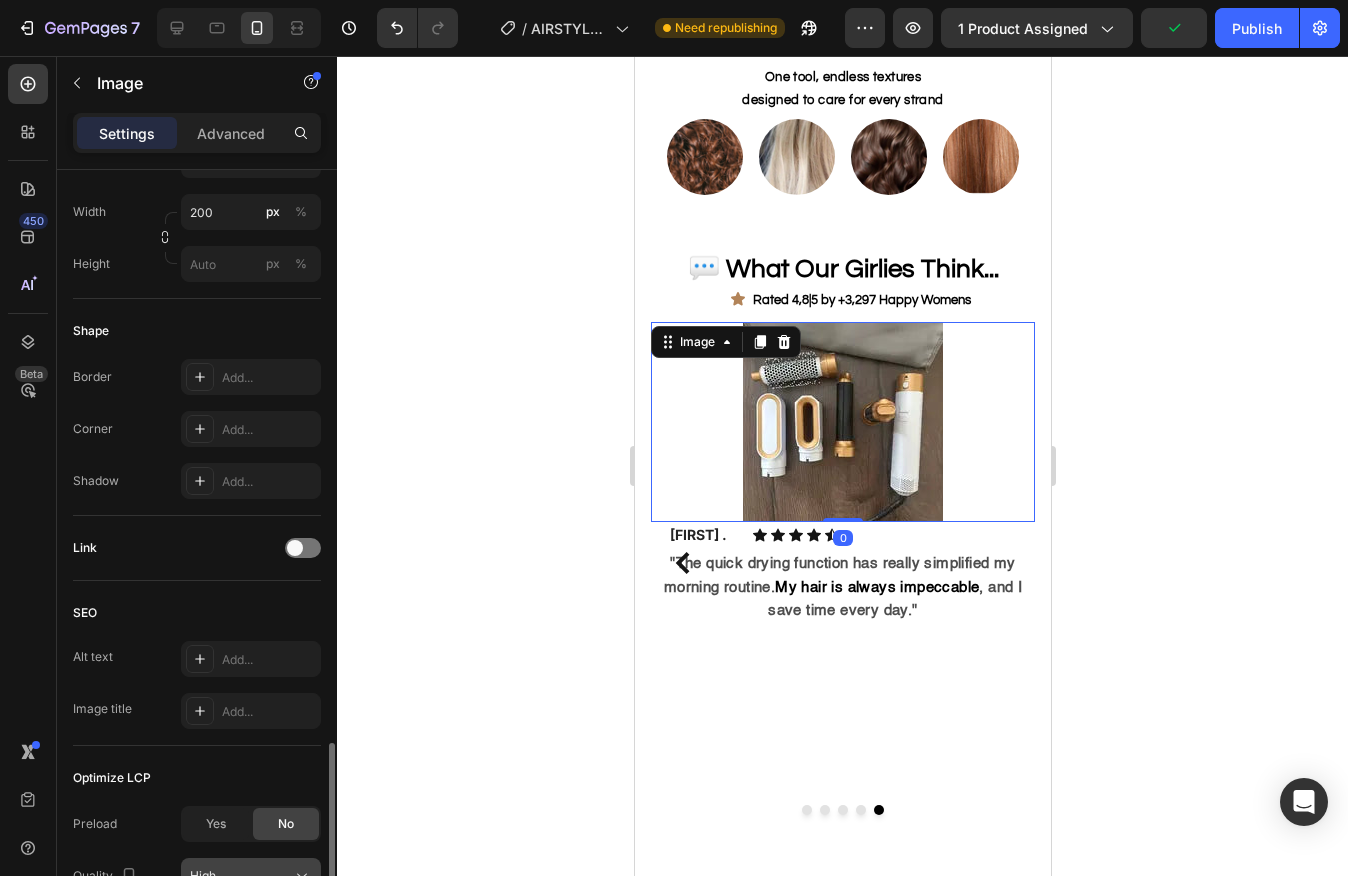 scroll, scrollTop: 797, scrollLeft: 0, axis: vertical 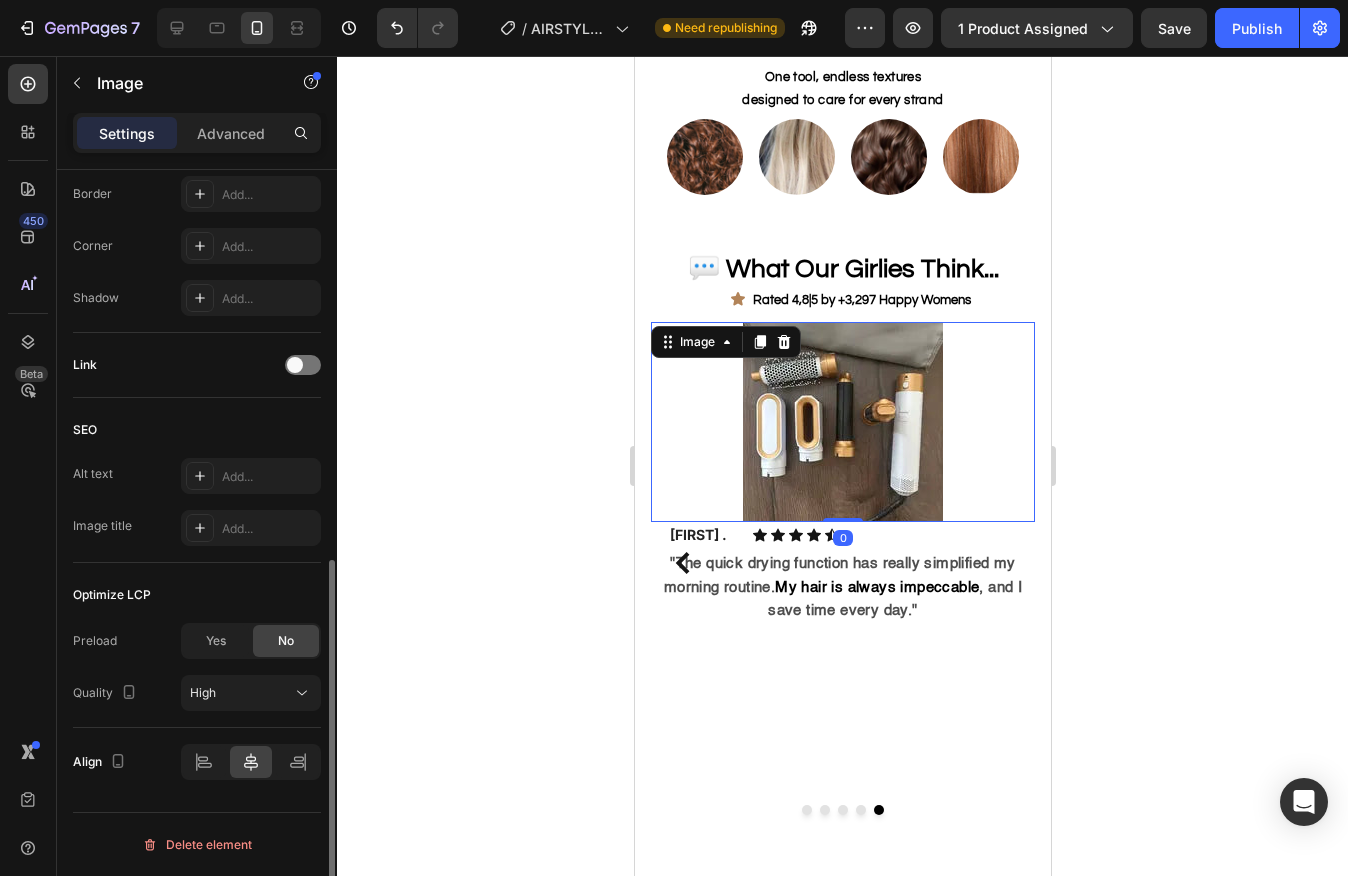 click on "Yes" 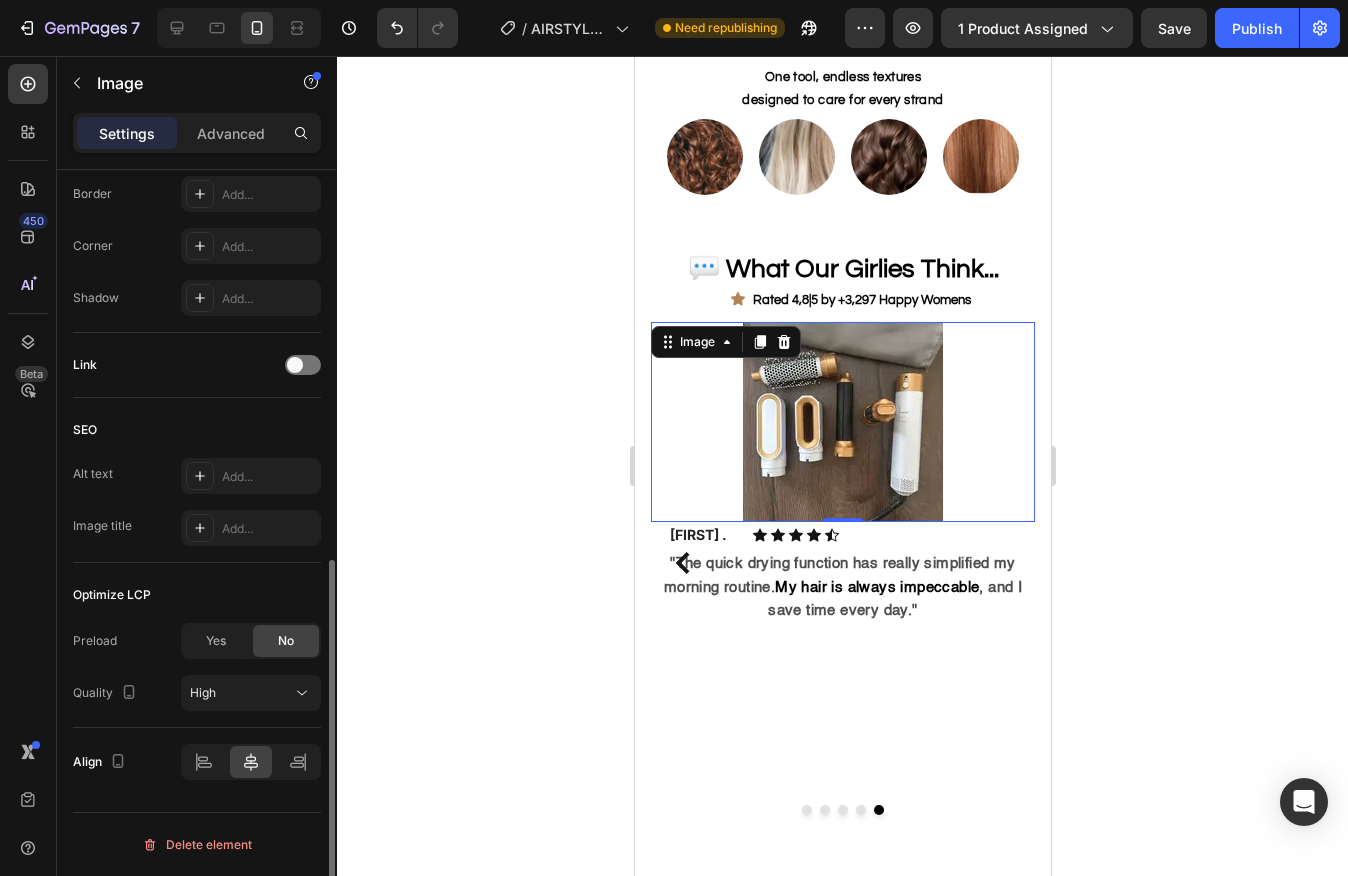 scroll, scrollTop: 745, scrollLeft: 0, axis: vertical 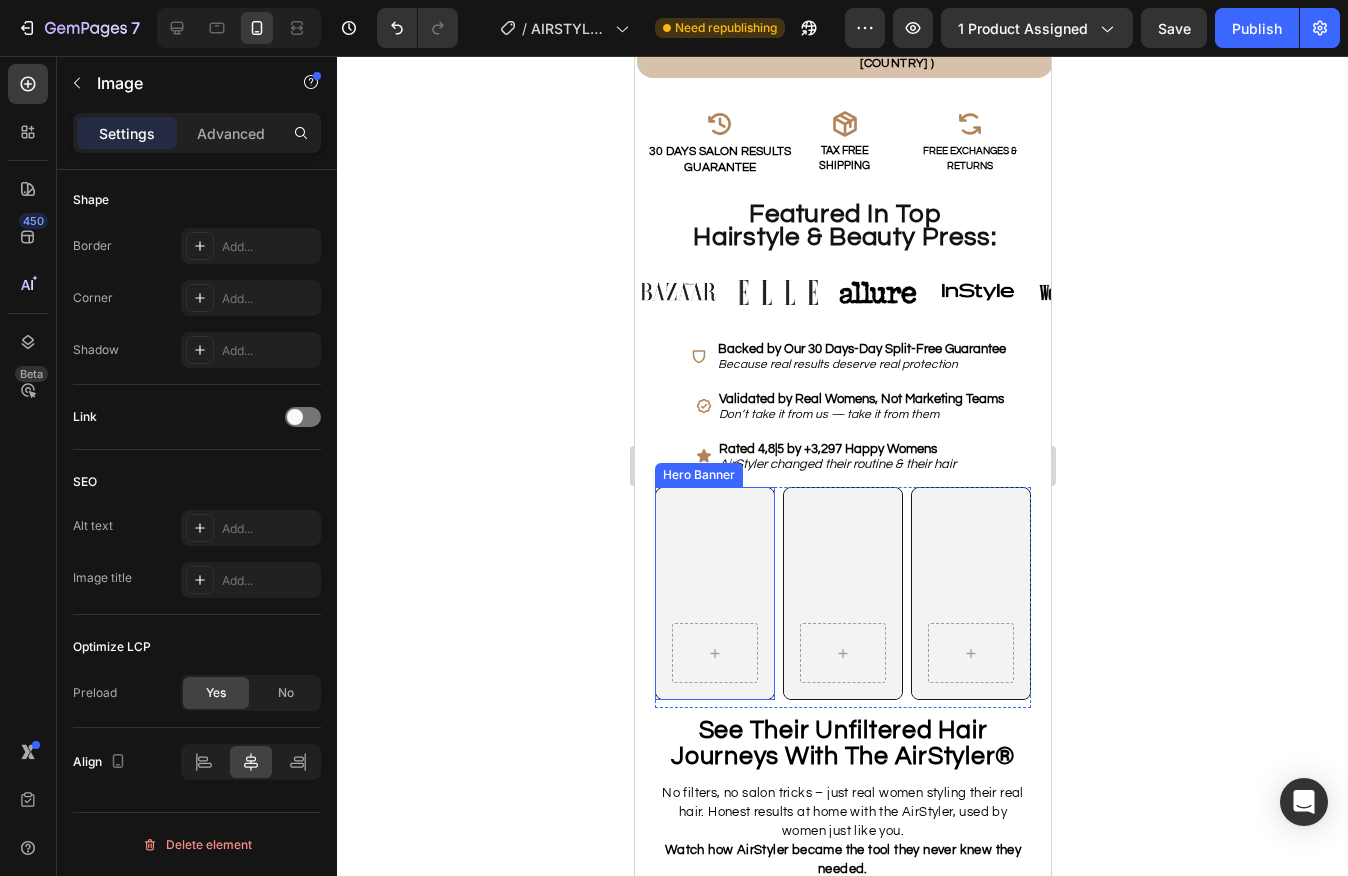 click at bounding box center (714, 653) 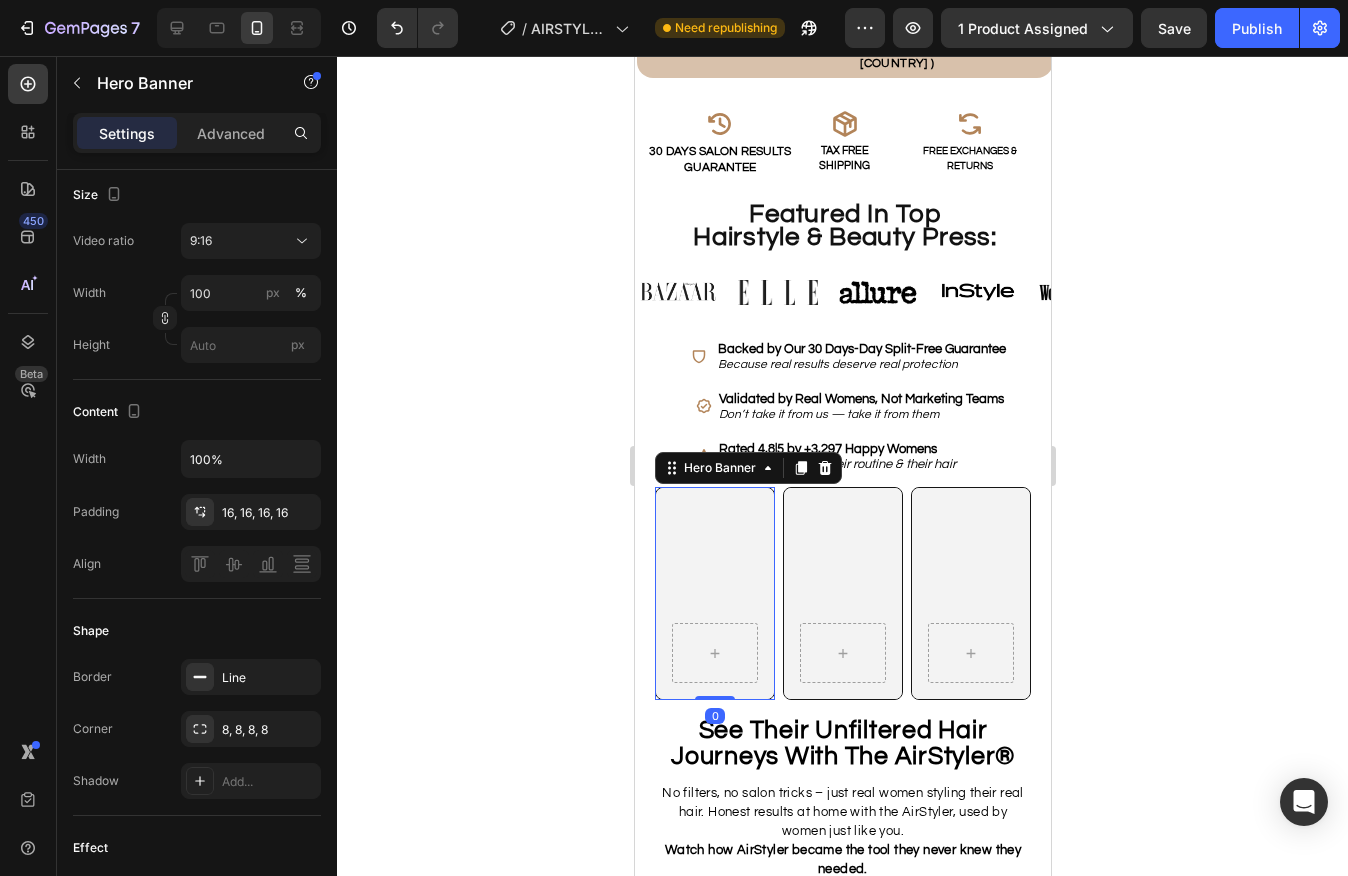 scroll, scrollTop: 1044, scrollLeft: 0, axis: vertical 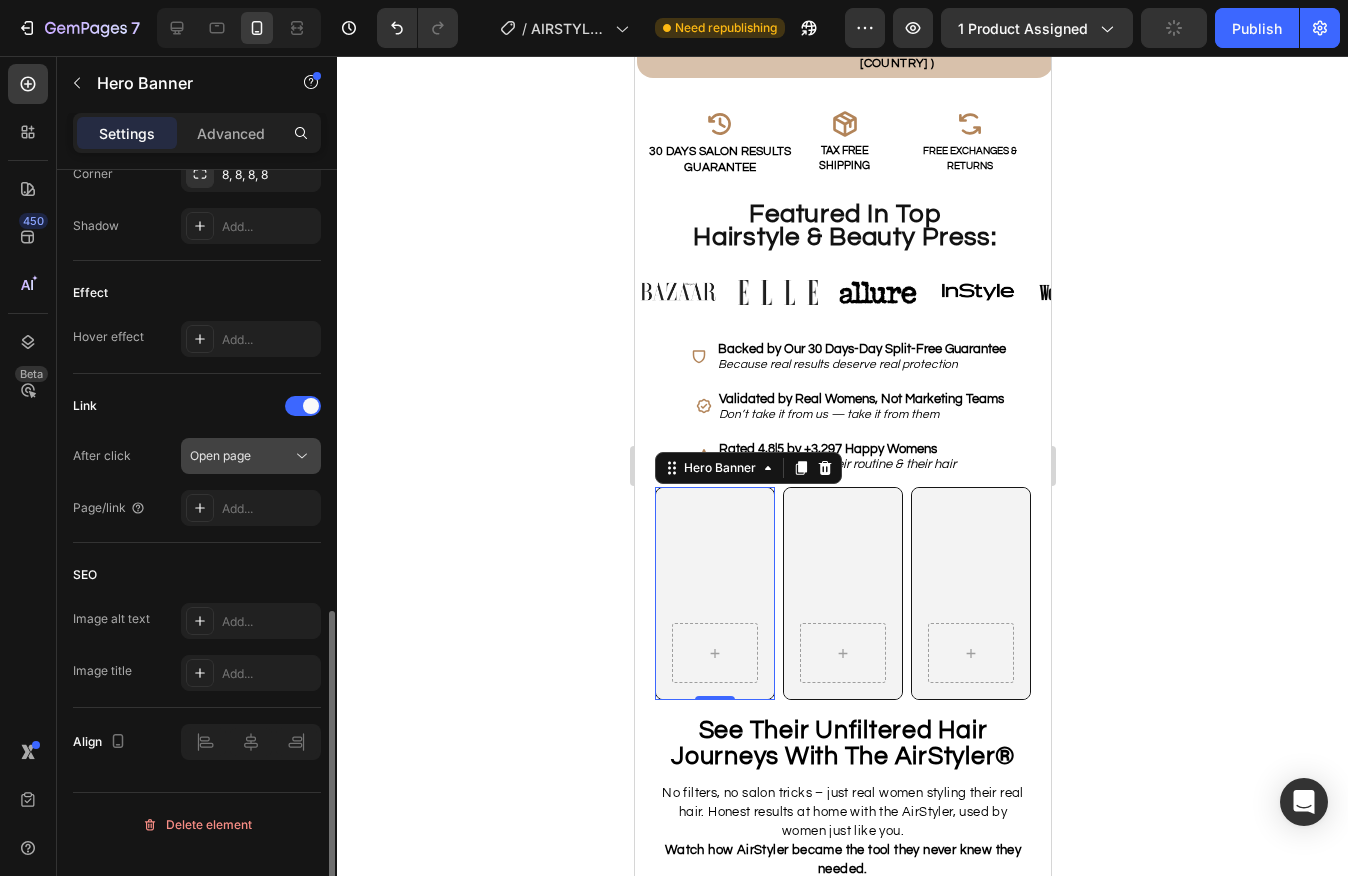 click on "Open page" 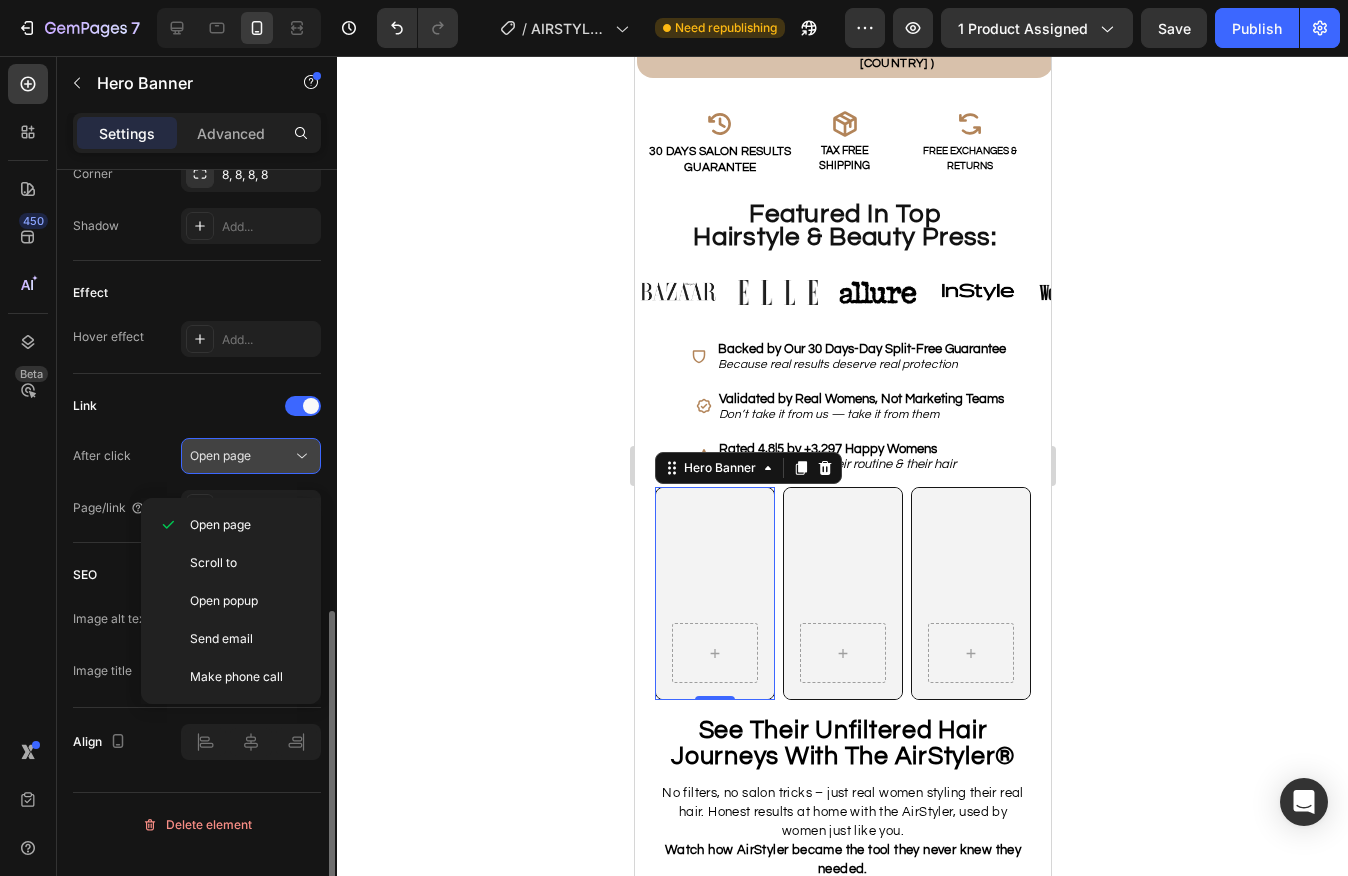 click on "Open page" at bounding box center [220, 455] 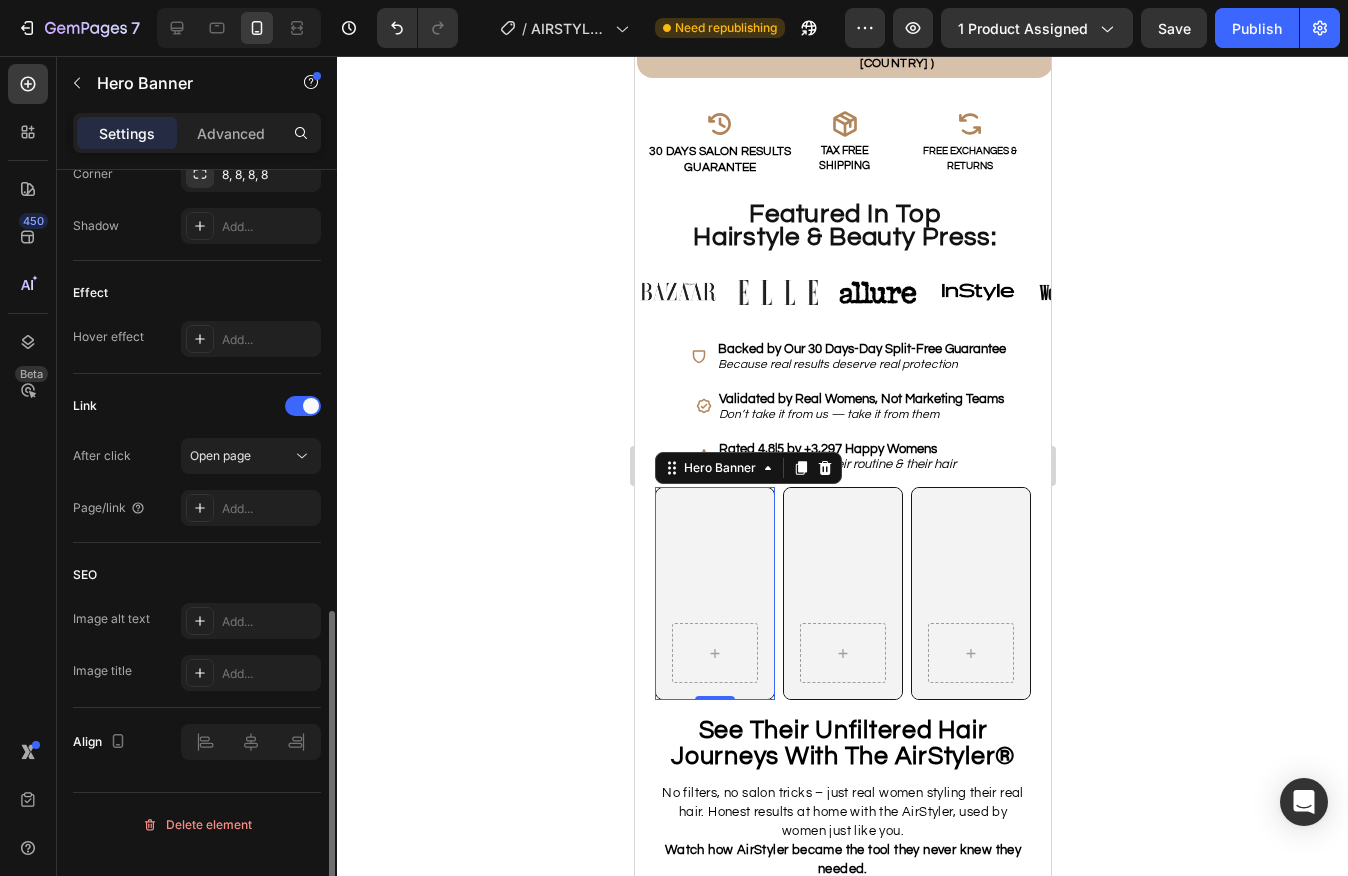 click on "Link" at bounding box center (197, 406) 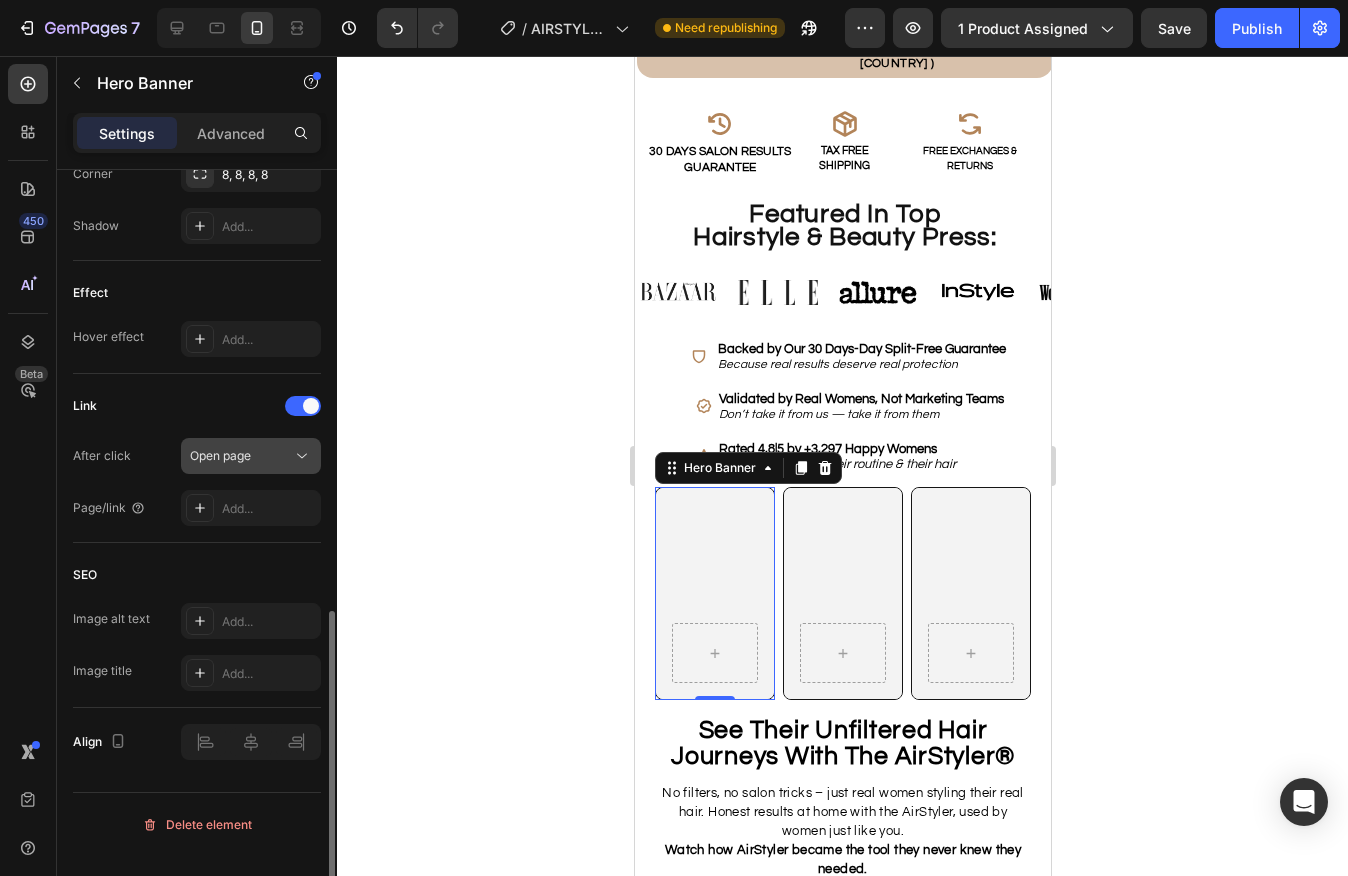 click on "Open page" at bounding box center (241, 456) 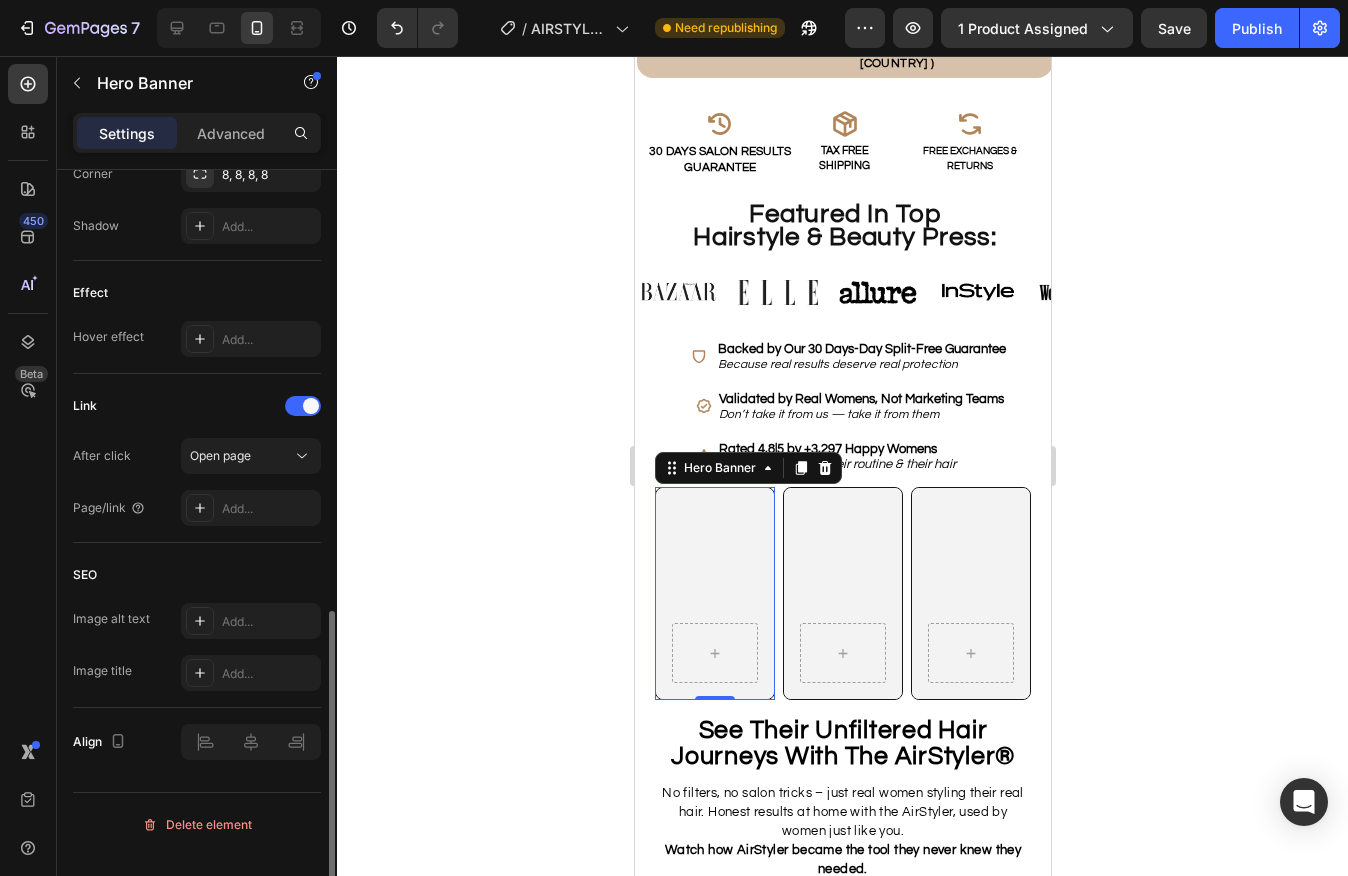 click at bounding box center [303, 406] 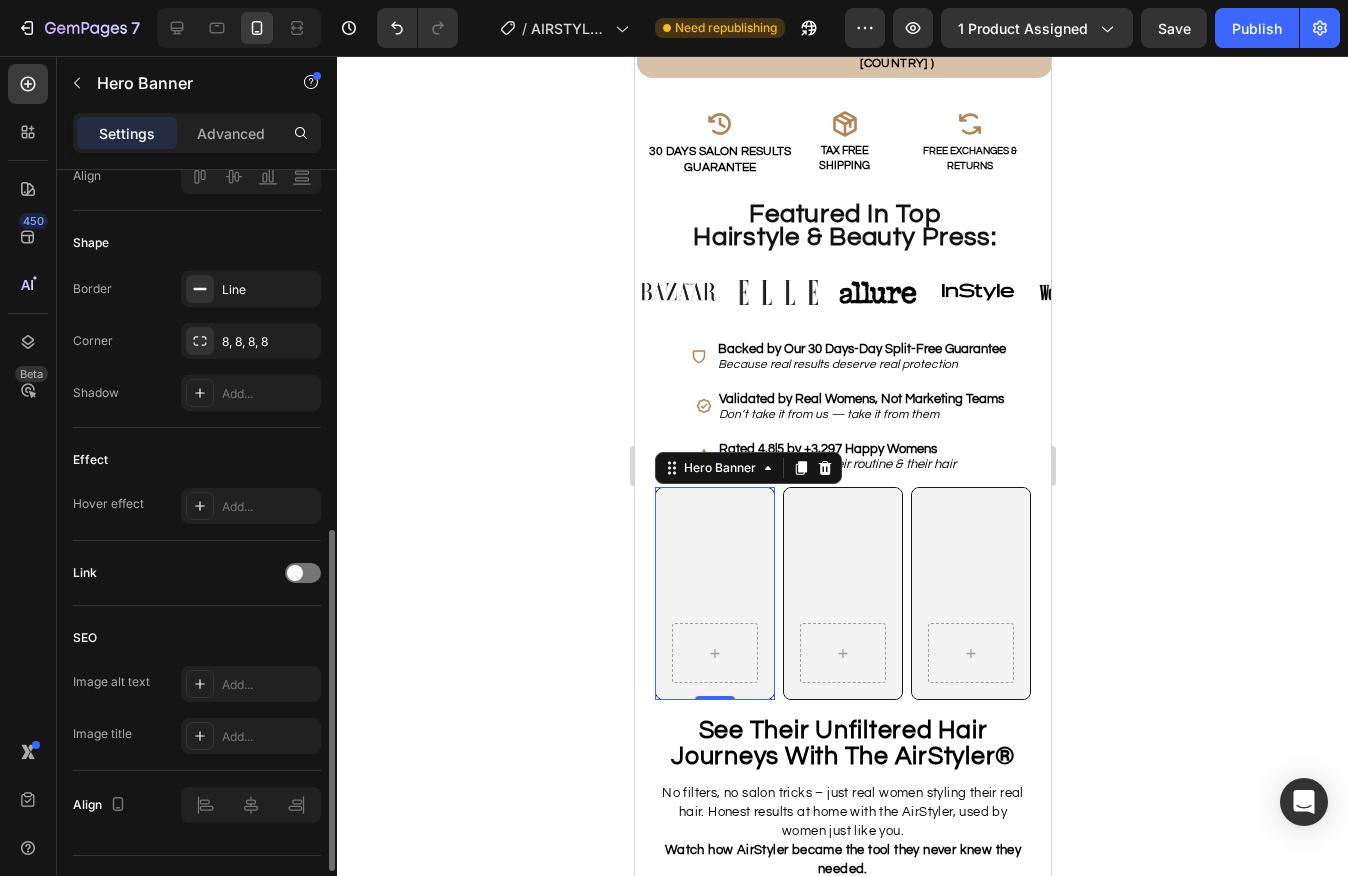 scroll, scrollTop: 829, scrollLeft: 0, axis: vertical 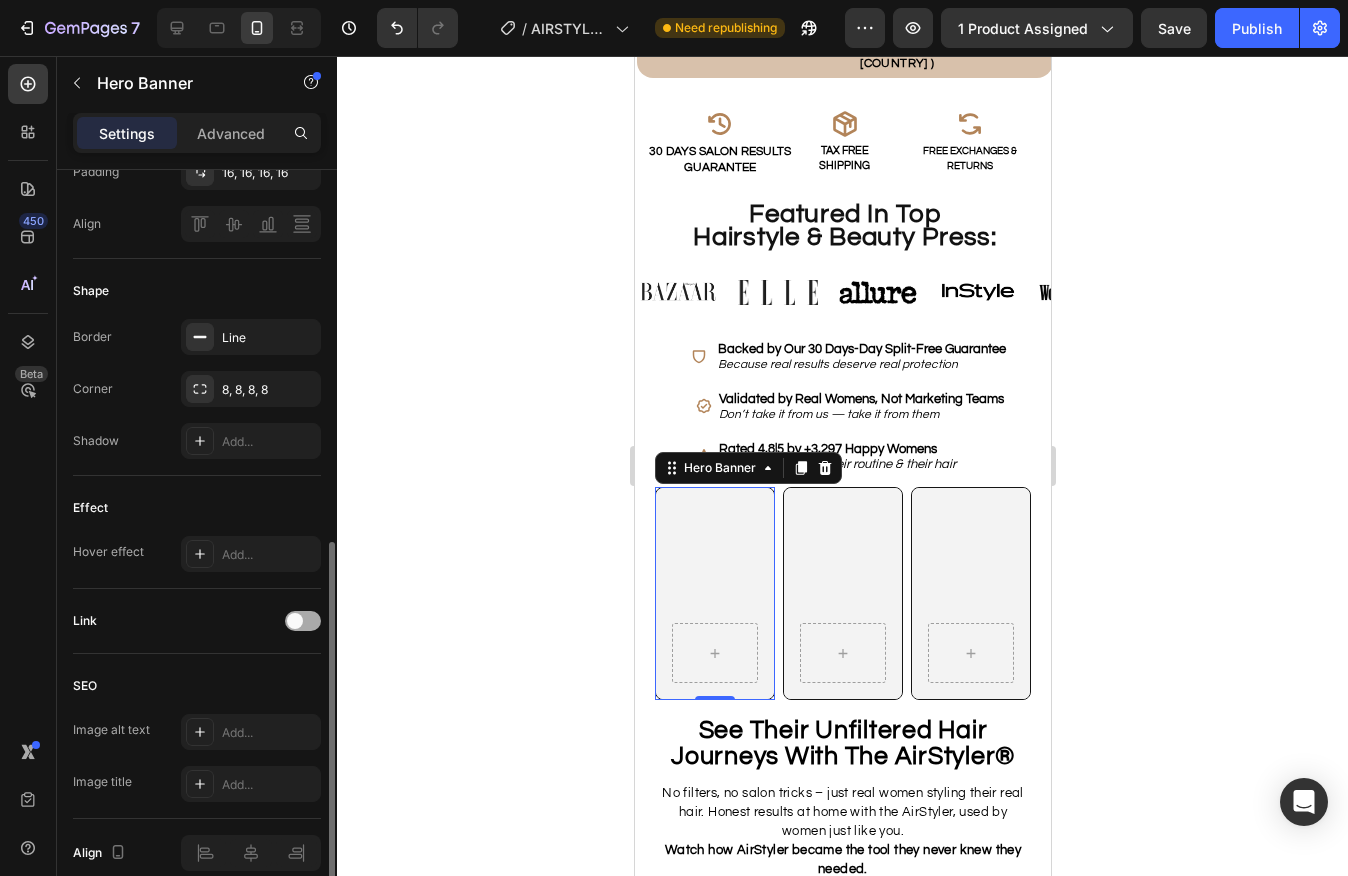 click at bounding box center [303, 621] 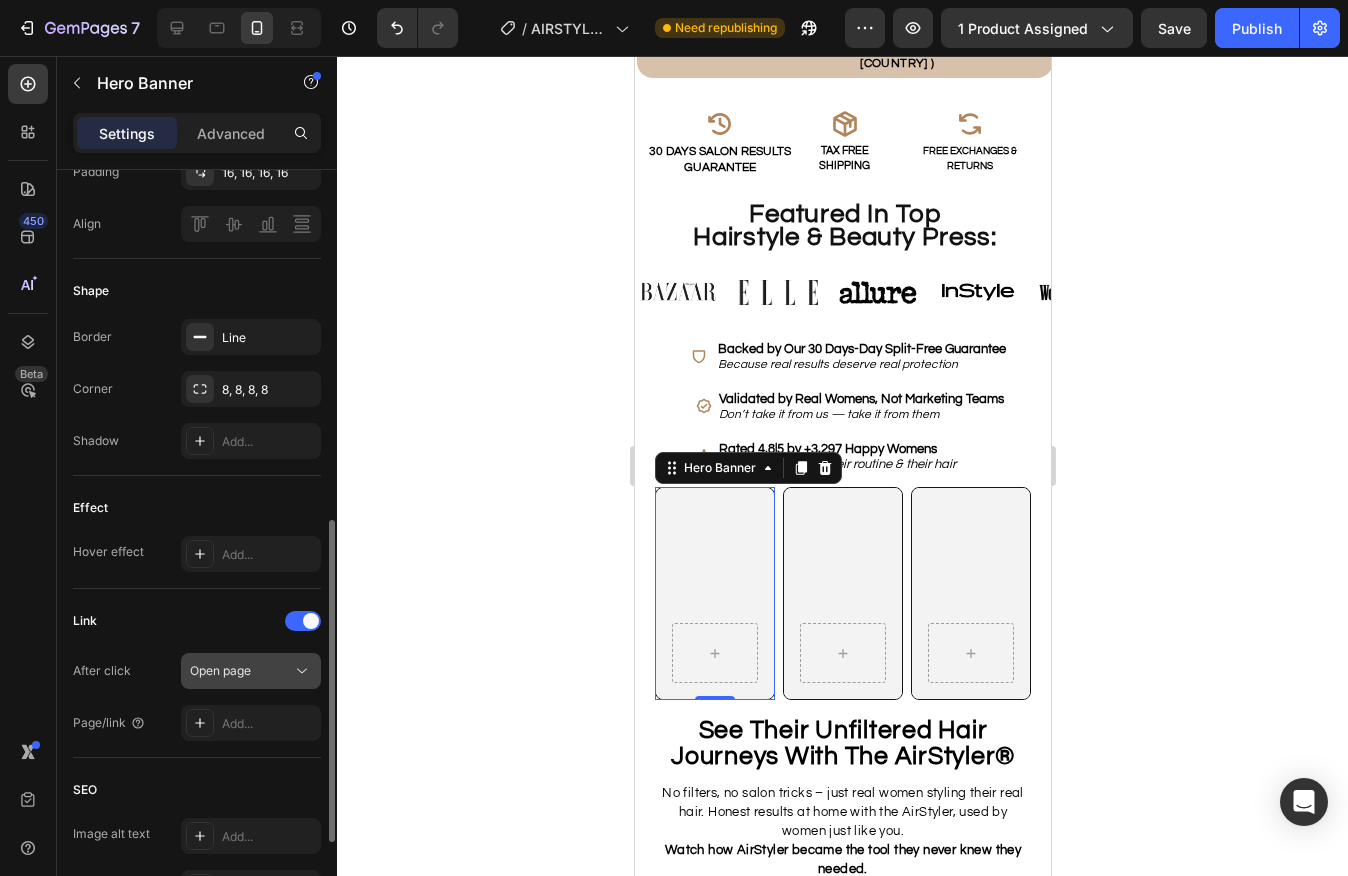 click on "Open page" at bounding box center (241, 671) 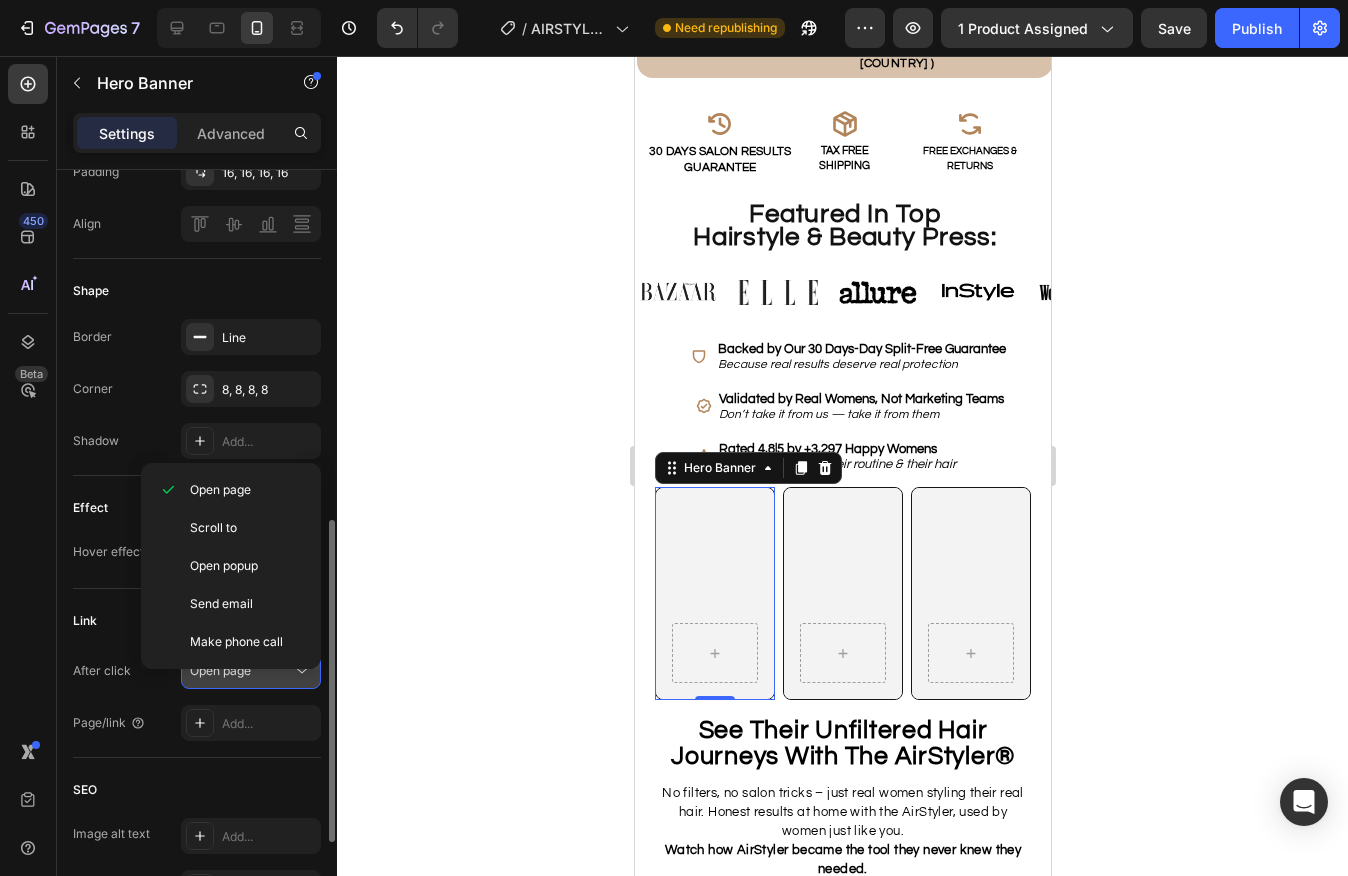 click on "Open page" at bounding box center [241, 671] 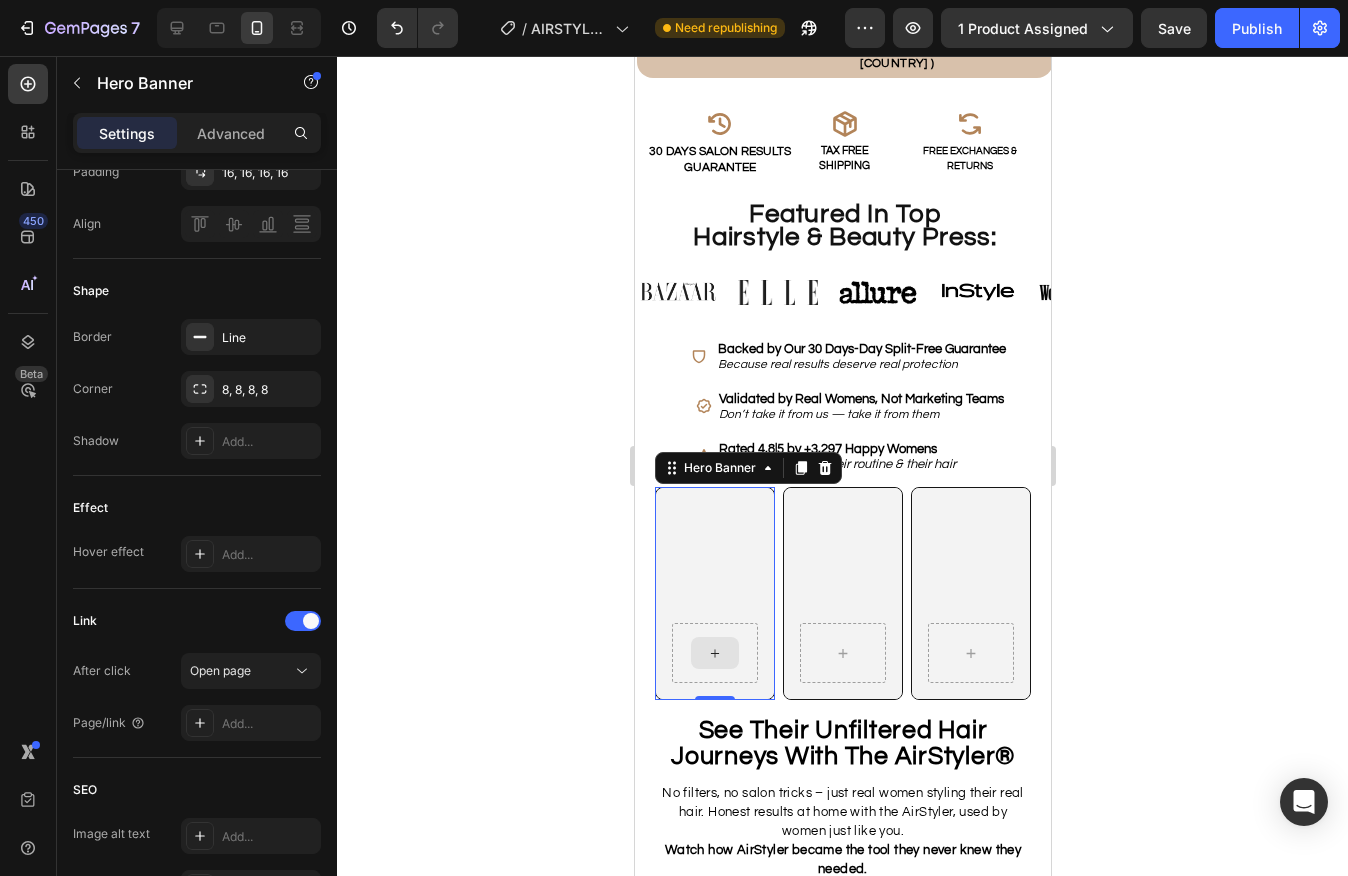 click at bounding box center (714, 653) 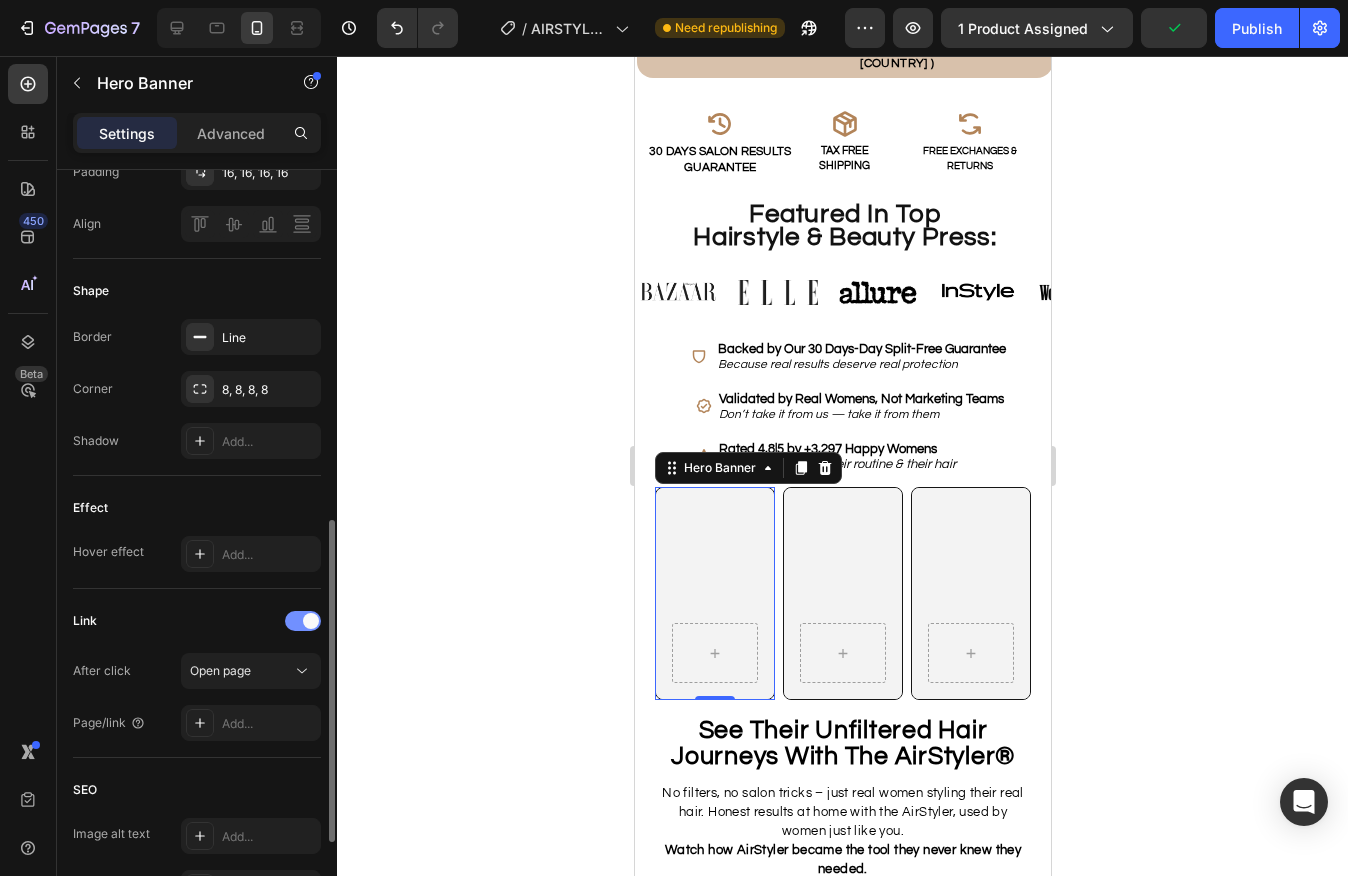 click at bounding box center (303, 621) 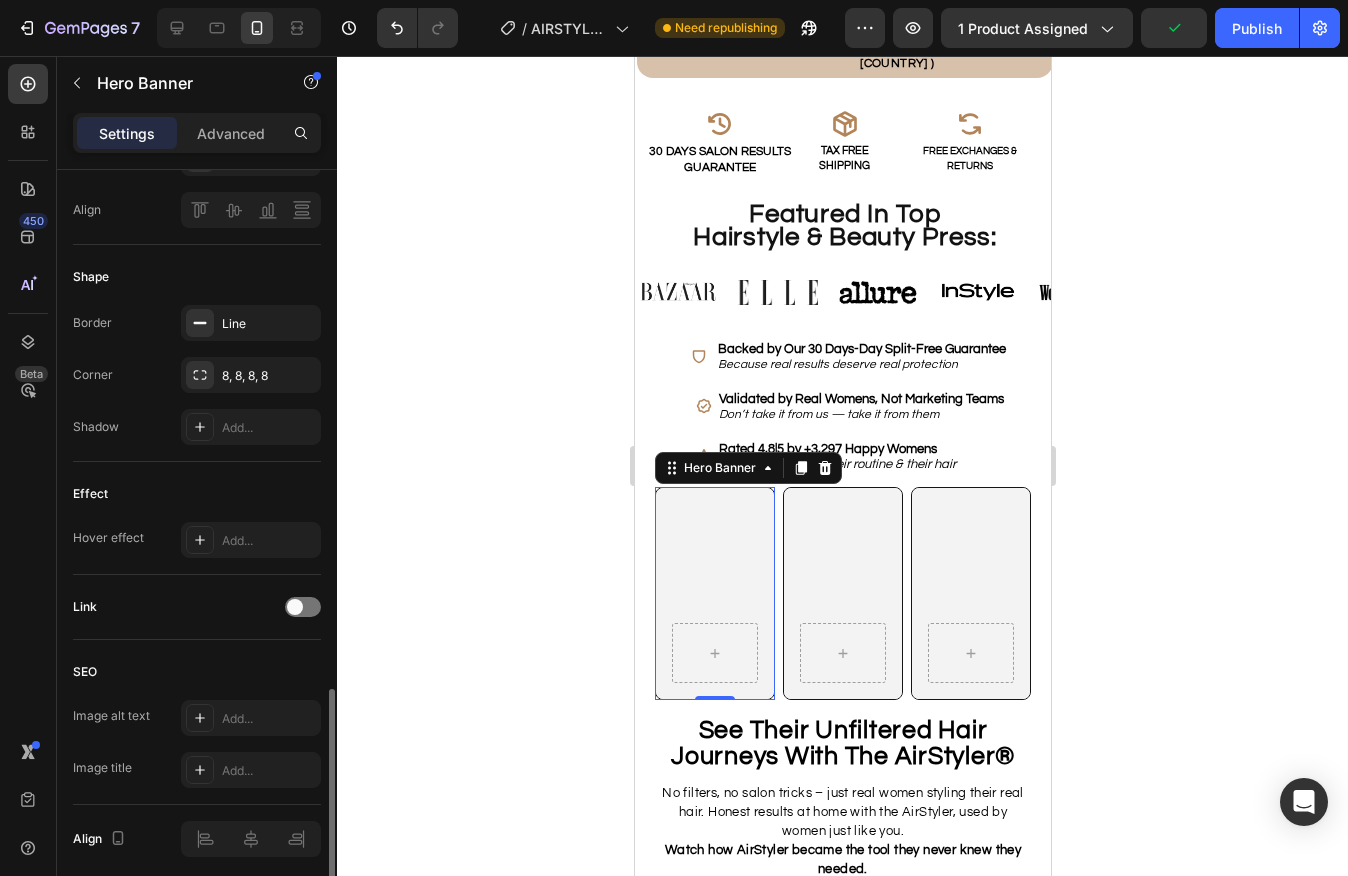 scroll, scrollTop: 940, scrollLeft: 0, axis: vertical 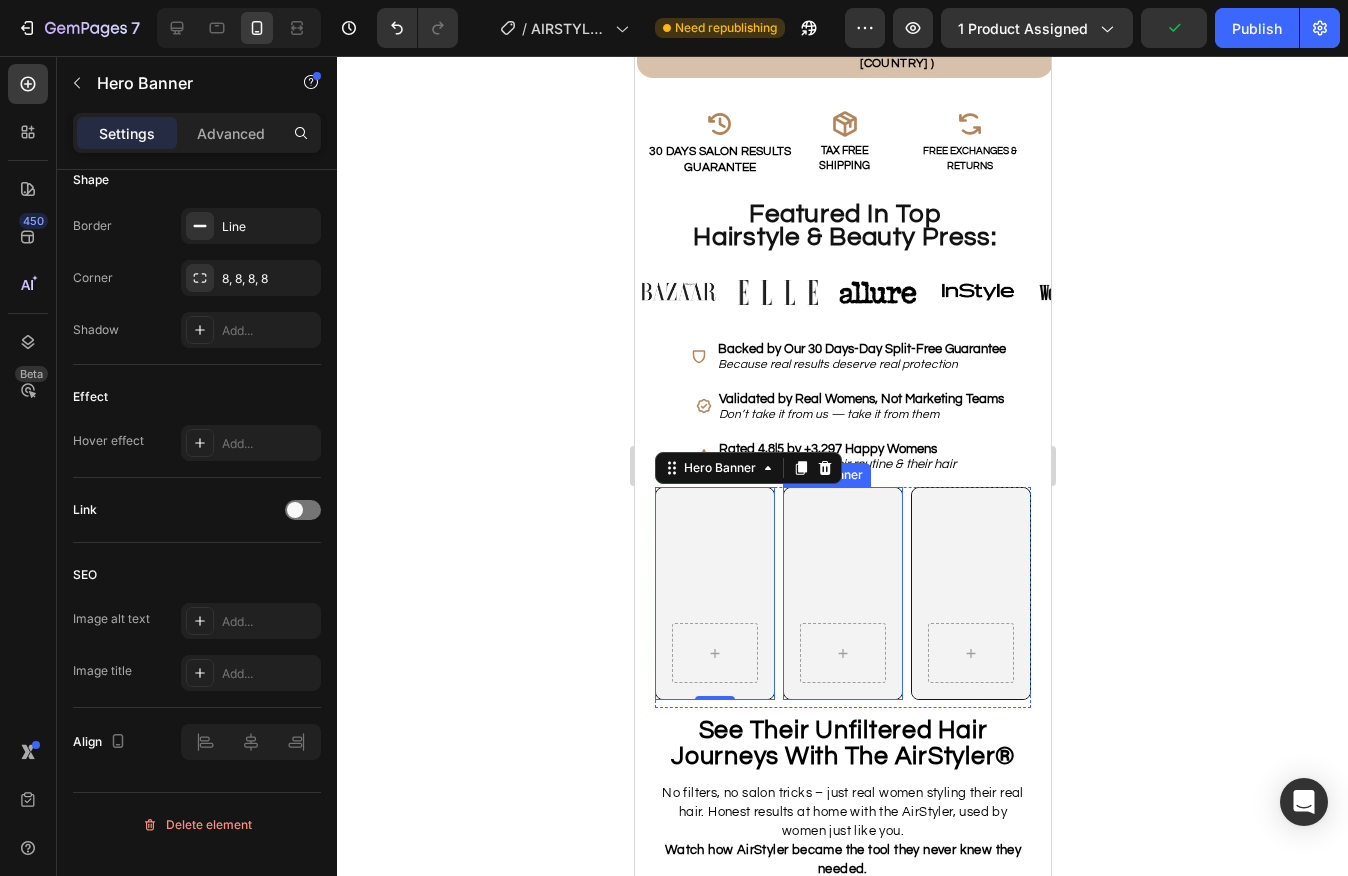 click at bounding box center (842, 593) 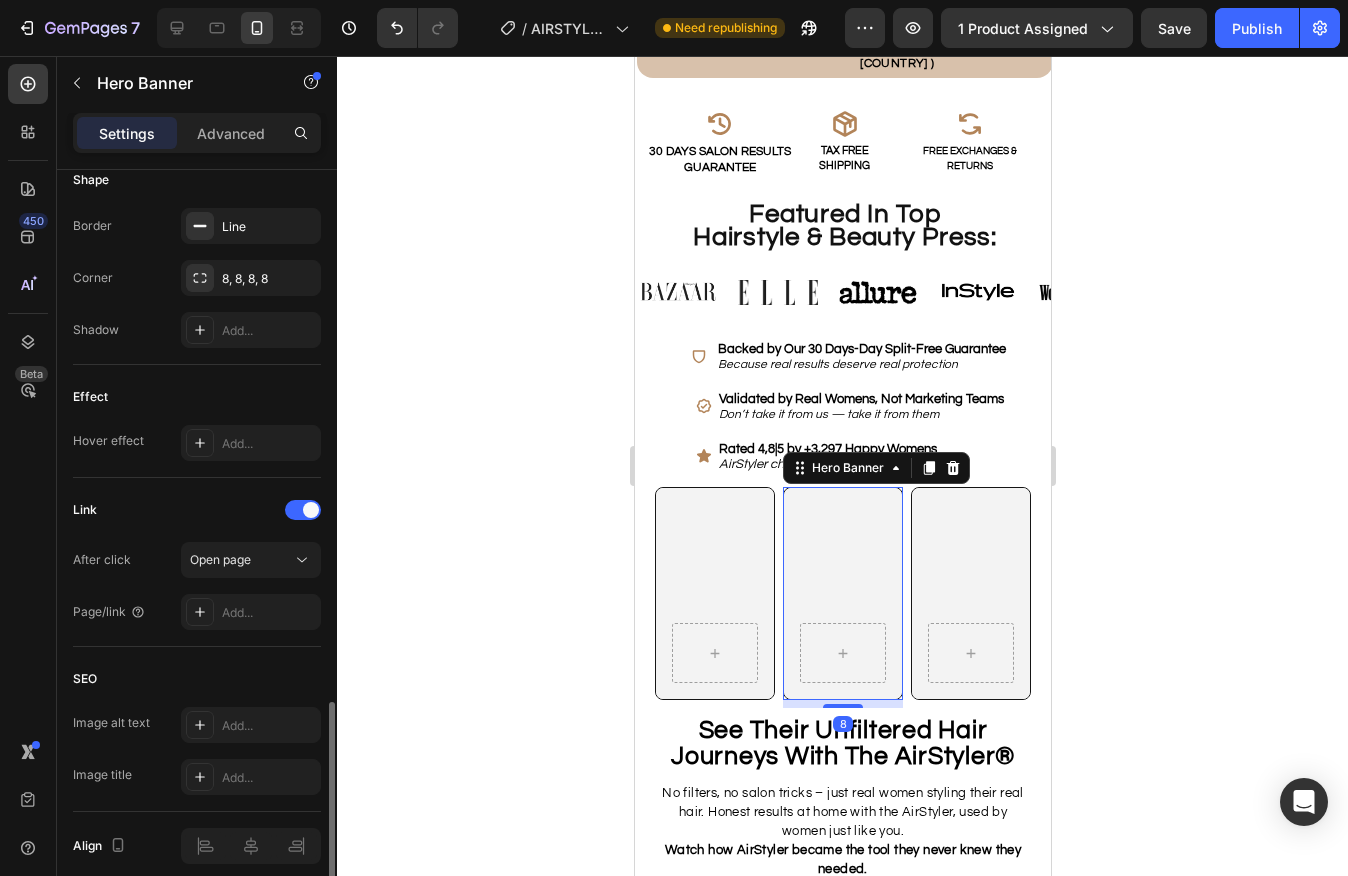 scroll, scrollTop: 1044, scrollLeft: 0, axis: vertical 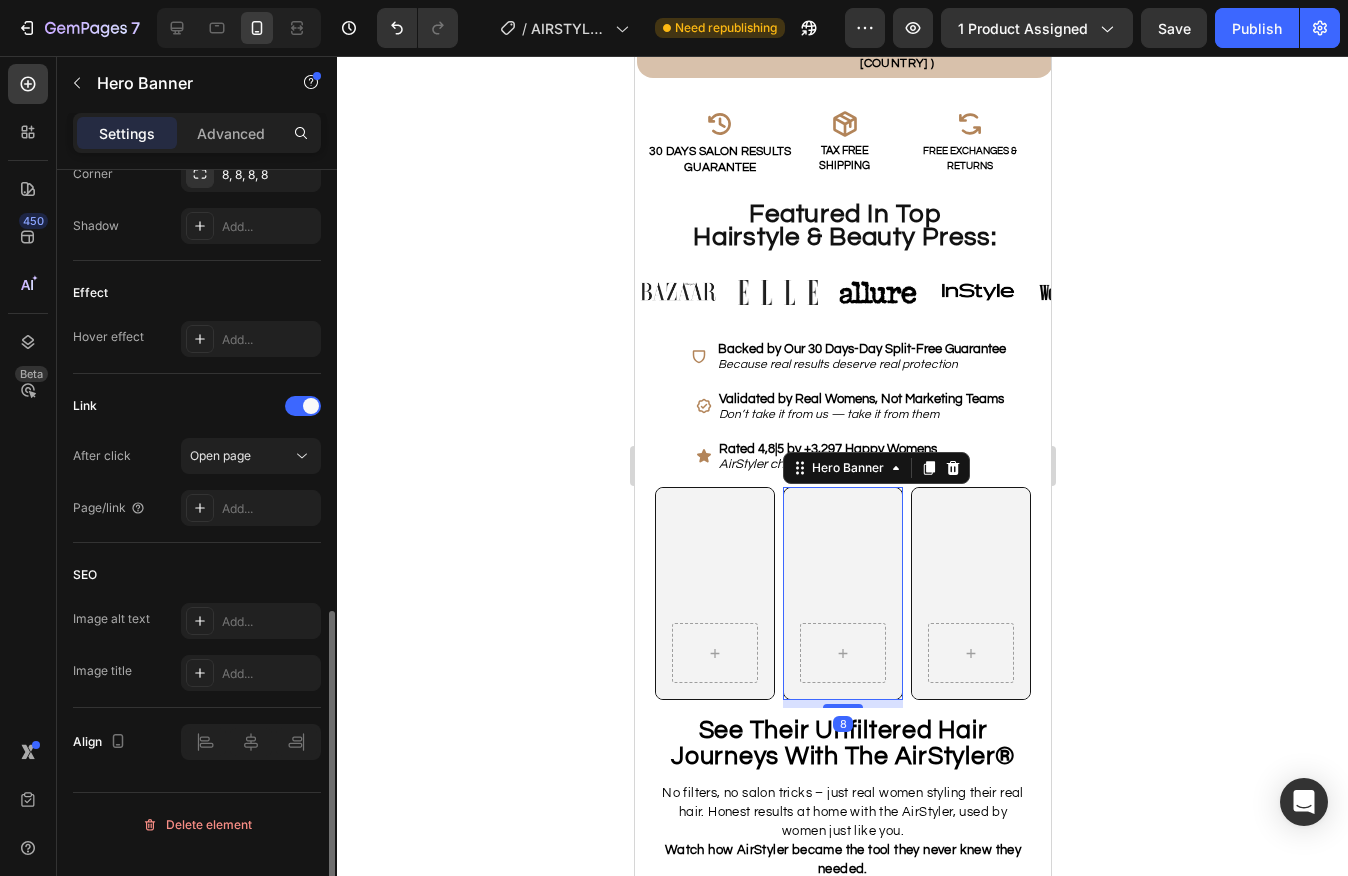 click at bounding box center [303, 406] 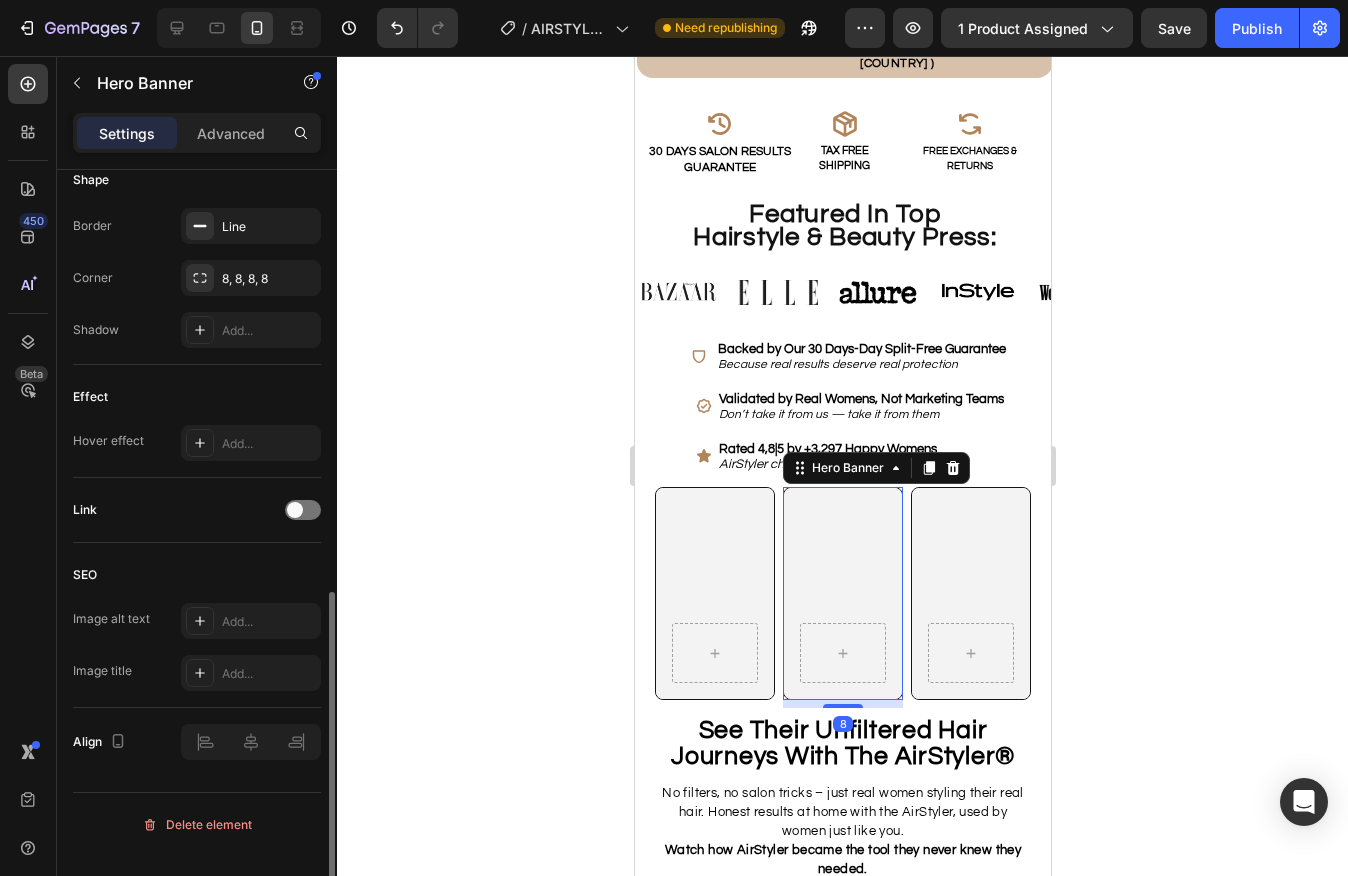 scroll, scrollTop: 940, scrollLeft: 0, axis: vertical 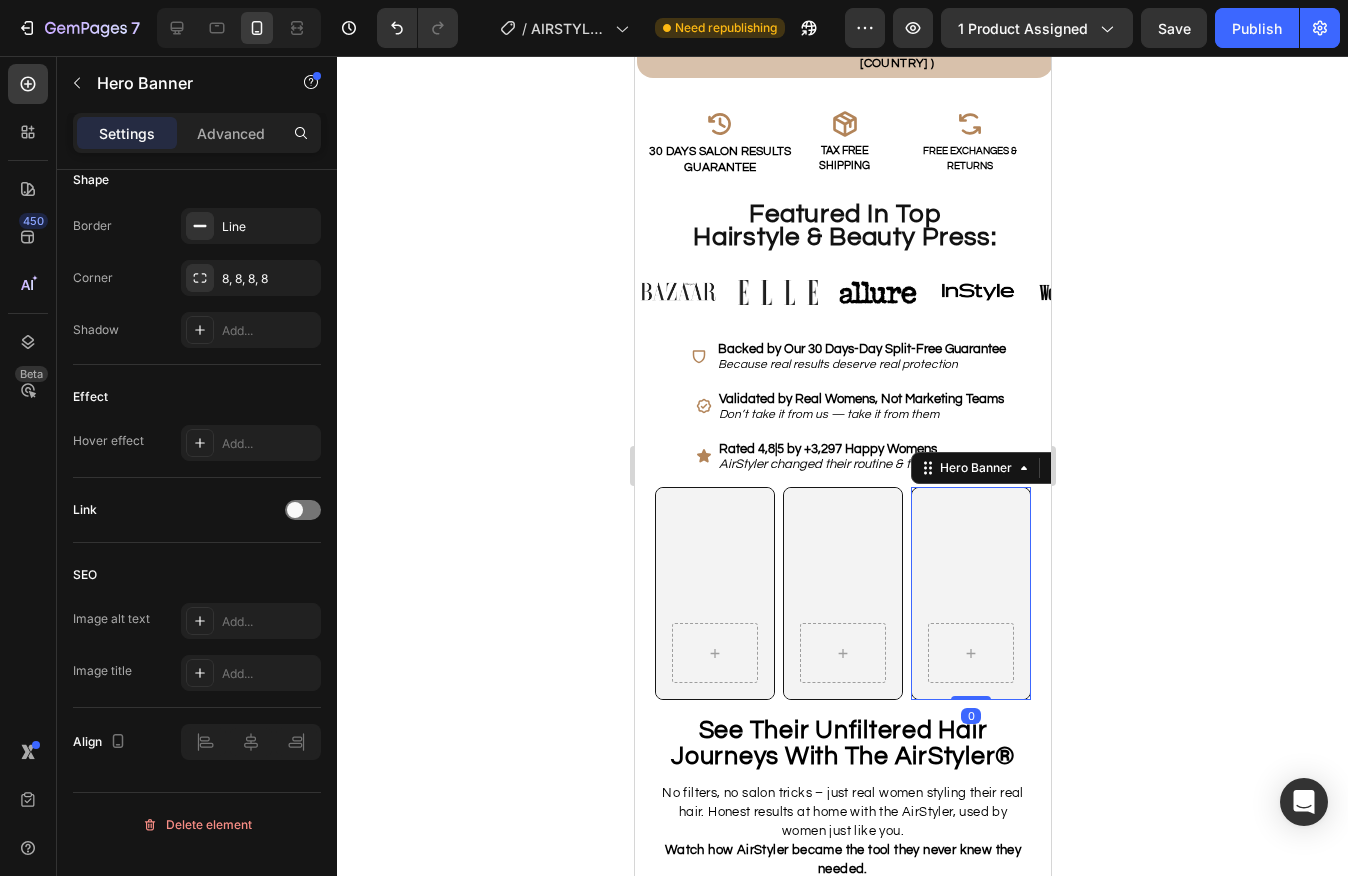 click at bounding box center [970, 593] 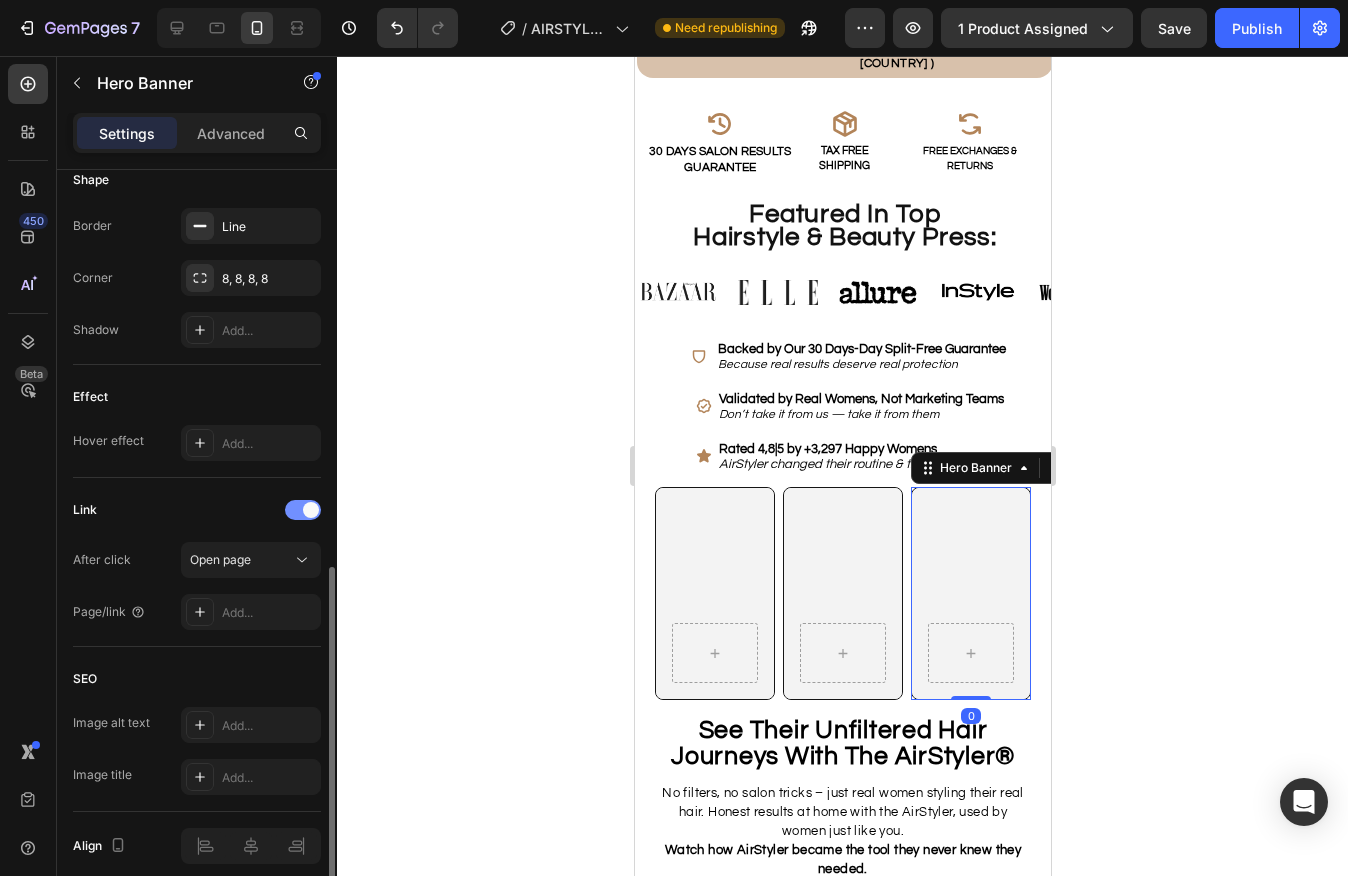 click at bounding box center (303, 510) 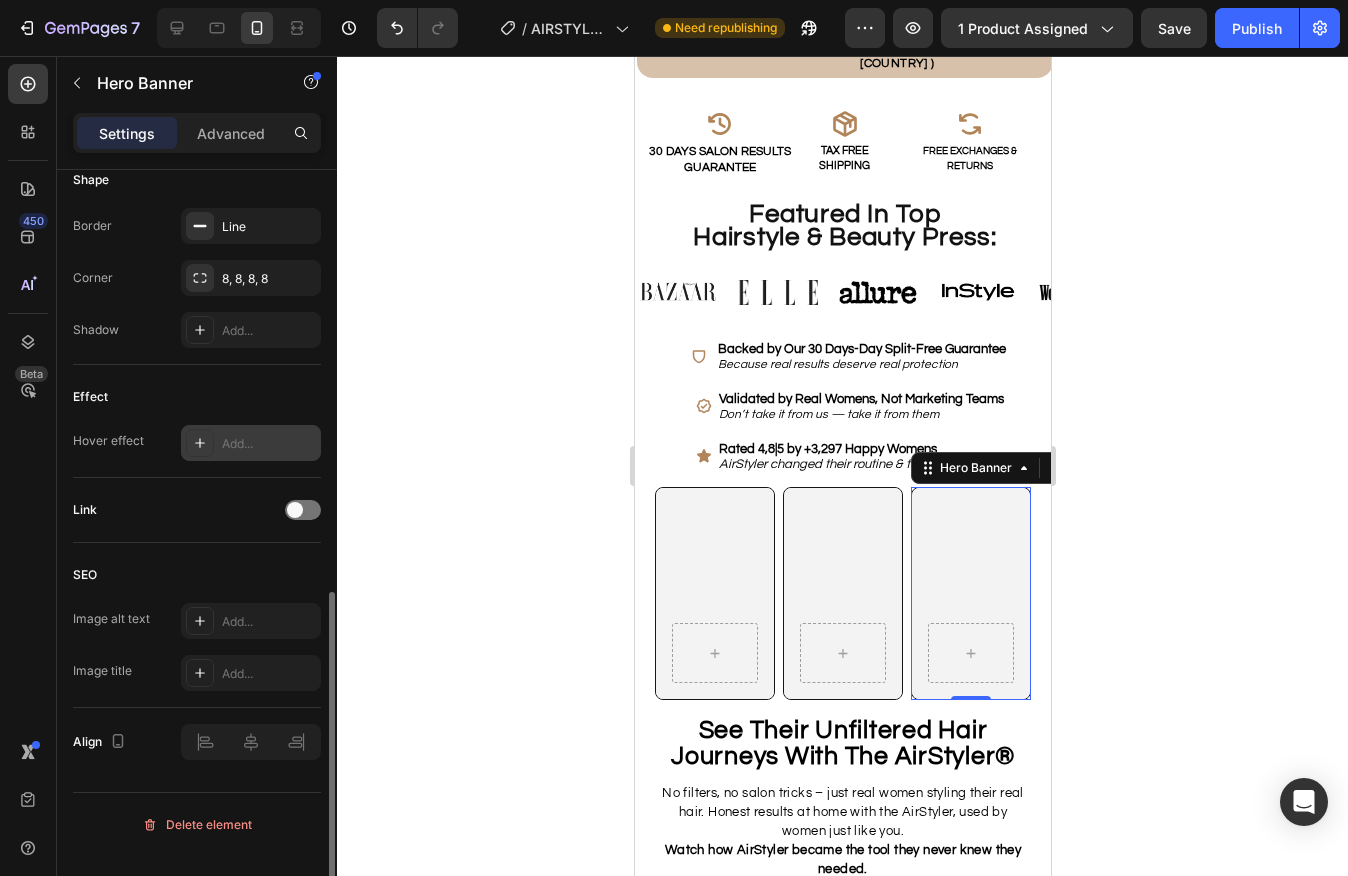 scroll, scrollTop: 754, scrollLeft: 0, axis: vertical 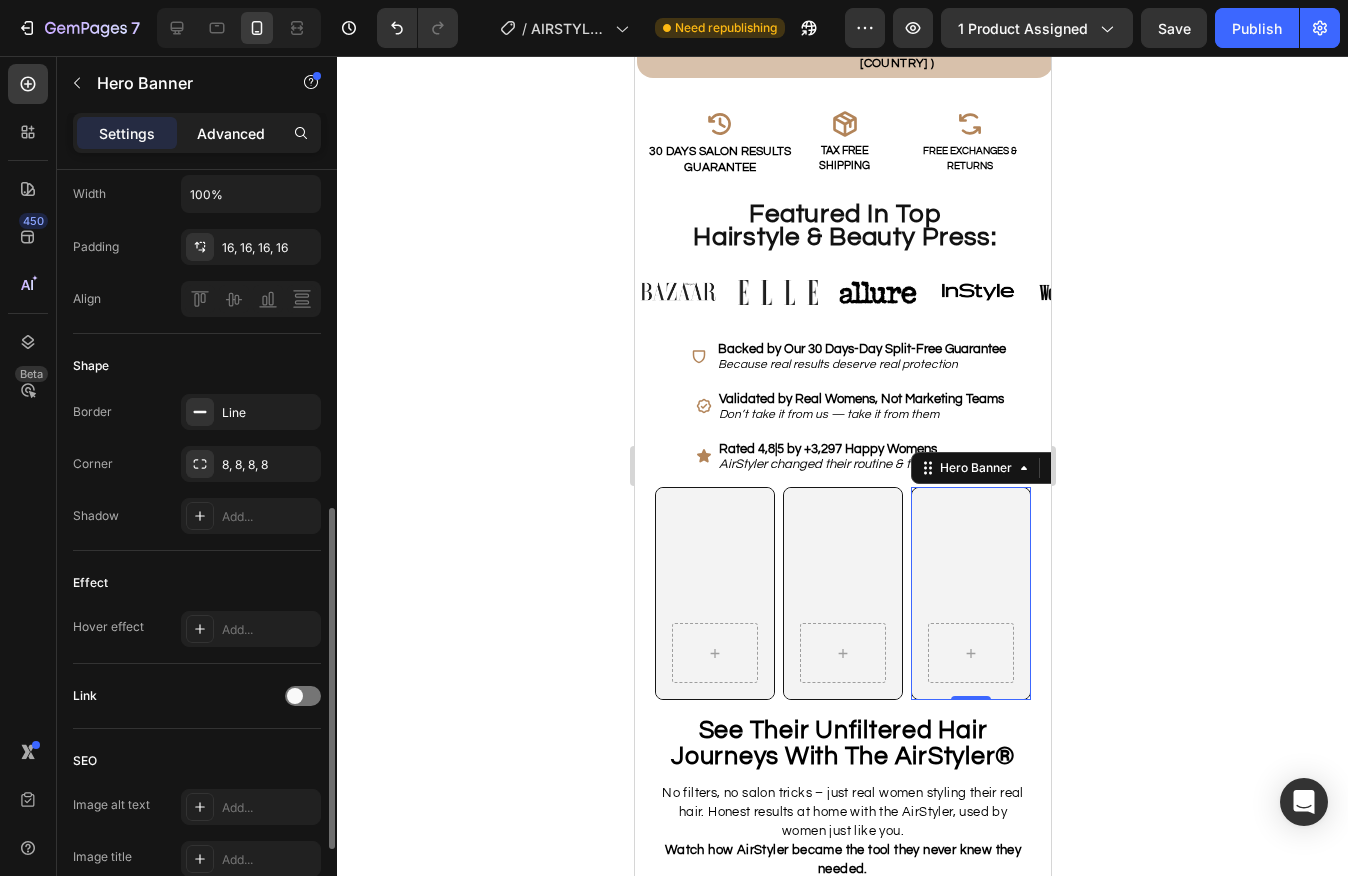 click on "Advanced" at bounding box center (231, 133) 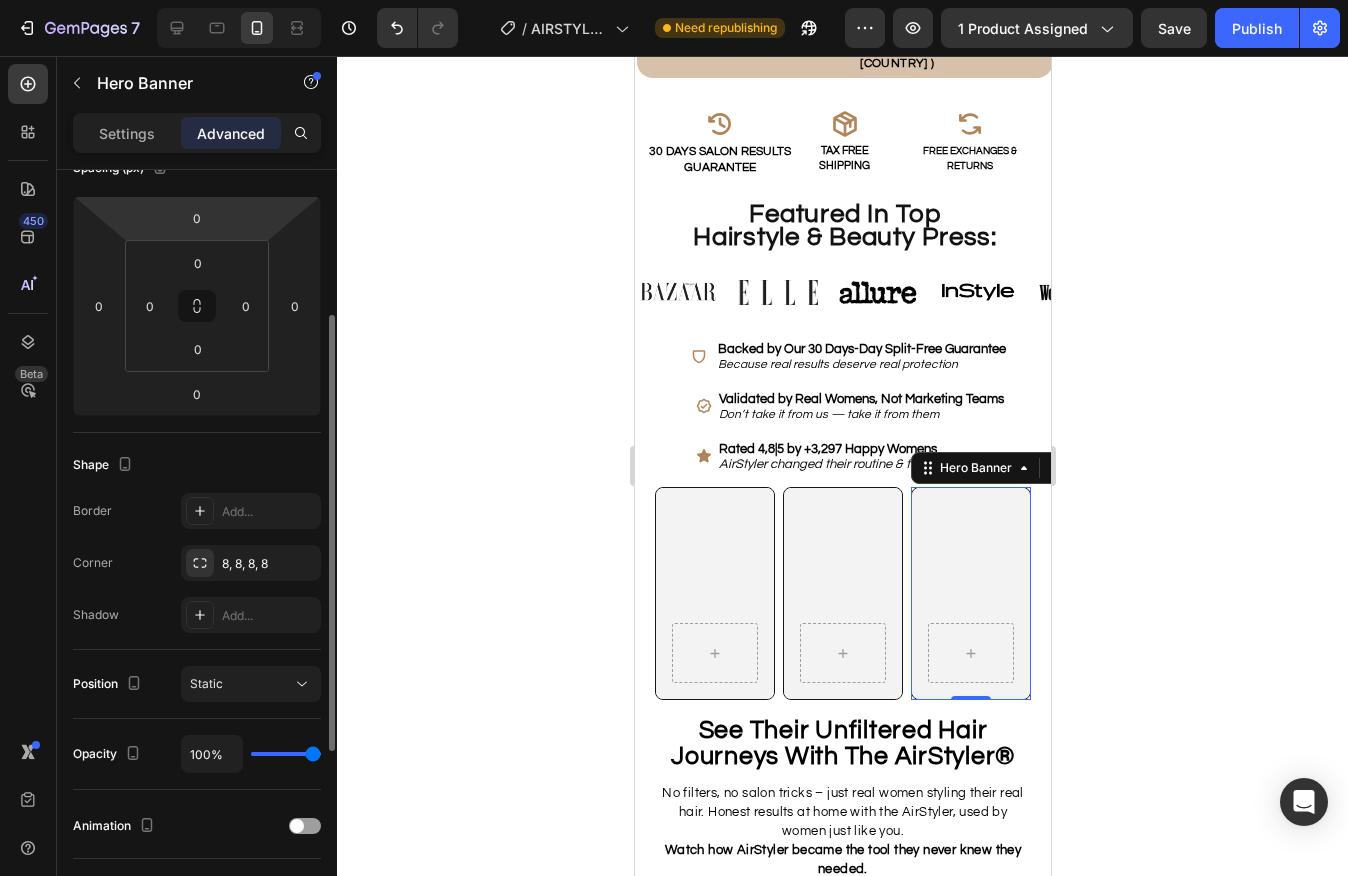 scroll, scrollTop: 247, scrollLeft: 0, axis: vertical 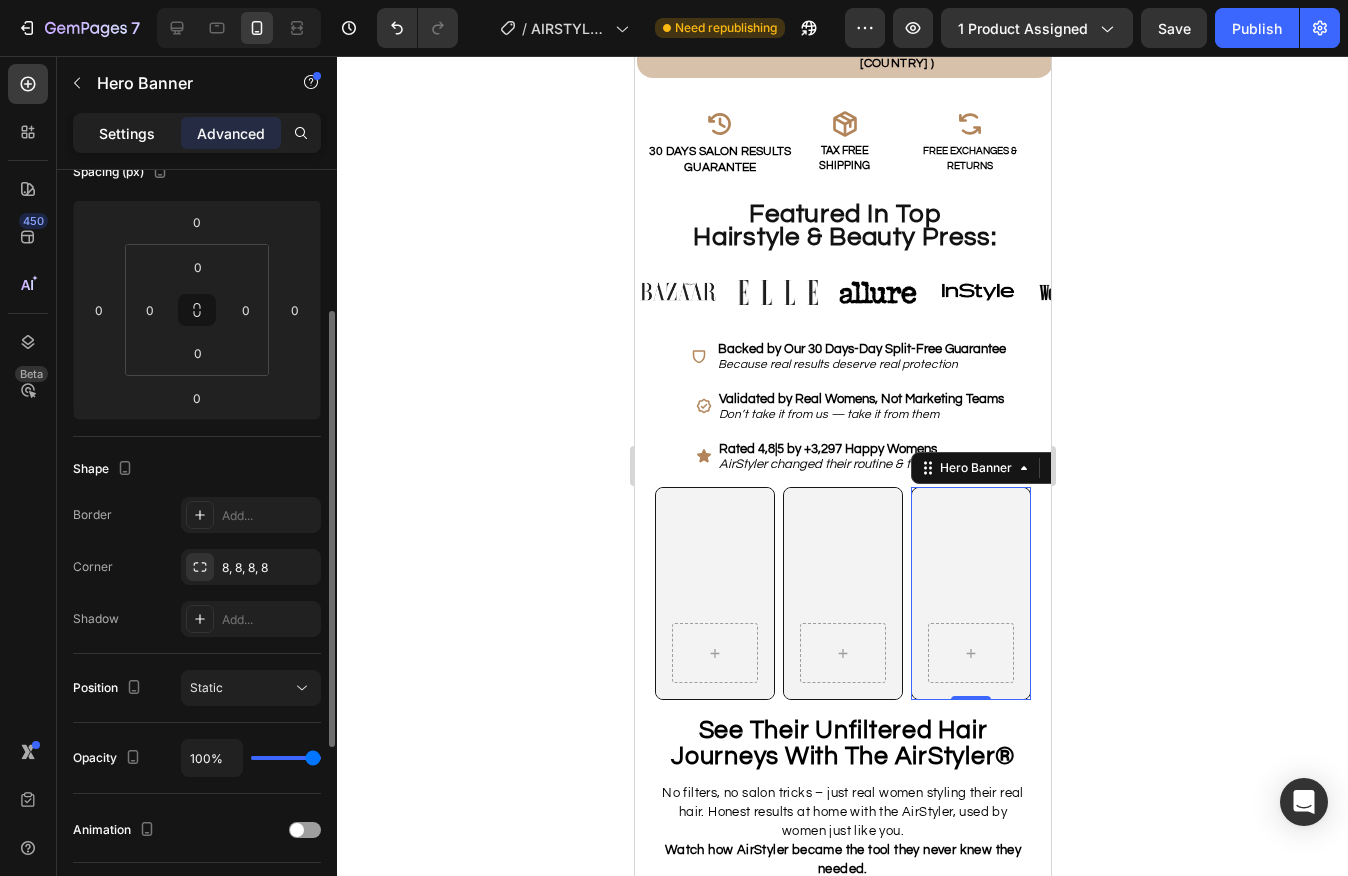 click on "Settings" 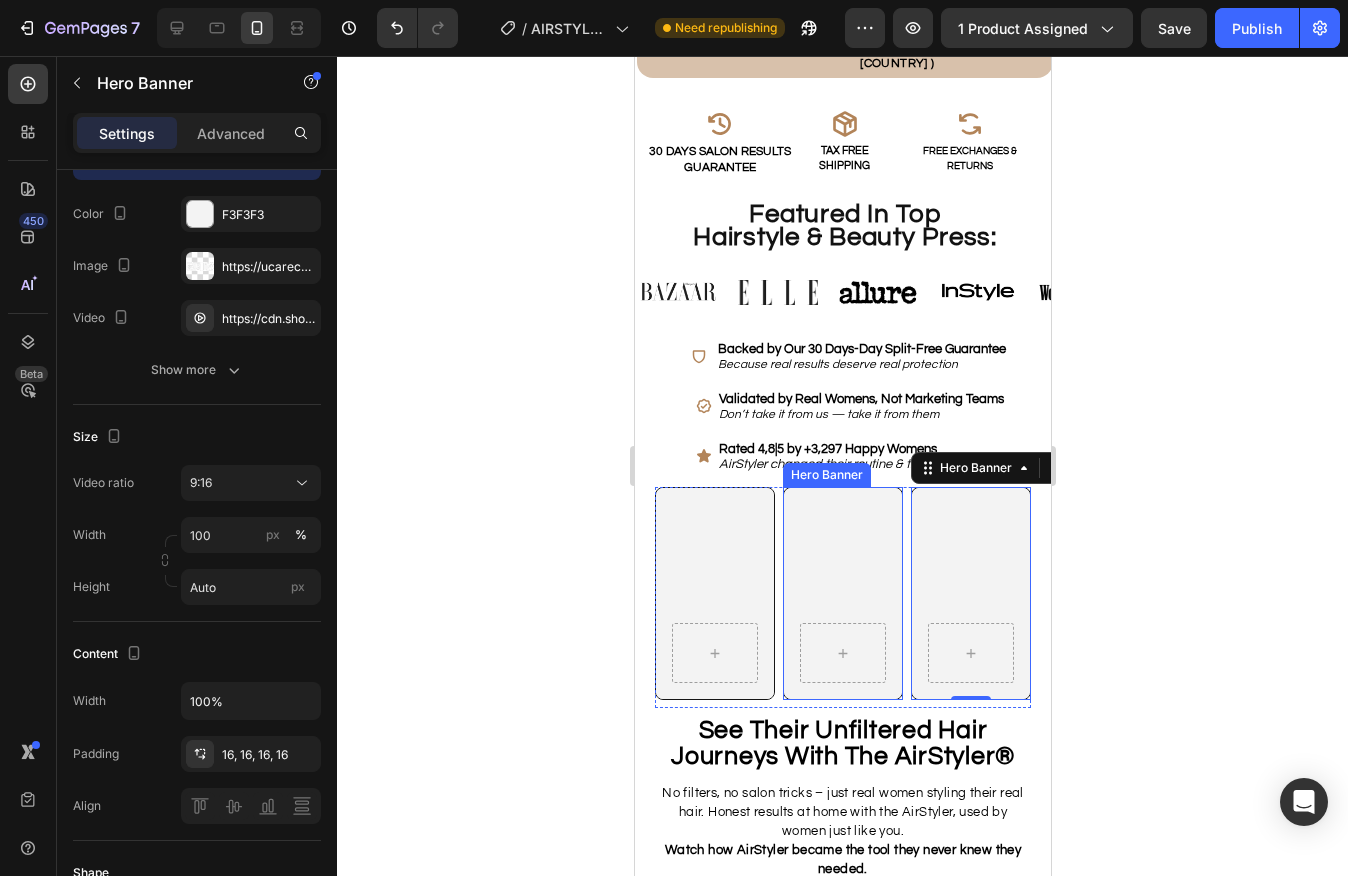 click at bounding box center (842, 593) 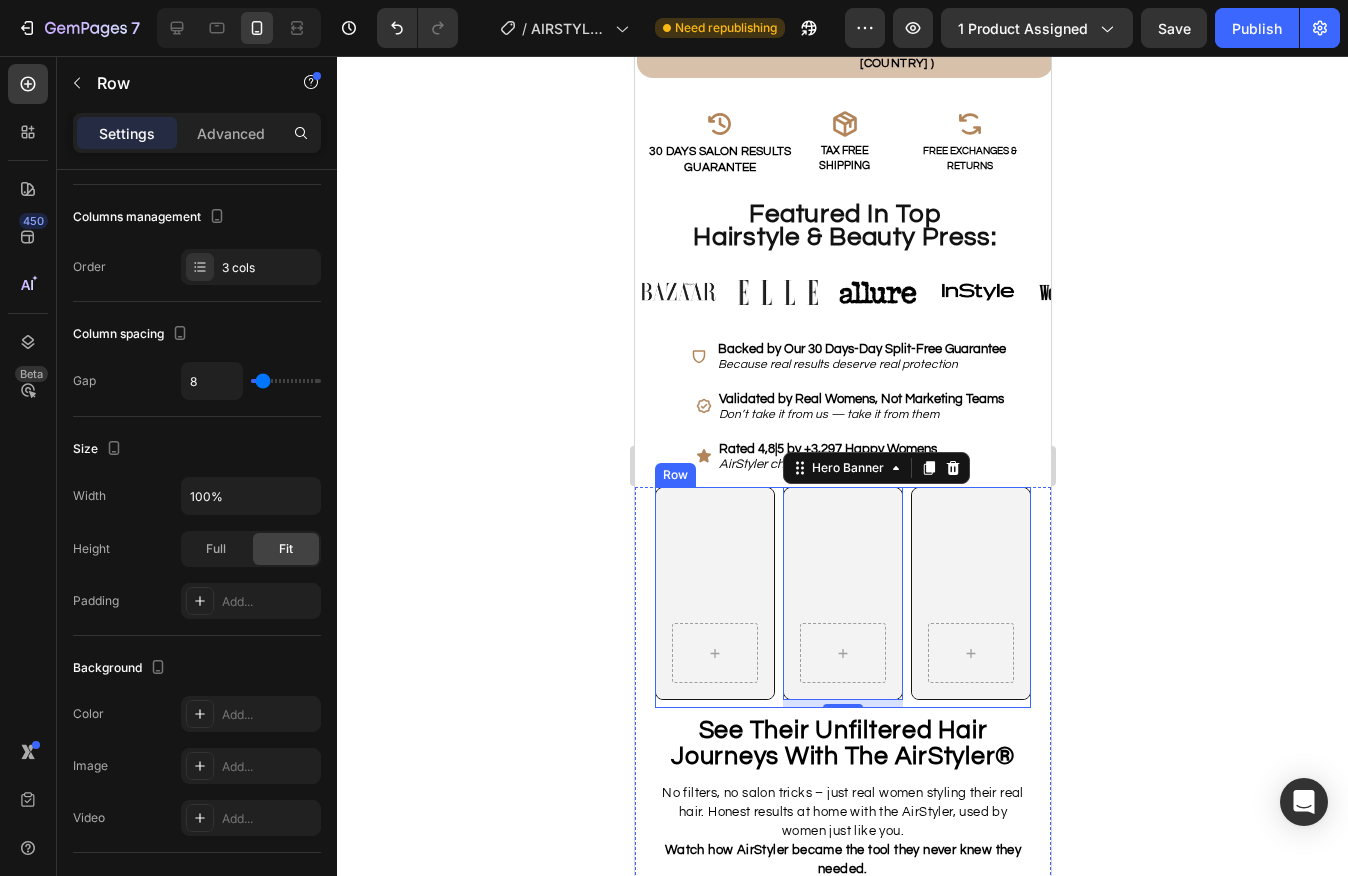 click on "Hero Banner
Hero Banner   8
Hero Banner Row" at bounding box center (842, 597) 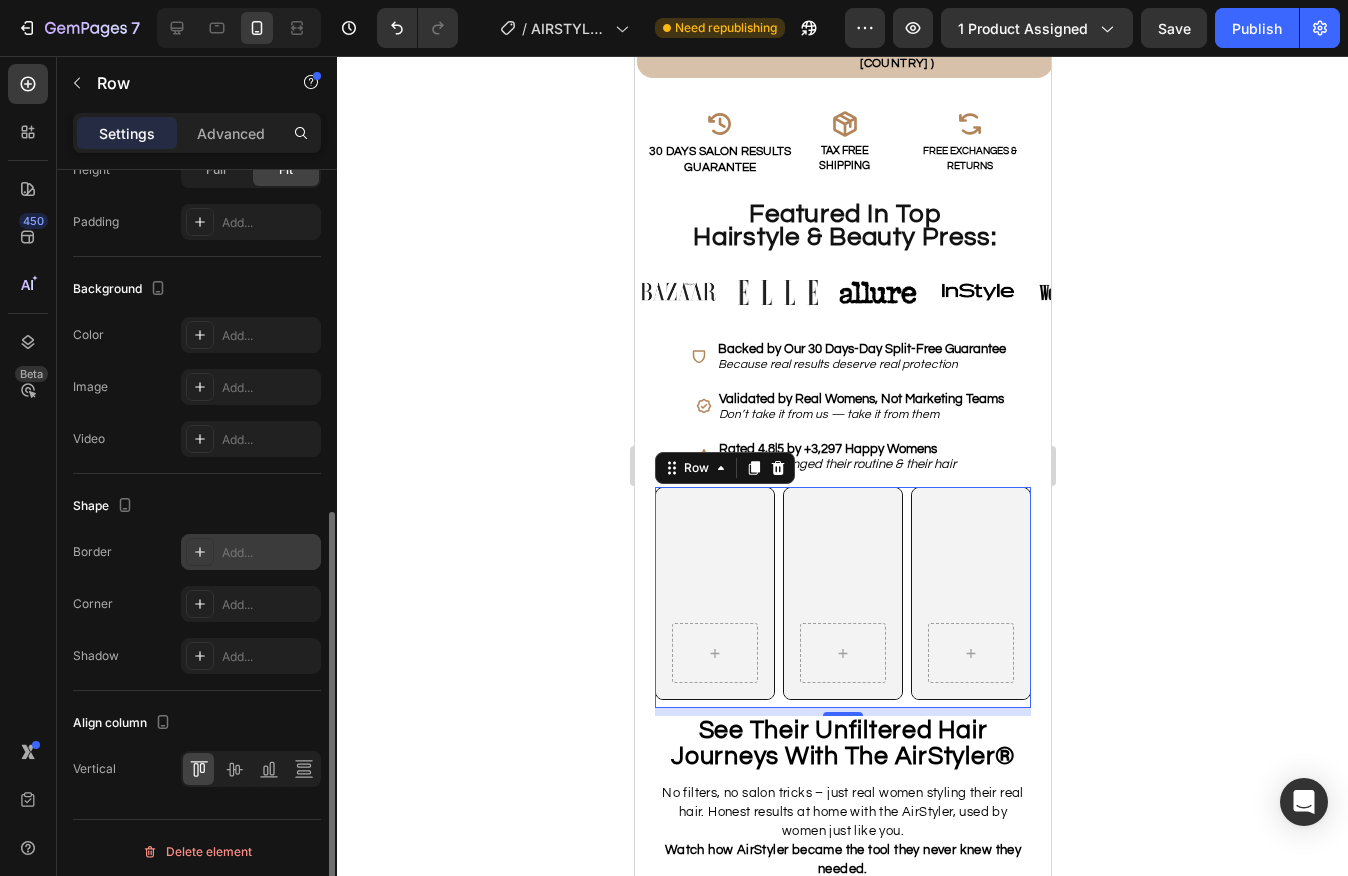 scroll, scrollTop: 633, scrollLeft: 0, axis: vertical 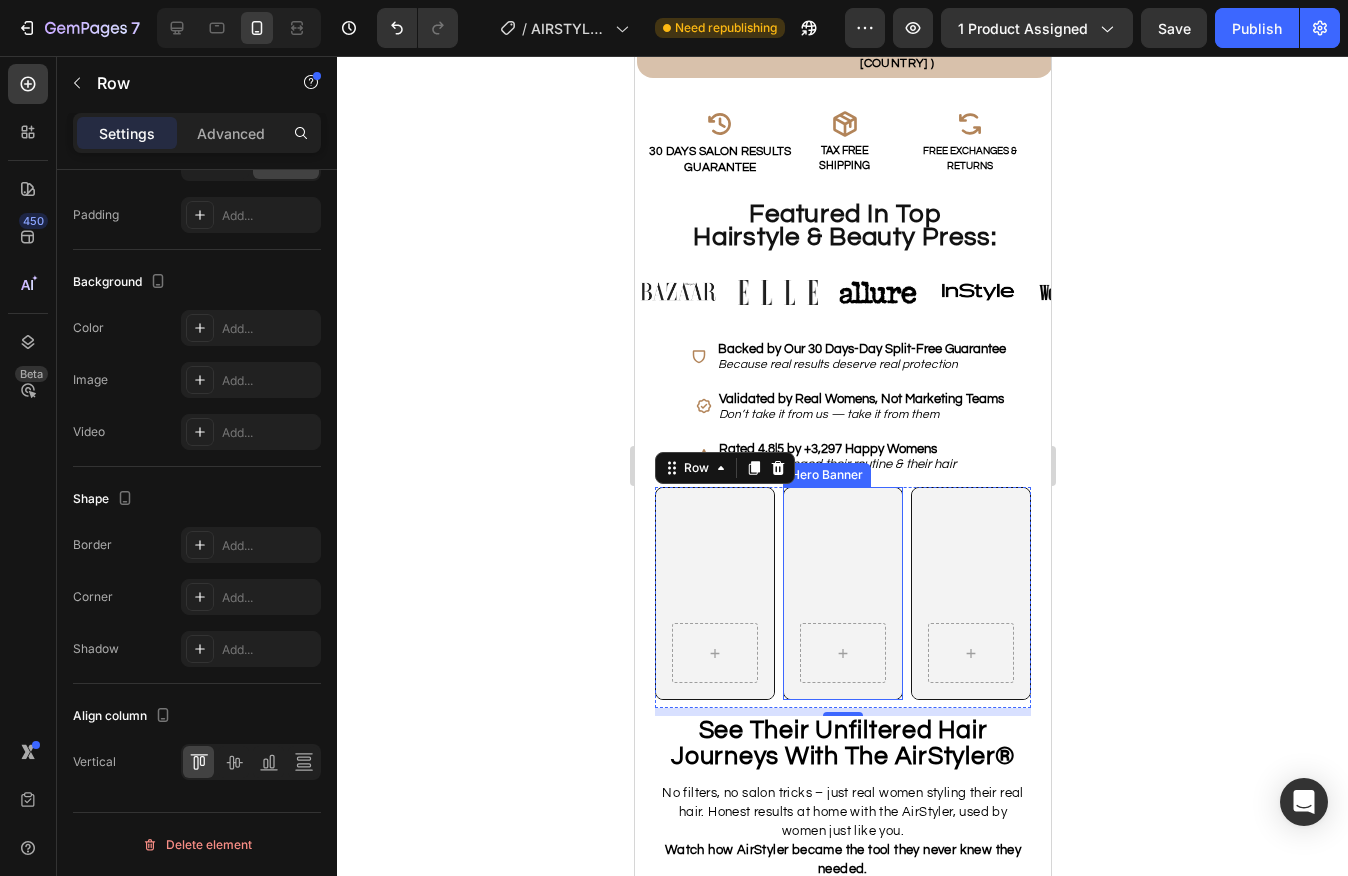 click at bounding box center [842, 593] 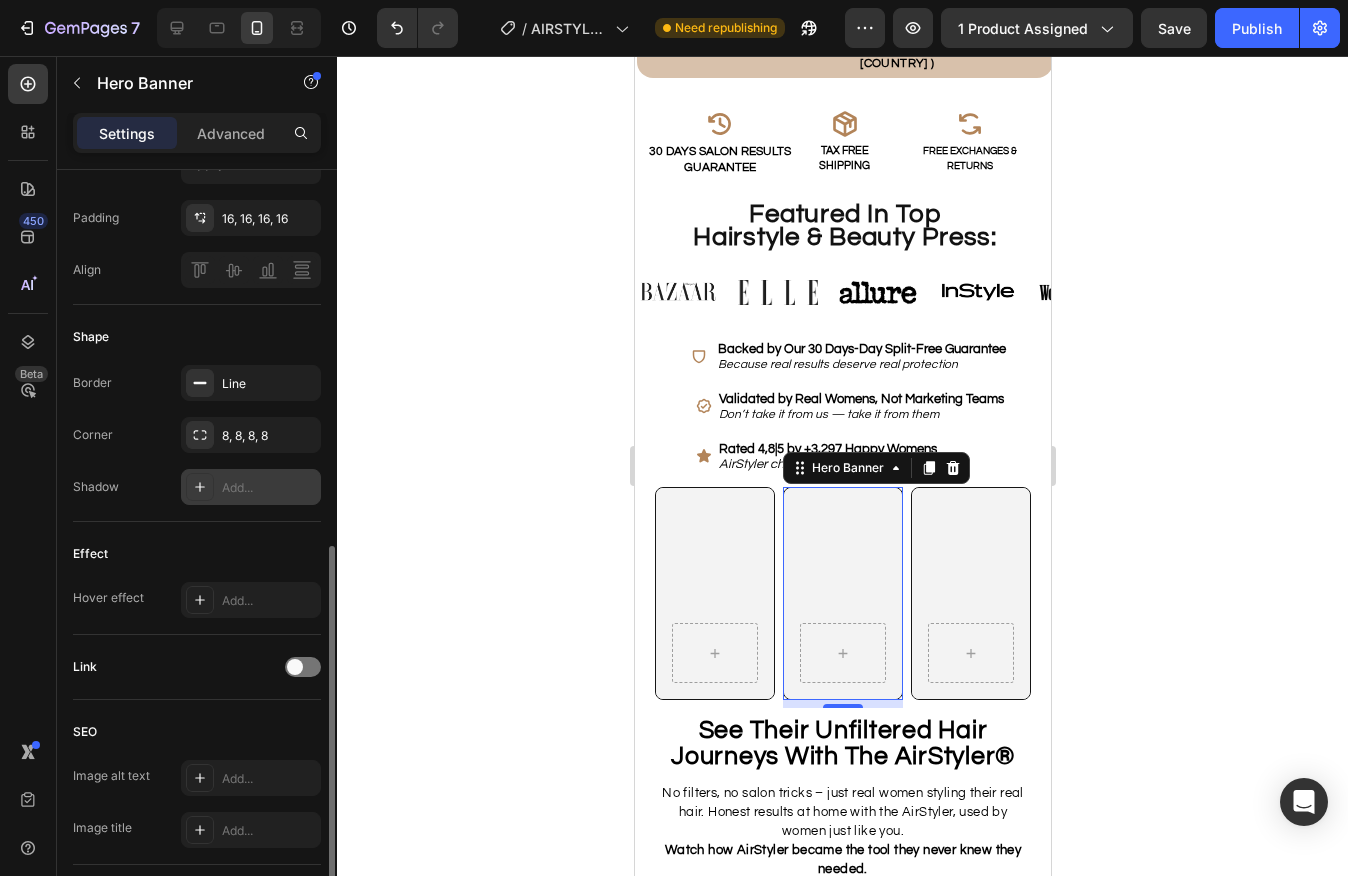 scroll, scrollTop: 940, scrollLeft: 0, axis: vertical 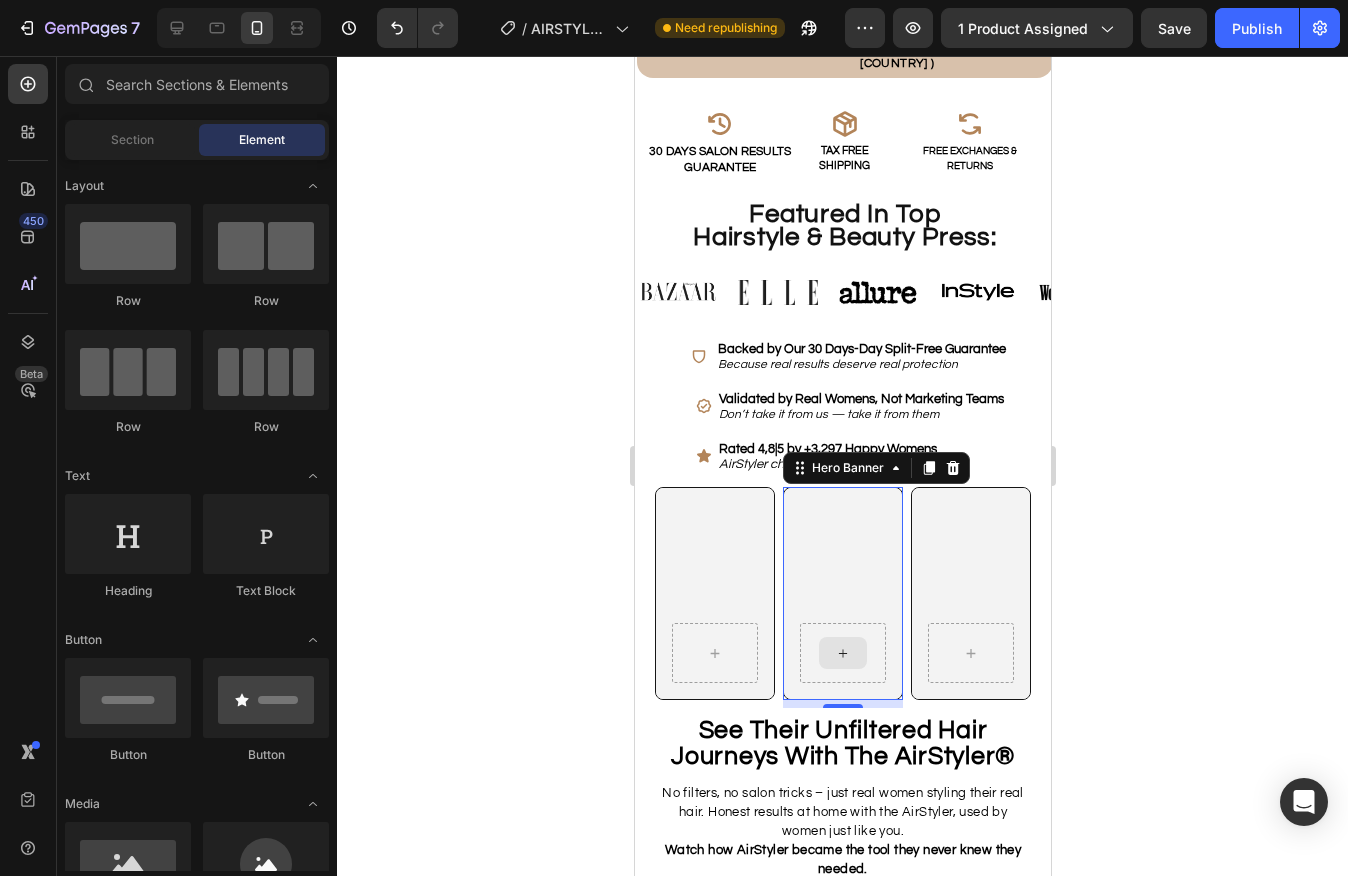 click at bounding box center (842, 653) 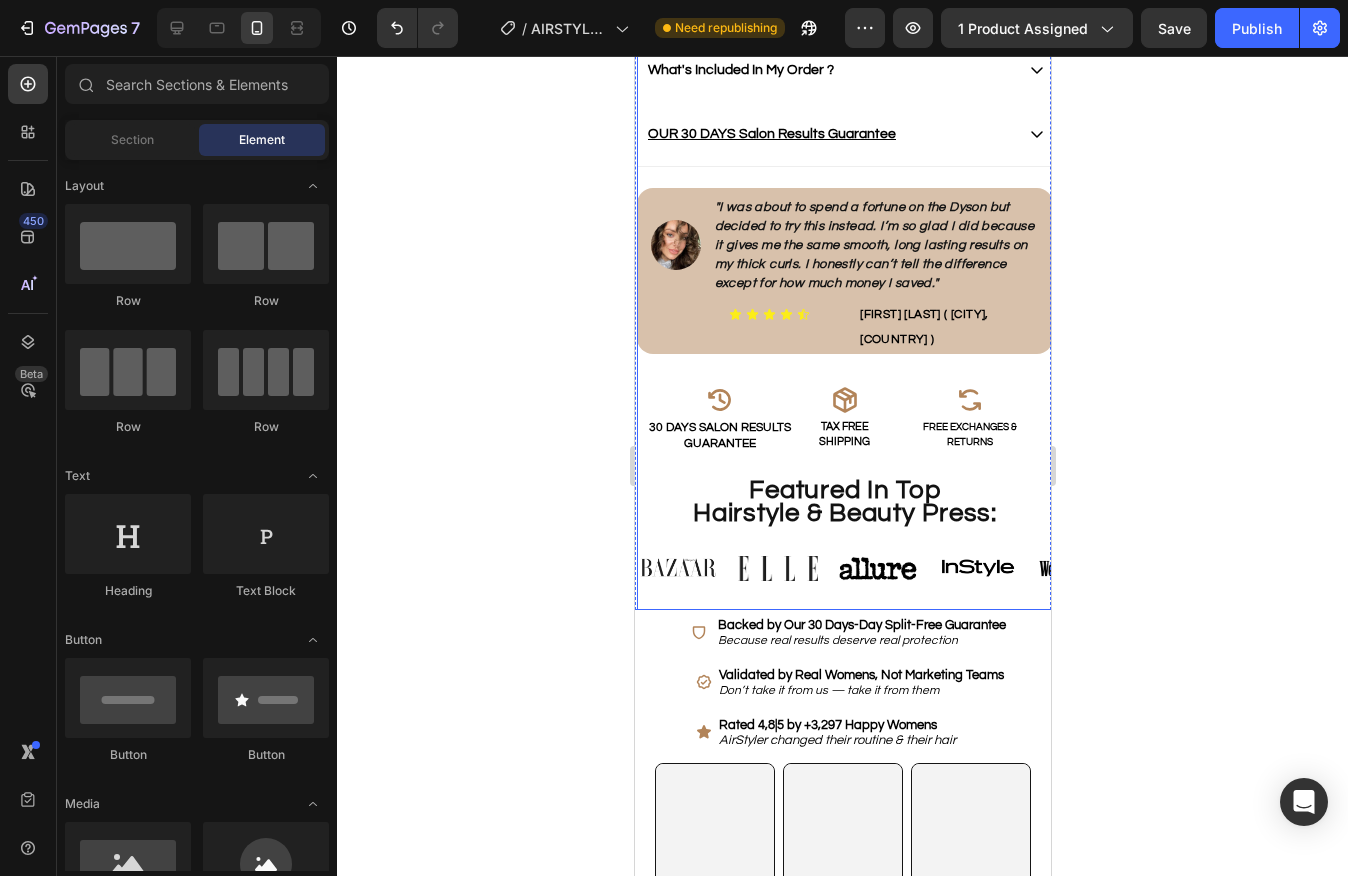 scroll, scrollTop: 1259, scrollLeft: 0, axis: vertical 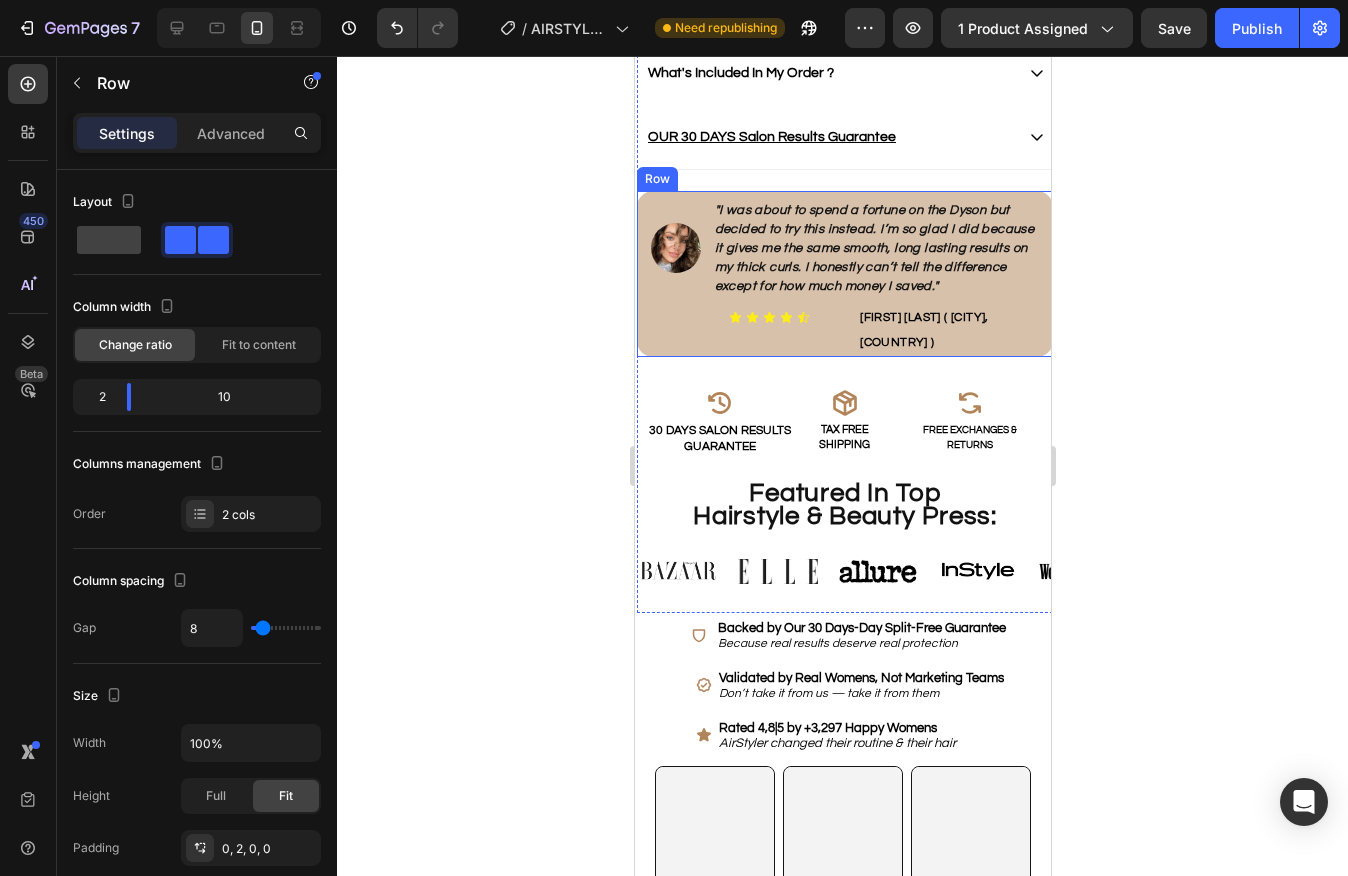 click on "Image" at bounding box center [670, 274] 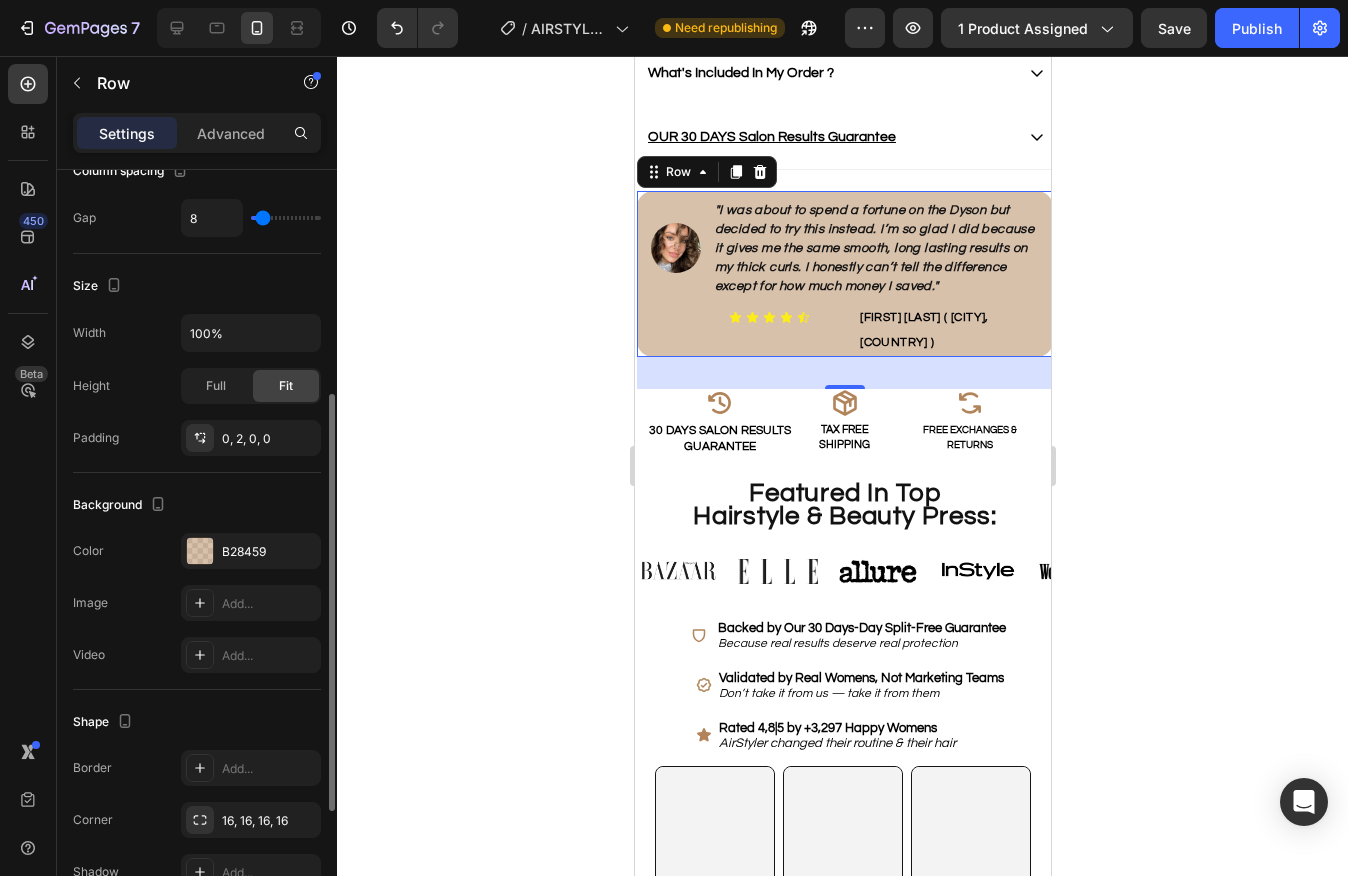 scroll, scrollTop: 372, scrollLeft: 0, axis: vertical 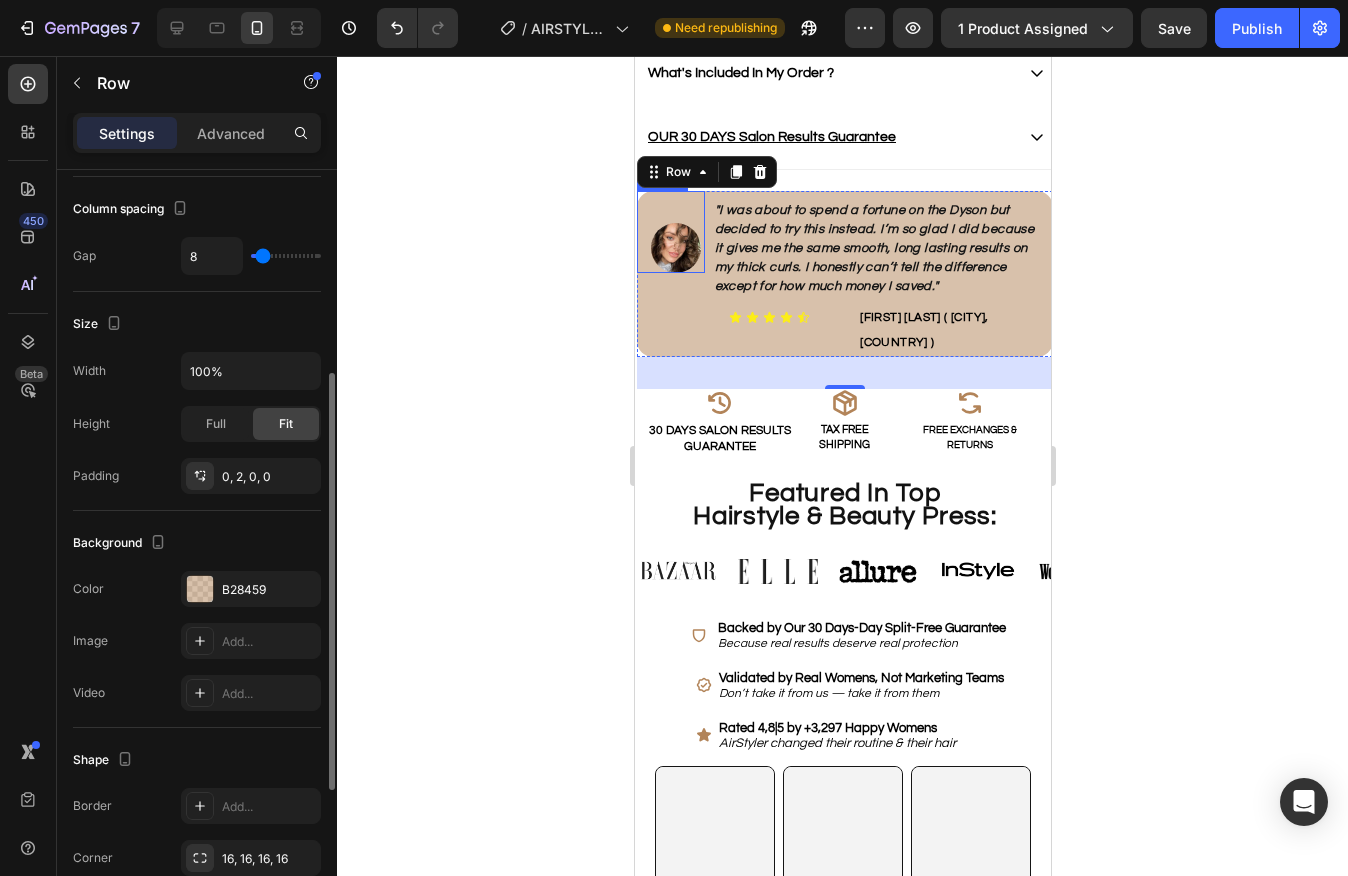 click at bounding box center [675, 248] 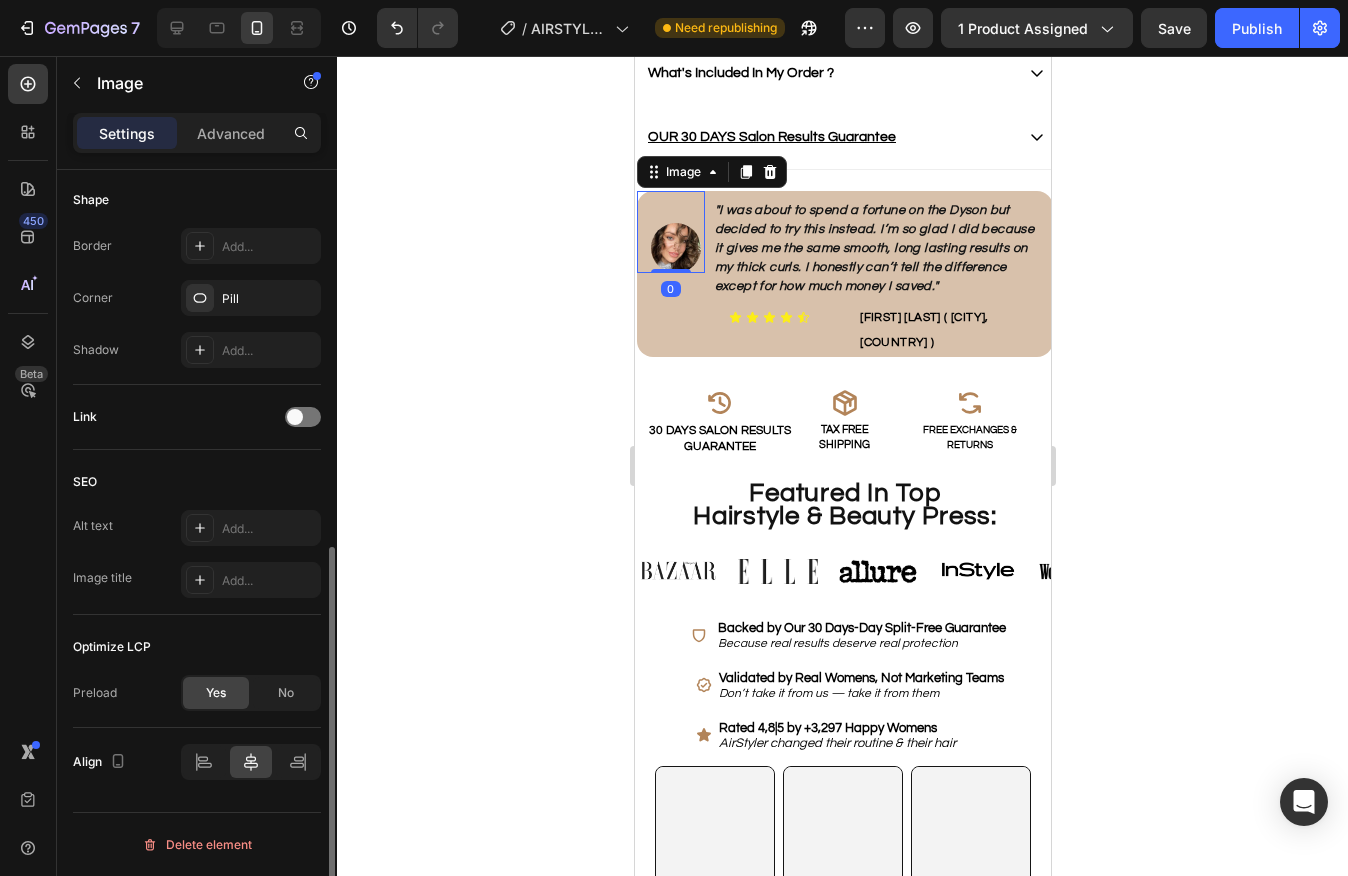 scroll, scrollTop: 743, scrollLeft: 0, axis: vertical 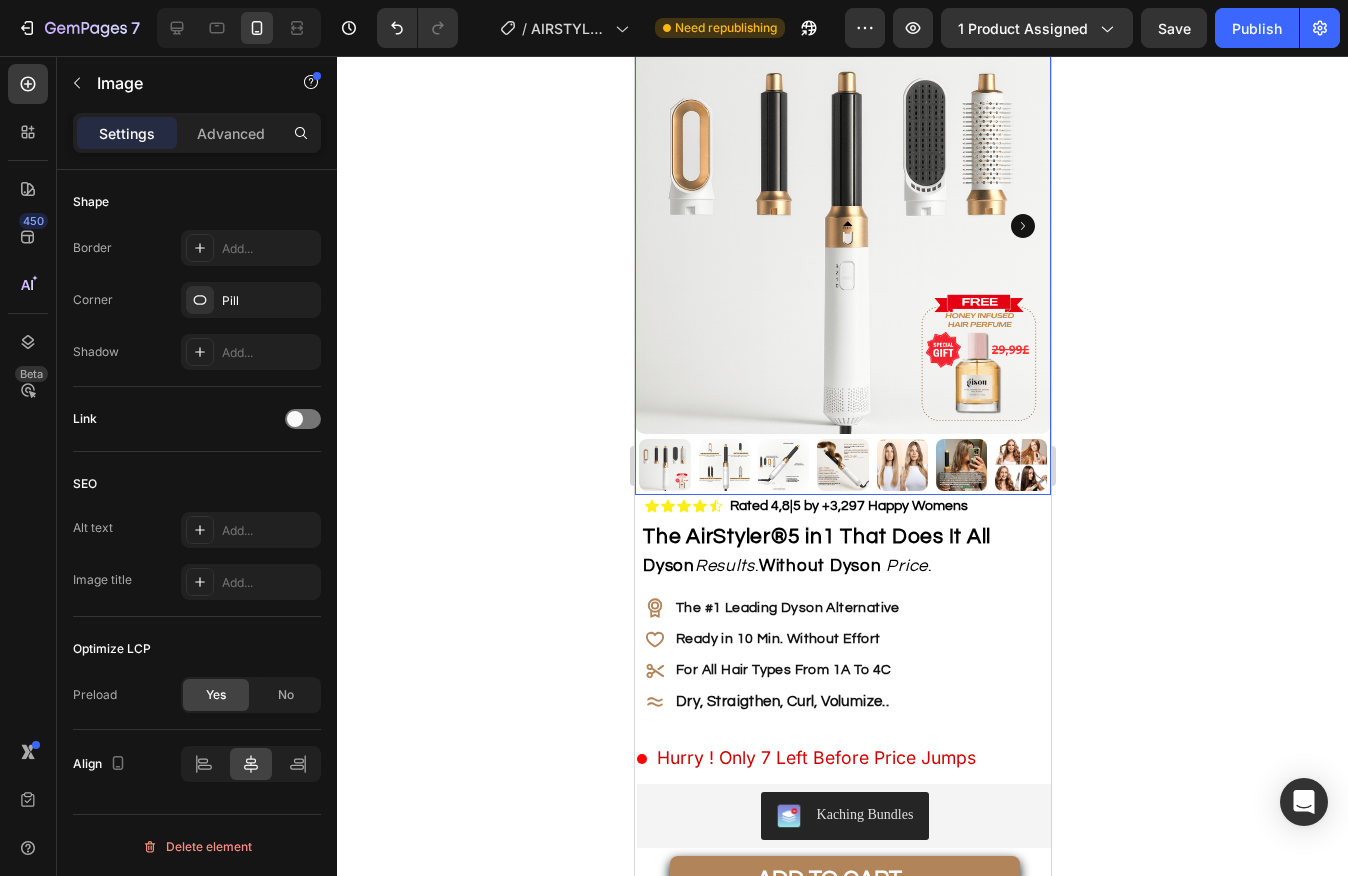 click at bounding box center [723, 464] 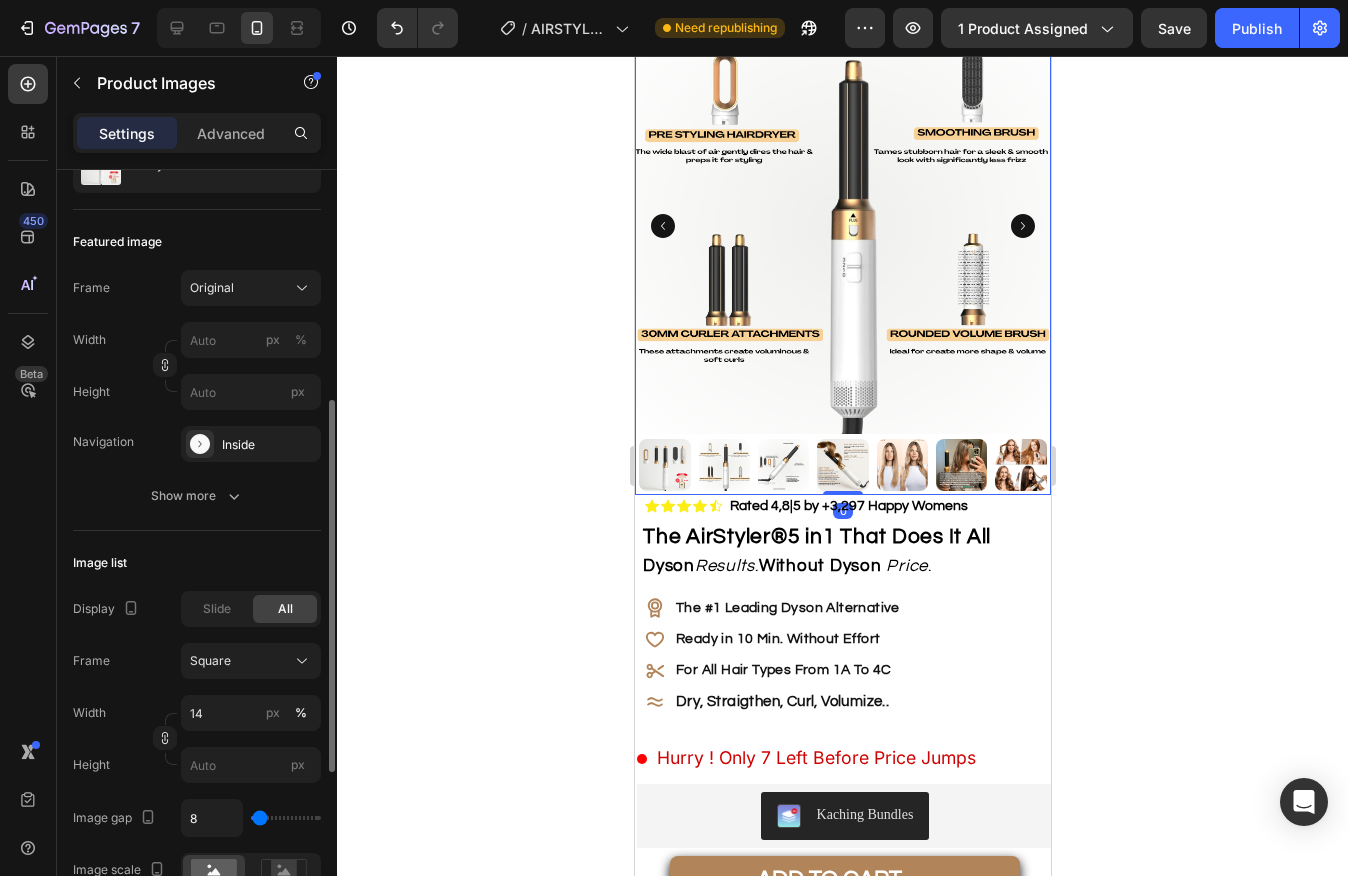scroll, scrollTop: 799, scrollLeft: 0, axis: vertical 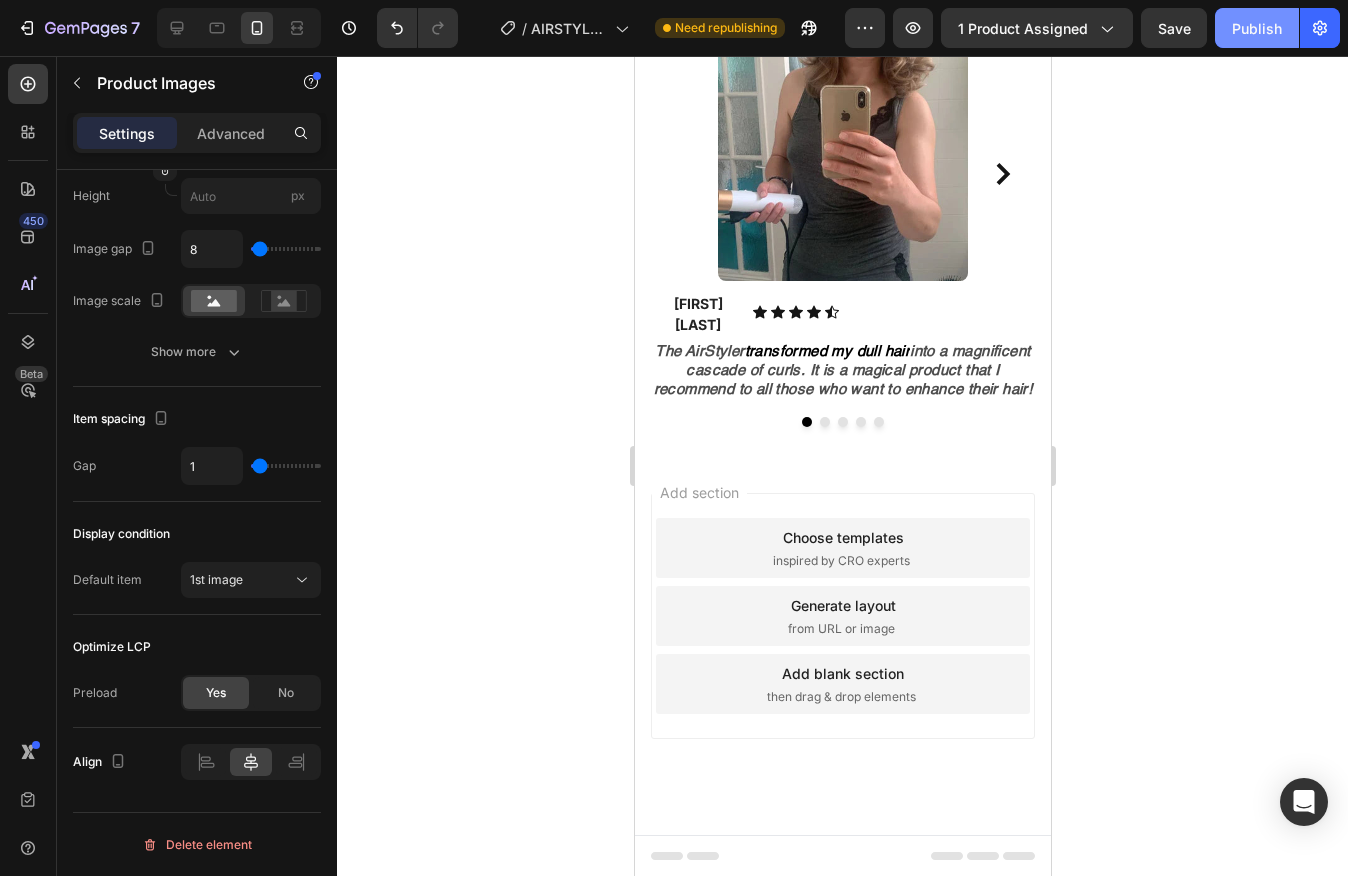 click on "Publish" at bounding box center (1257, 28) 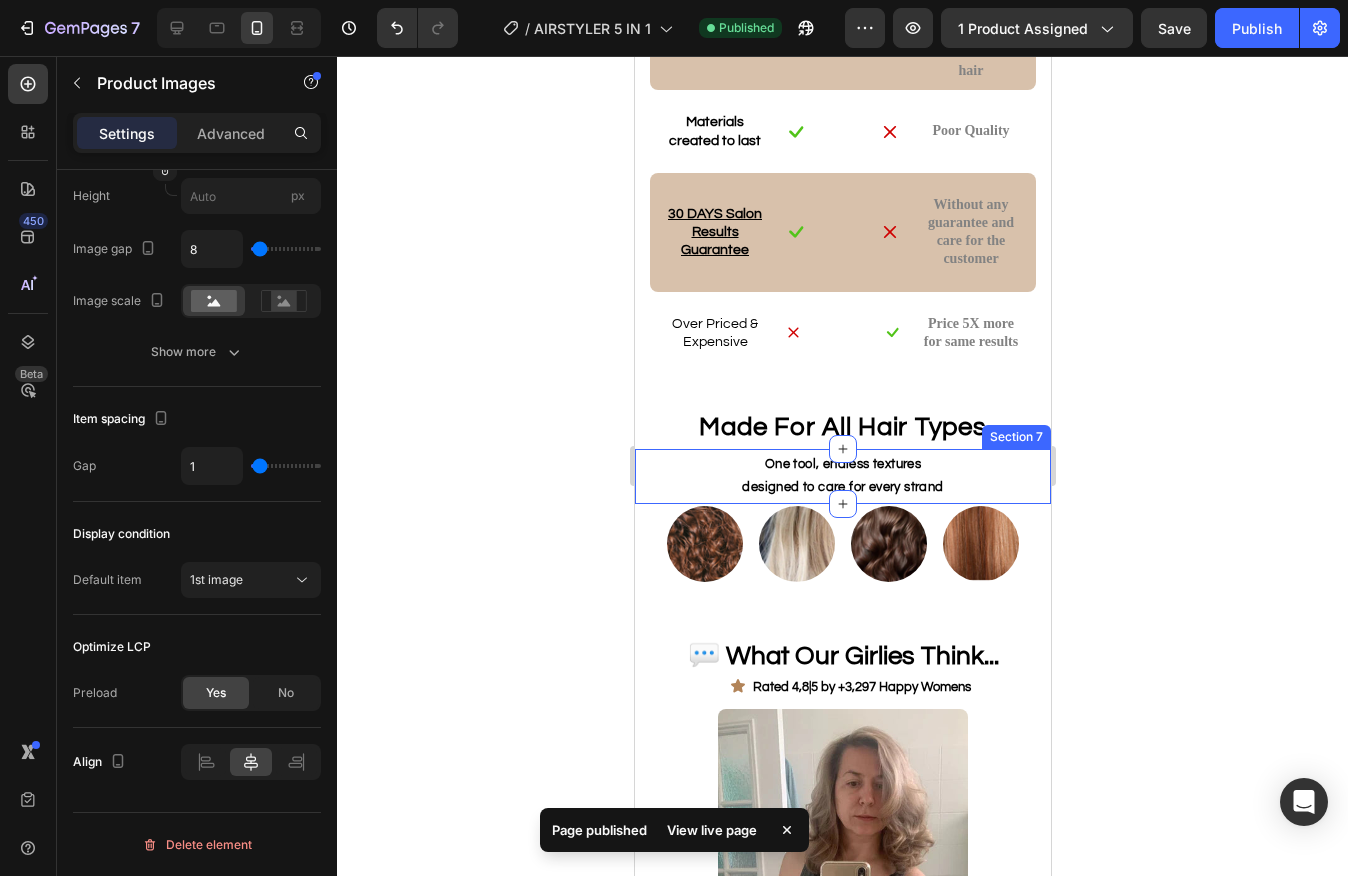 scroll, scrollTop: 3138, scrollLeft: 0, axis: vertical 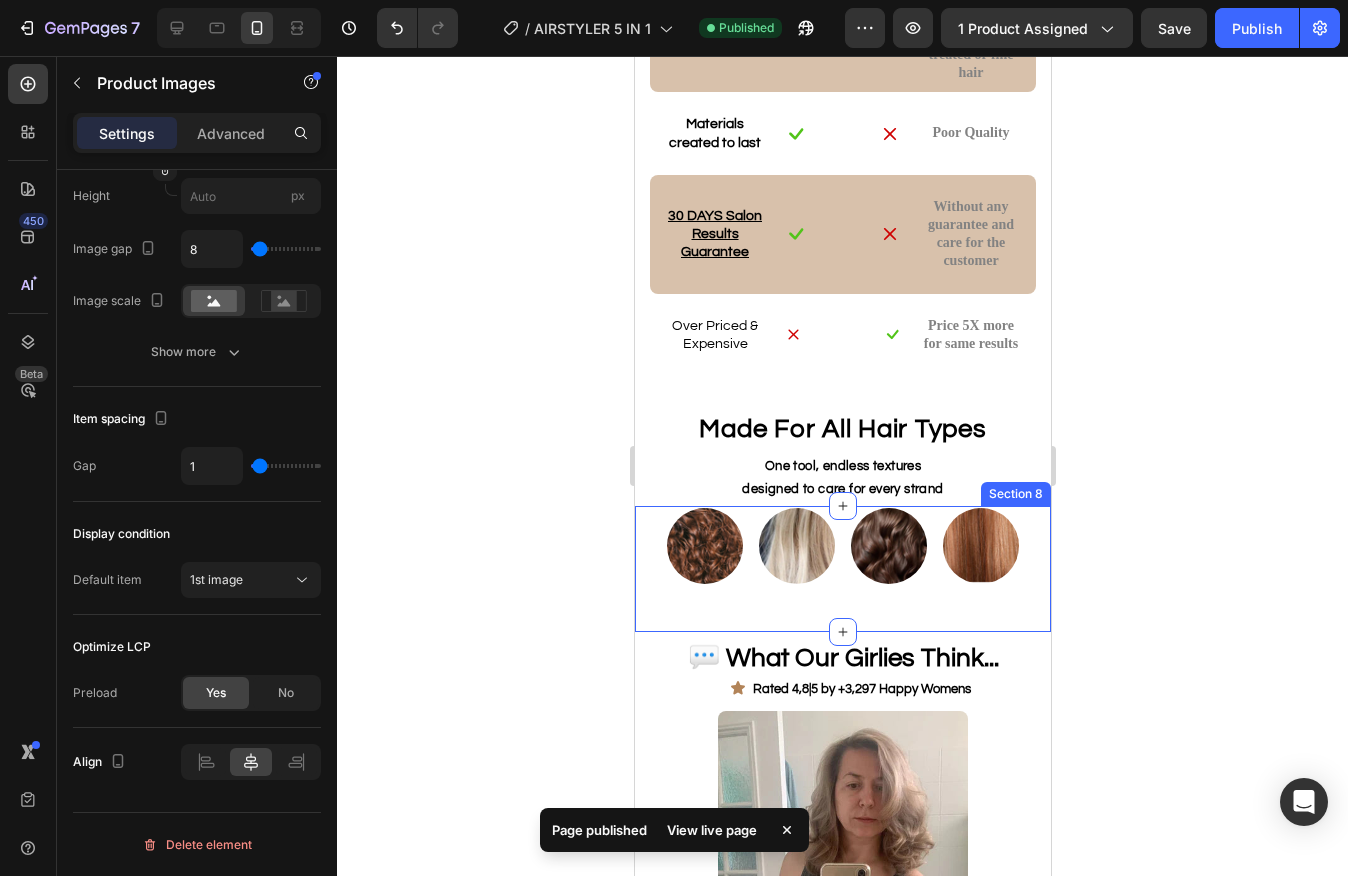 click on "Image Image Image Image Row Section 8" at bounding box center (842, 569) 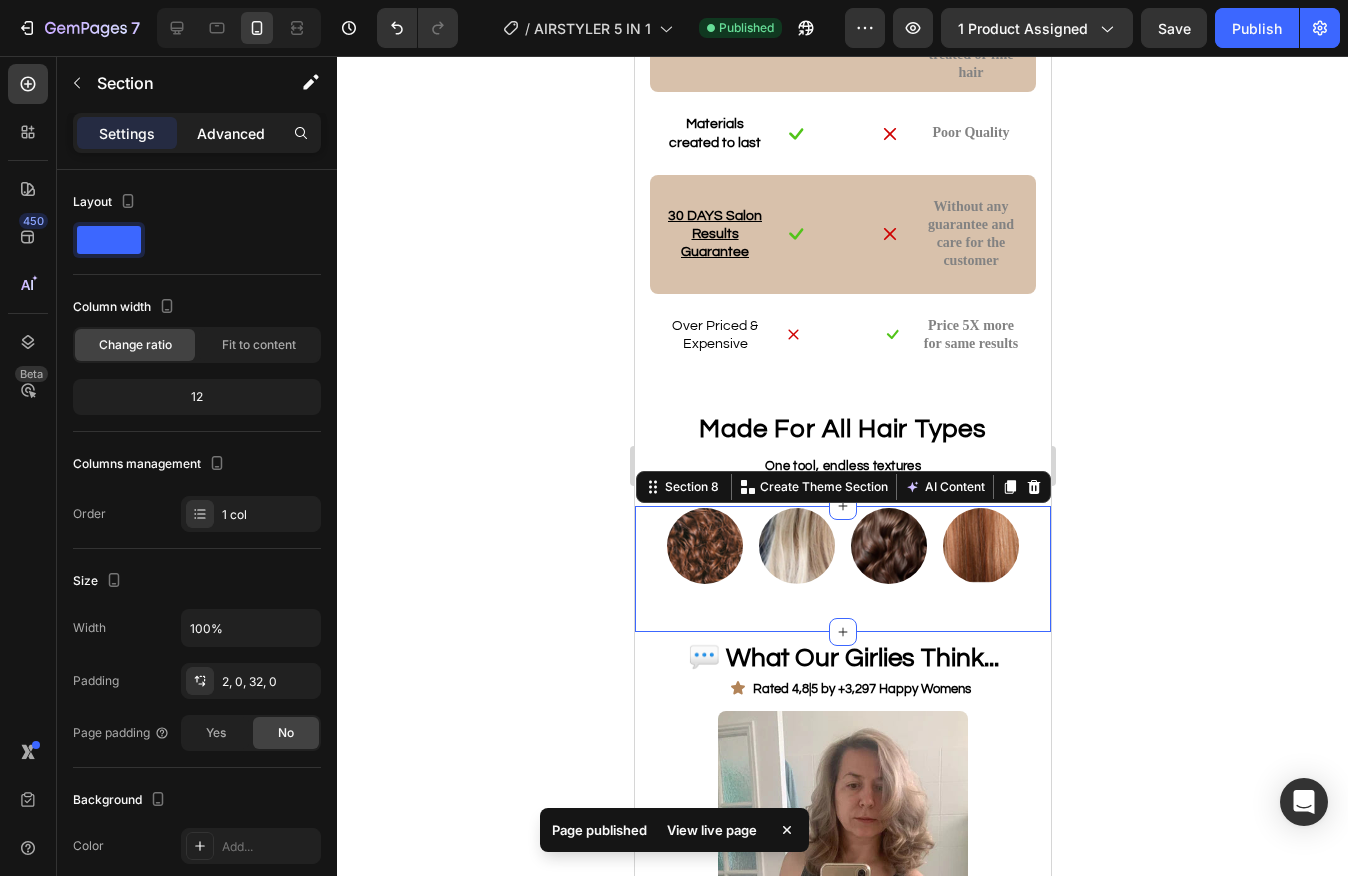 click on "Advanced" at bounding box center (231, 133) 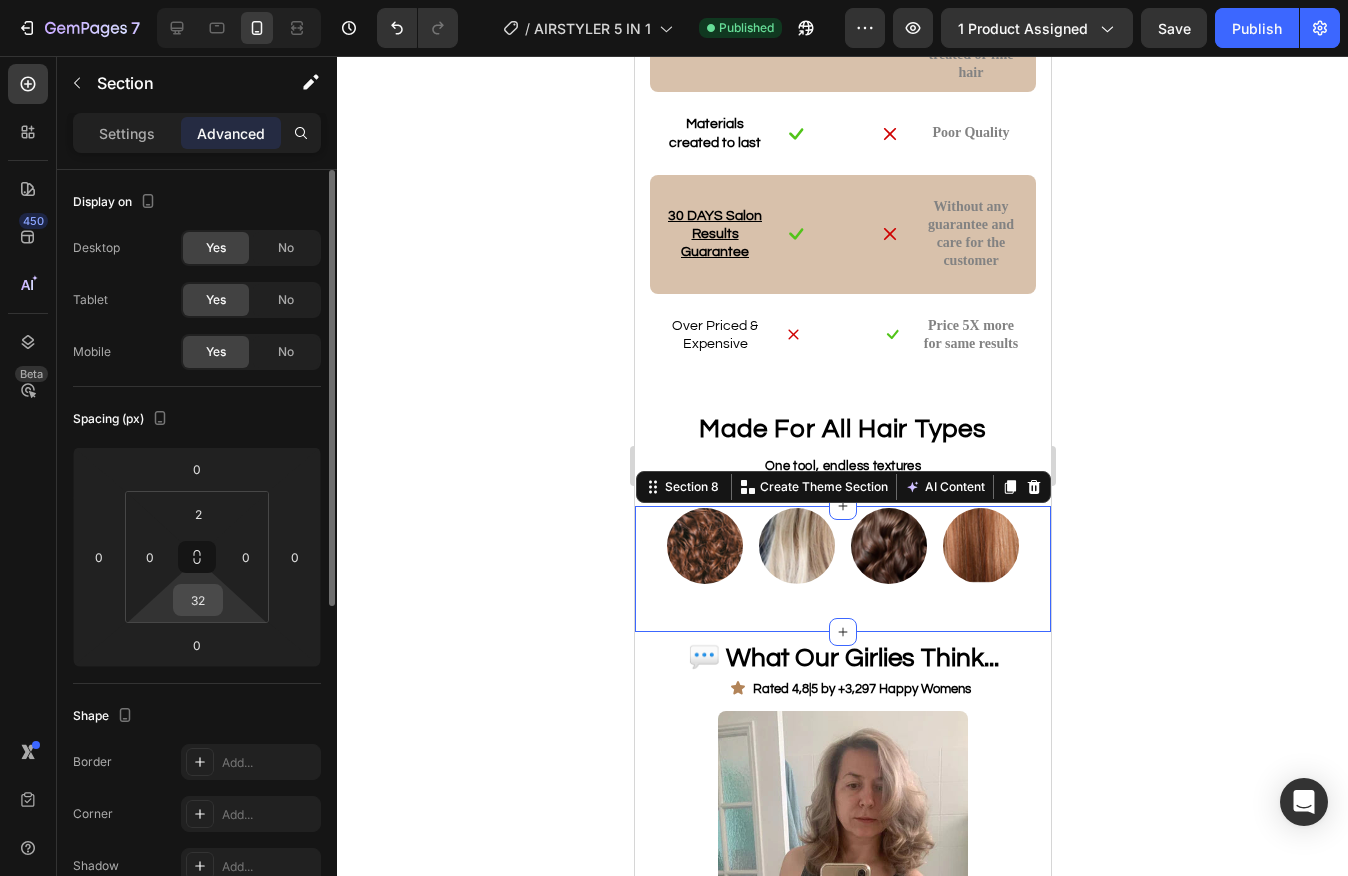 click on "32" at bounding box center (198, 600) 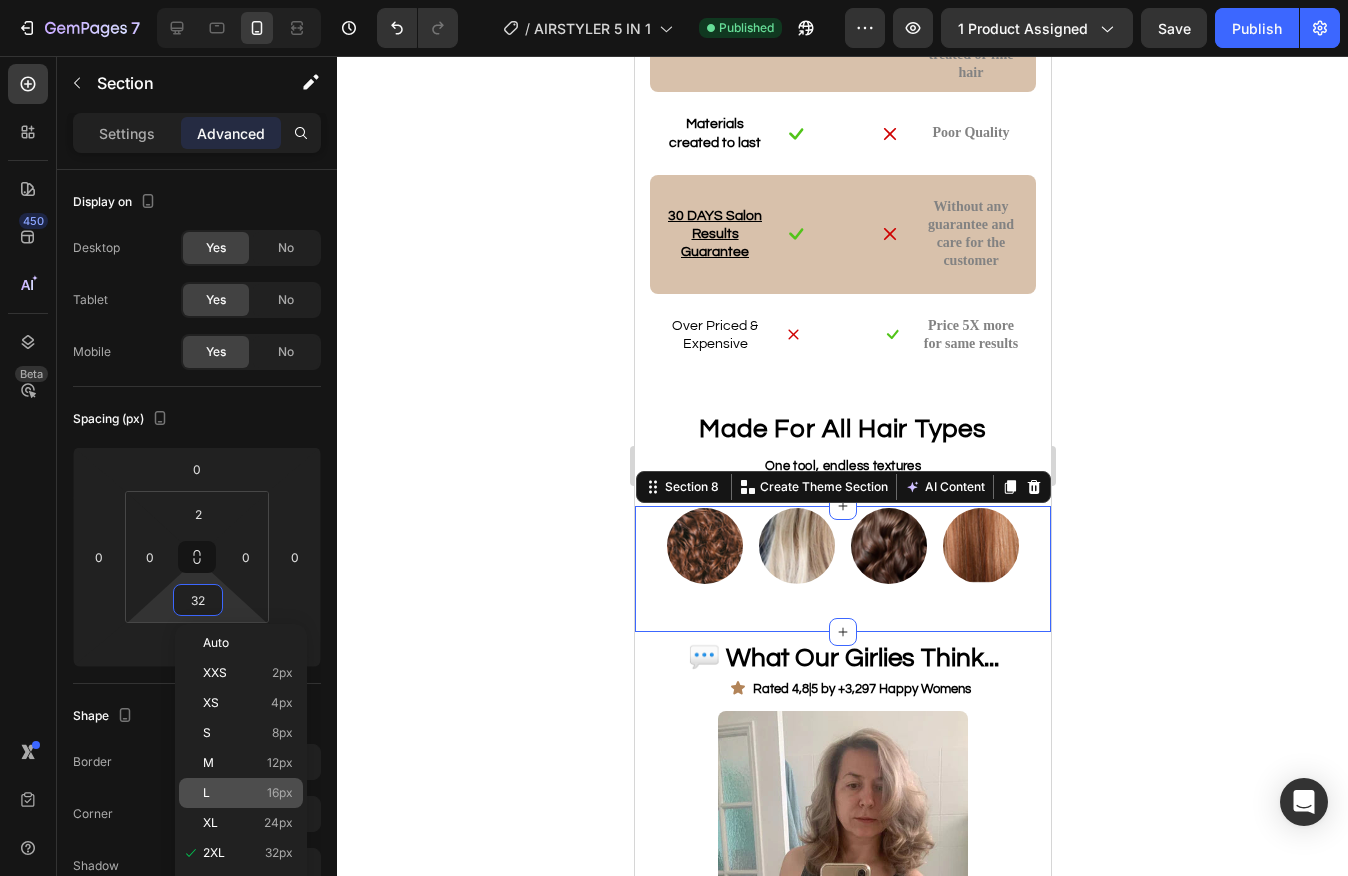 click on "16px" at bounding box center (280, 793) 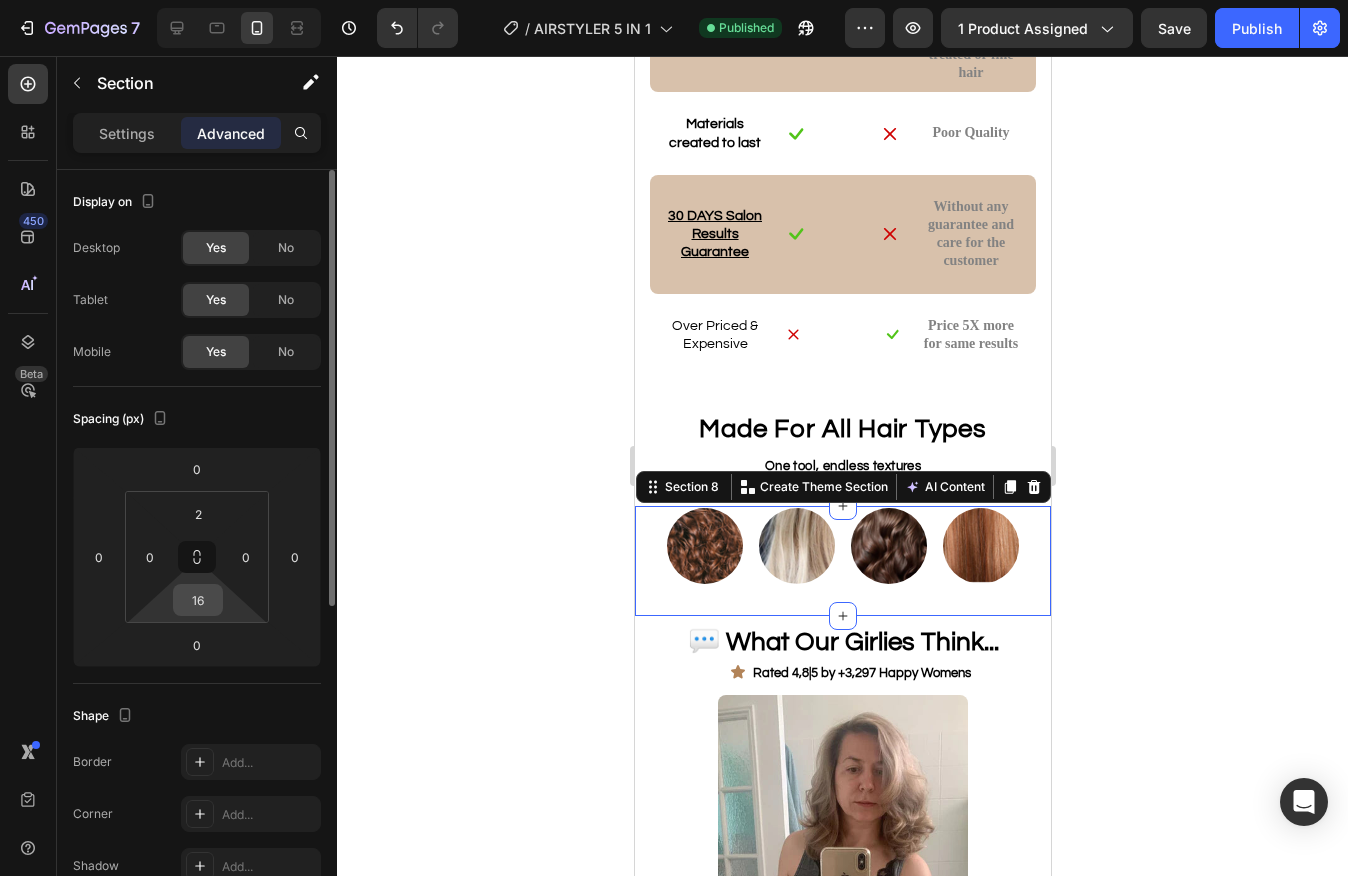 click on "16" at bounding box center [198, 600] 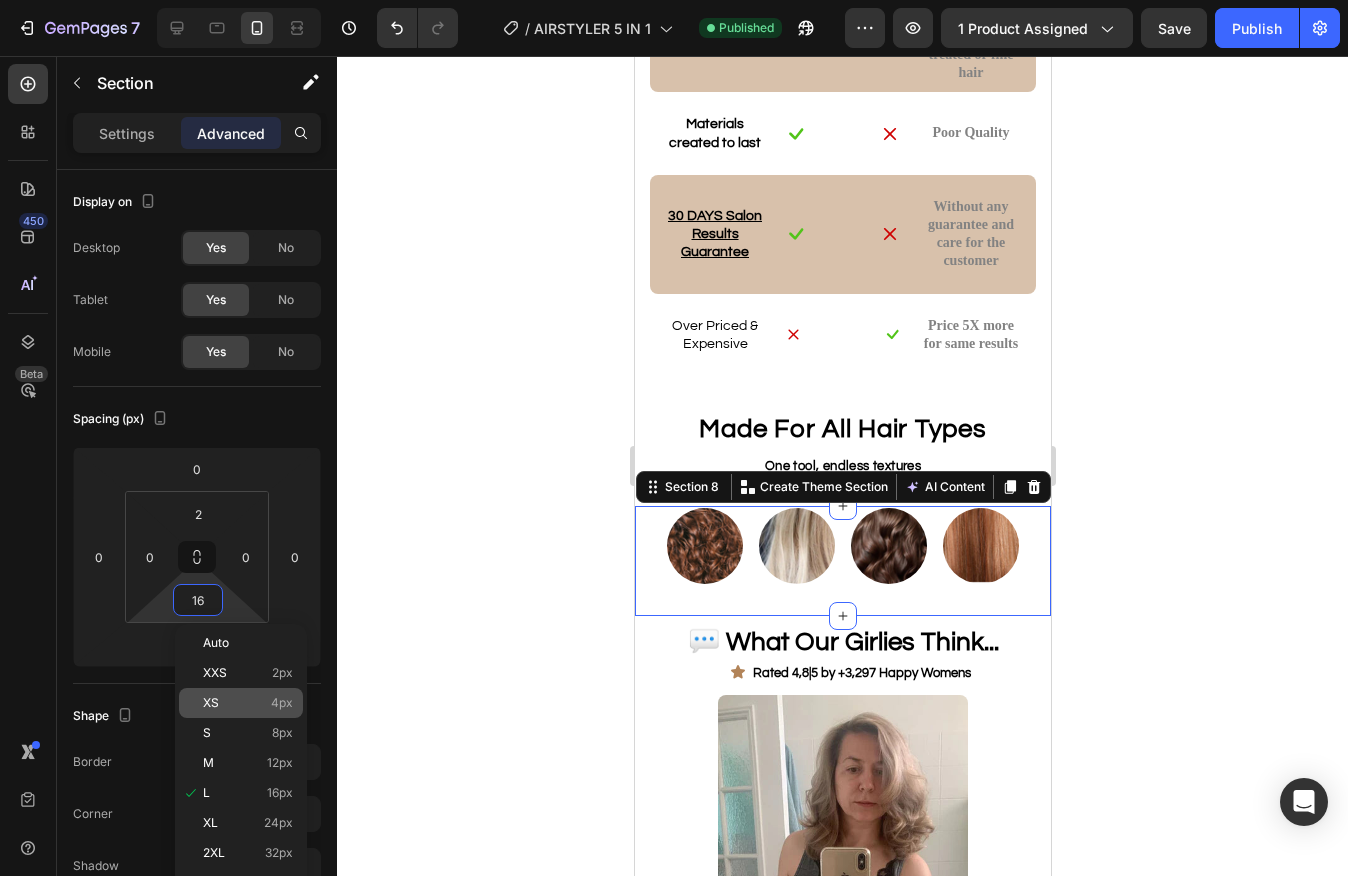 click on "XS 4px" 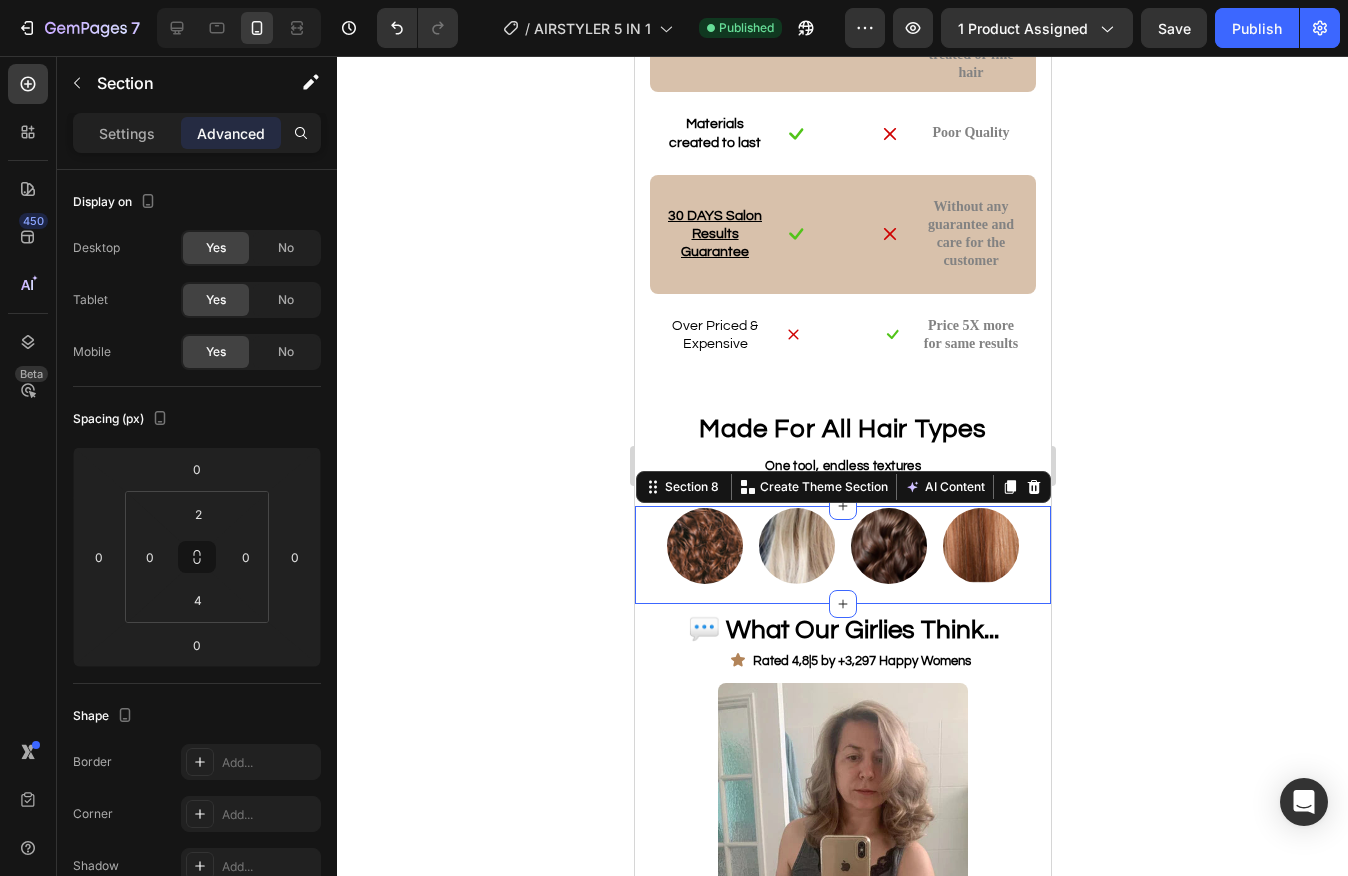 click 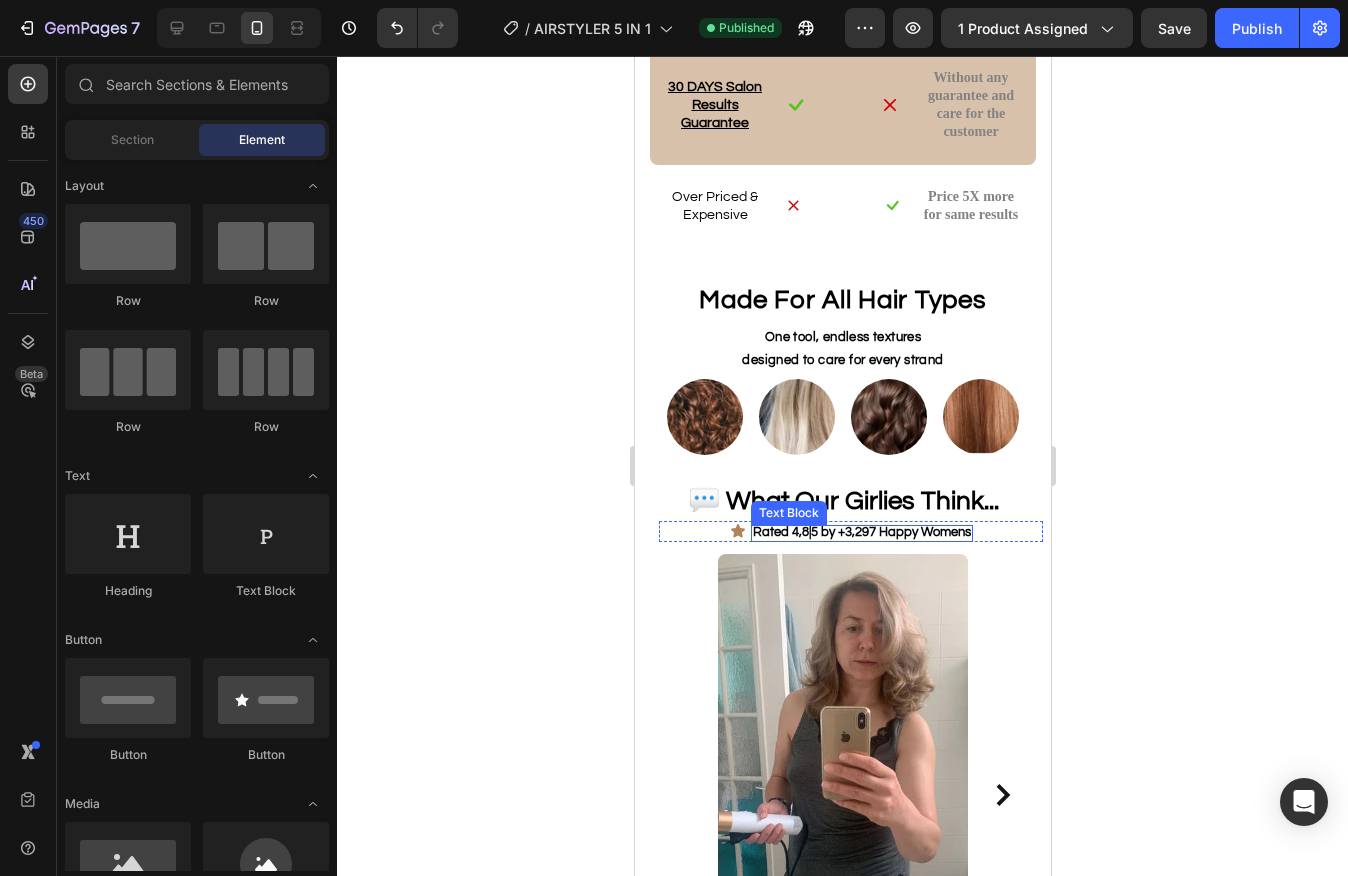 scroll, scrollTop: 3264, scrollLeft: 0, axis: vertical 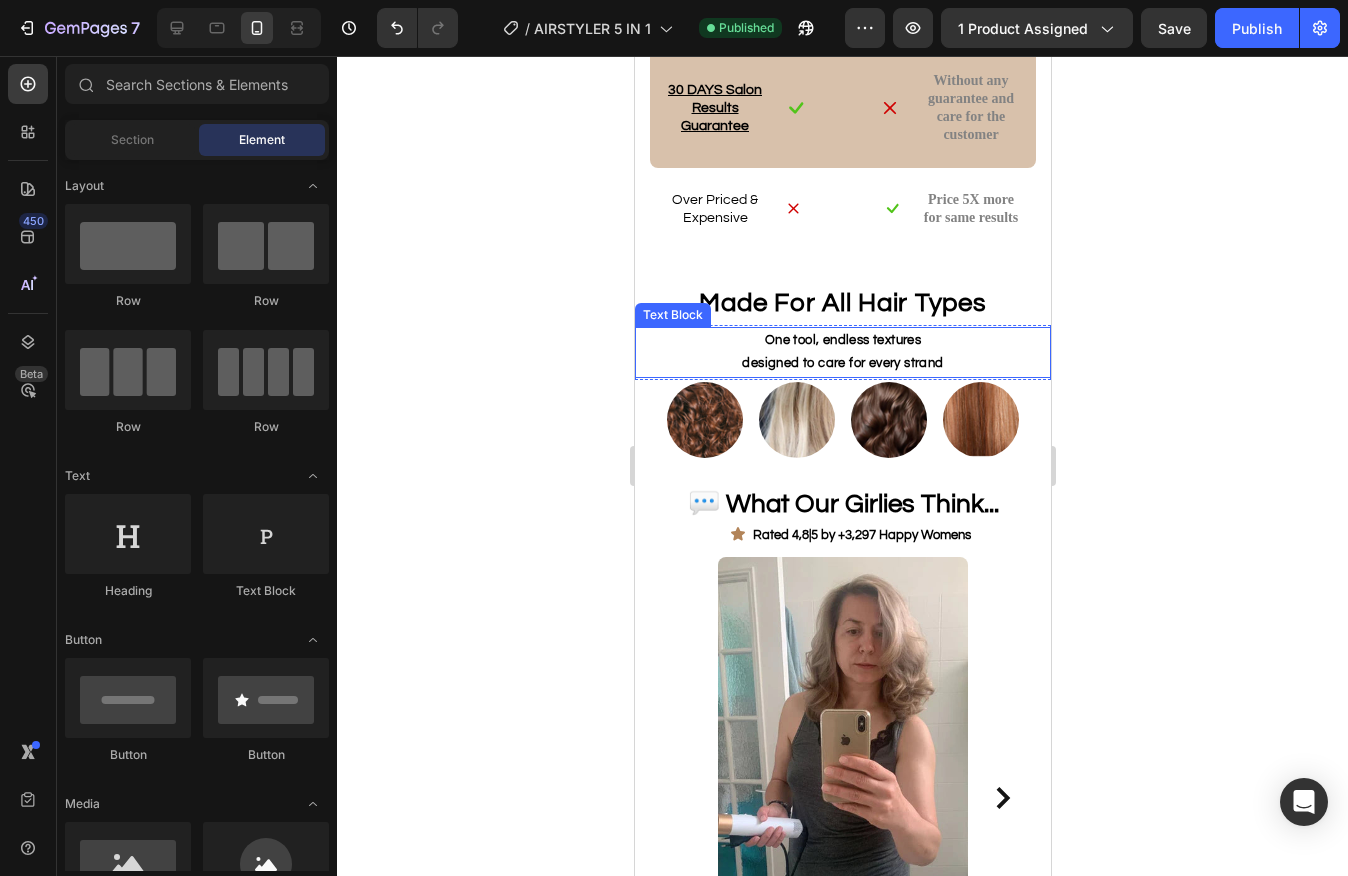 click on "One tool, endless textures" at bounding box center [842, 340] 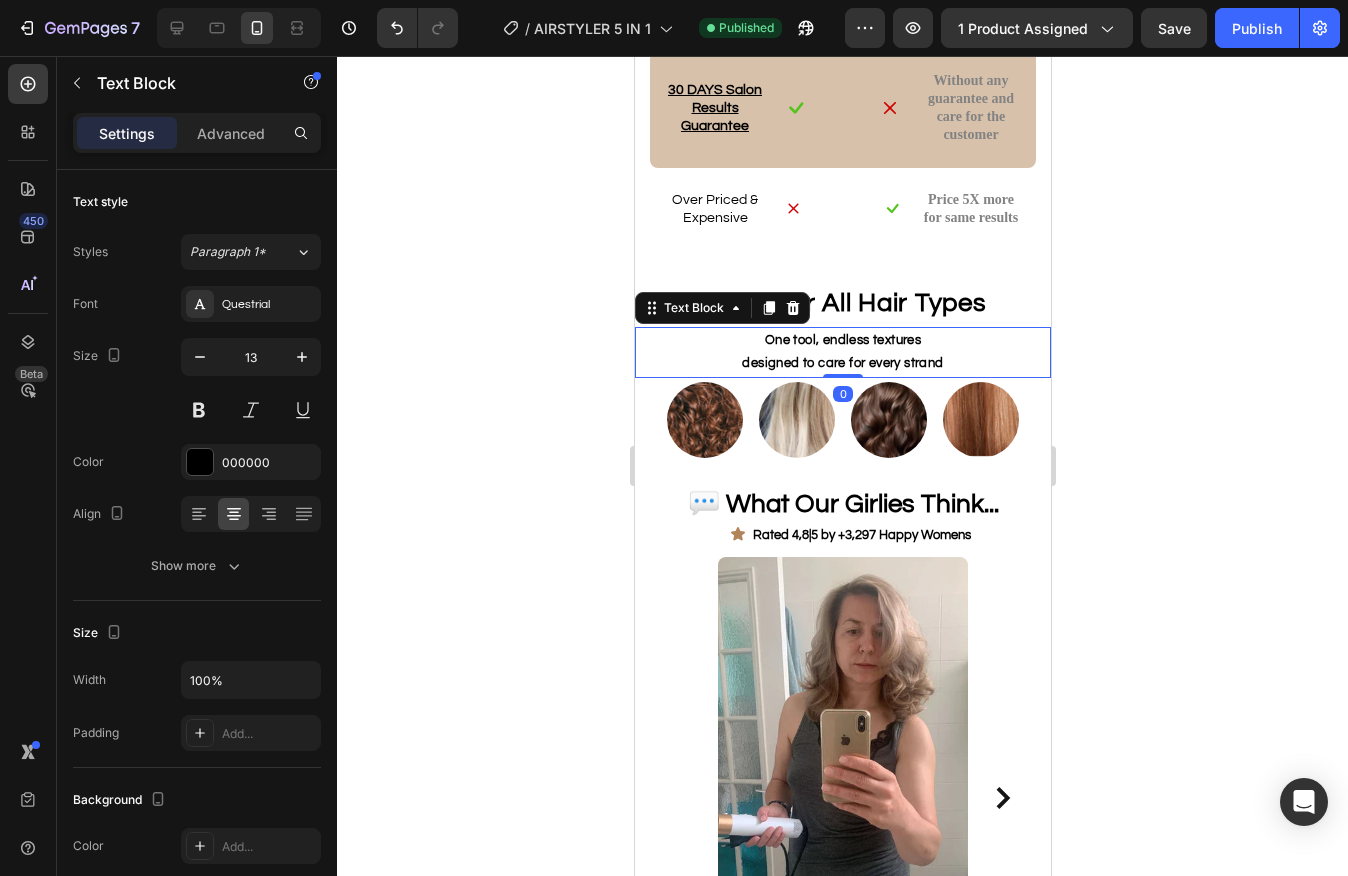click 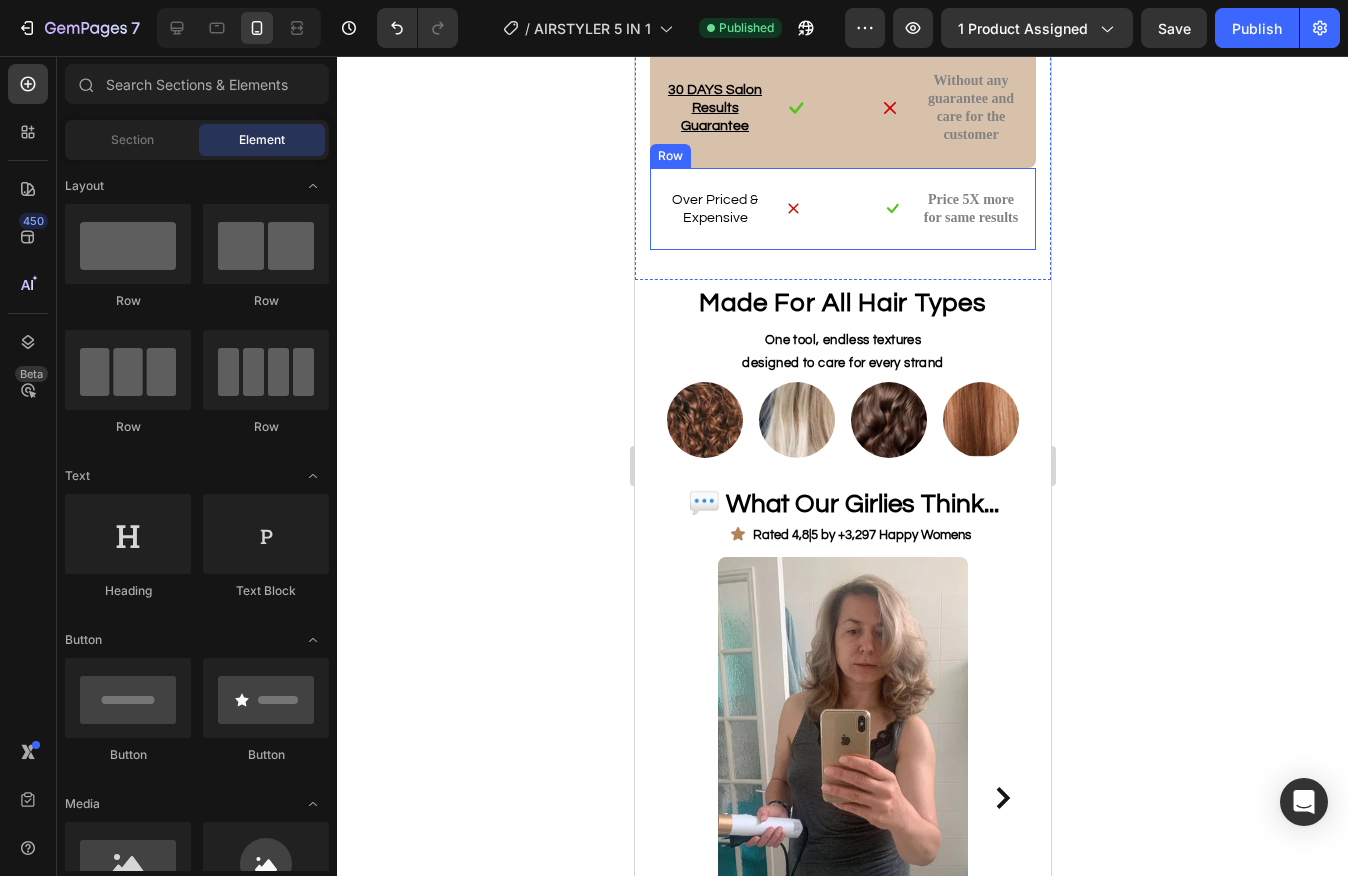 click on "Over Priced & Expensive Text Block Image Image Price 5X more for same results Text Block Row" at bounding box center (842, 209) 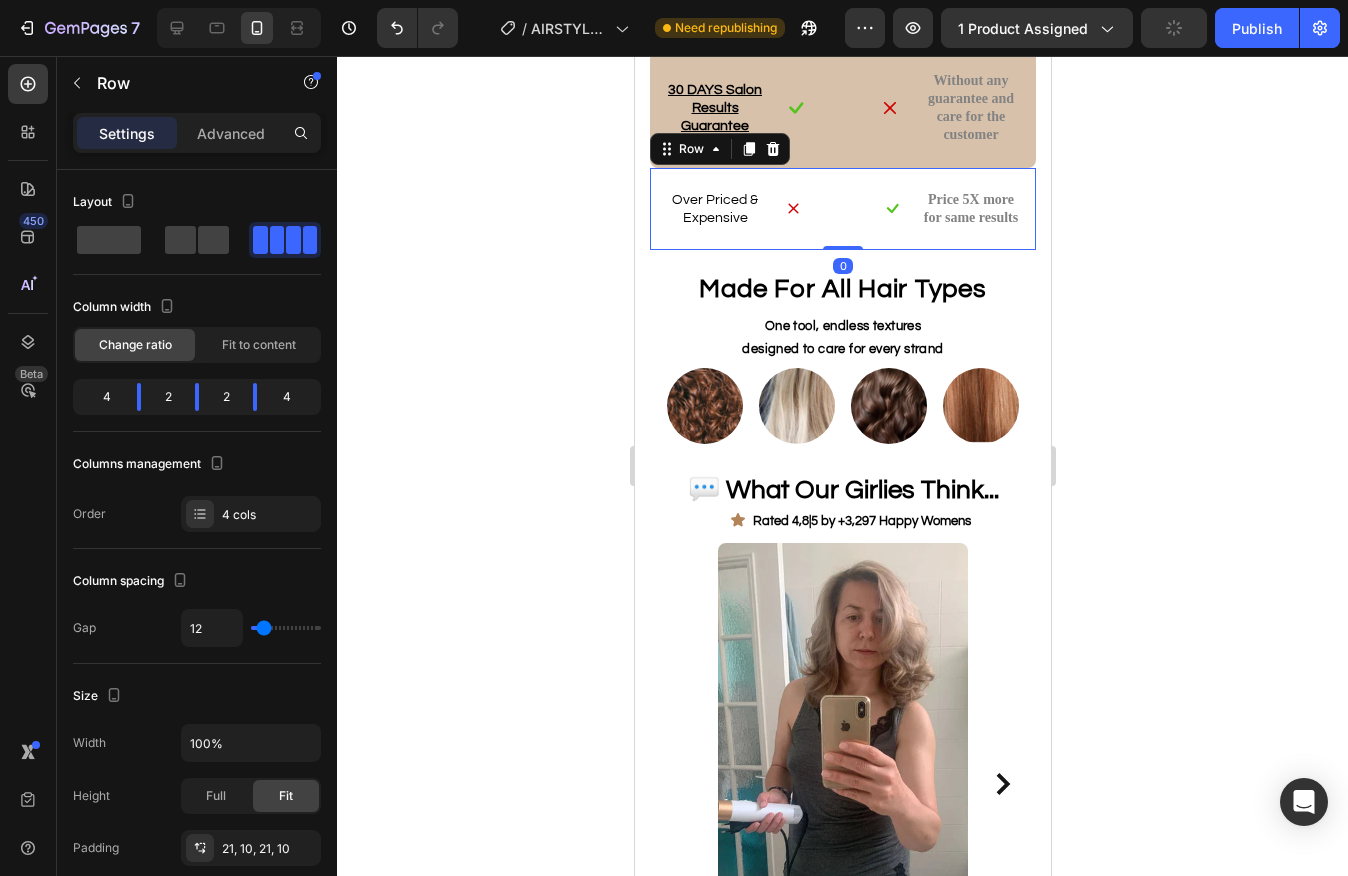drag, startPoint x: 830, startPoint y: 257, endPoint x: 909, endPoint y: 252, distance: 79.15807 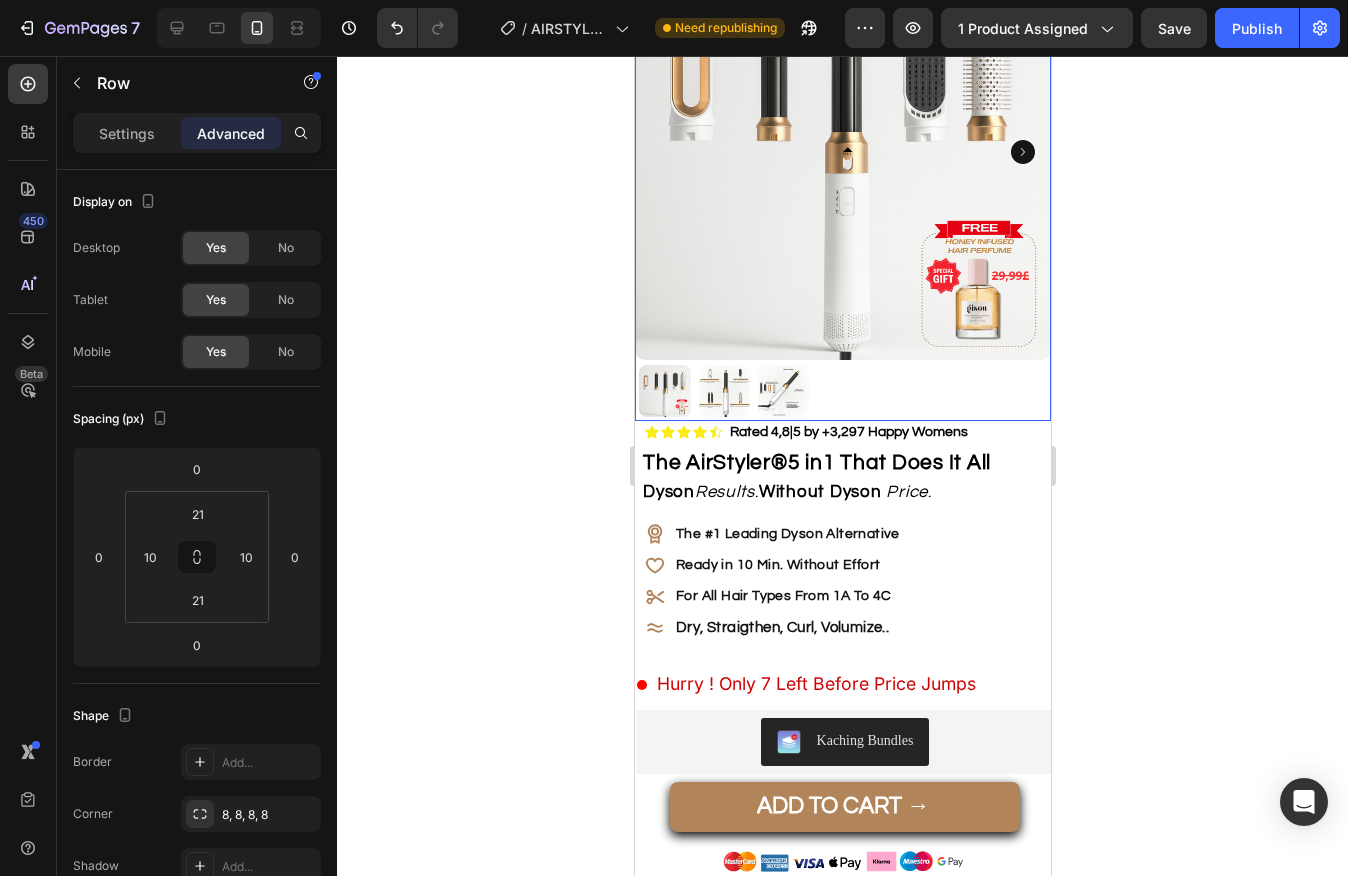scroll, scrollTop: 152, scrollLeft: 0, axis: vertical 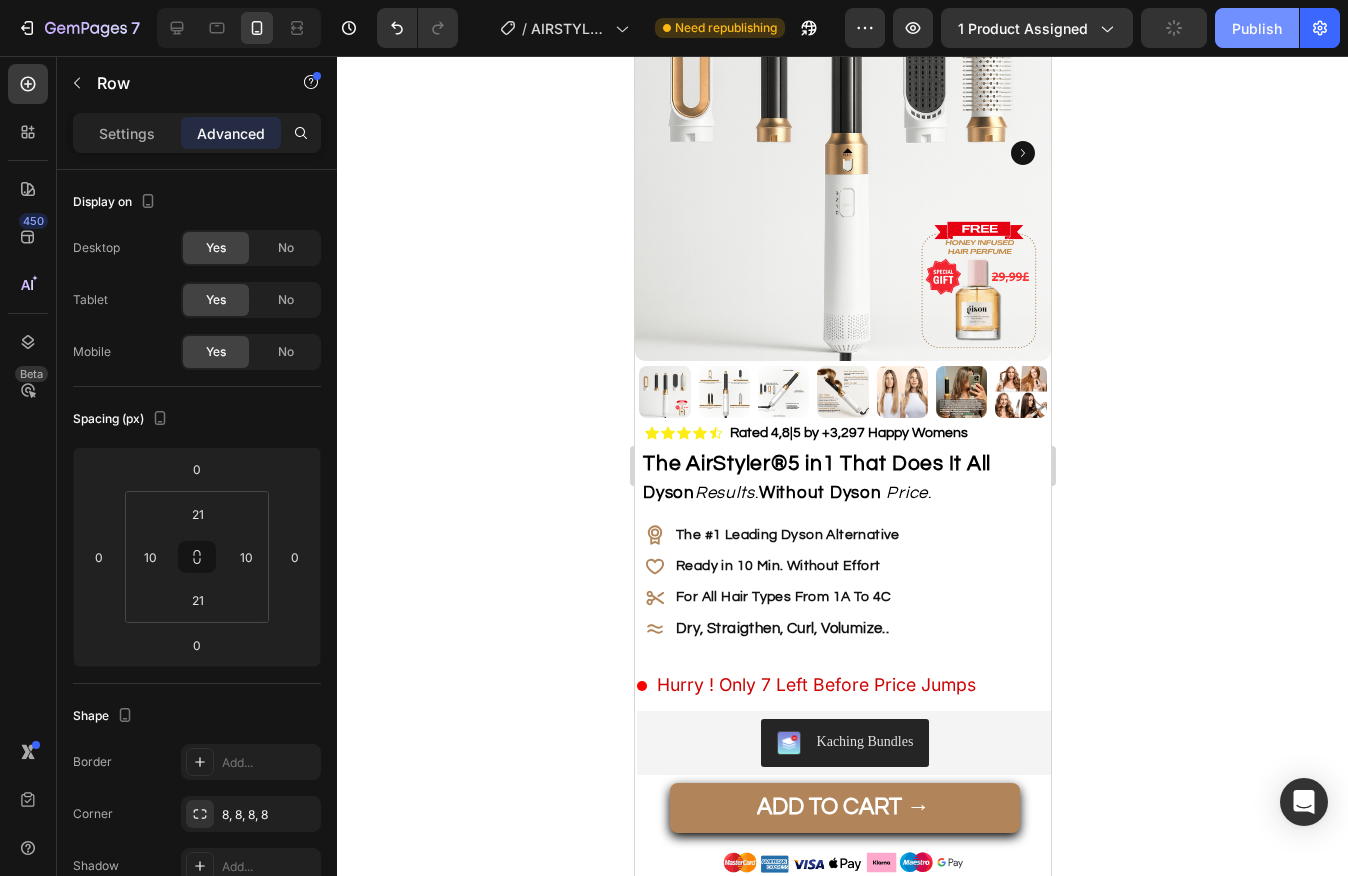 click on "Publish" at bounding box center (1257, 28) 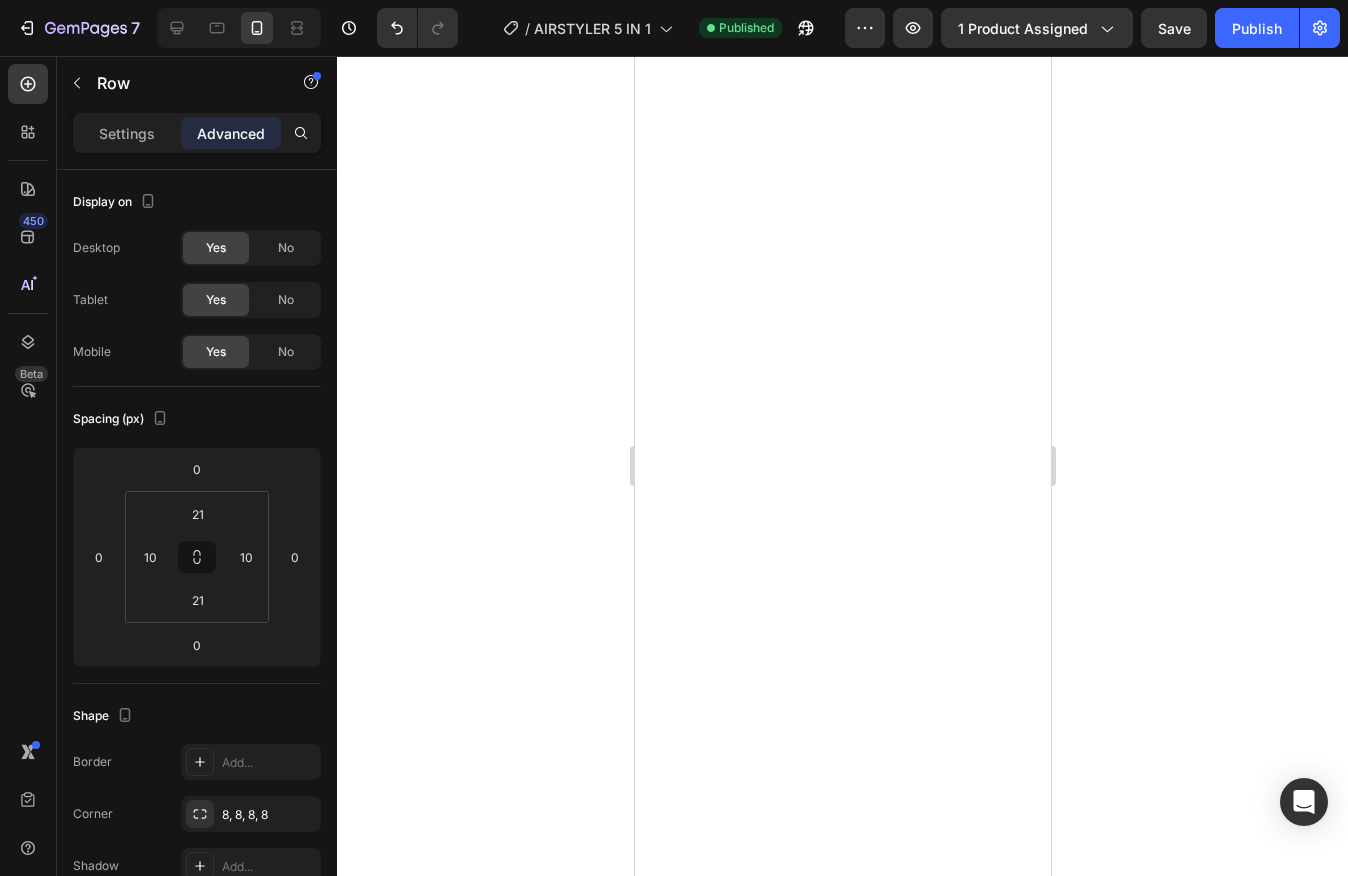 scroll, scrollTop: 3873, scrollLeft: 0, axis: vertical 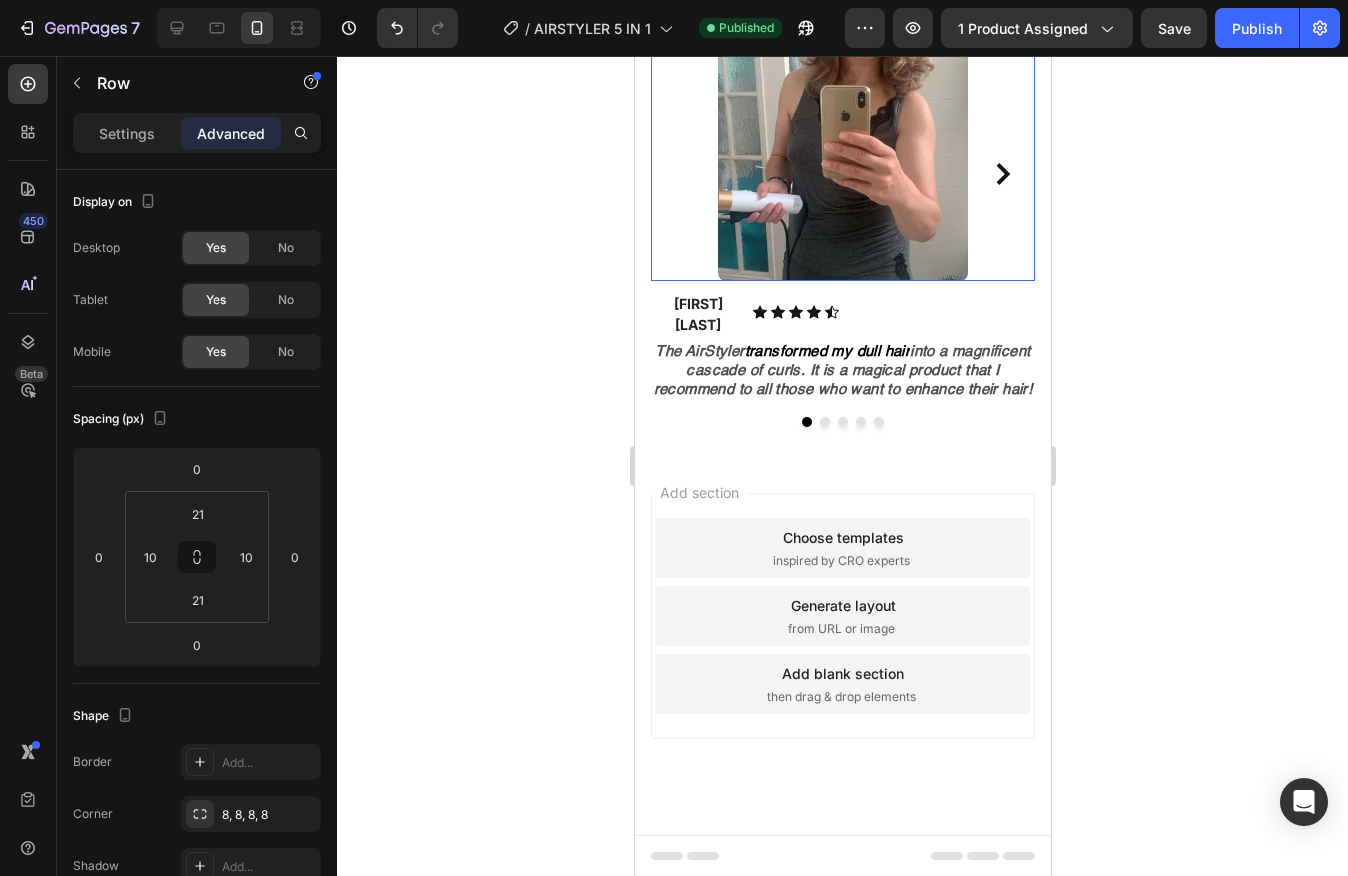 click at bounding box center [842, 107] 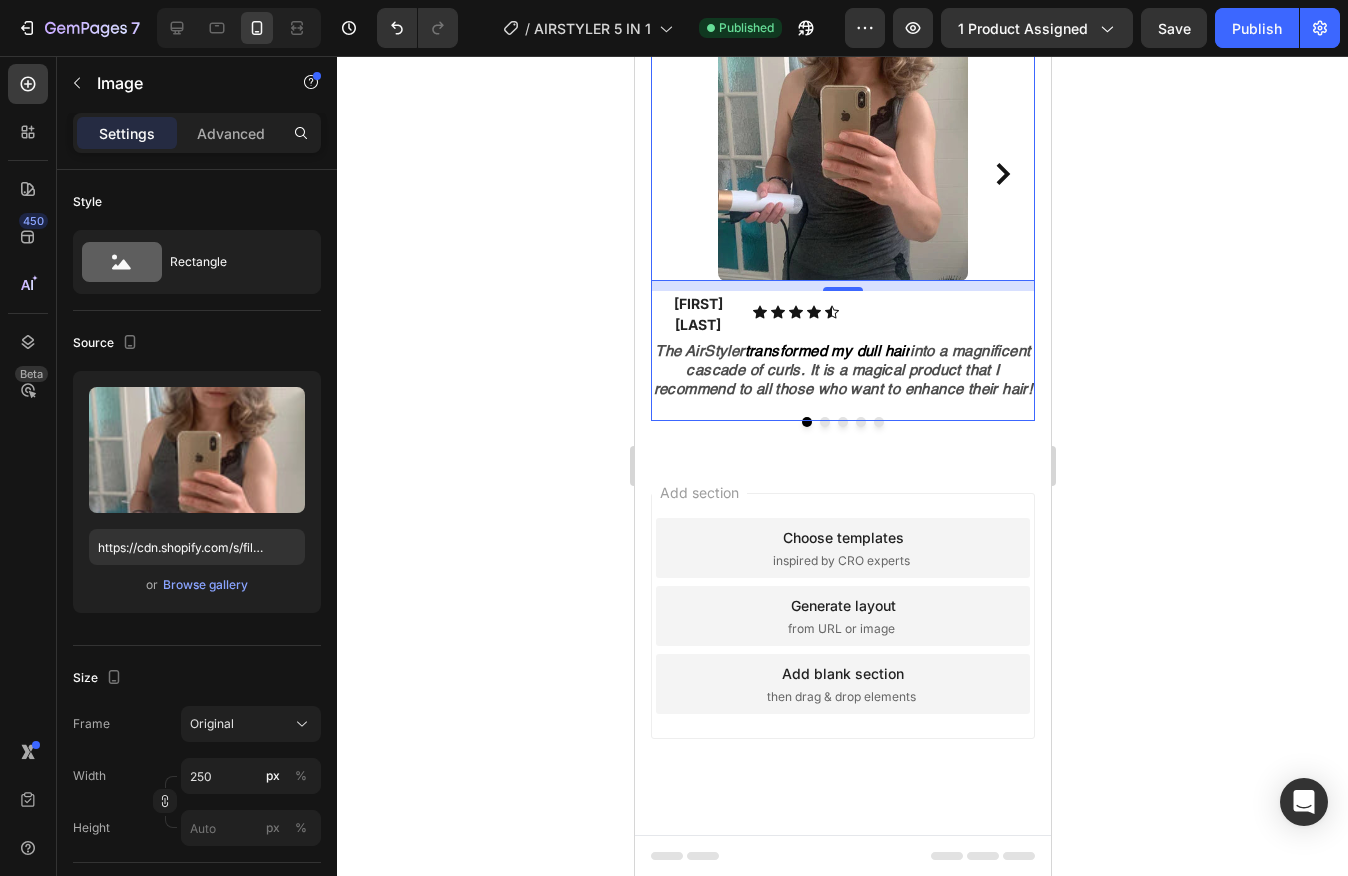 click on "Image   10 Violet M. Text block                Icon                Icon                Icon                Icon
Icon Icon List Hoz Row "The AirStyler  transformed my dull hair  into a magnificent cascade of curls. It is a magical product that I recommend to all those who want to enhance their hair!" Text Block" at bounding box center [842, 174] 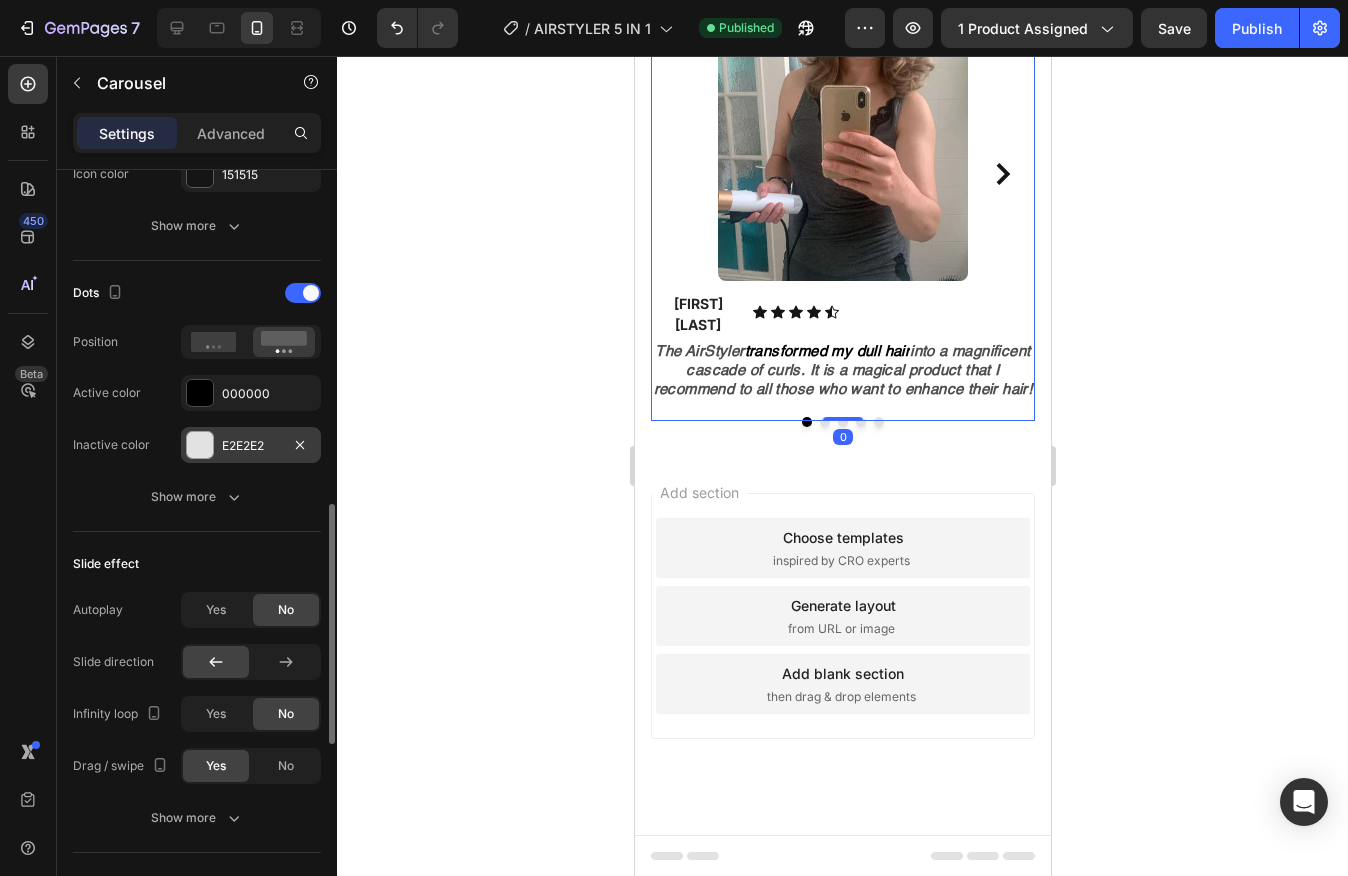 scroll, scrollTop: 873, scrollLeft: 0, axis: vertical 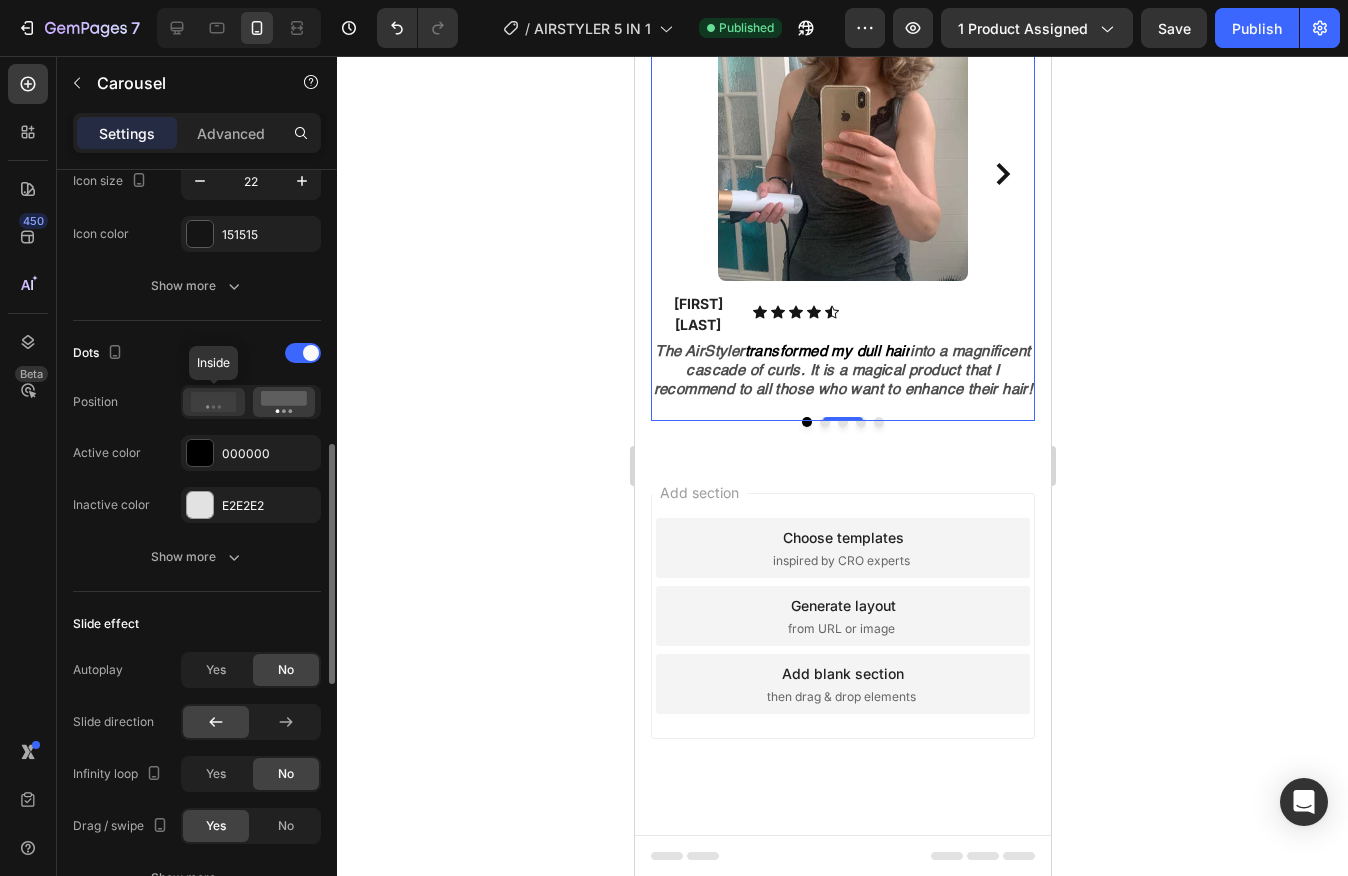 click 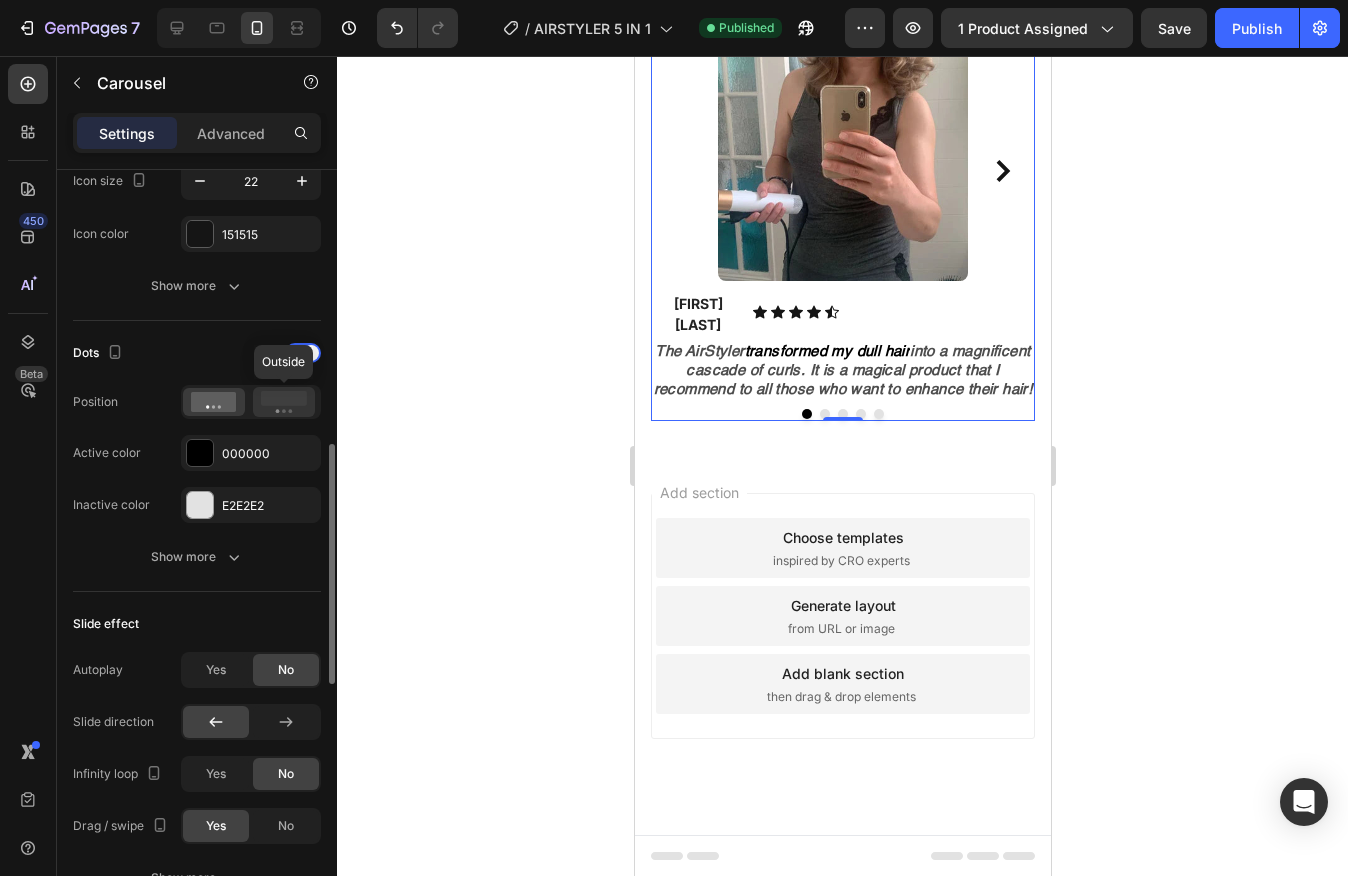 click 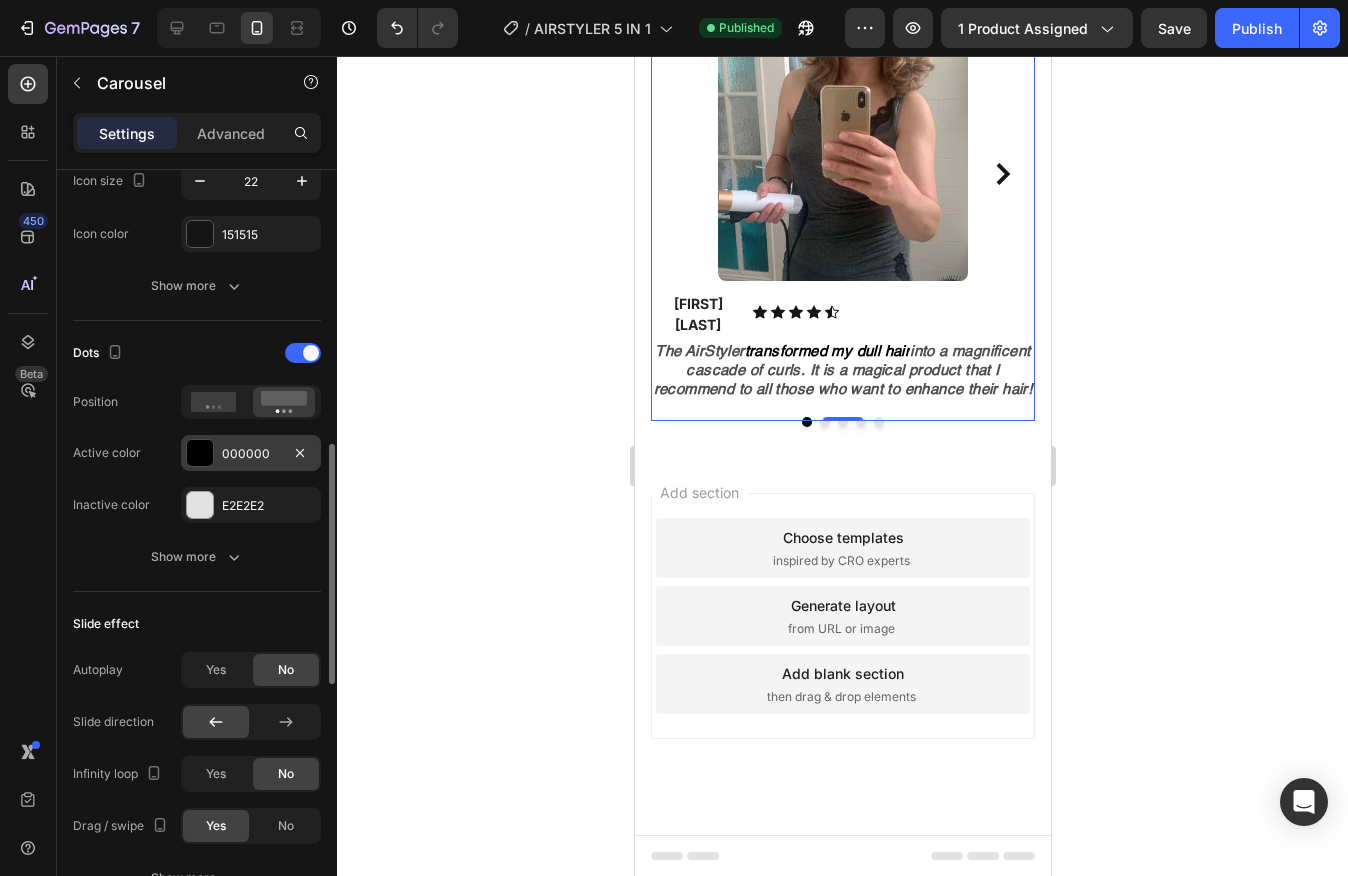 click at bounding box center [200, 453] 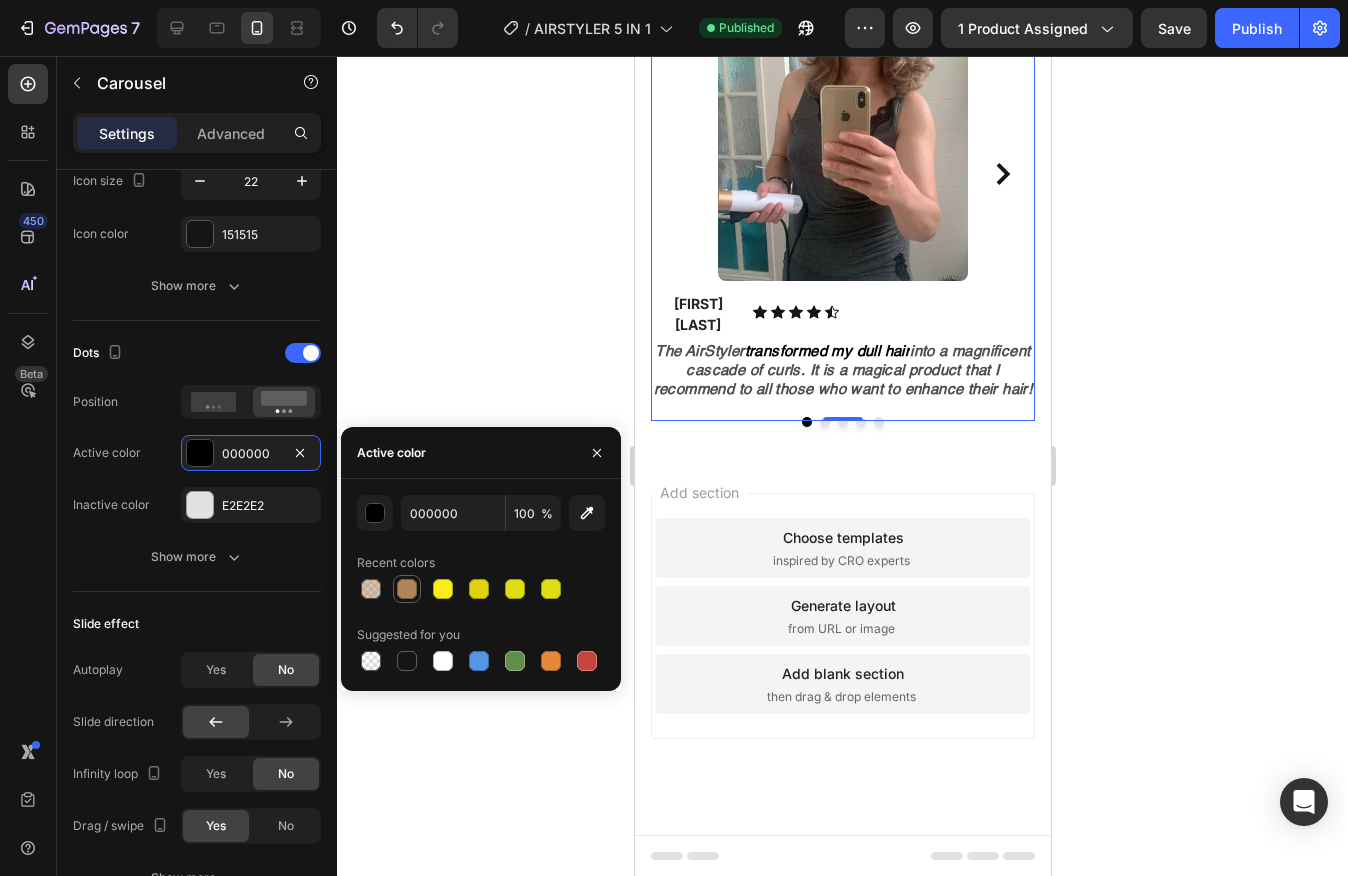click at bounding box center [407, 589] 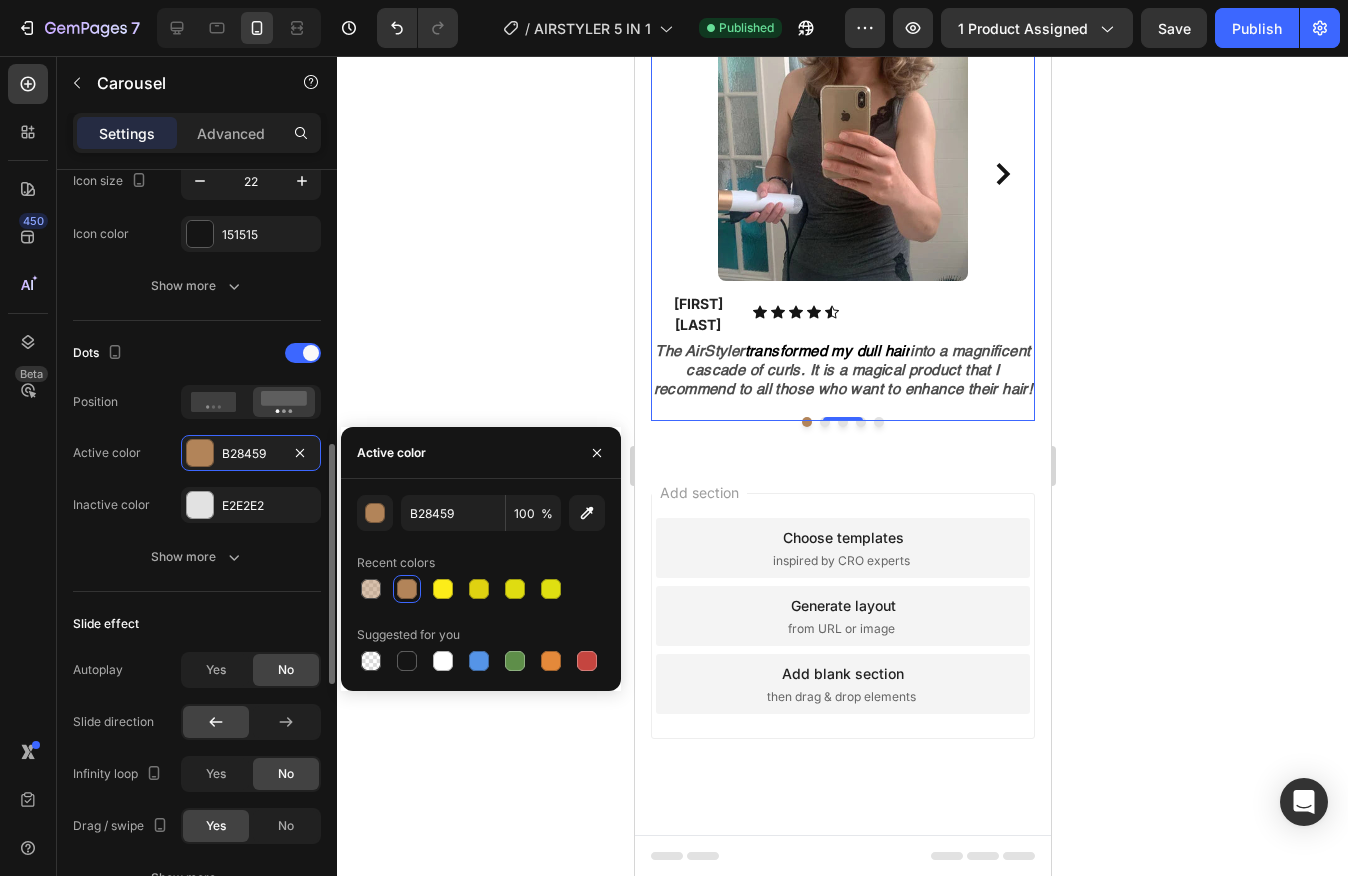 click on "Dots Position Active color B28459 Inactive color E2E2E2 Show more" 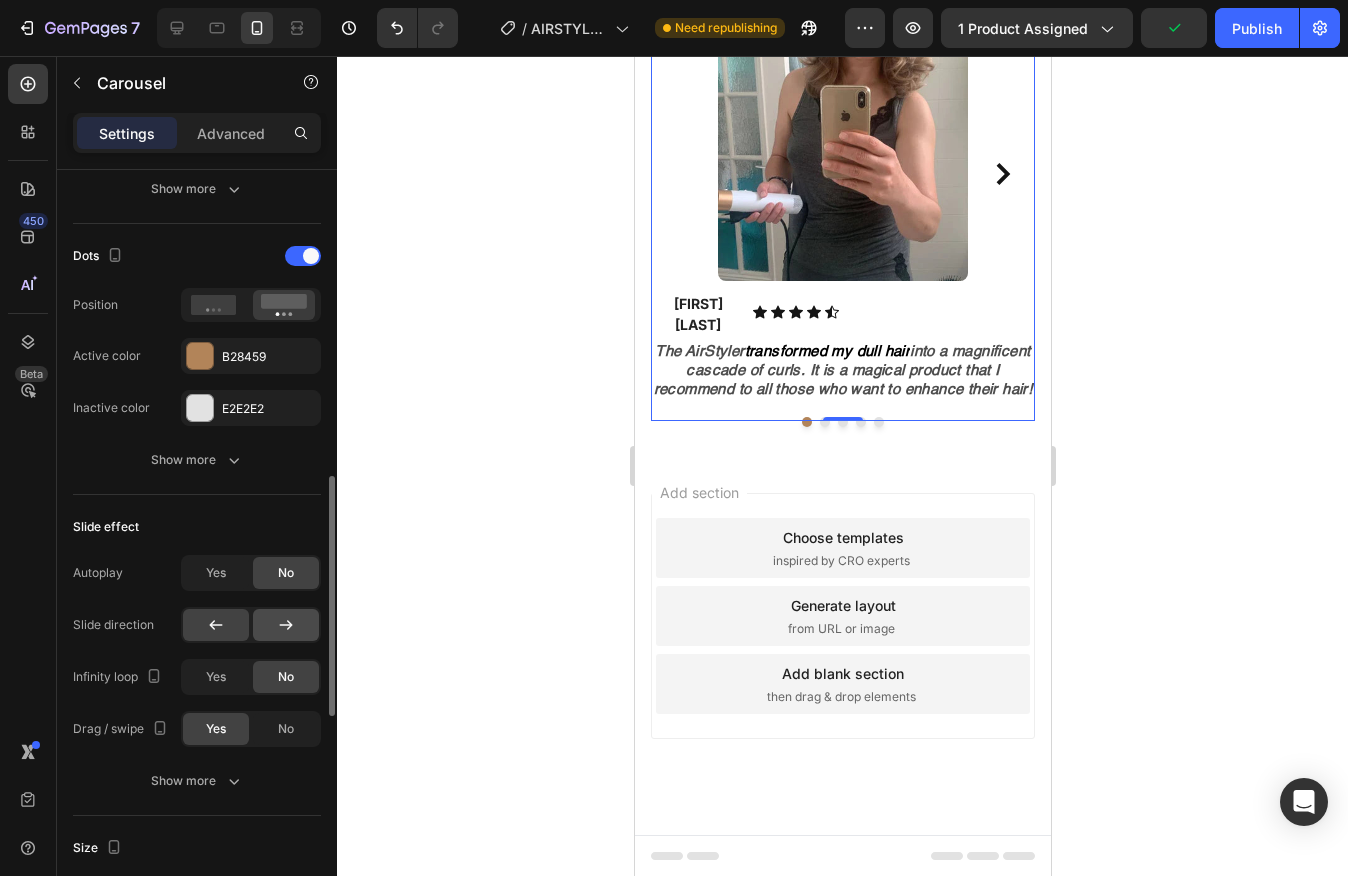 scroll, scrollTop: 971, scrollLeft: 0, axis: vertical 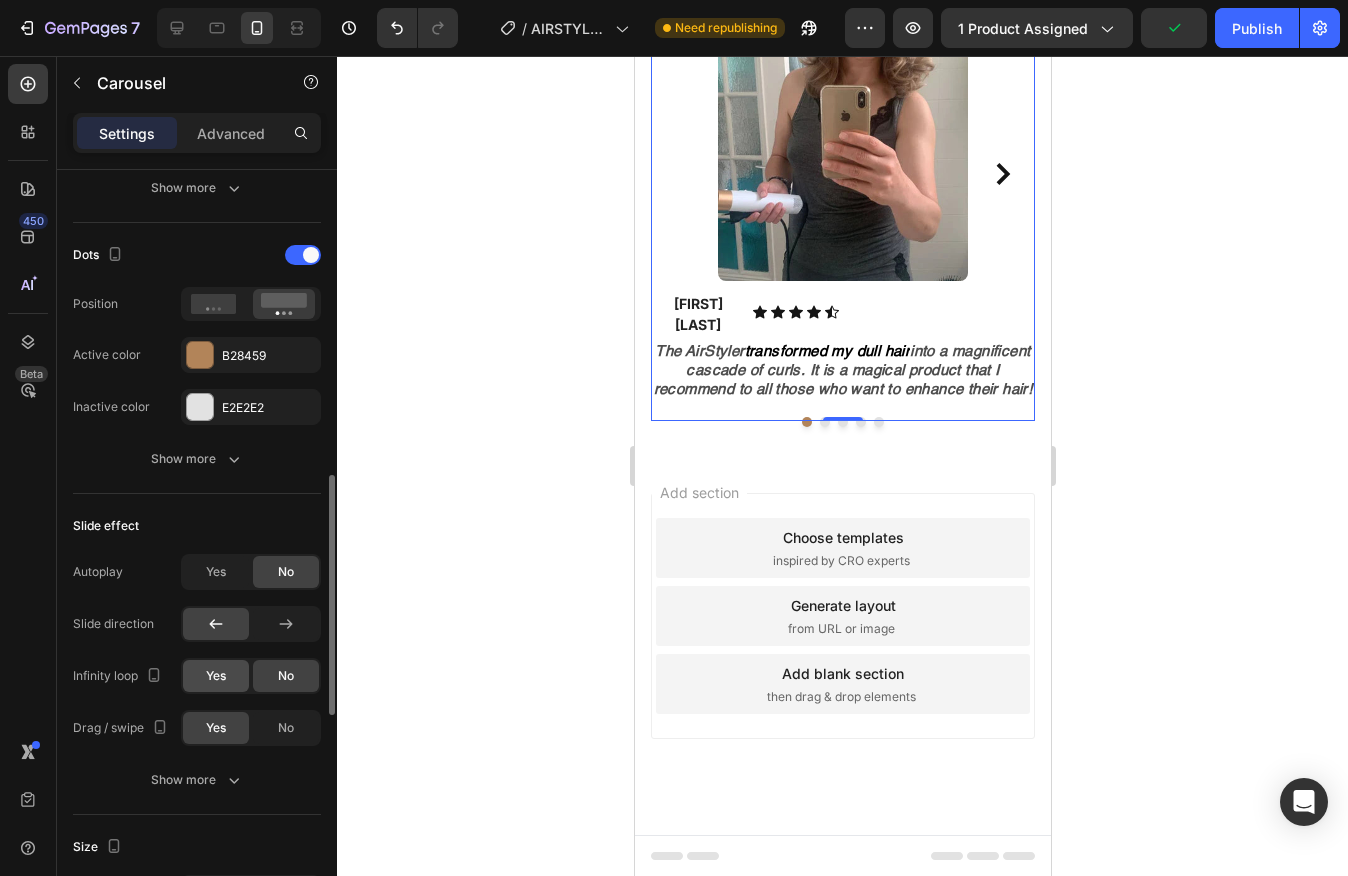 click on "Yes" 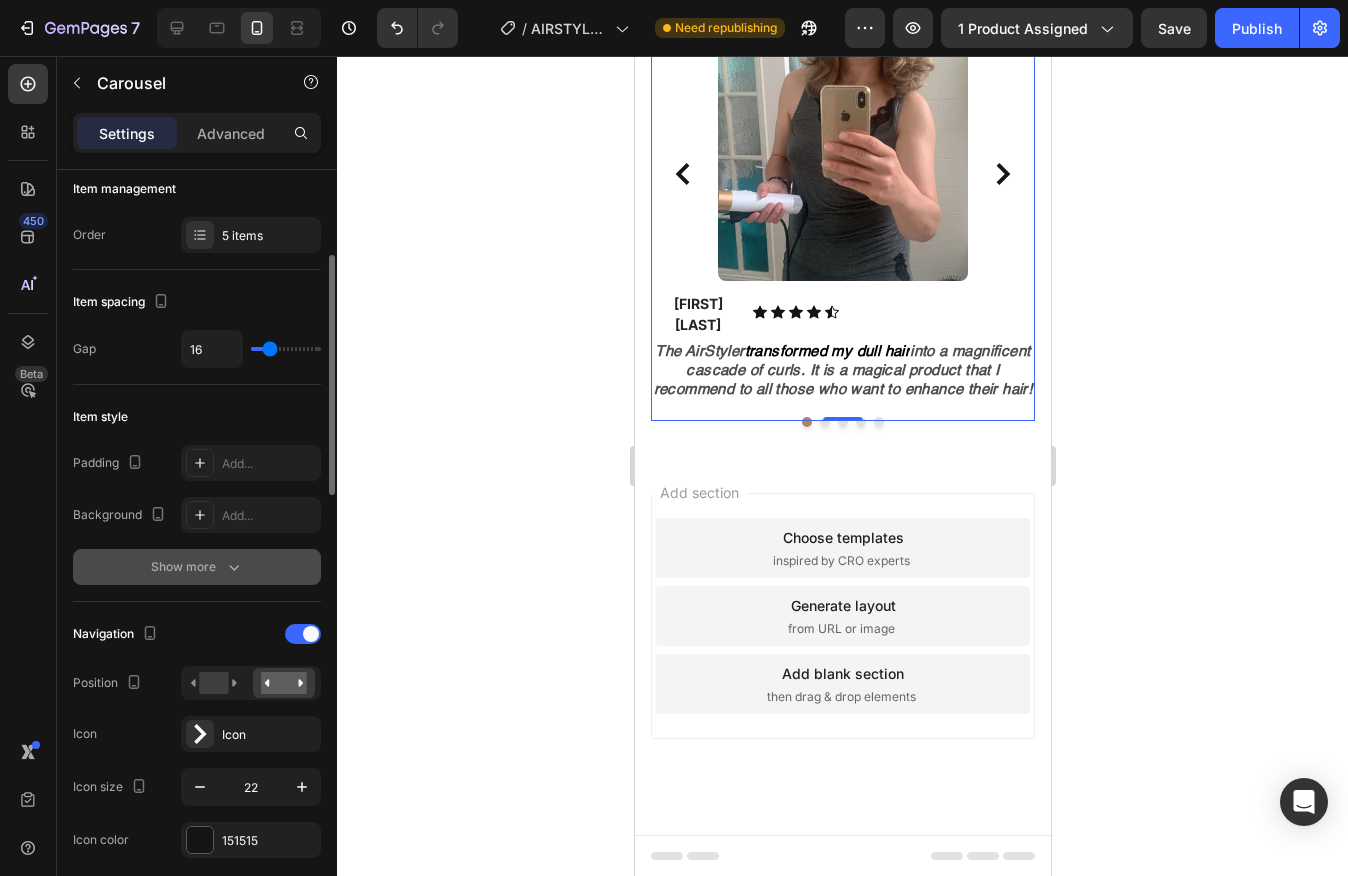 scroll, scrollTop: 326, scrollLeft: 0, axis: vertical 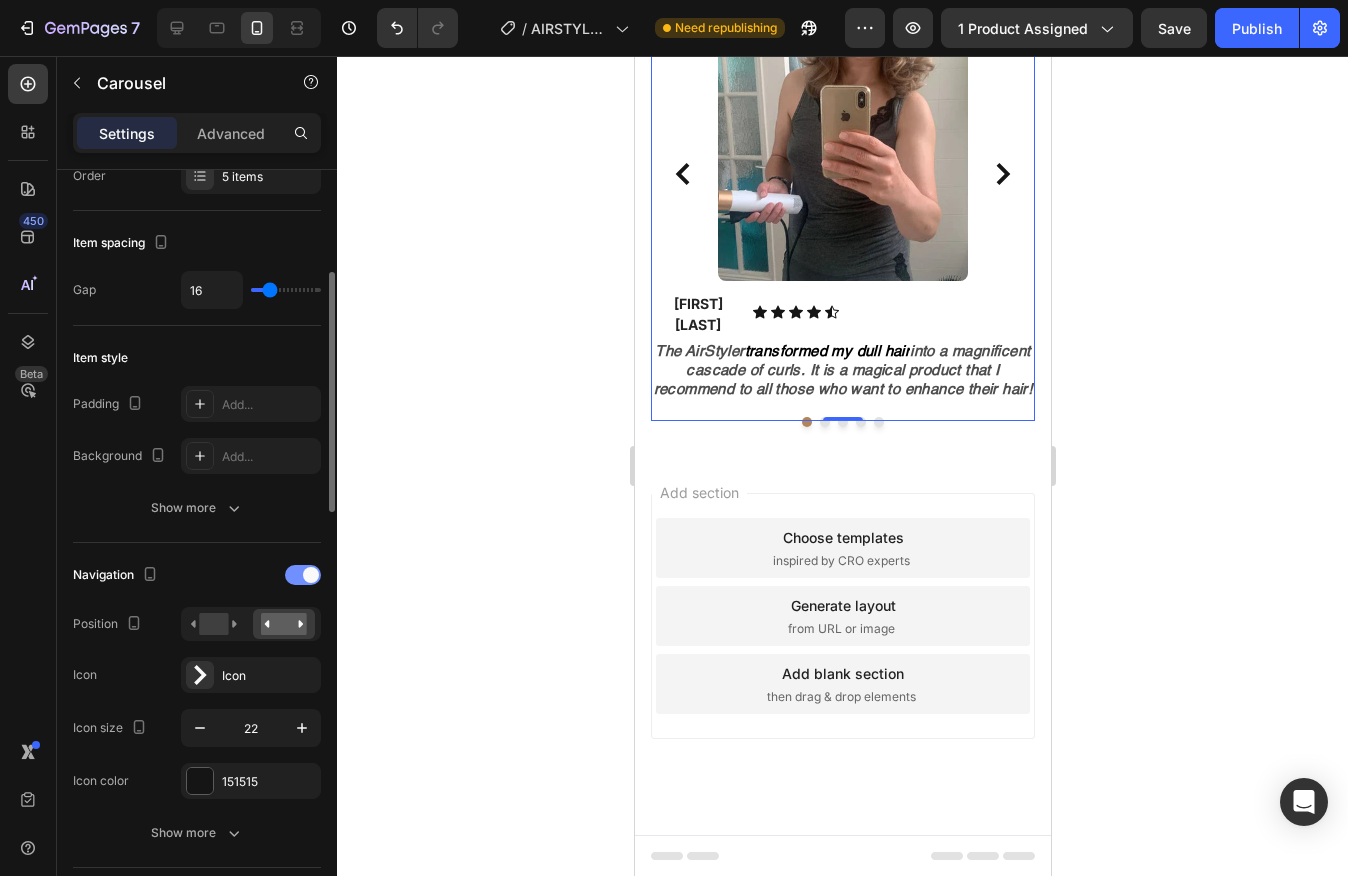 click at bounding box center [311, 575] 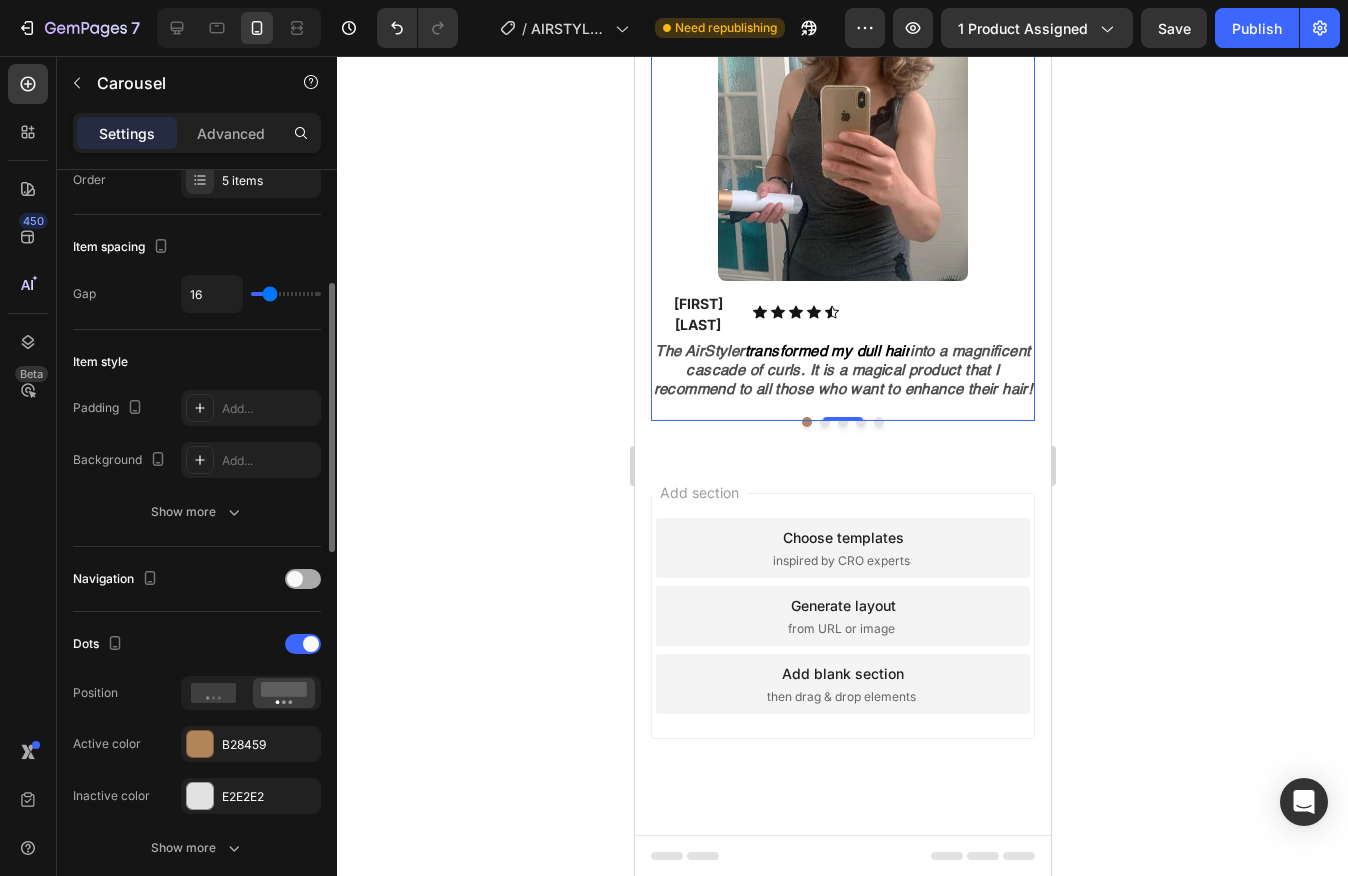 scroll, scrollTop: 327, scrollLeft: 0, axis: vertical 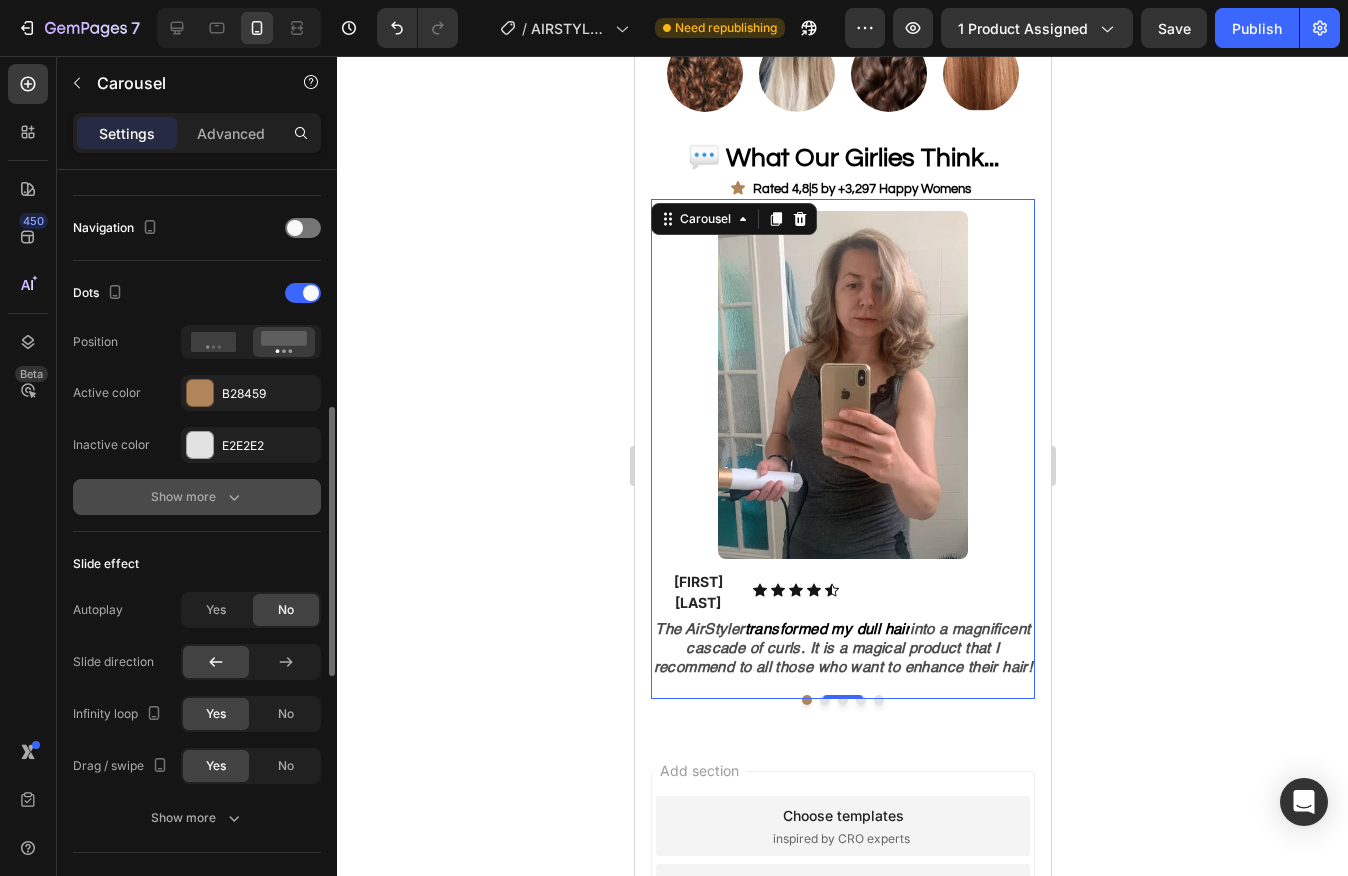 click on "Show more" at bounding box center [197, 497] 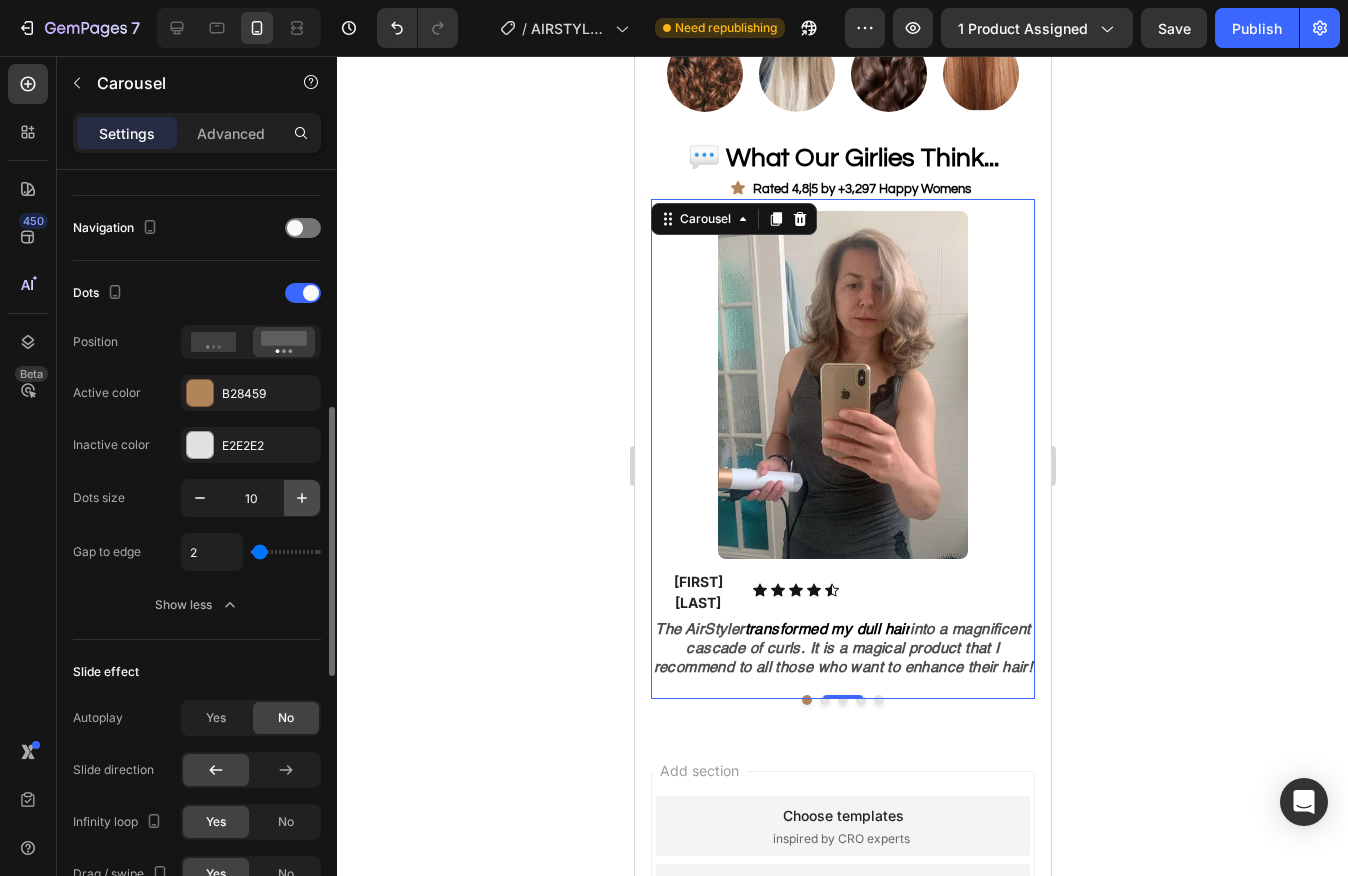 click 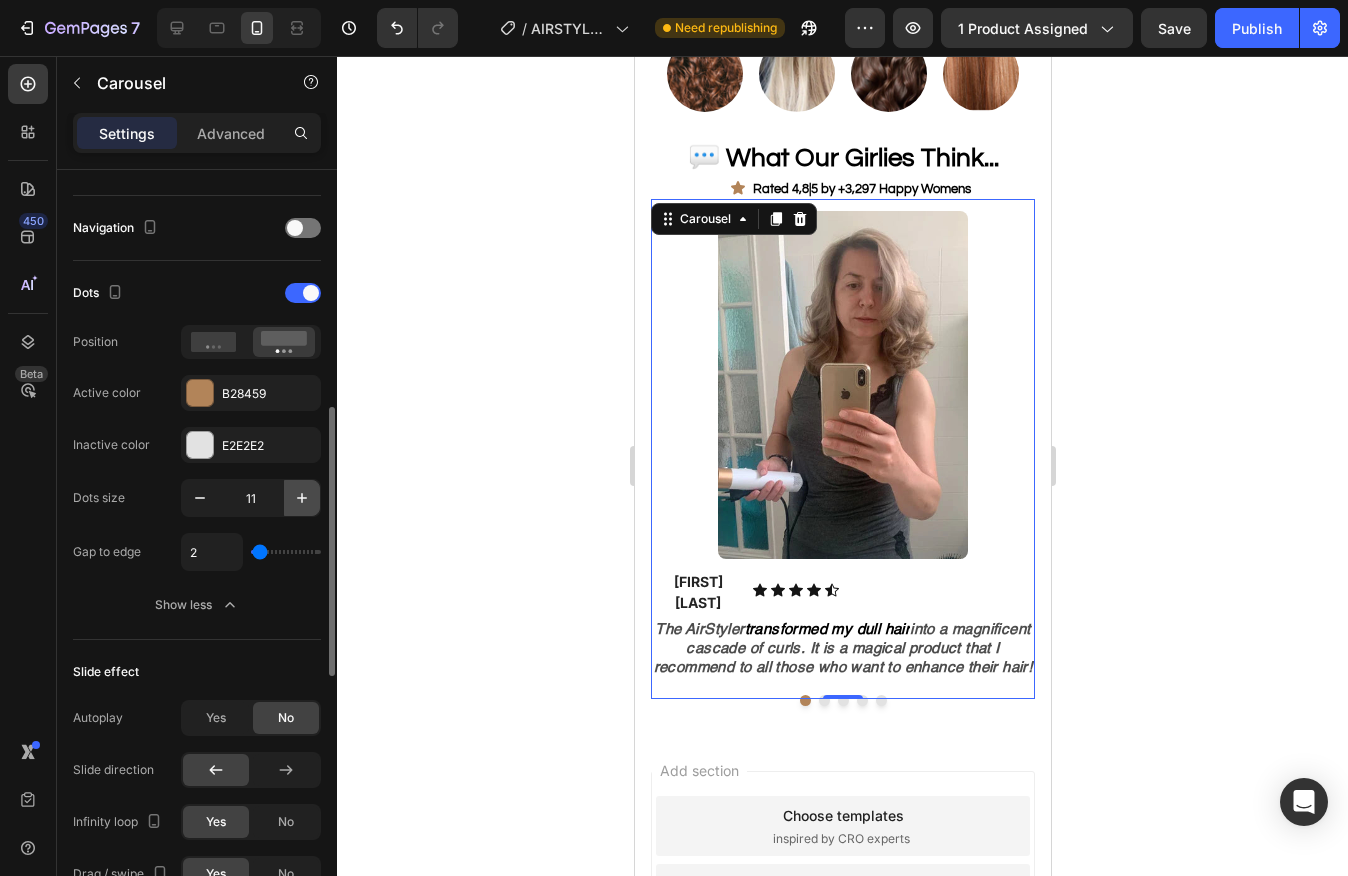 click 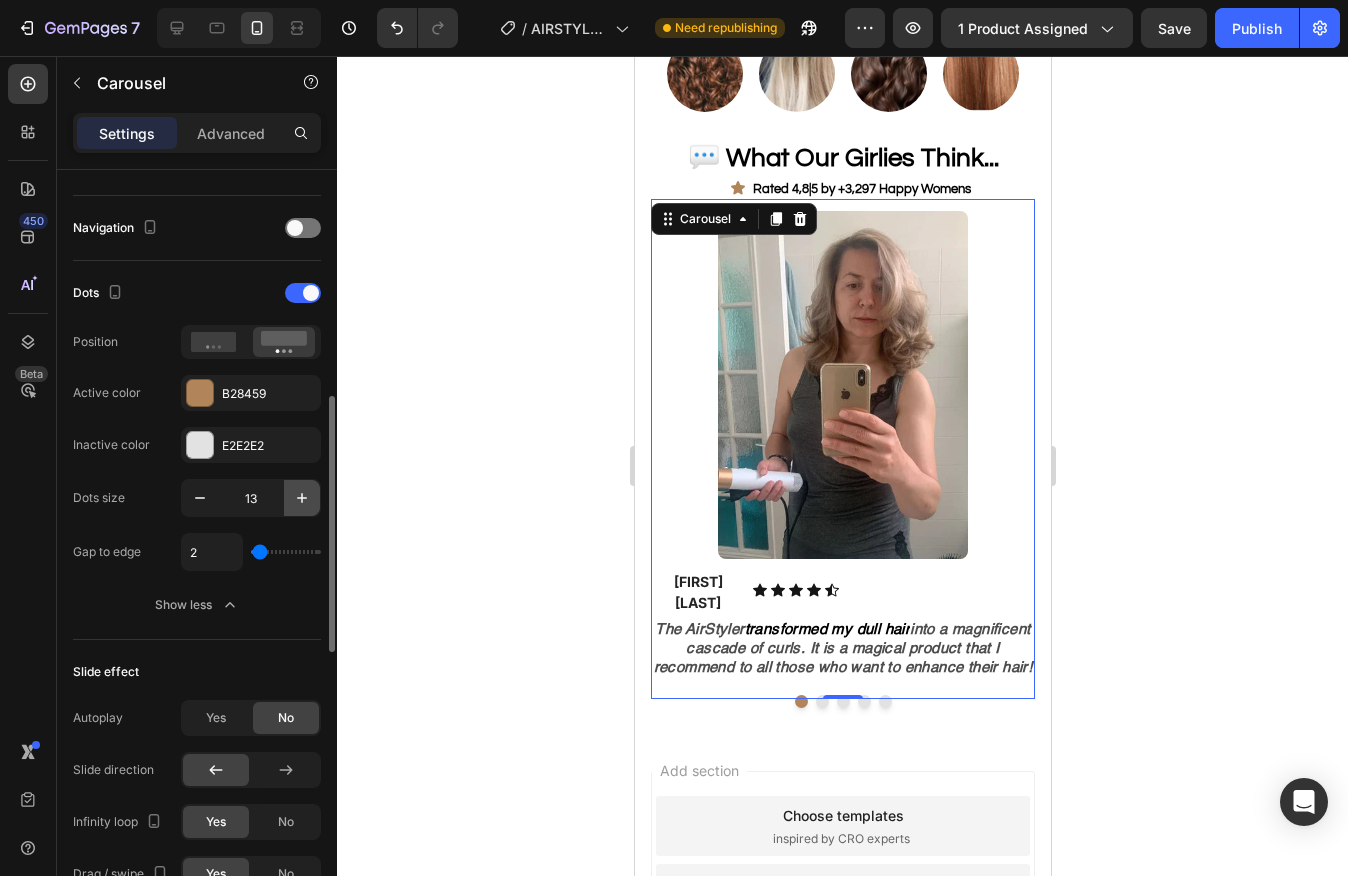 click 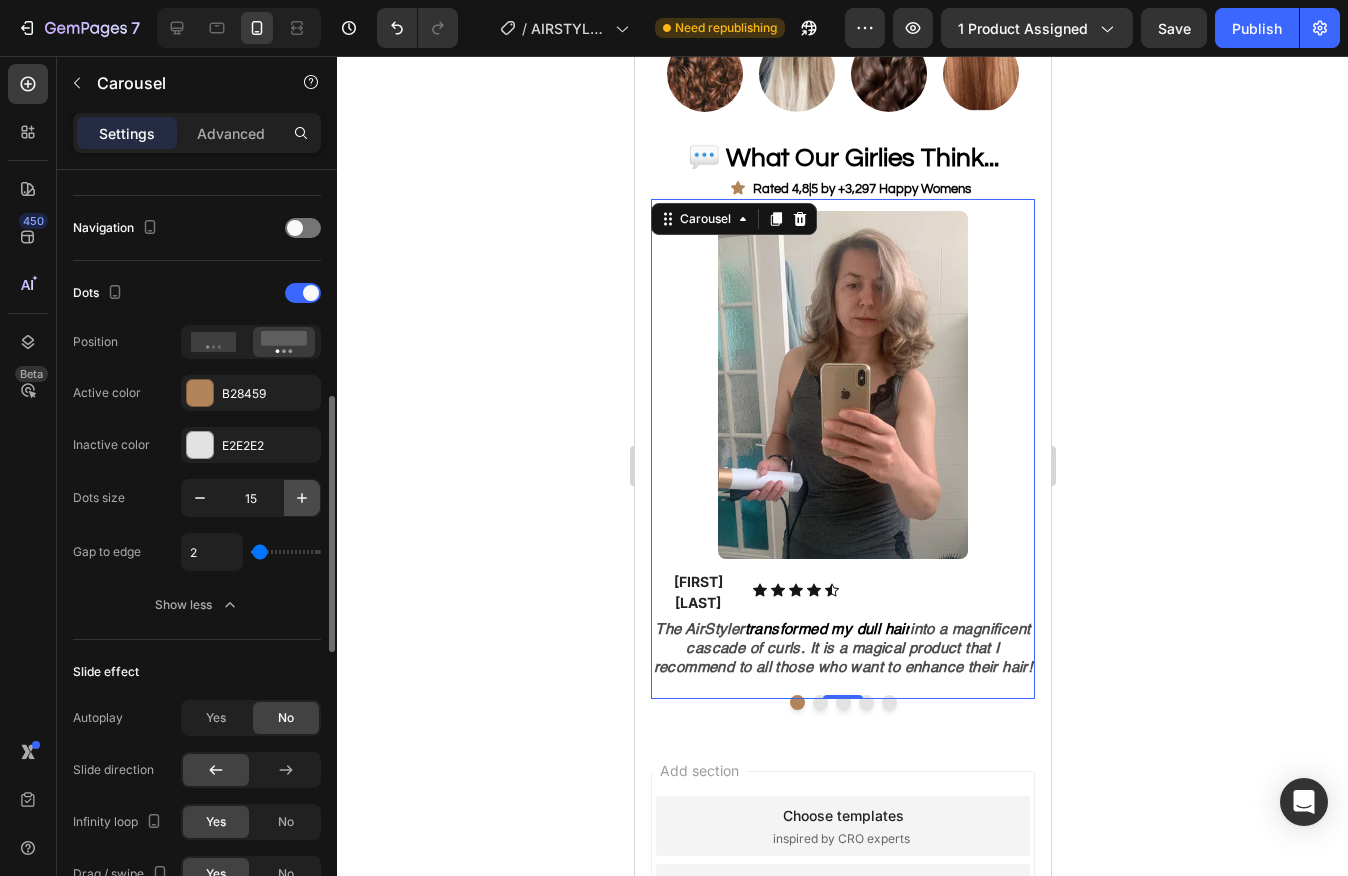 click 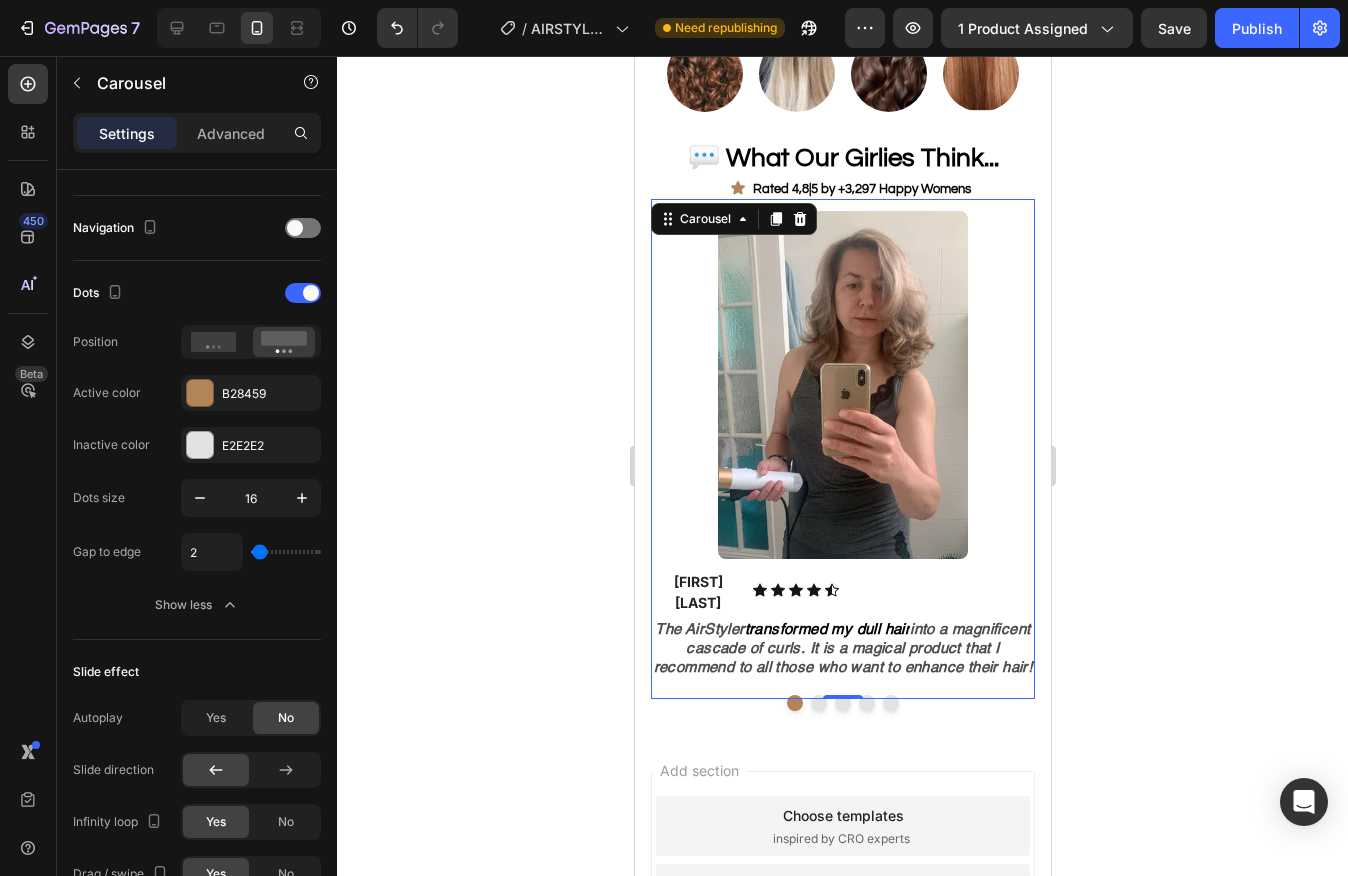 click 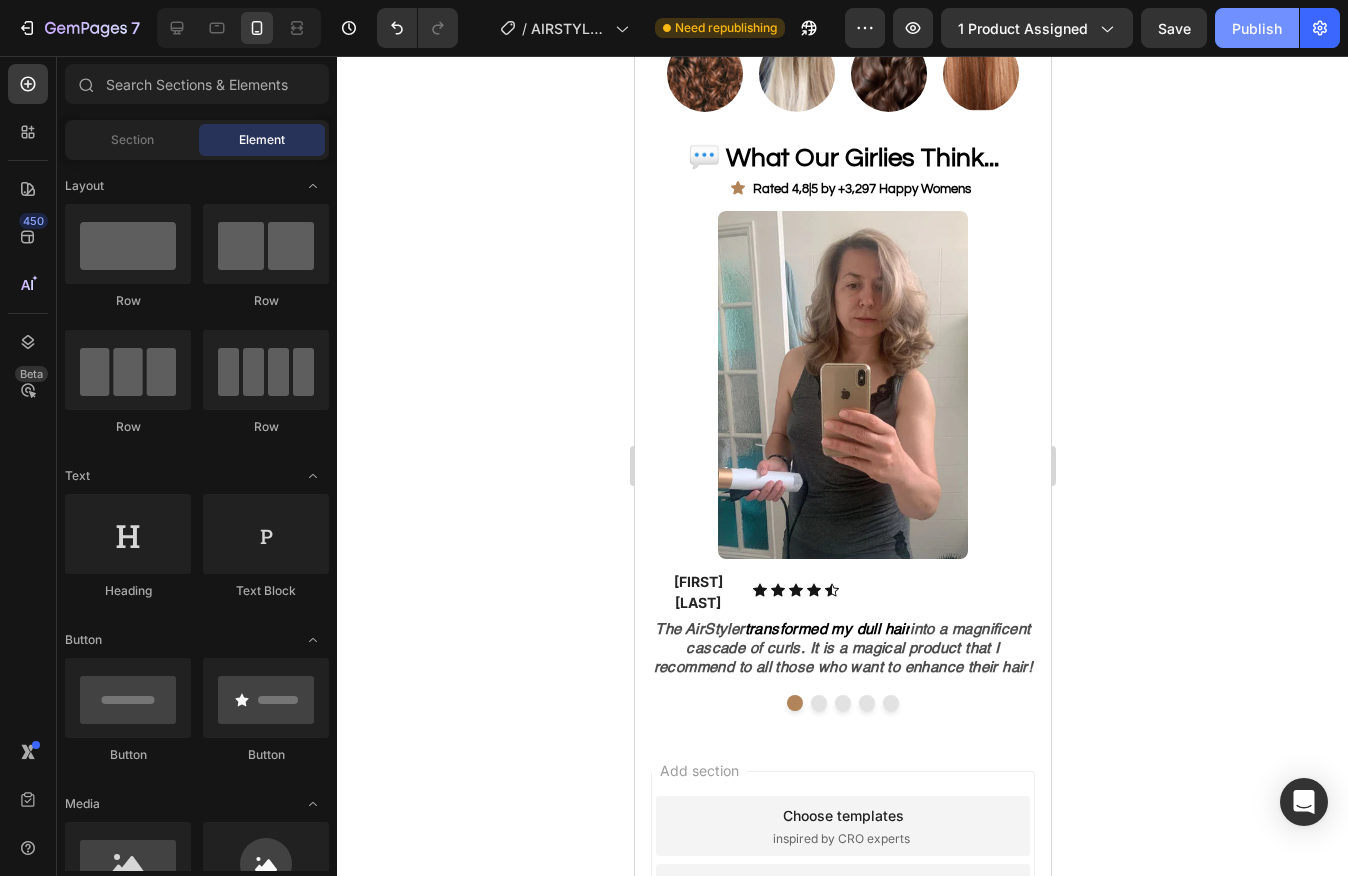 click on "Publish" at bounding box center (1257, 28) 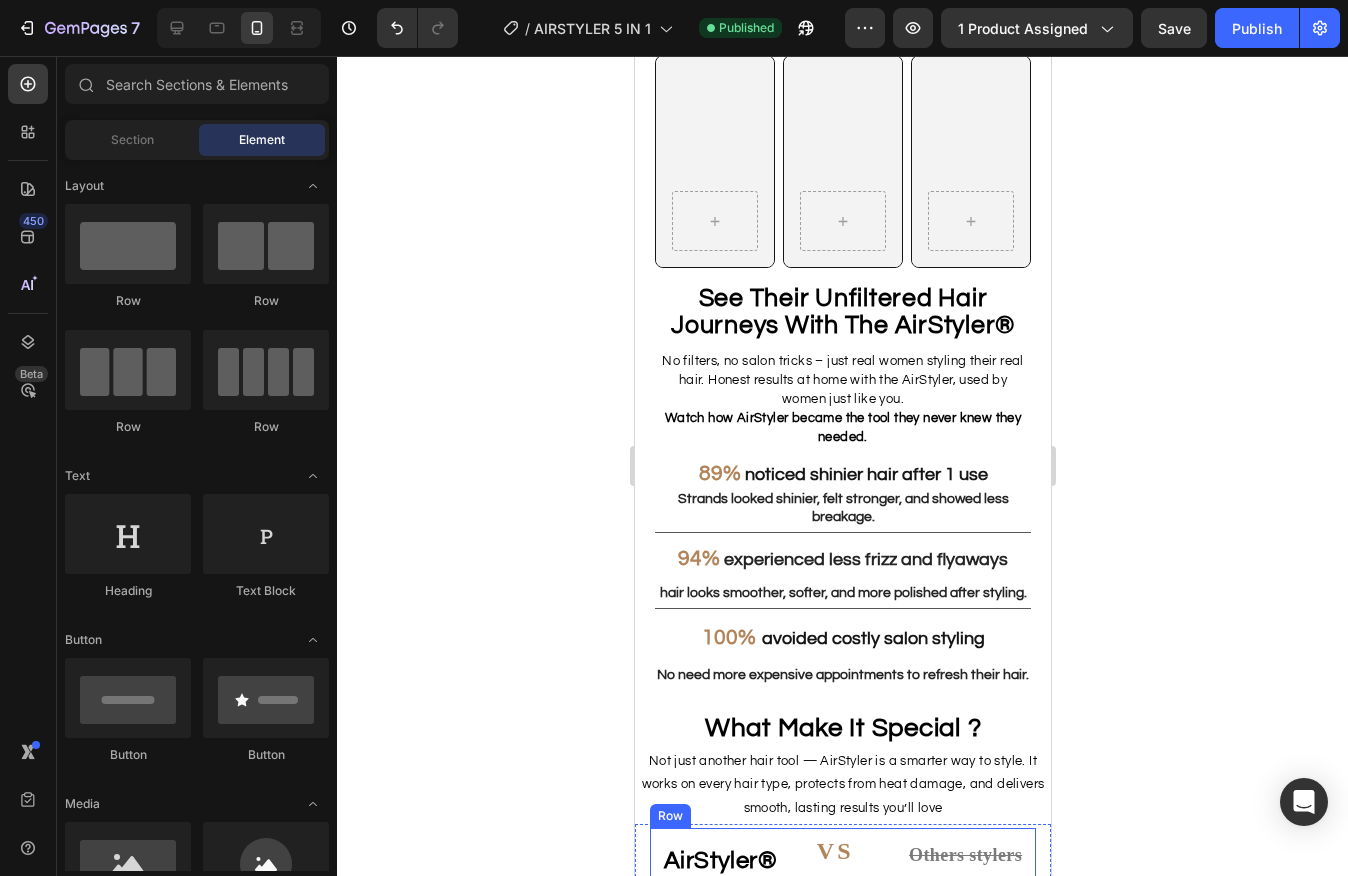 scroll, scrollTop: 1937, scrollLeft: 0, axis: vertical 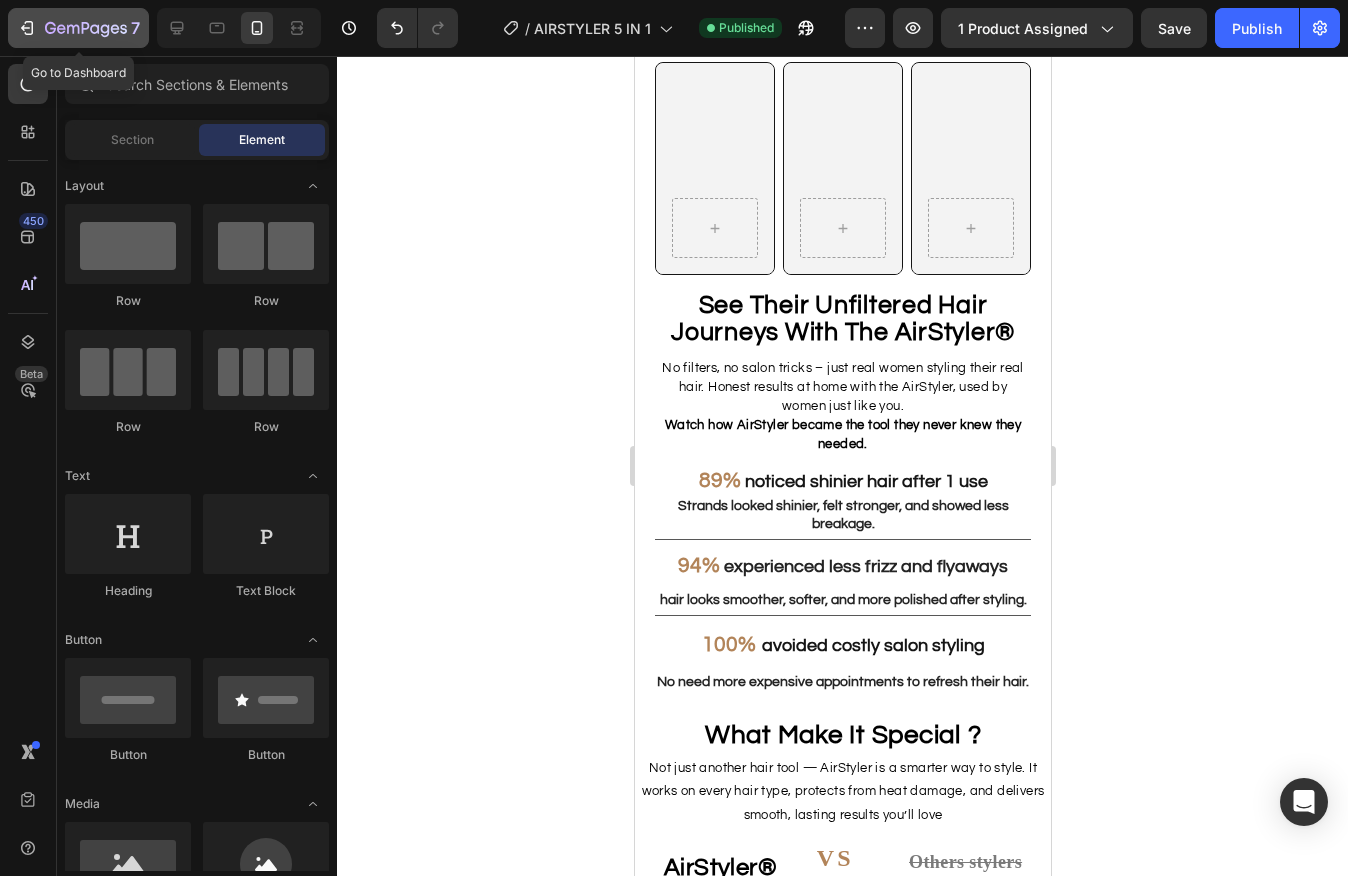 click 